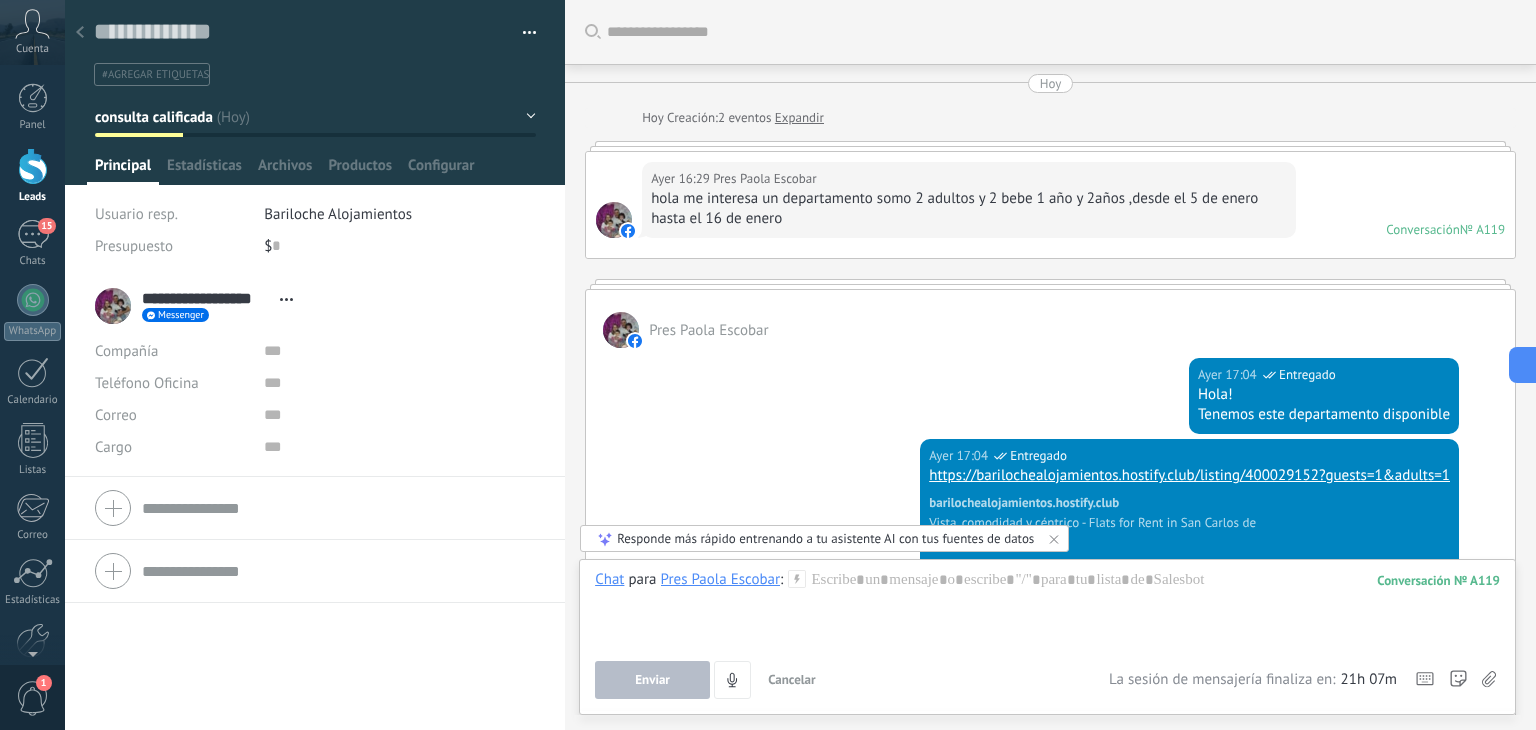 scroll, scrollTop: 0, scrollLeft: 0, axis: both 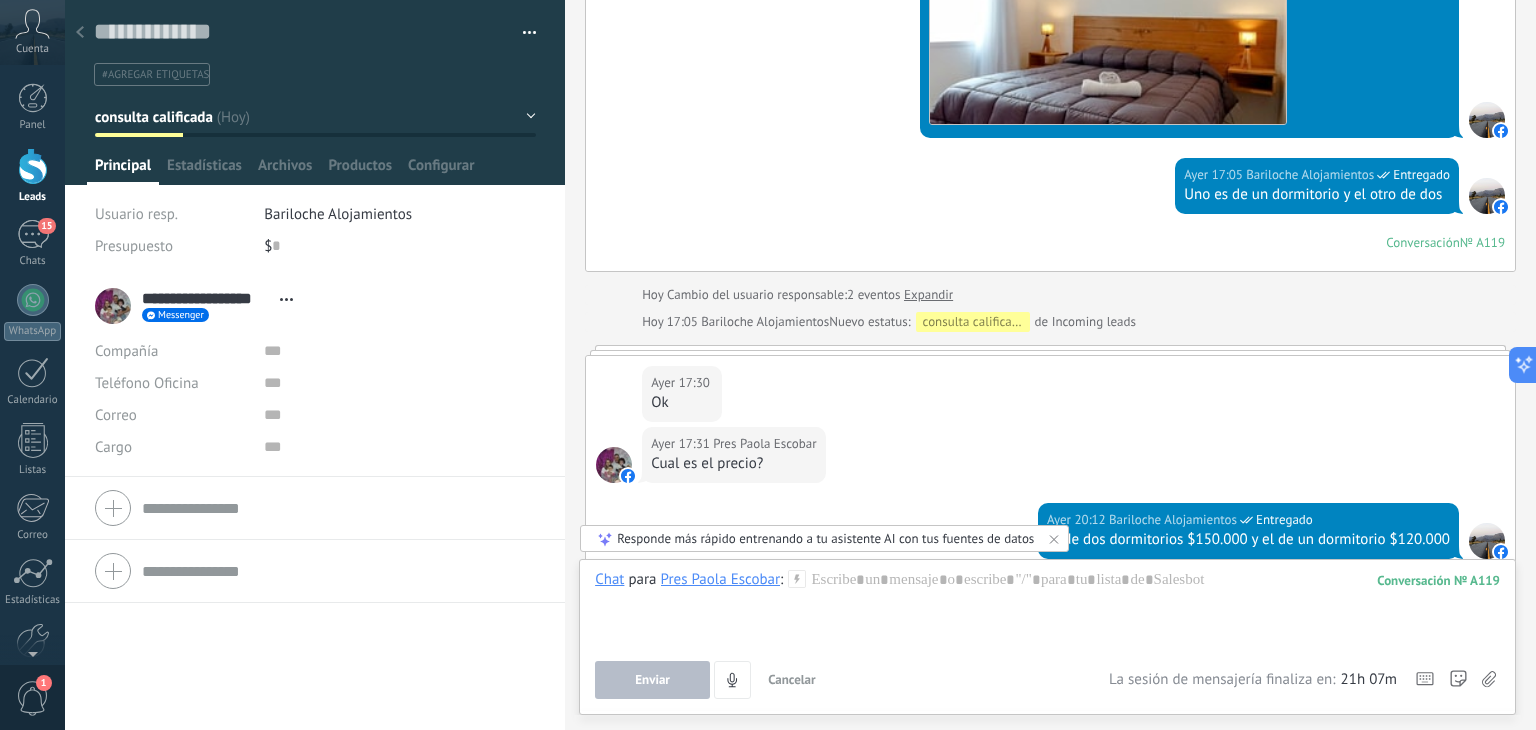 click at bounding box center [33, 166] 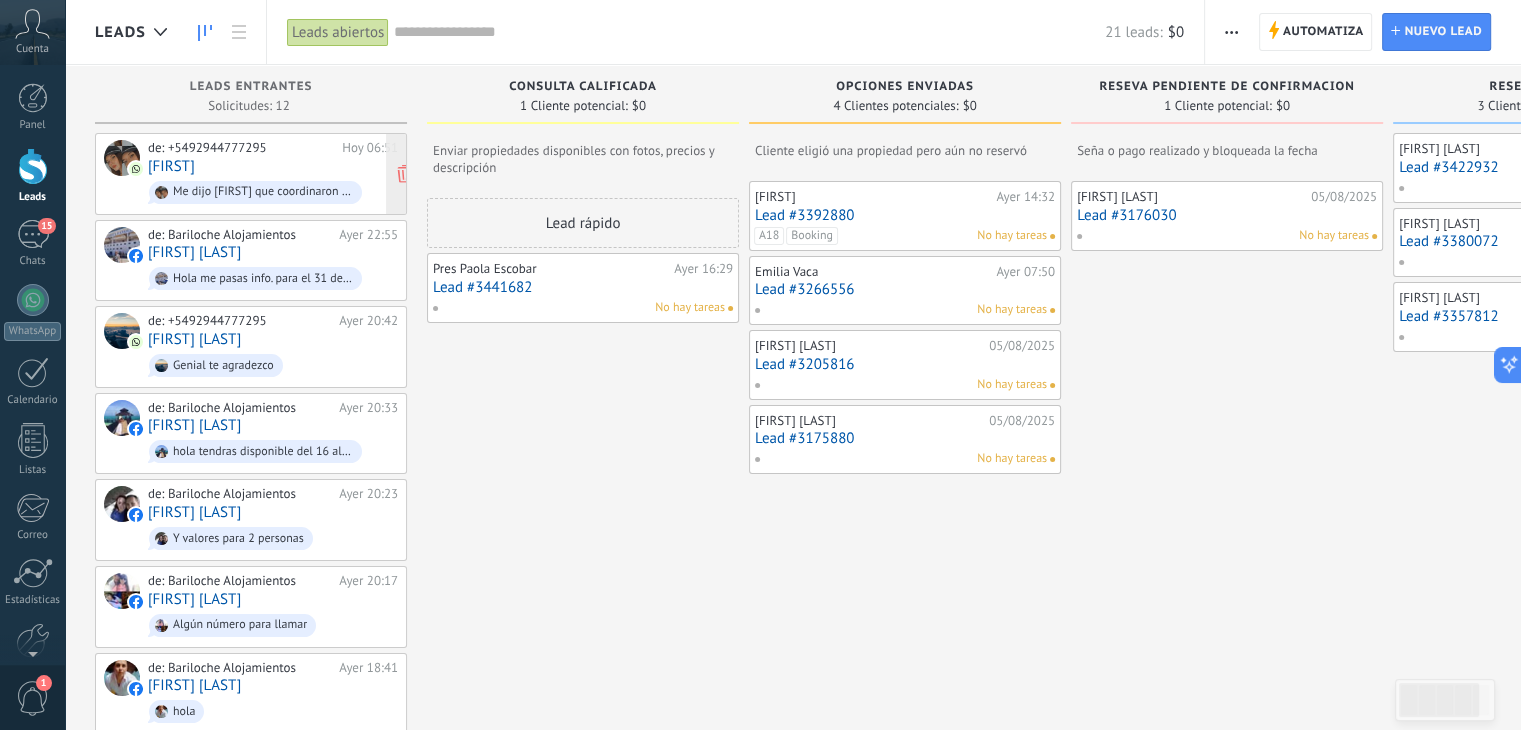 click on "[FIRST]" at bounding box center [171, 166] 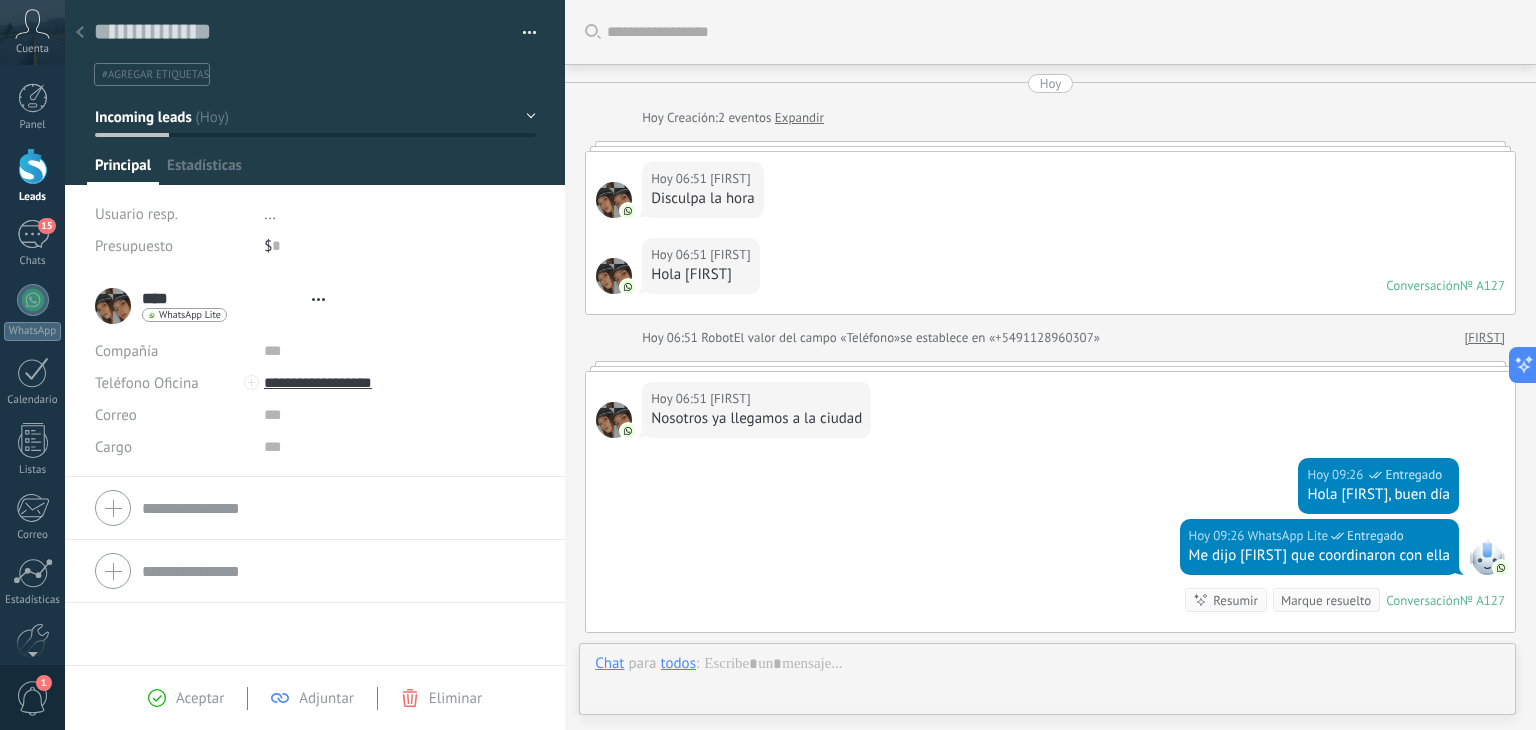 type on "**********" 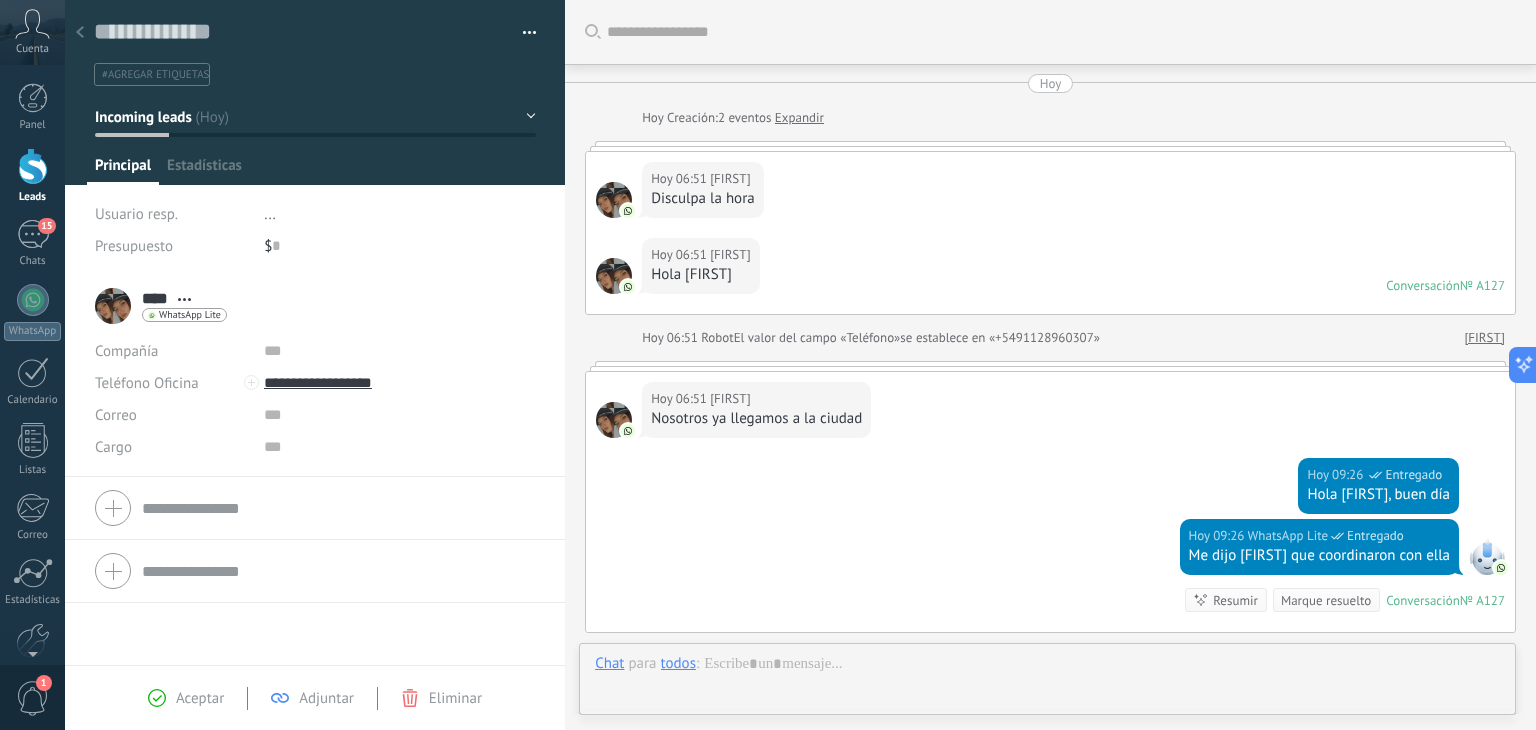 scroll, scrollTop: 250, scrollLeft: 0, axis: vertical 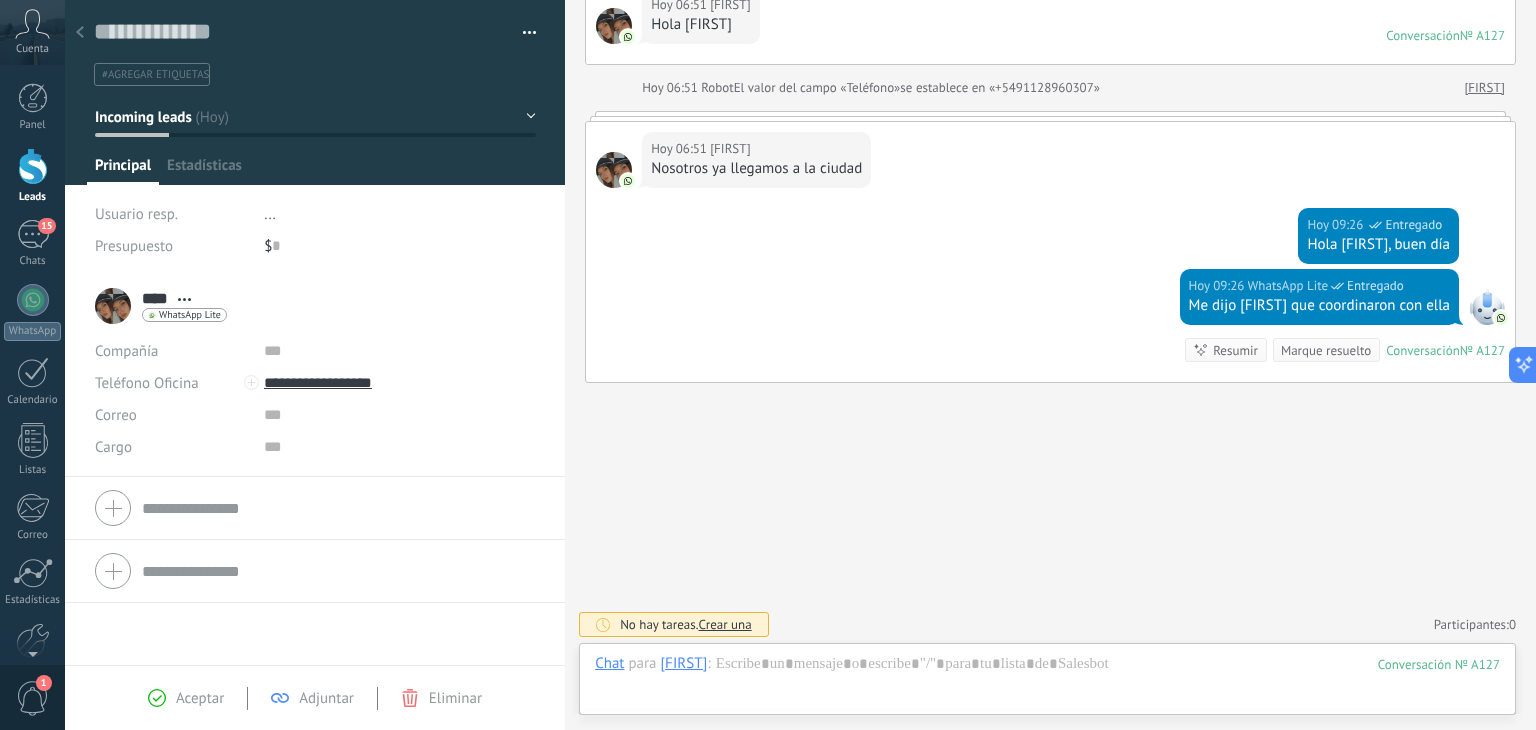 click on "Incoming leads" at bounding box center (315, 117) 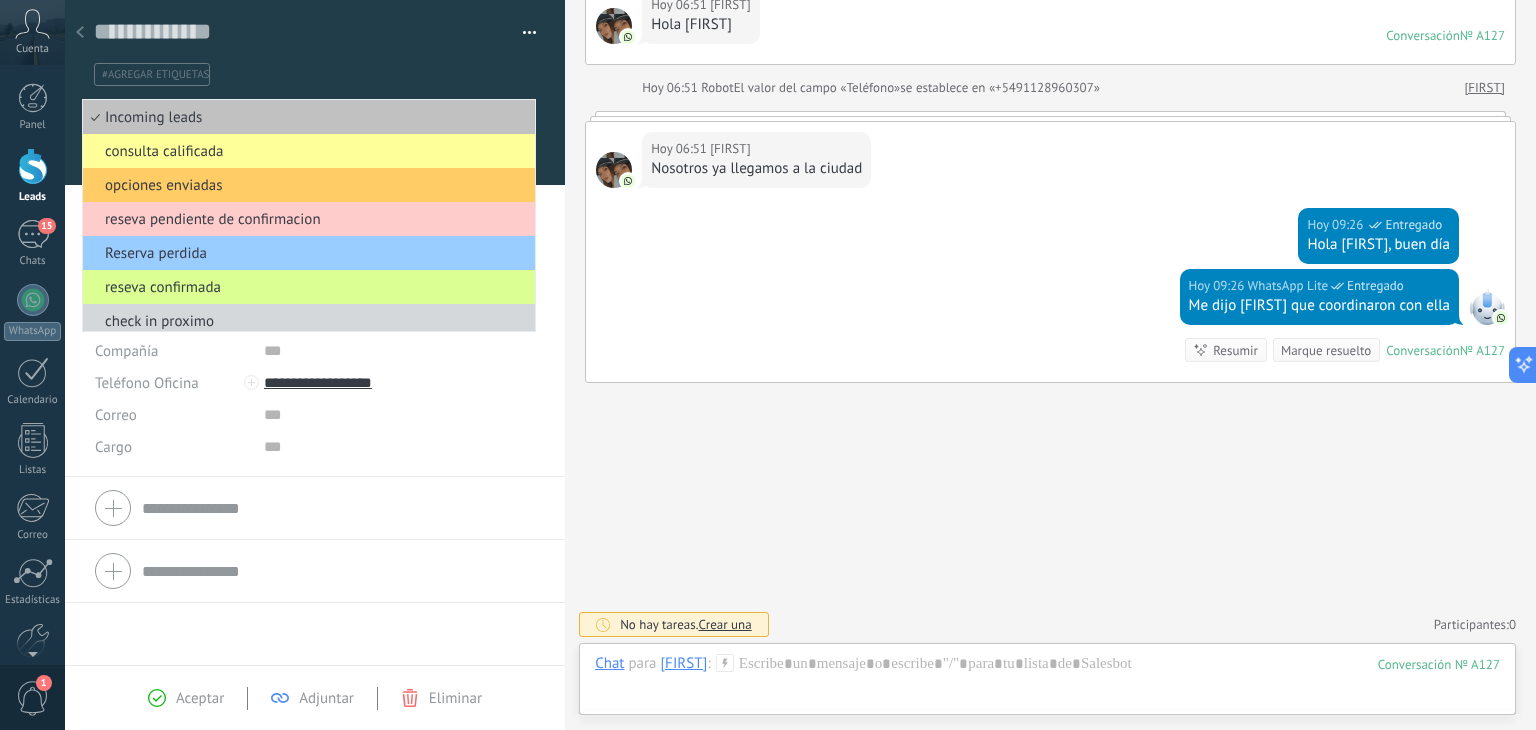 click on "reseva confirmada" at bounding box center [306, 287] 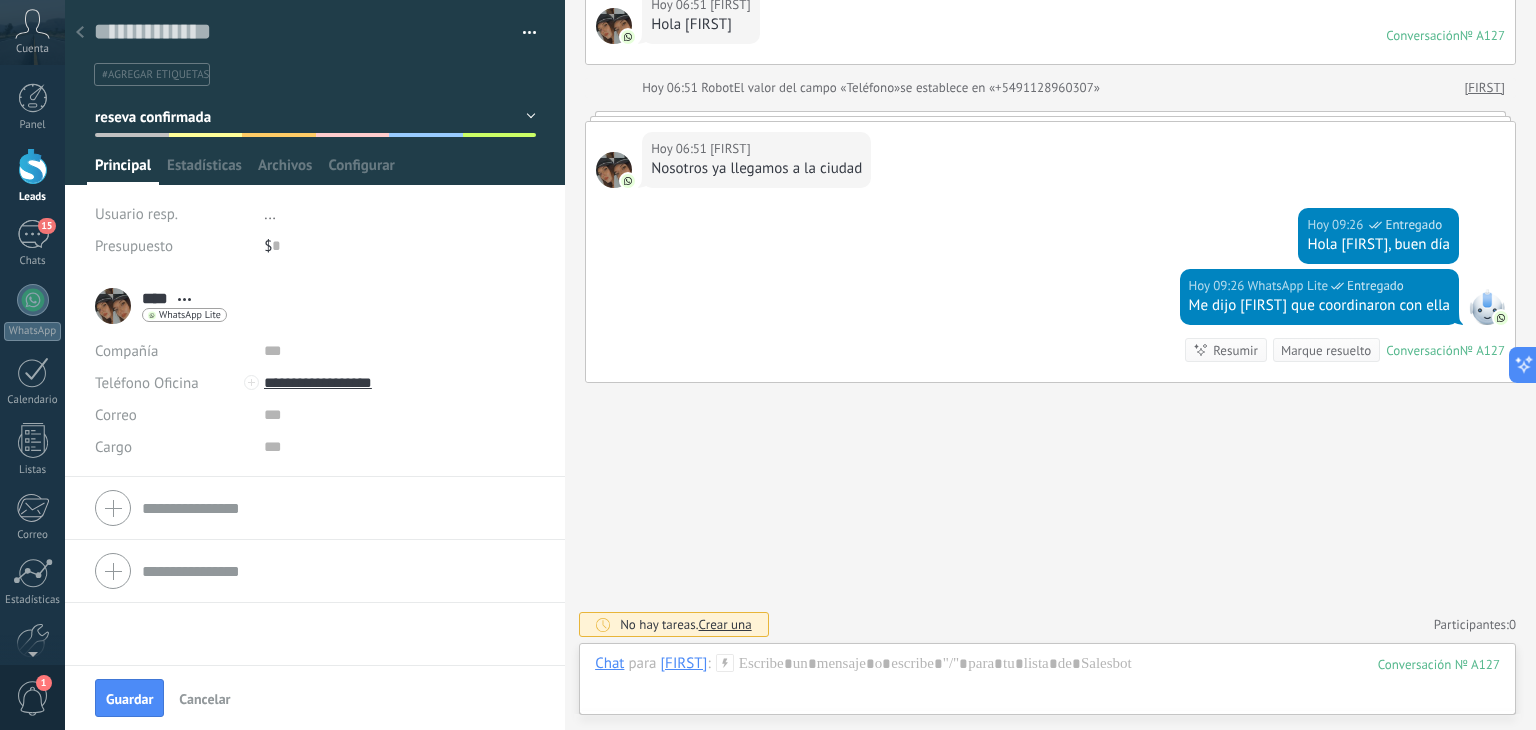 click on "#agregar etiquetas" at bounding box center (155, 75) 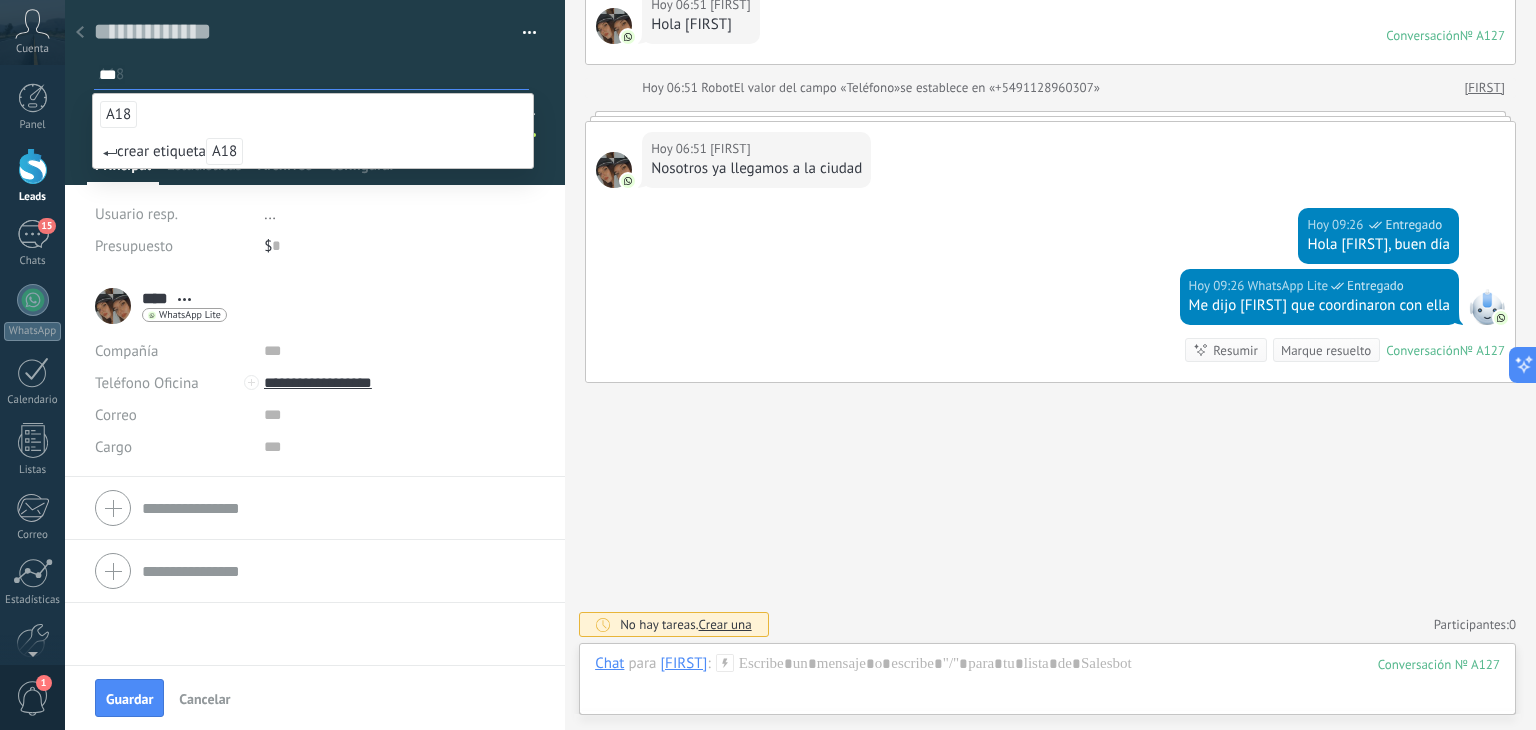 type on "***" 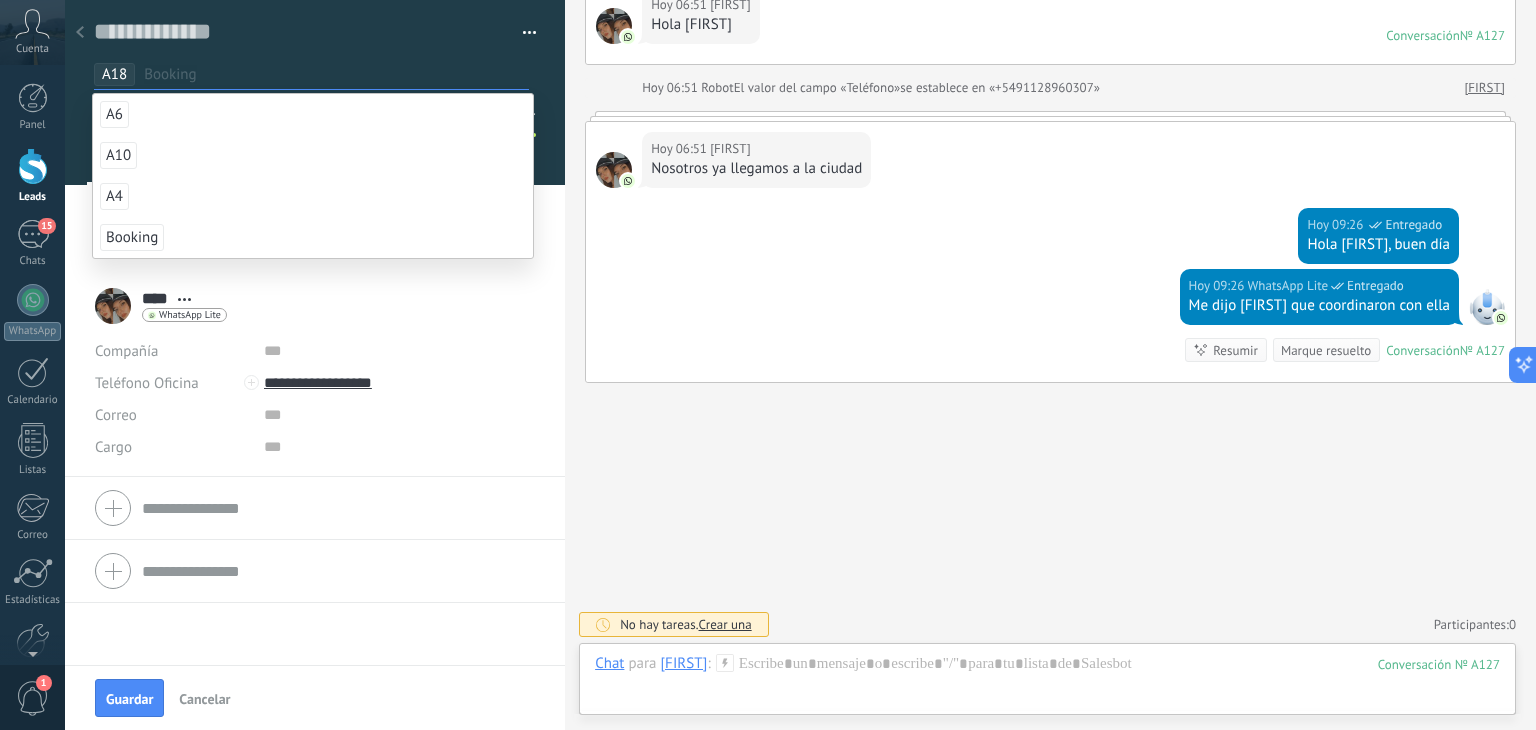 click on "Buscar Carga más Hoy Hoy Creación:  2  eventos   Expandir Hoy 06:51 [FIRST]  Disculpa la hora Hoy 06:51 [FIRST]  Hola [FIRST] Conversación  № A127 Conversación № A127 Hoy 06:51 Robot  El valor del campo «Teléfono»  se establece en «+5491128960307» [FIRST] Hoy 06:51 [FIRST]  Nosotros ya llegamos a la ciudad Hoy 09:26 WhatsApp Lite  Entregado Hola [FIRST], buen día Hoy 09:26 WhatsApp Lite  Entregado Me dijo [FIRST] que coordinaron con ella Conversación  № A127 Conversación № A127 Resumir Resumir Marque resuelto Hoy 09:26 SalesBot: Me dijo [FIRST] que coordinaron con ella Conversación № A127 No hay tareas.  Crear una Participantes:  0 Agregar usuario Bots:  0" at bounding box center (1050, 241) 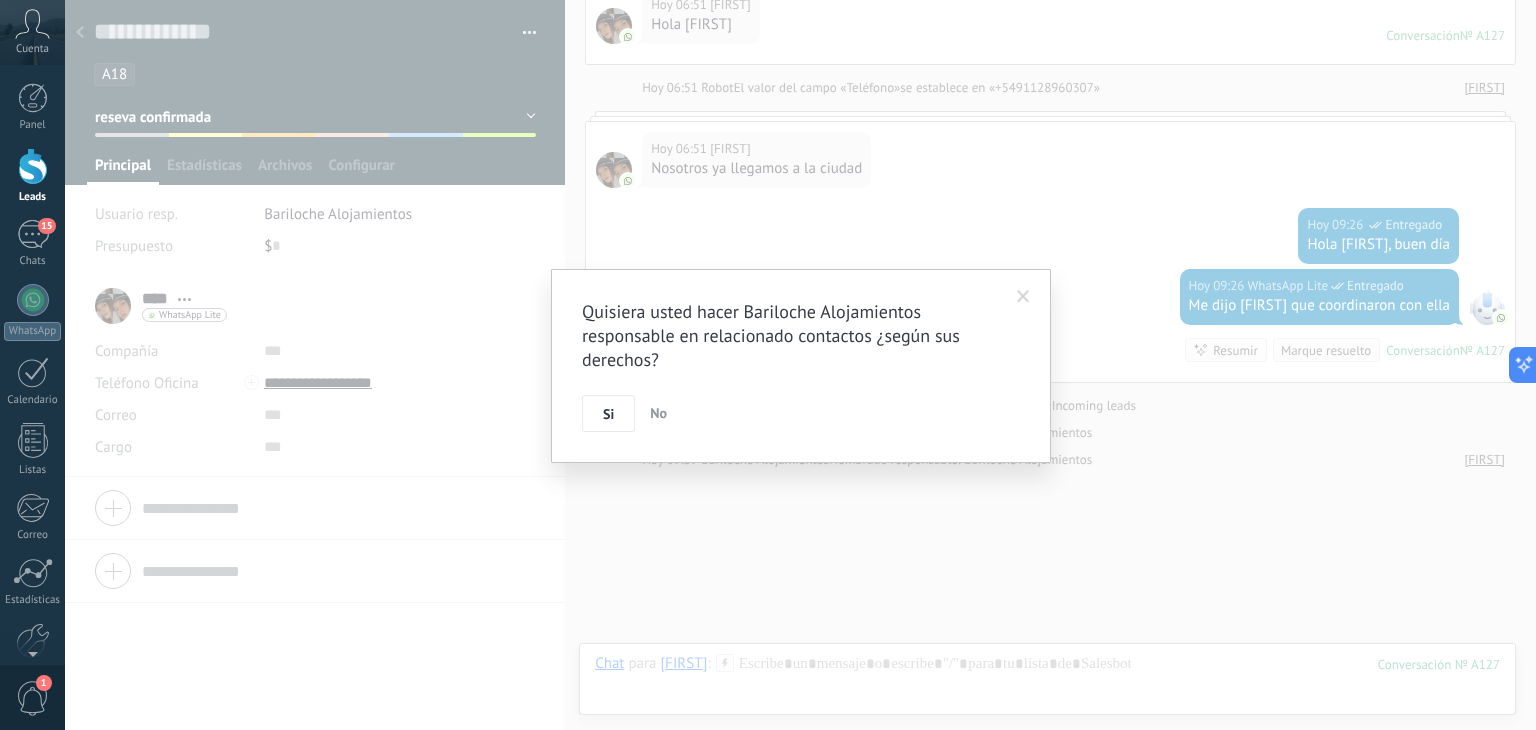 scroll, scrollTop: 337, scrollLeft: 0, axis: vertical 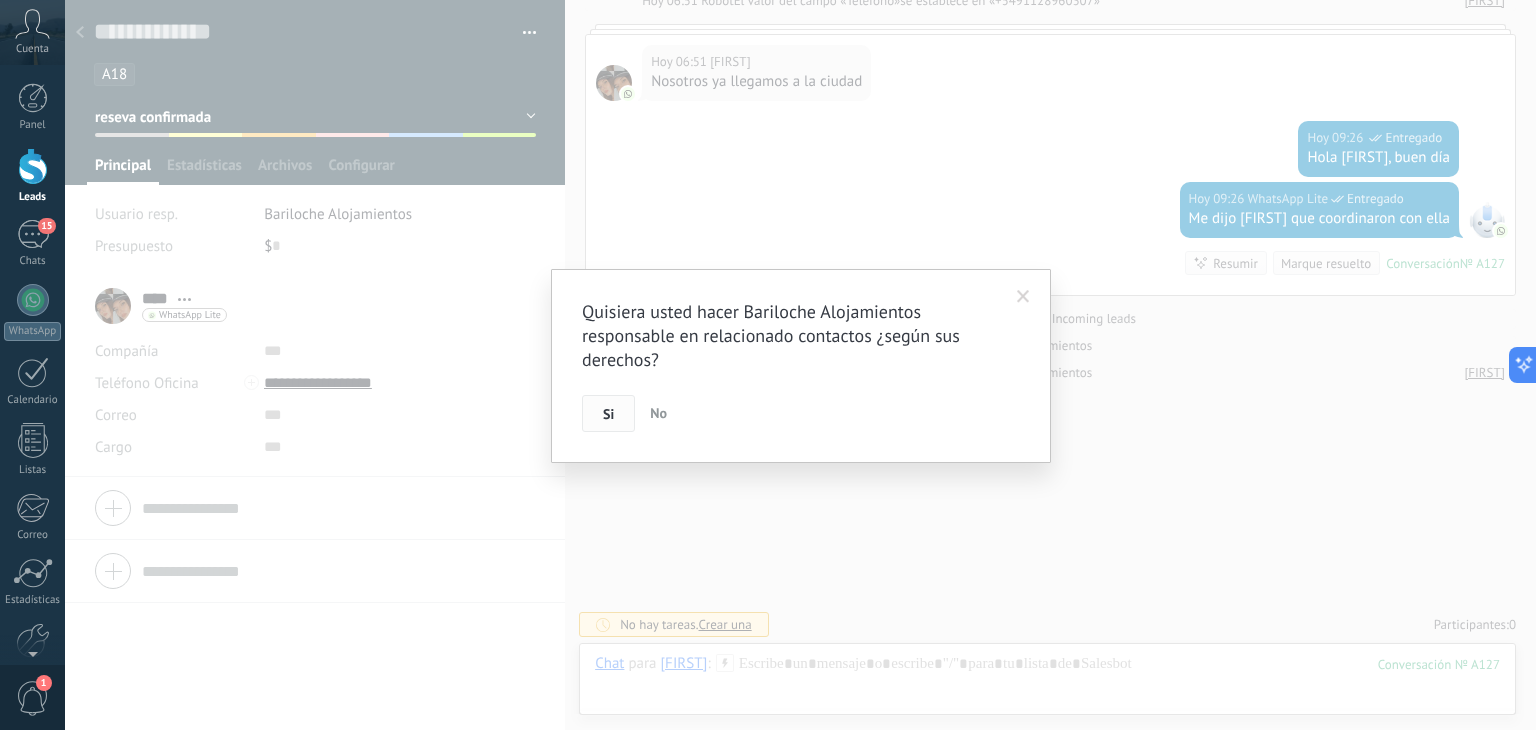 click on "Si" at bounding box center [608, 414] 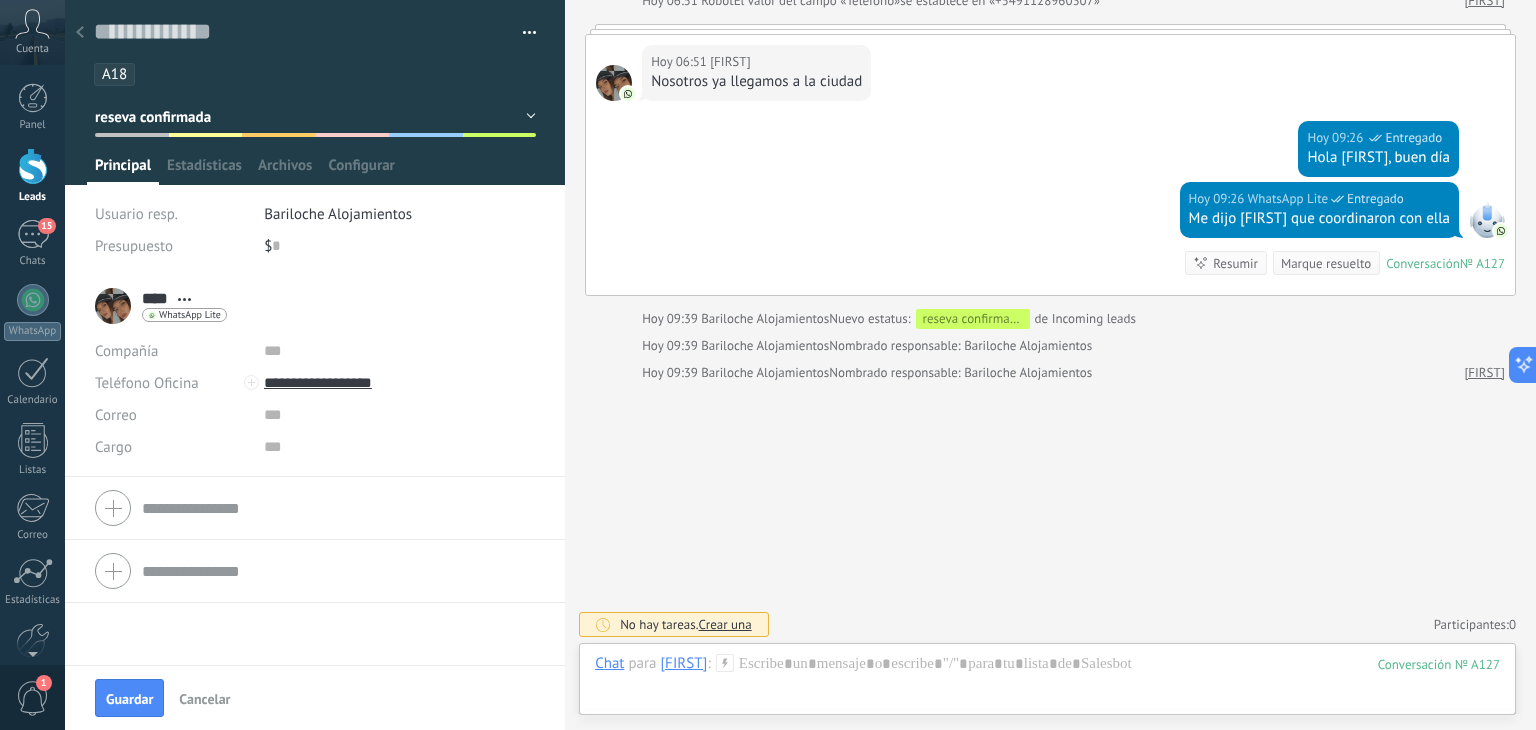 click at bounding box center (33, 166) 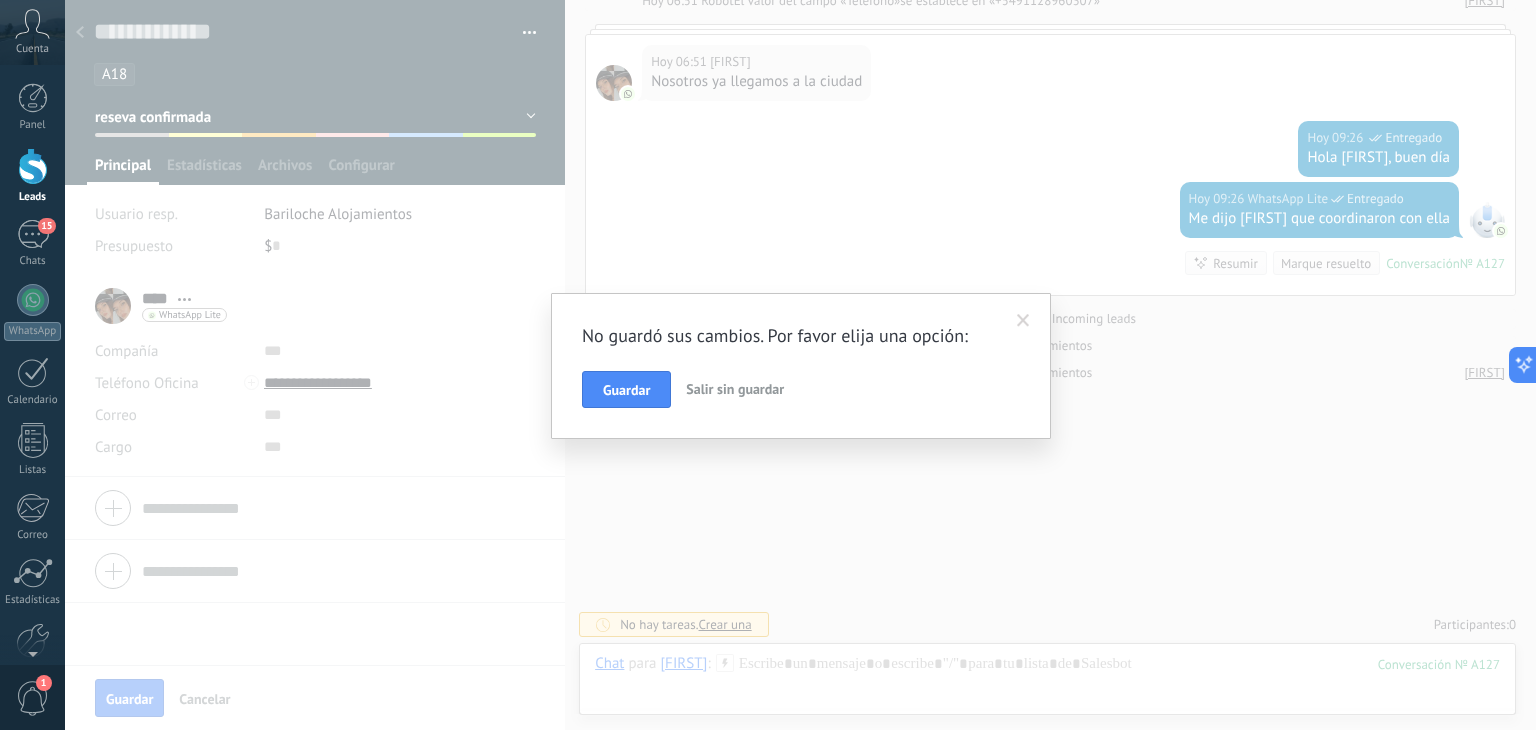click on "Guardar" at bounding box center [626, 390] 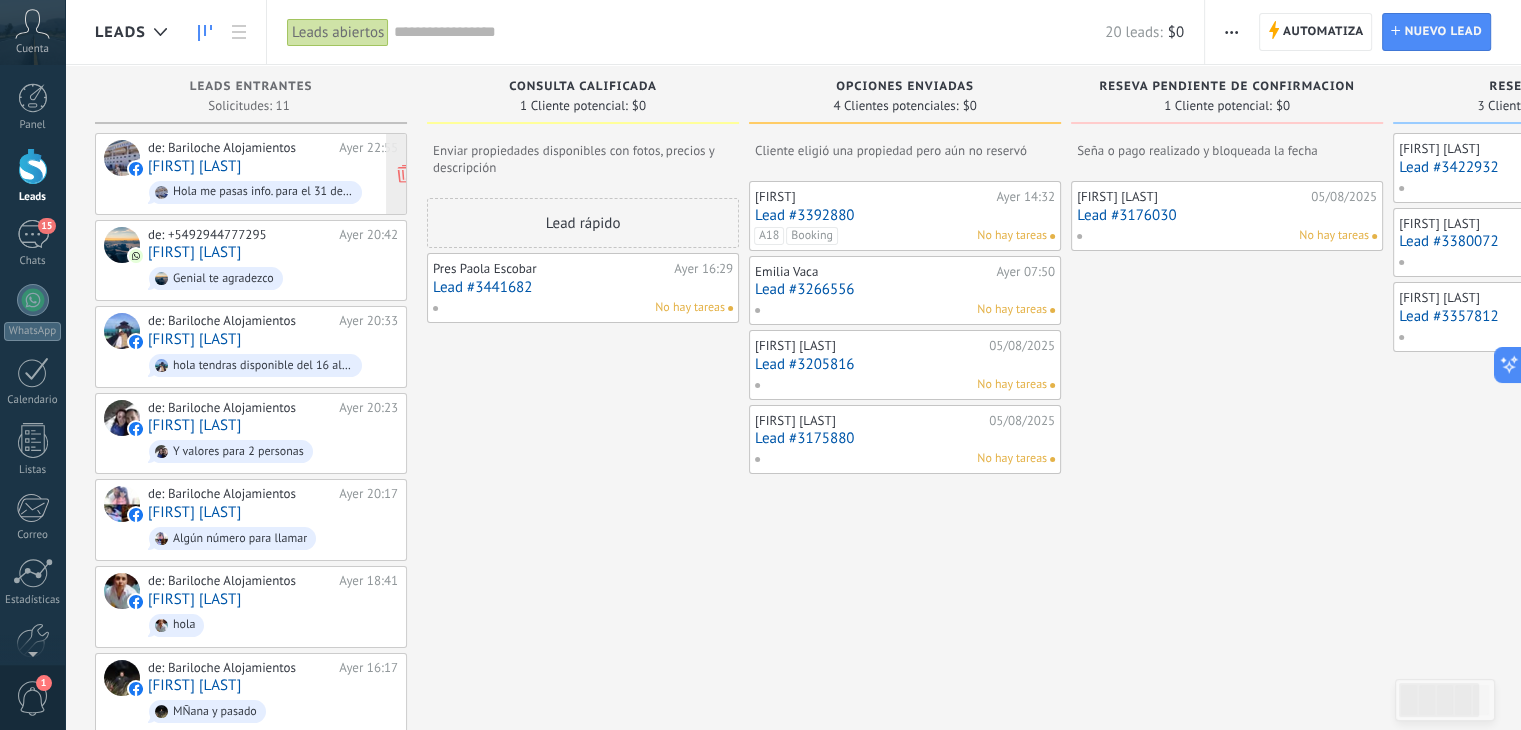 click on "[FIRST] [LAST]" at bounding box center (194, 166) 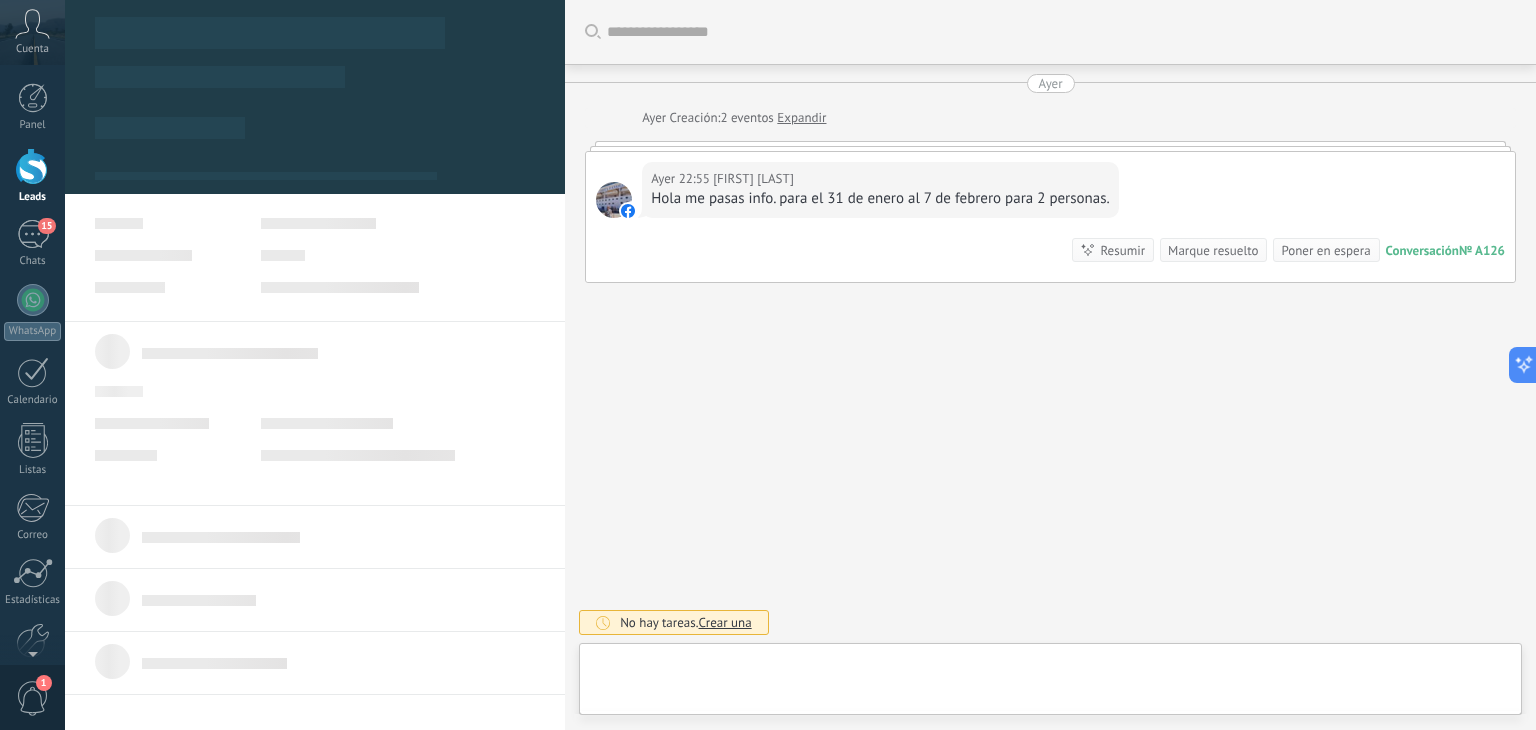 type on "**********" 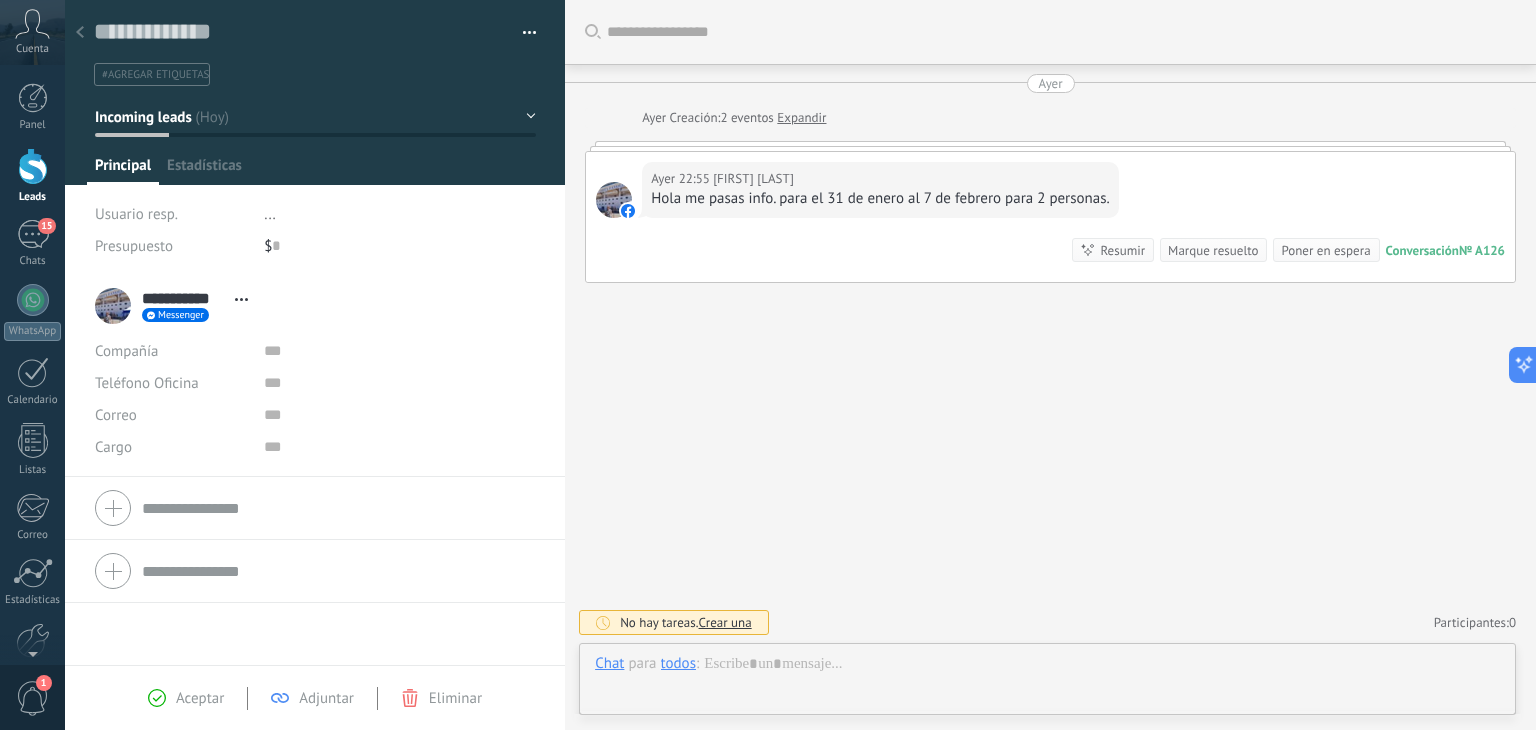 scroll, scrollTop: 29, scrollLeft: 0, axis: vertical 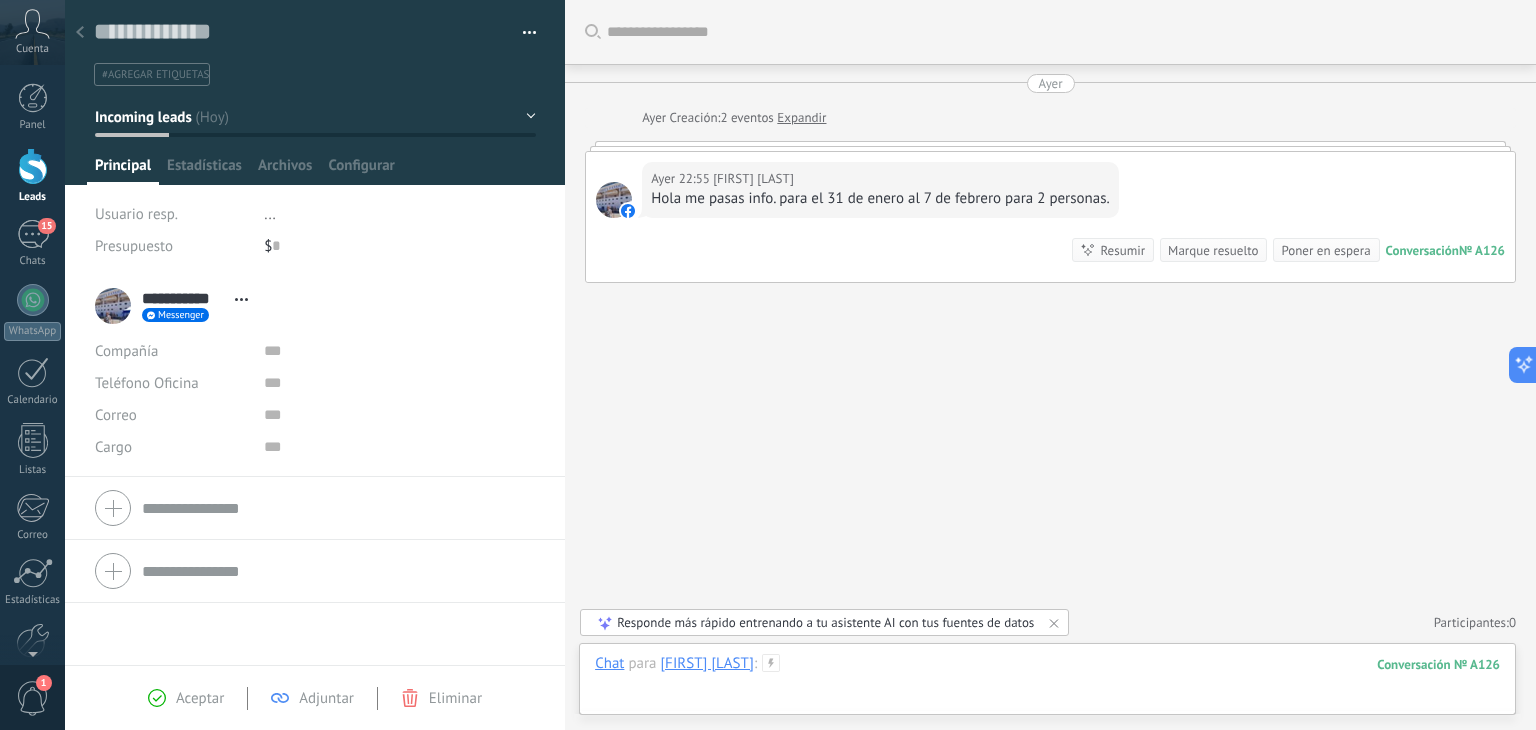 click at bounding box center (1047, 684) 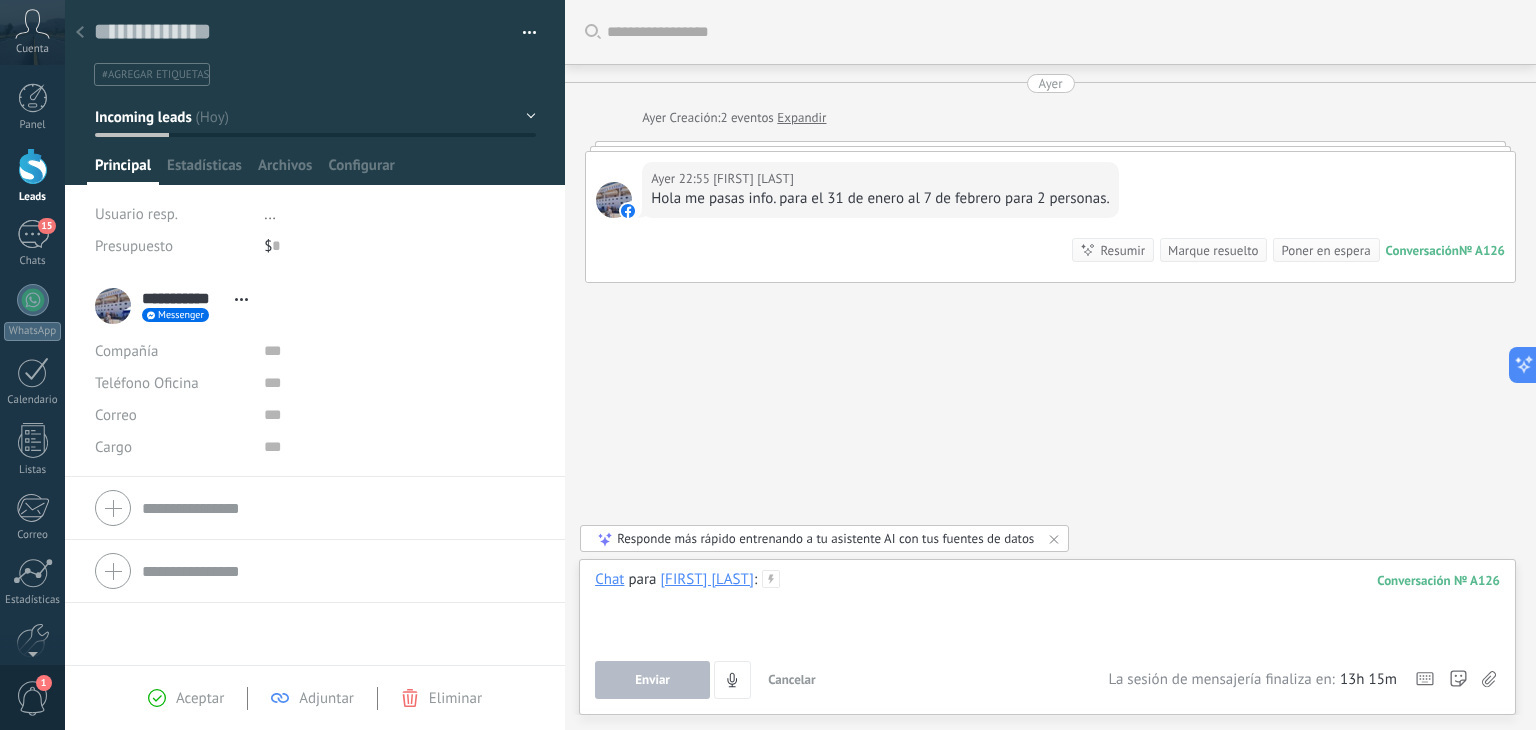 type 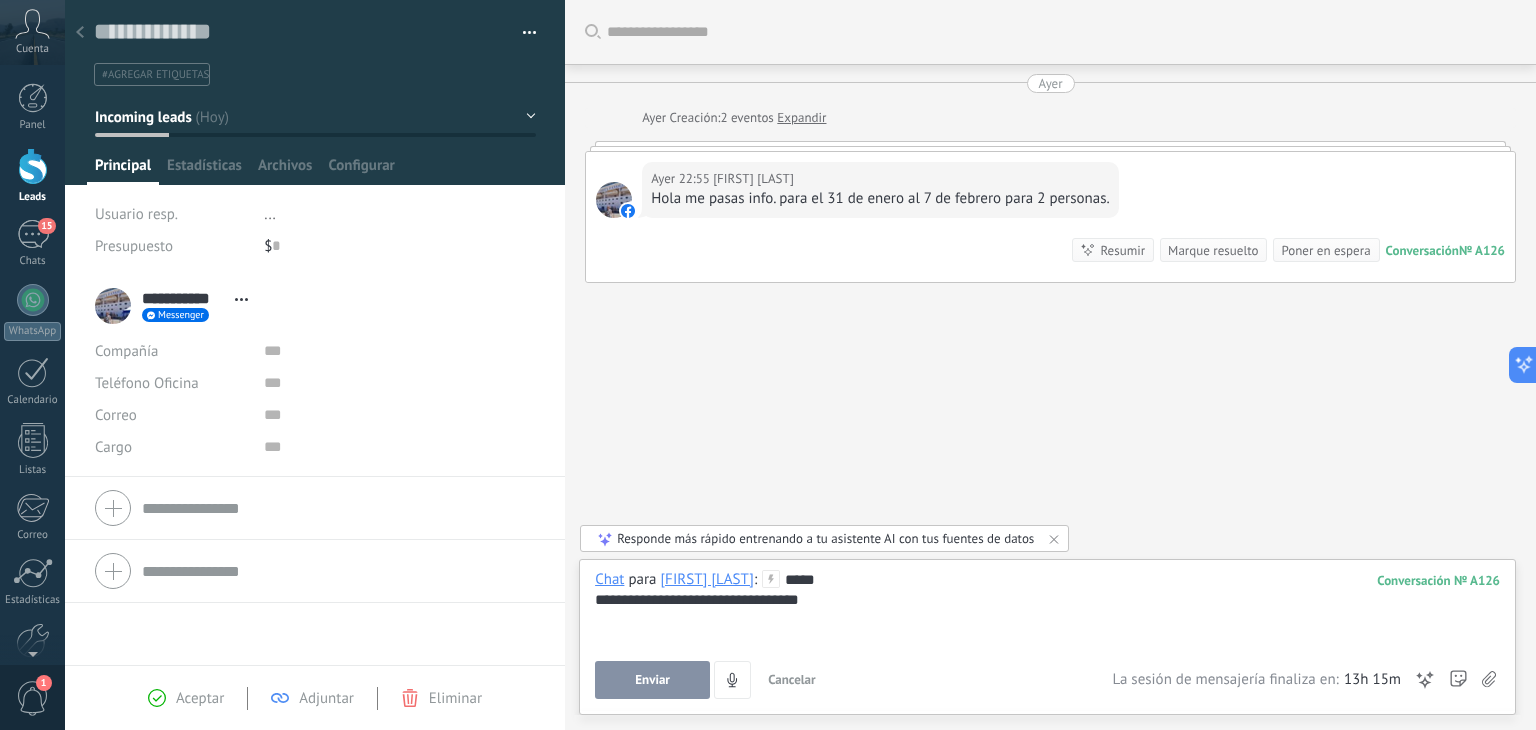 click on "Enviar" at bounding box center [652, 680] 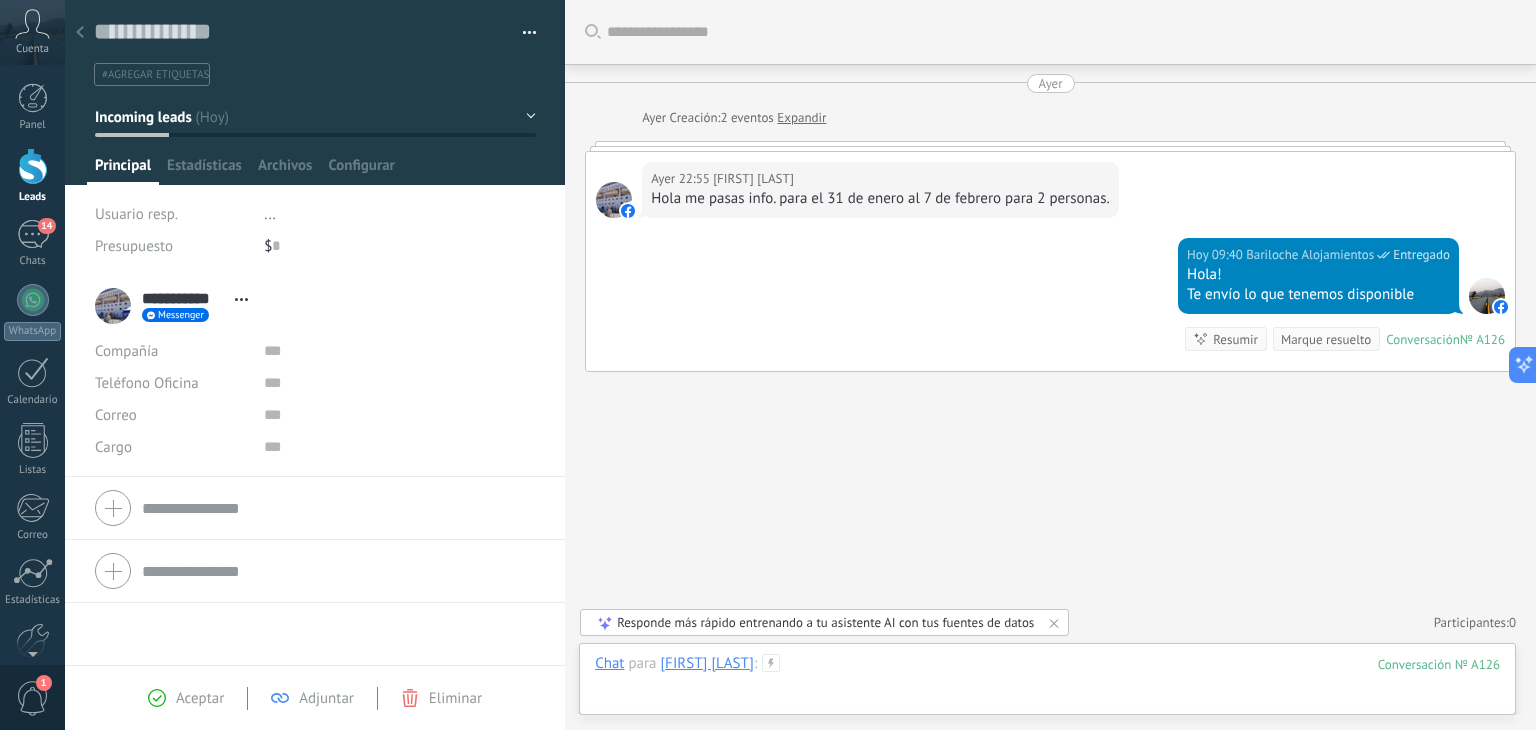 click at bounding box center (1047, 684) 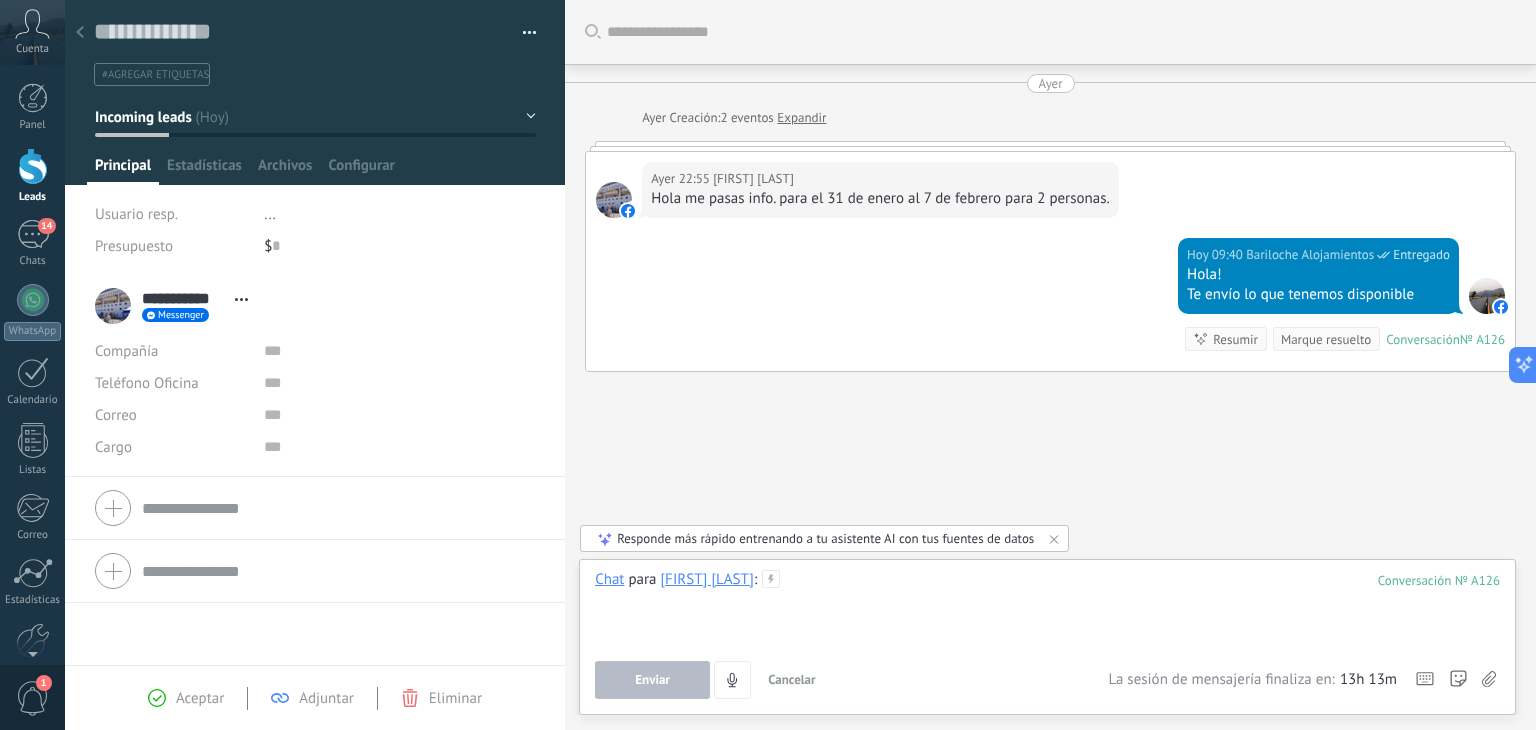 click at bounding box center (1047, 608) 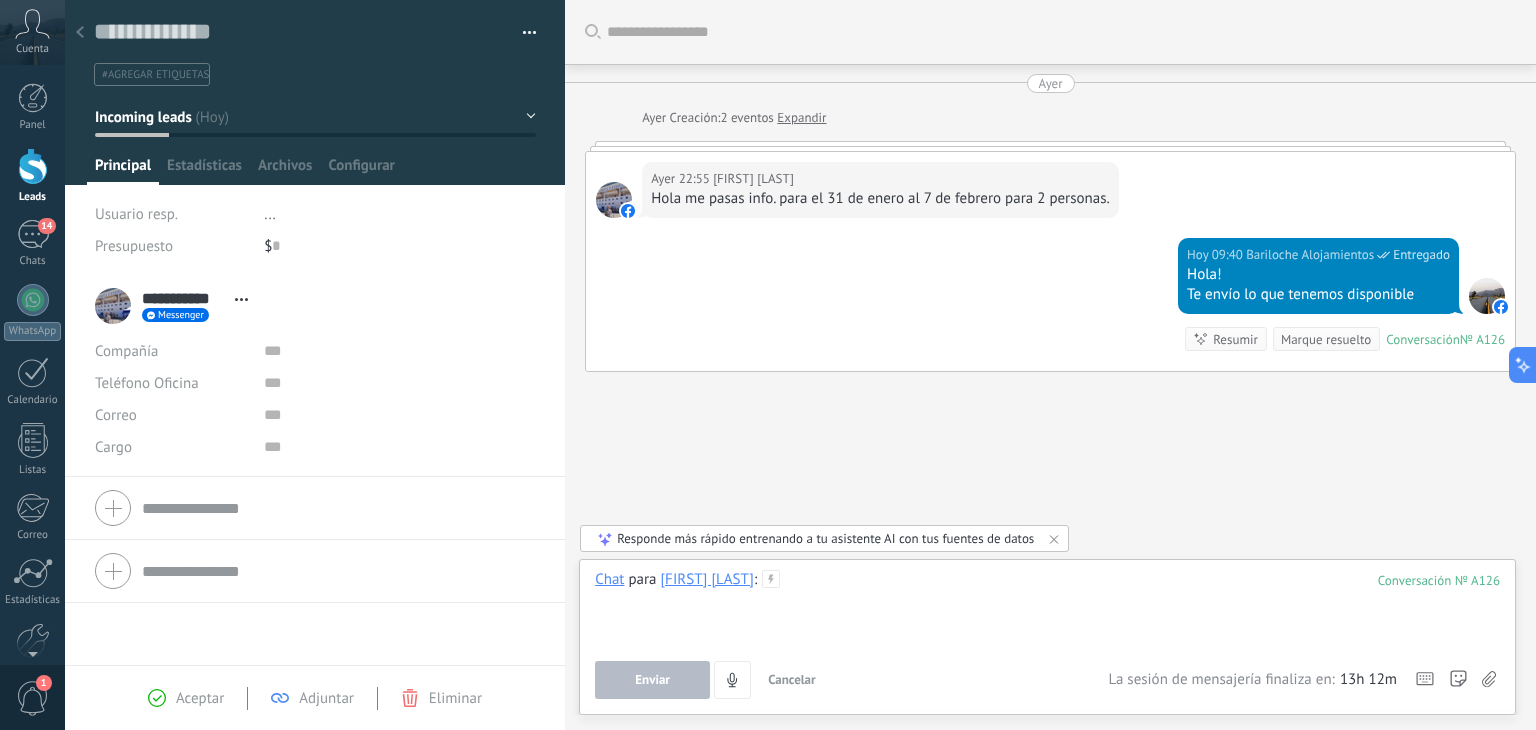 paste 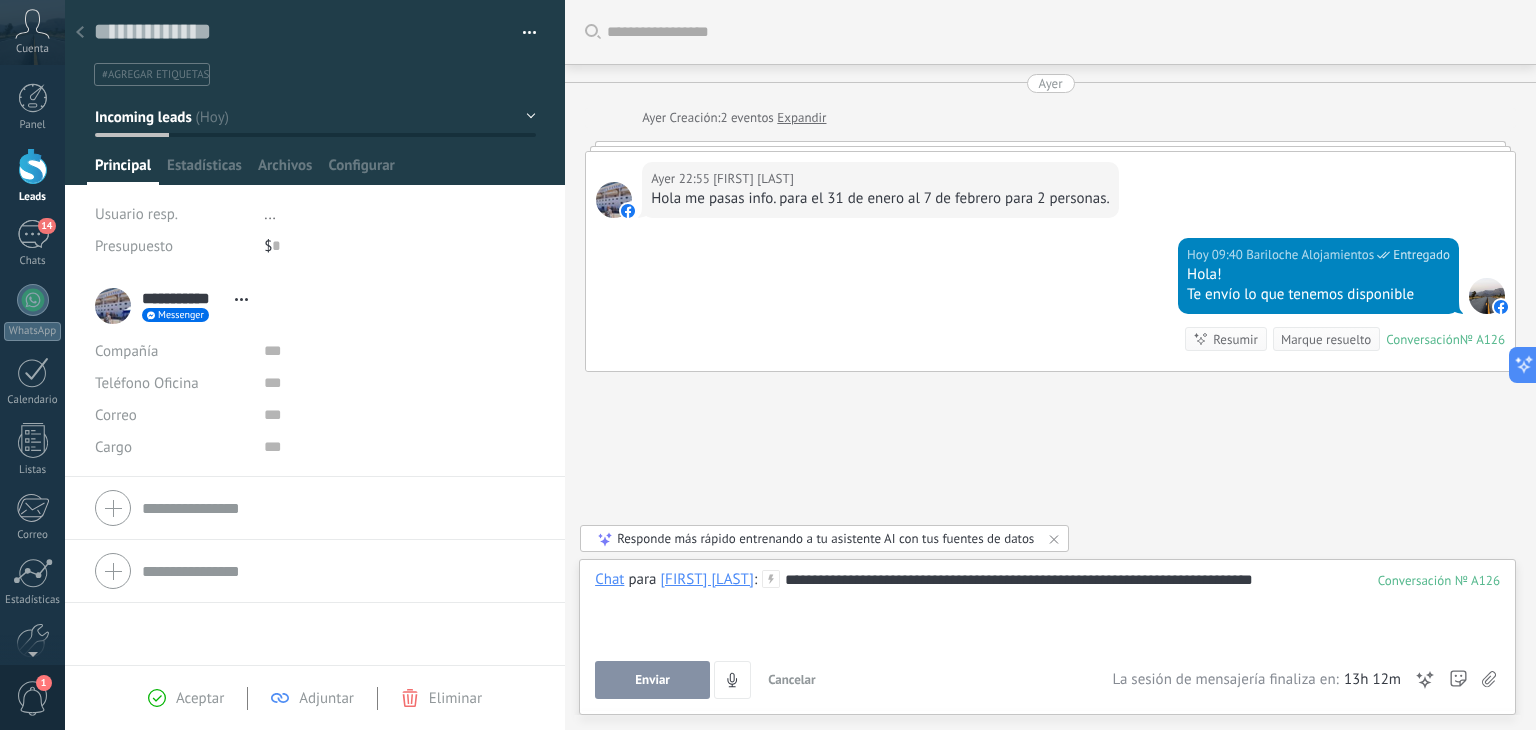 click on "Enviar" at bounding box center (652, 680) 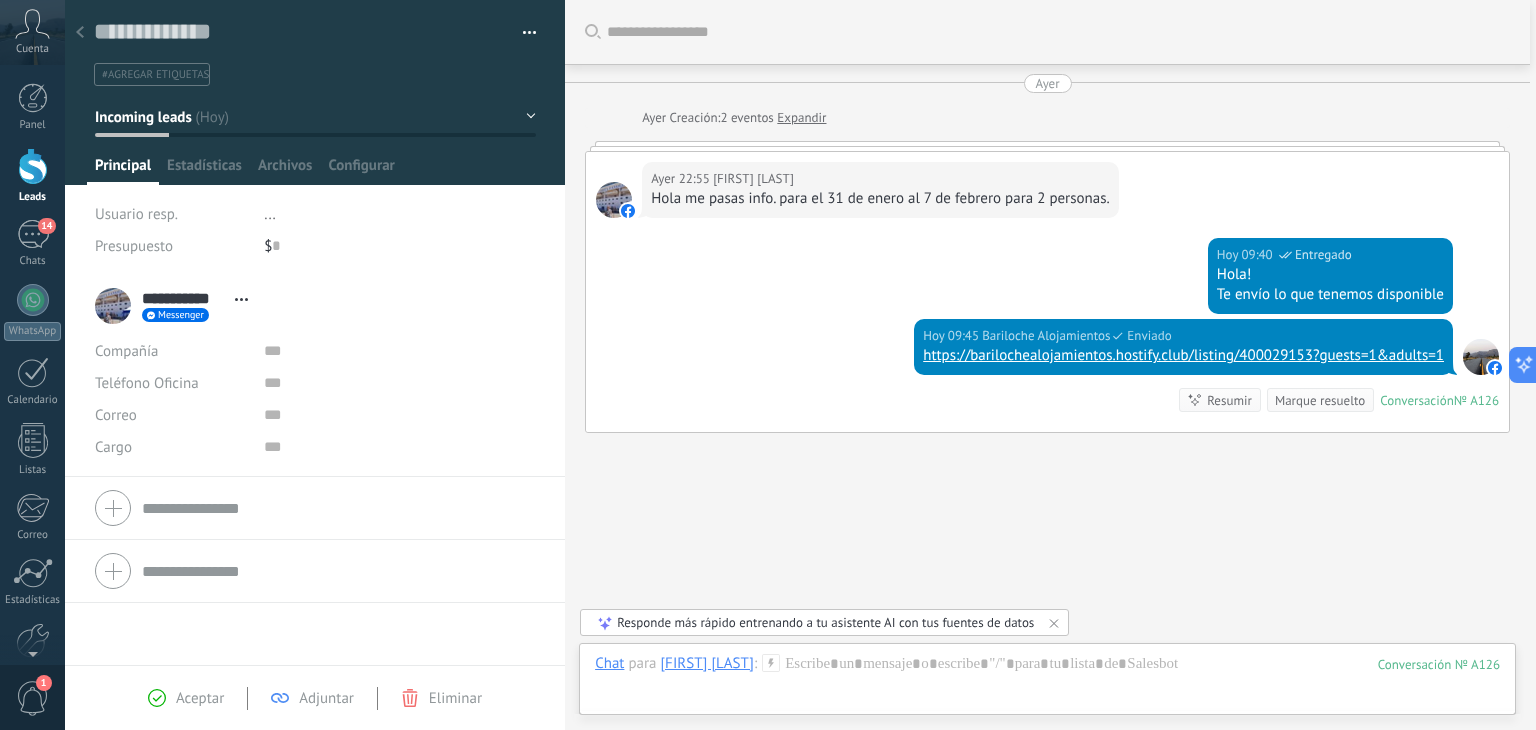scroll, scrollTop: 51, scrollLeft: 0, axis: vertical 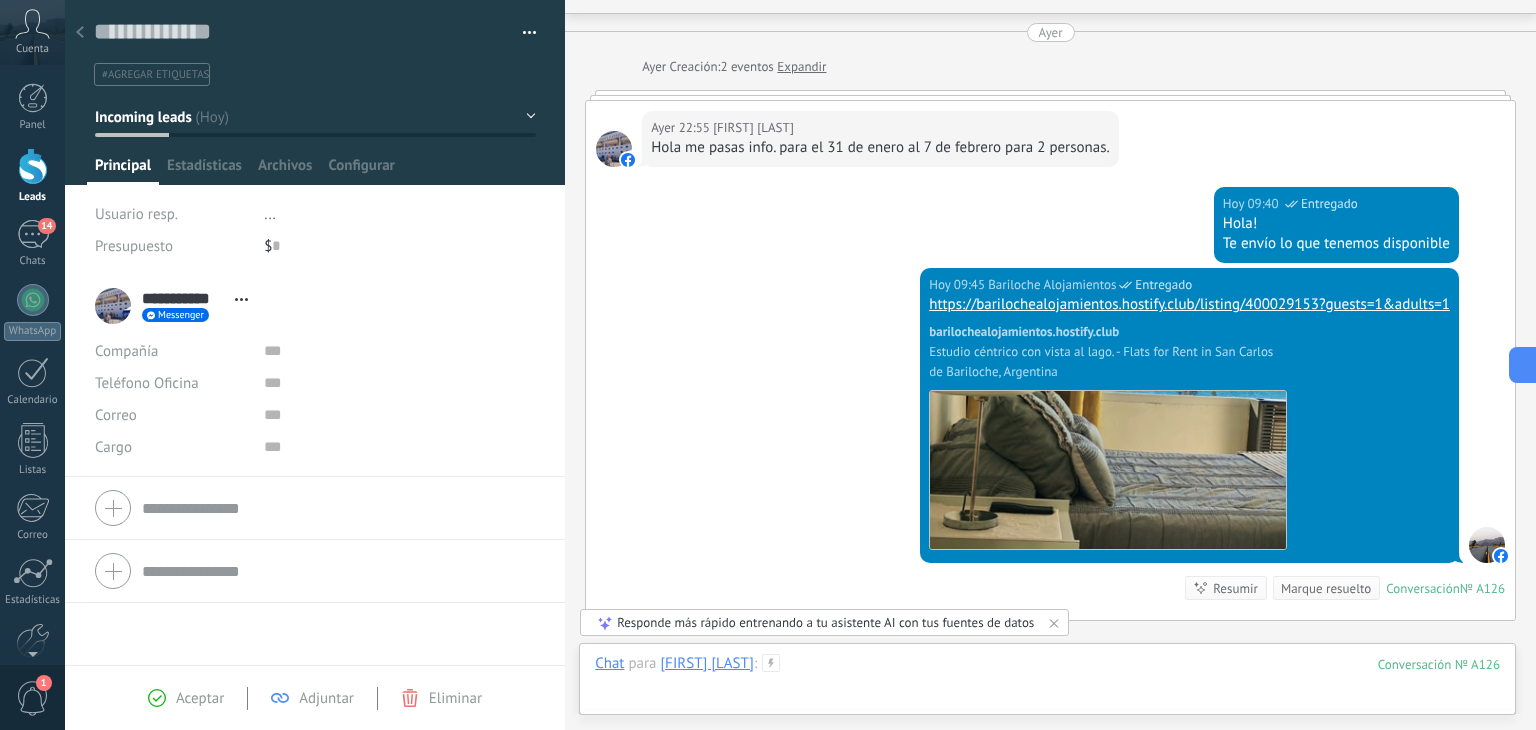 click at bounding box center [1047, 684] 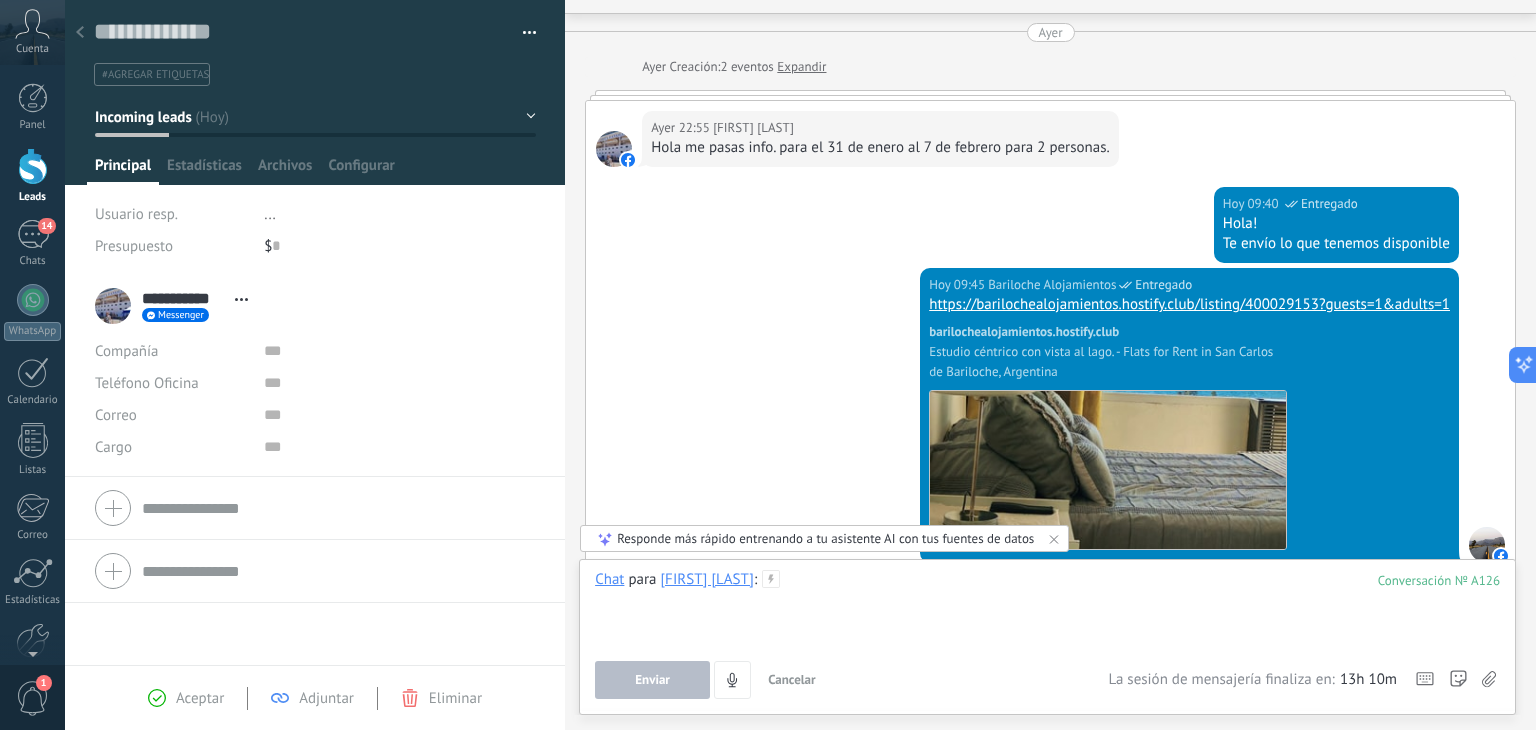 paste 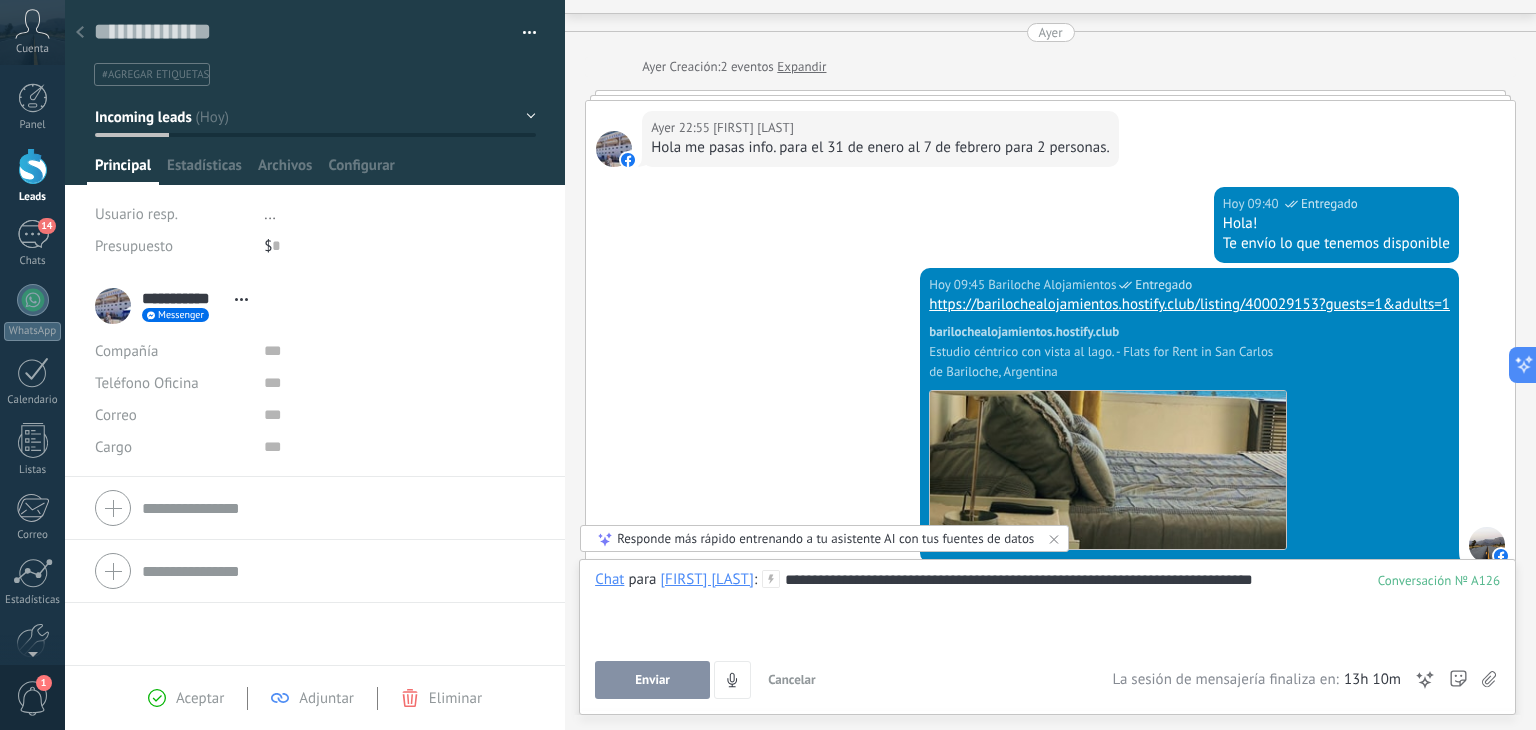 click on "Enviar" at bounding box center (652, 680) 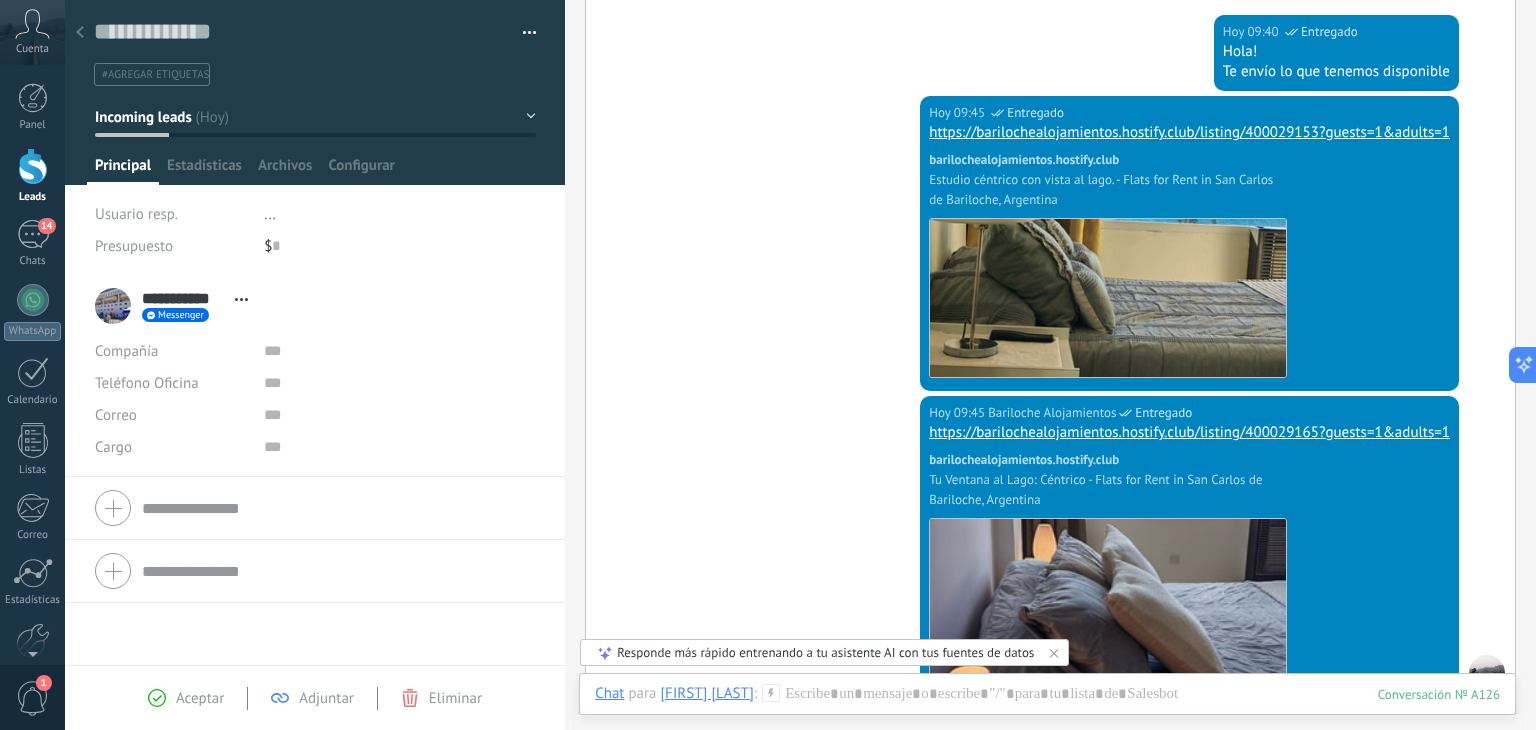 scroll, scrollTop: 0, scrollLeft: 0, axis: both 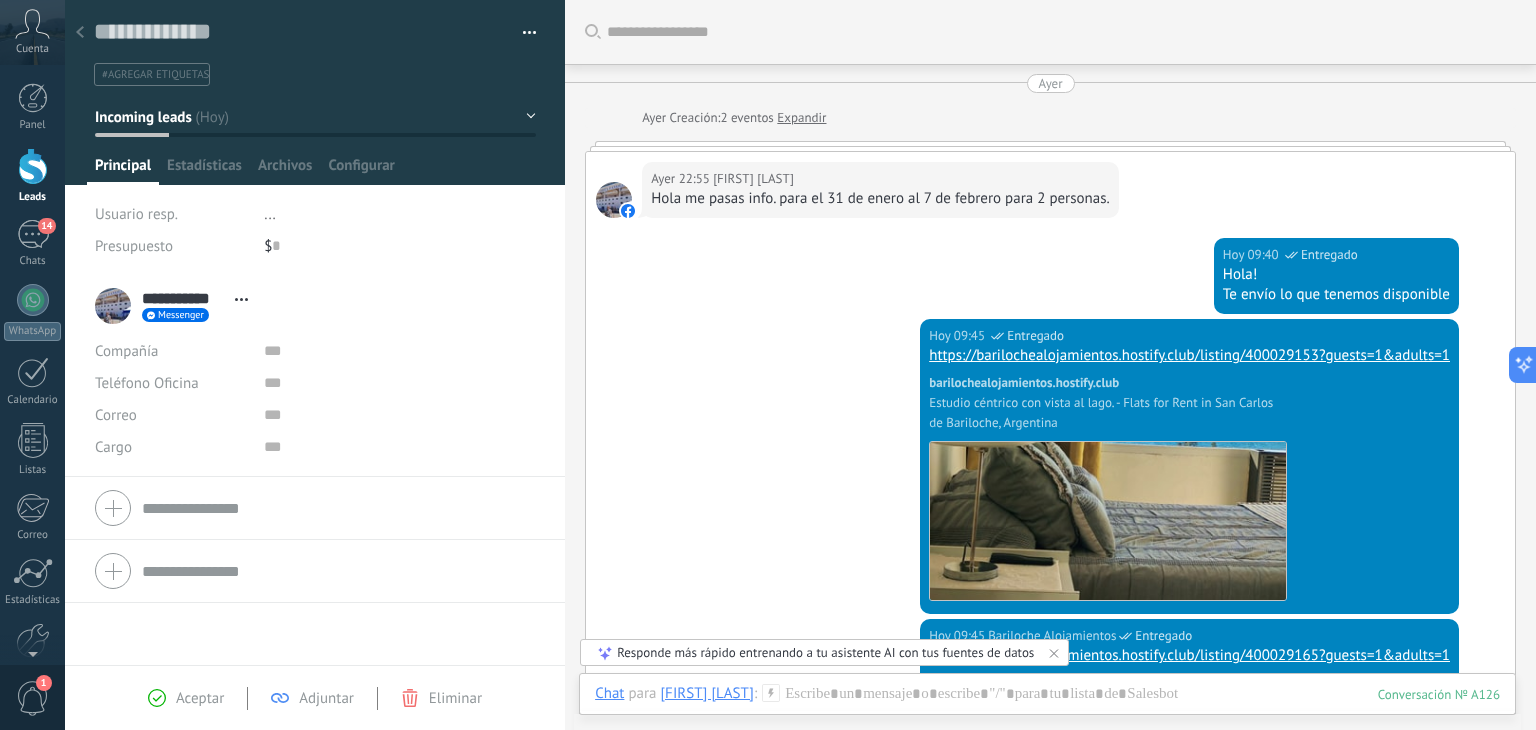 click on "#agregar etiquetas" at bounding box center (155, 75) 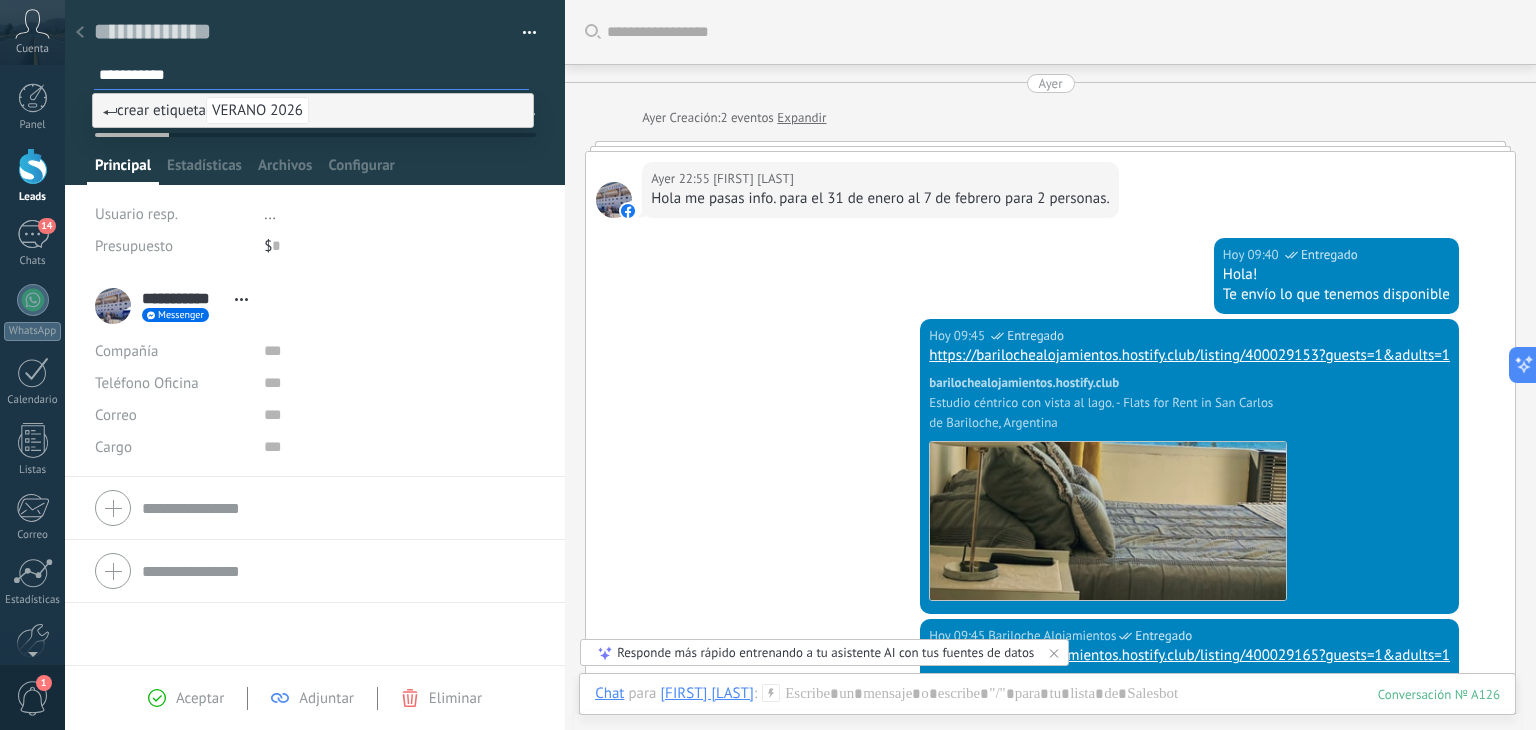 type on "**********" 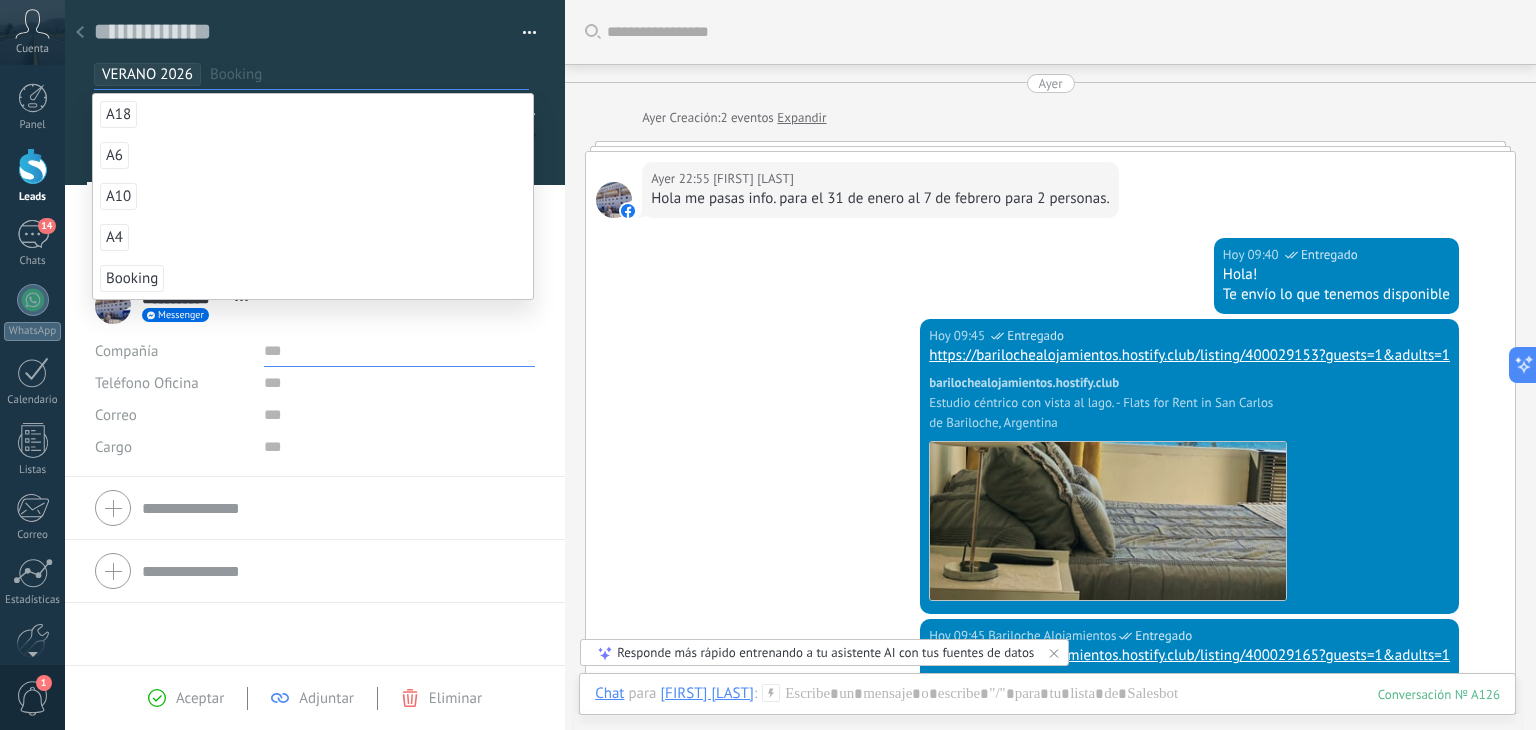 click at bounding box center [399, 351] 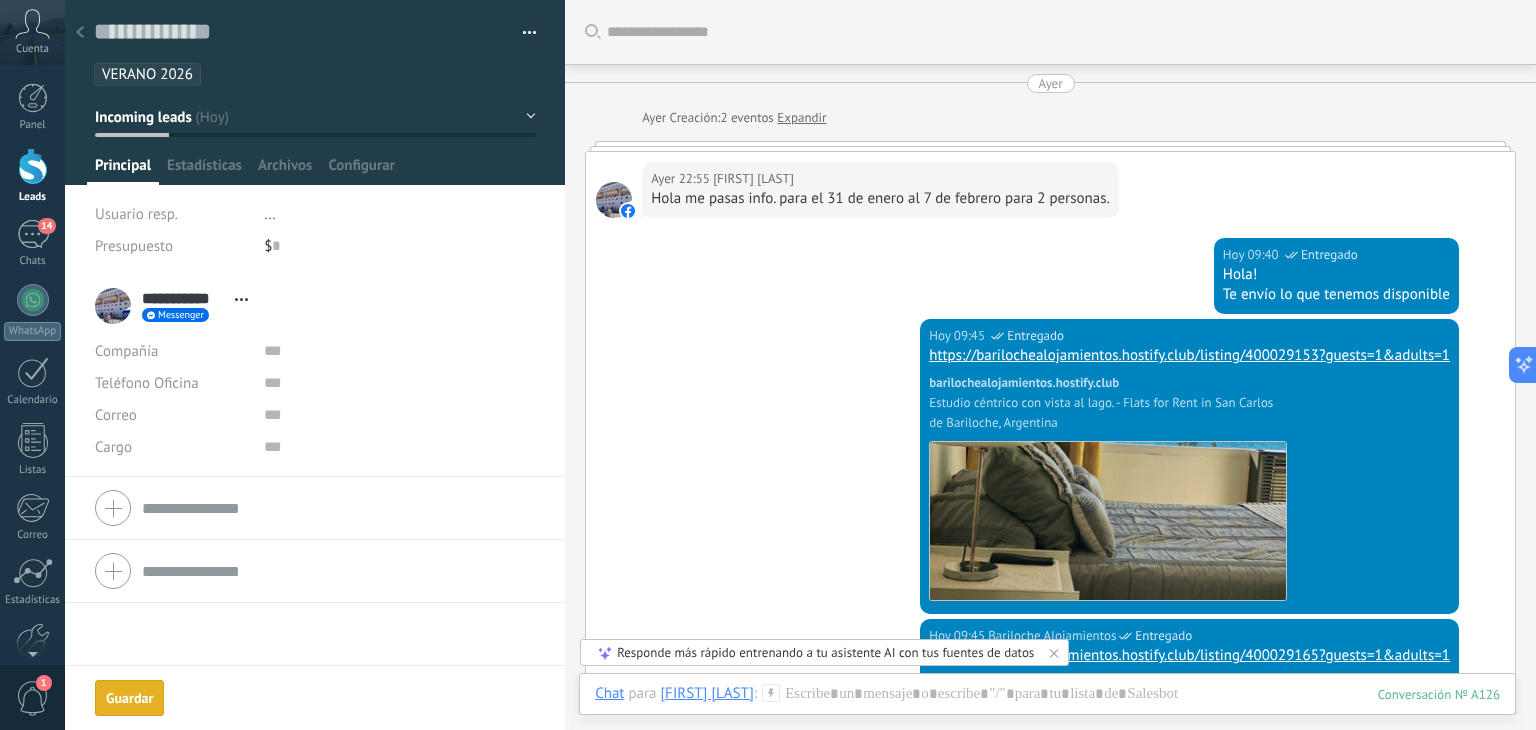 click on "Guardar" at bounding box center (129, 698) 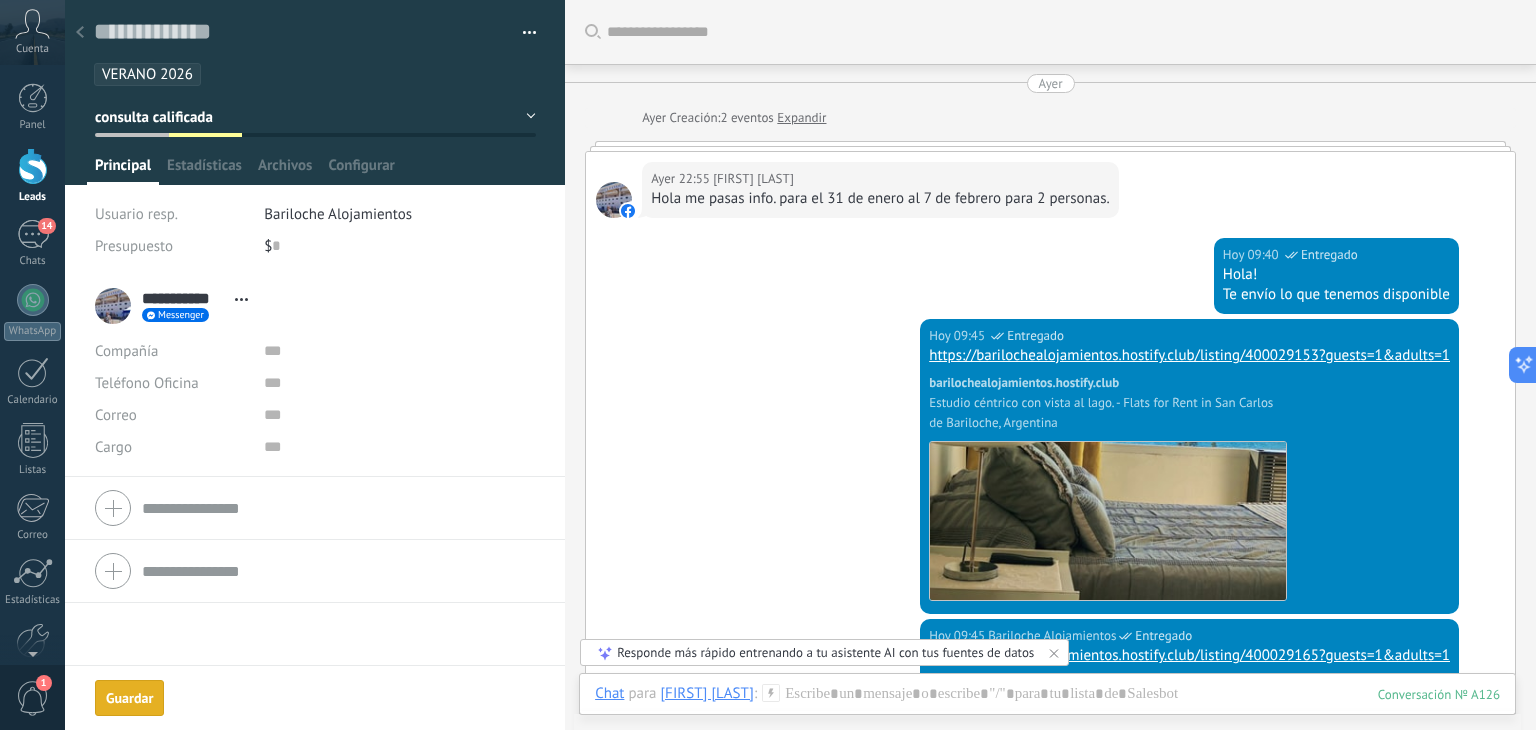 scroll, scrollTop: 123, scrollLeft: 0, axis: vertical 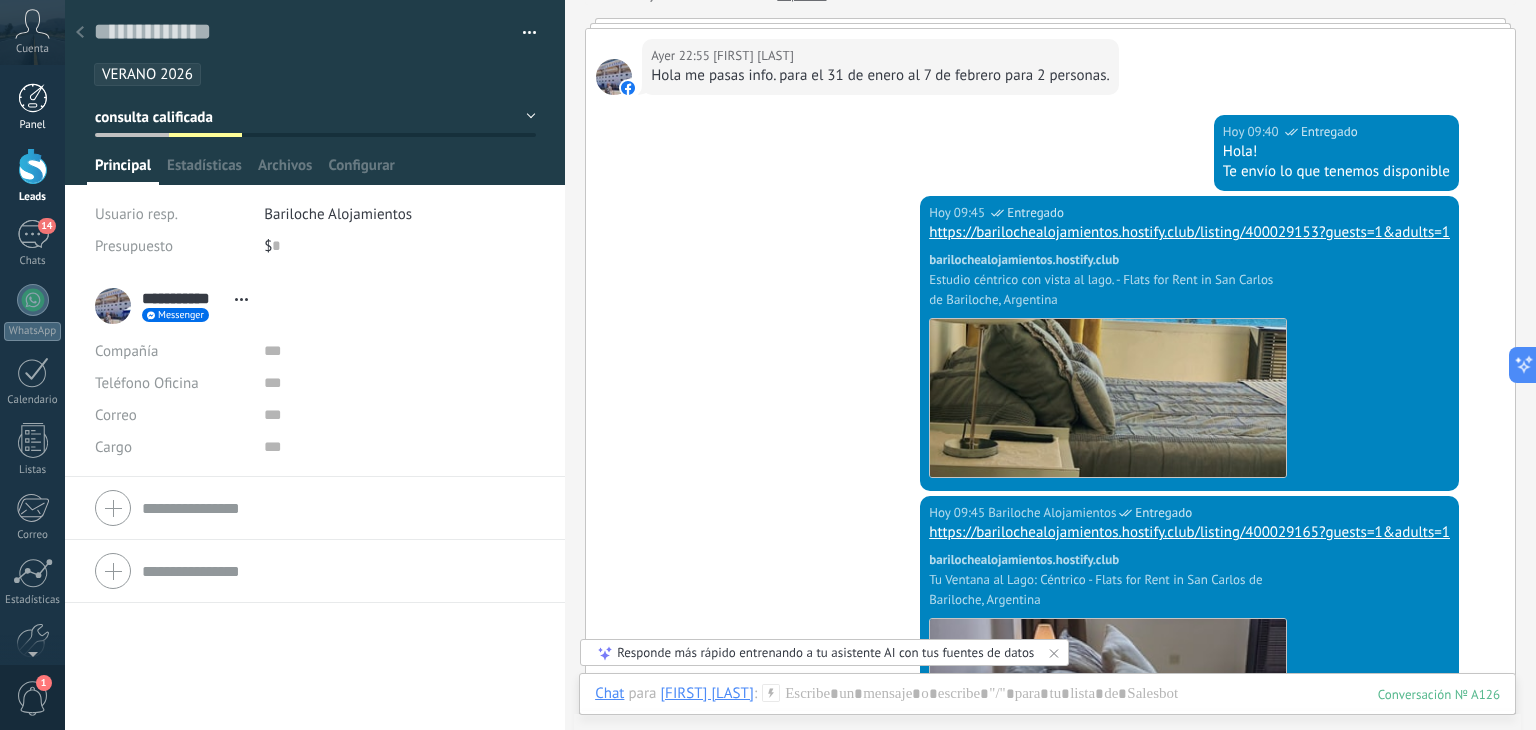 click at bounding box center [33, 98] 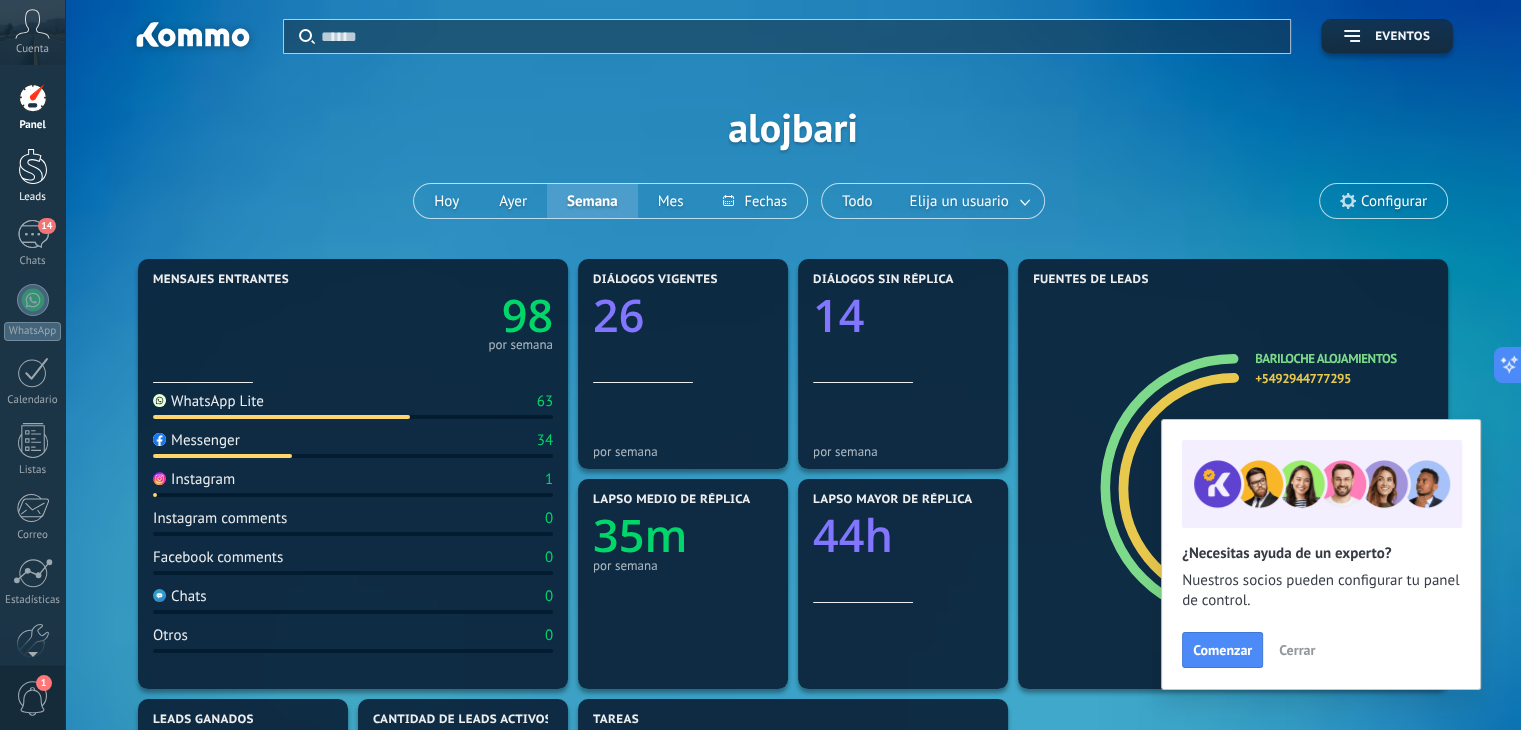 click at bounding box center (33, 166) 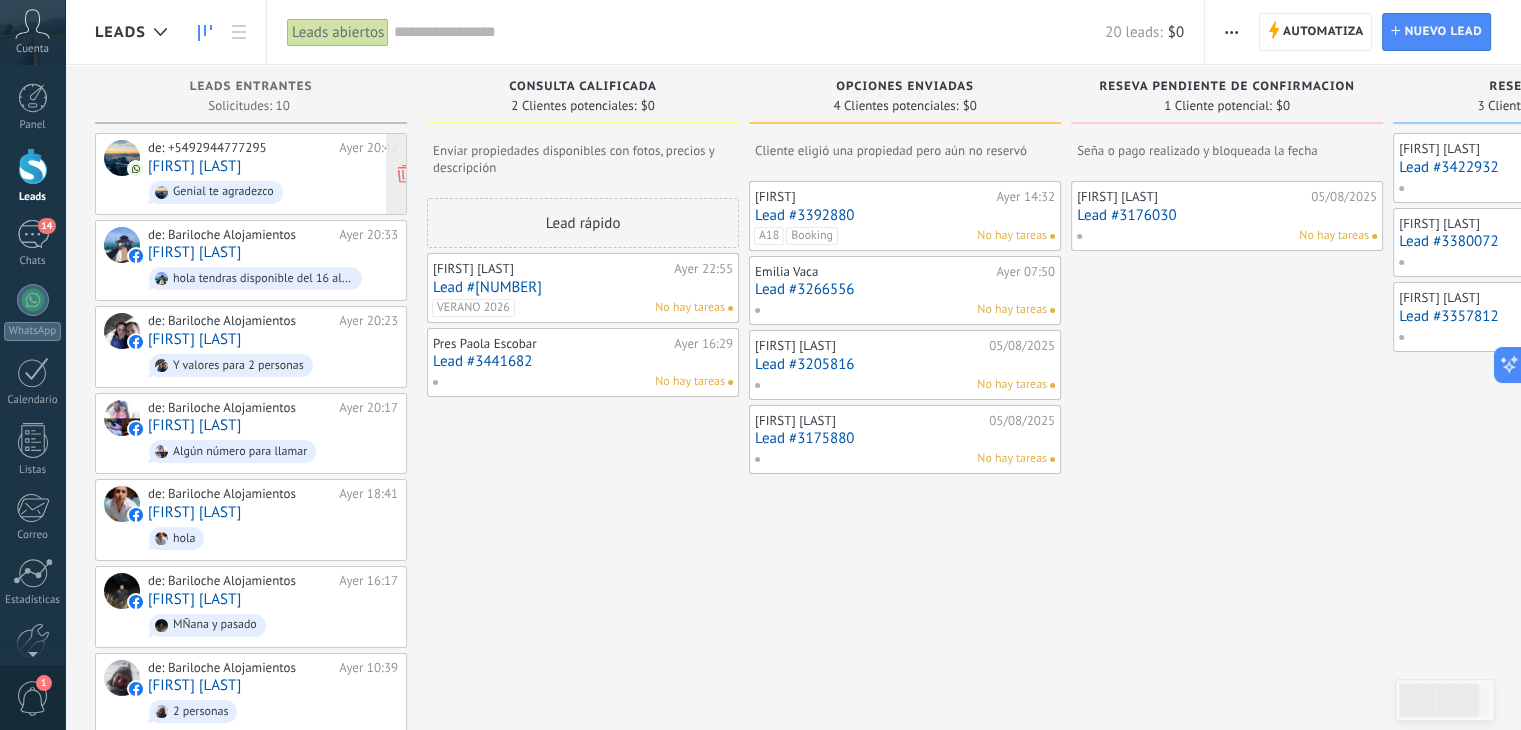 click on "[FIRST] [LAST]" at bounding box center (194, 166) 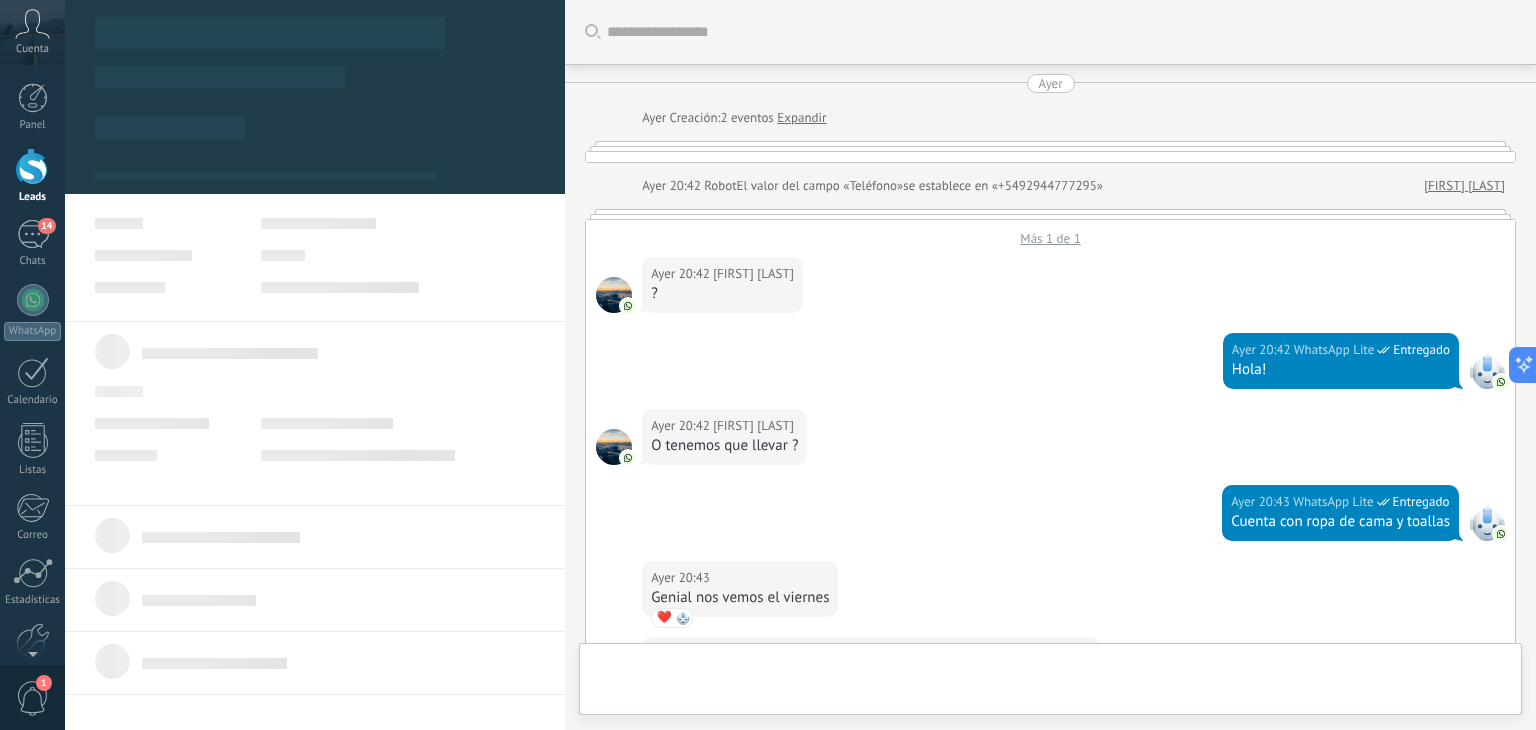 type on "**********" 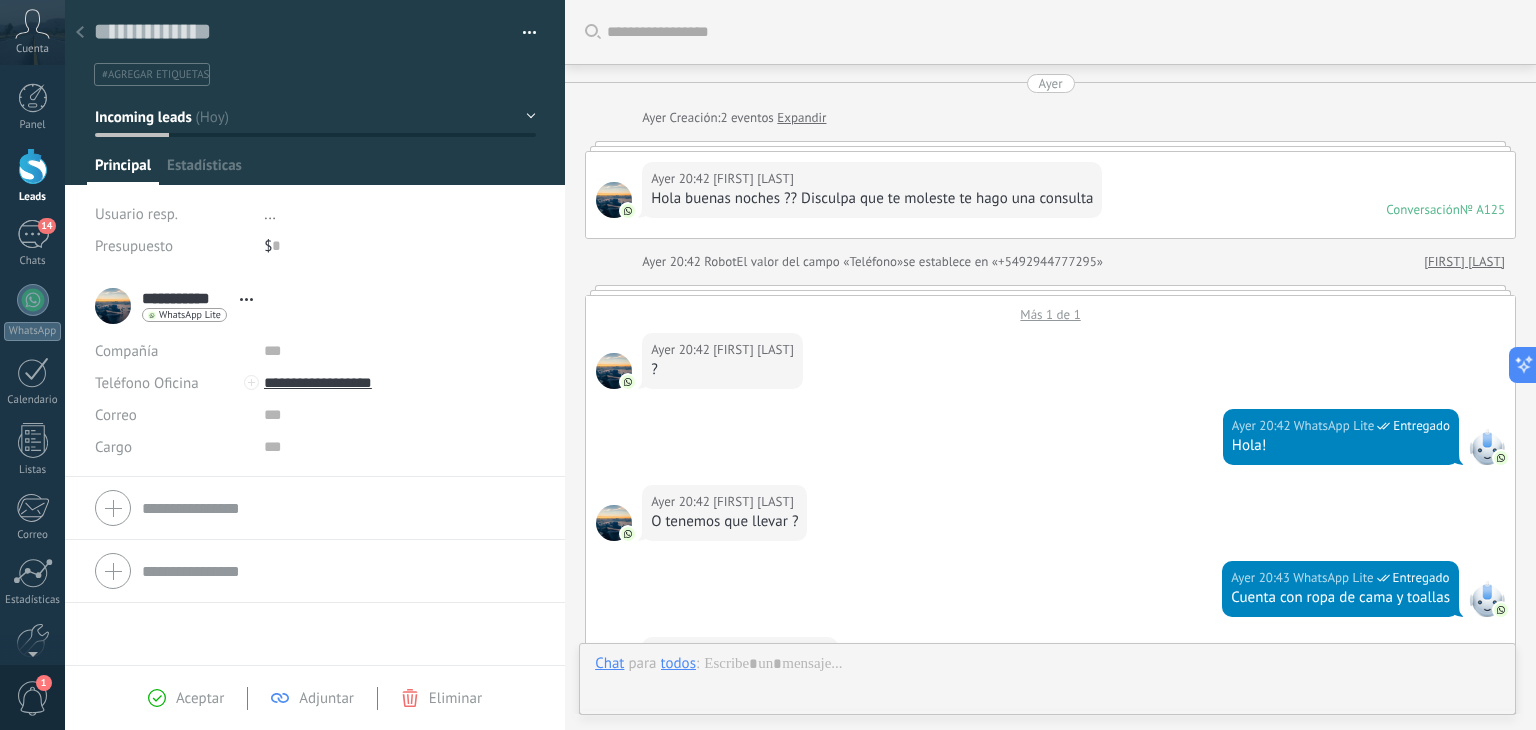 scroll, scrollTop: 681, scrollLeft: 0, axis: vertical 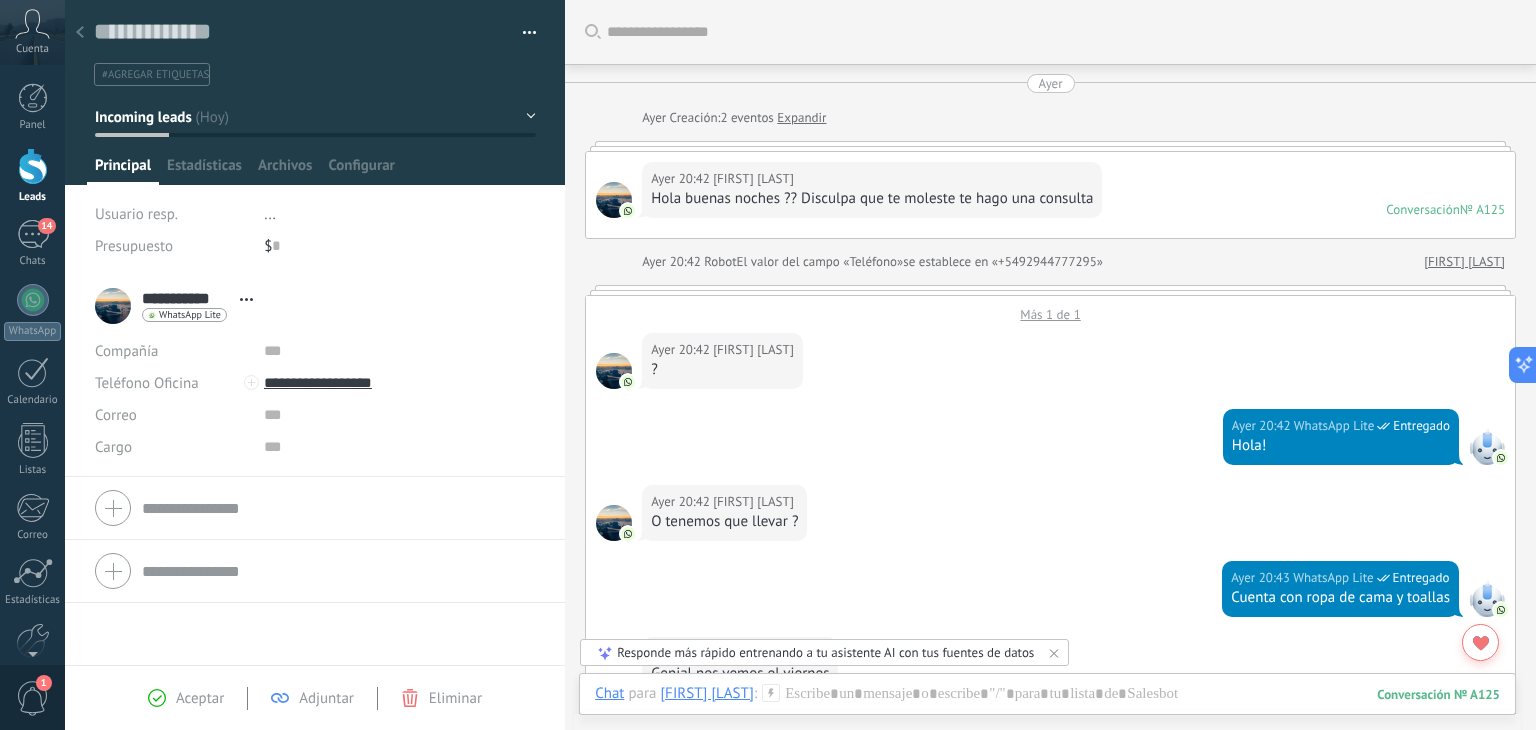 click on "#agregar etiquetas" at bounding box center [311, 74] 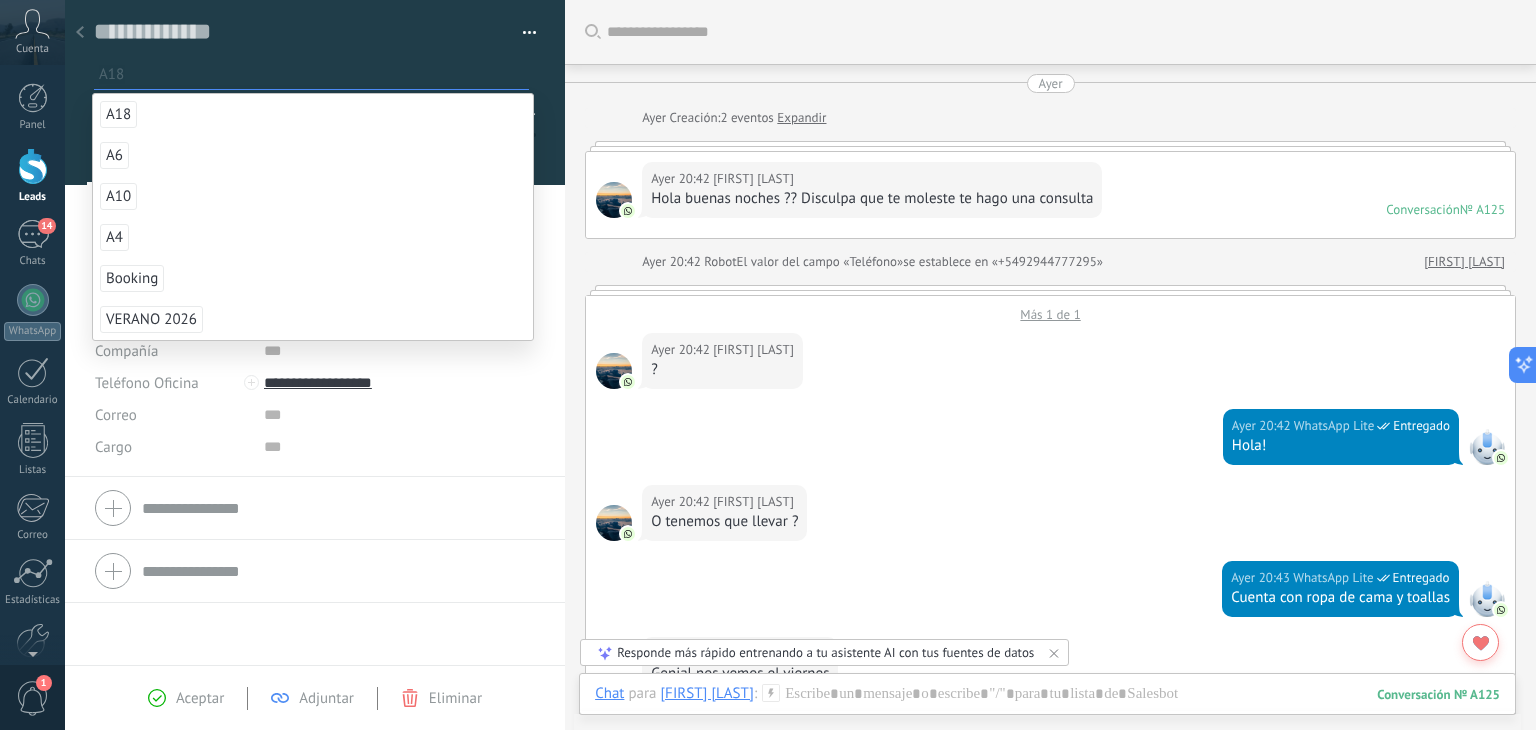 type on "*" 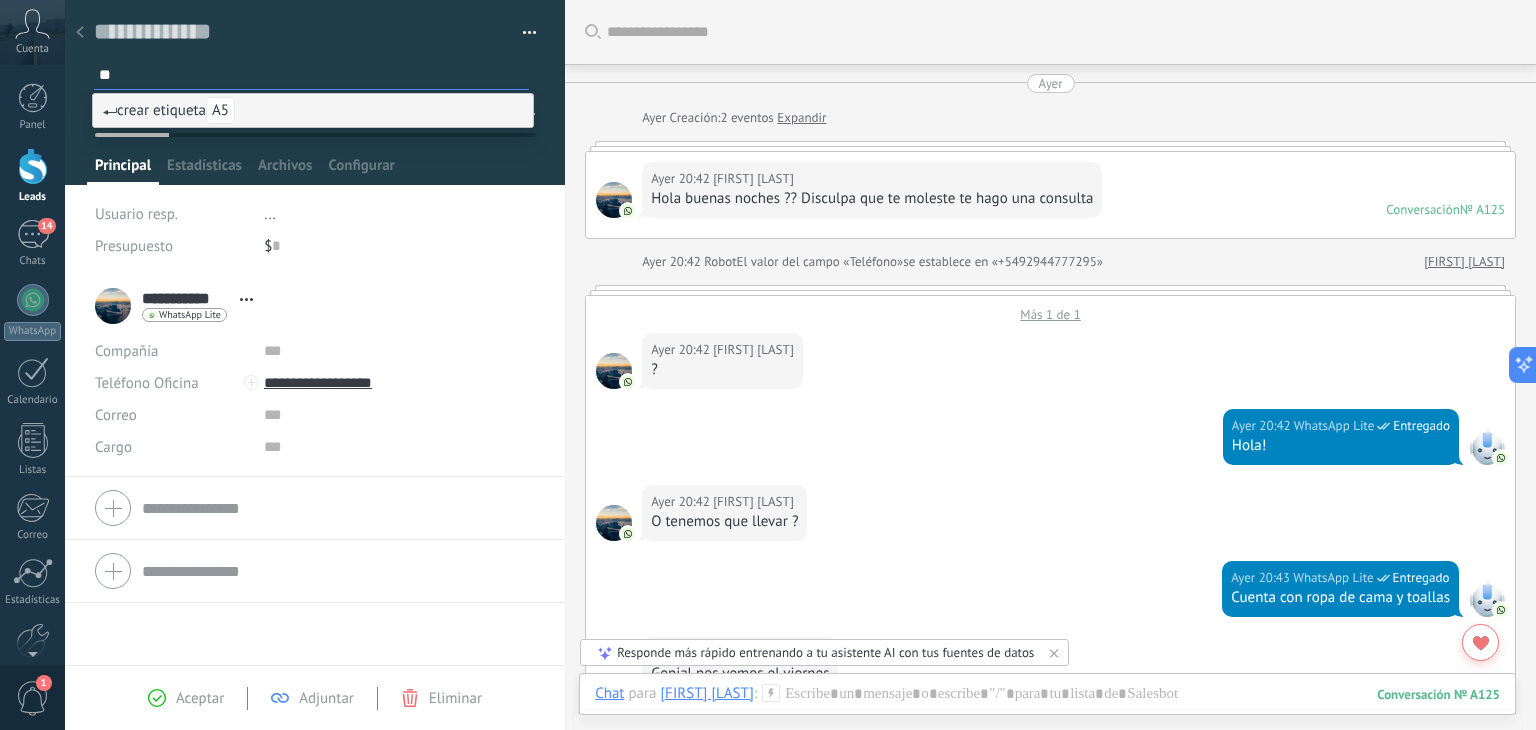type on "**" 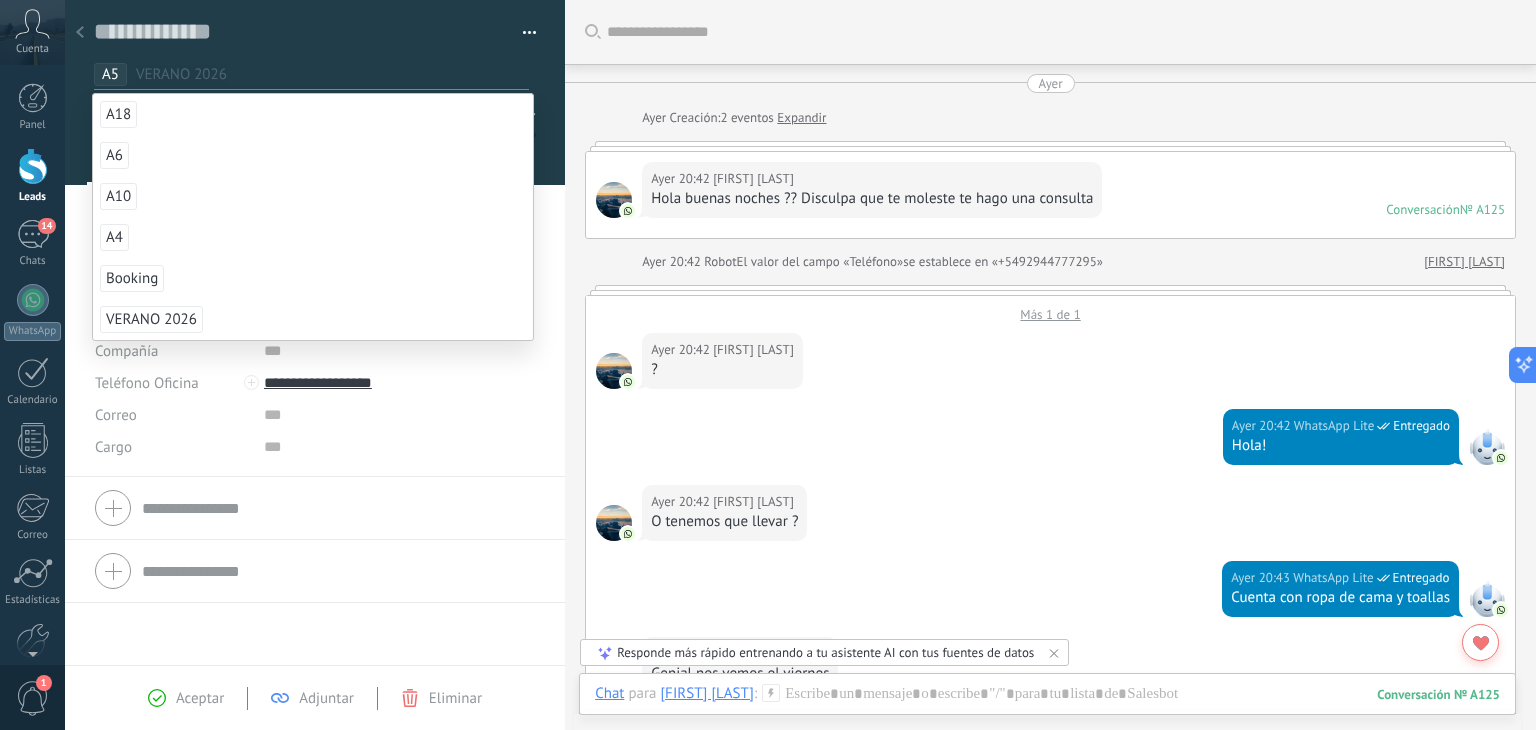 click on "**********" at bounding box center [315, 376] 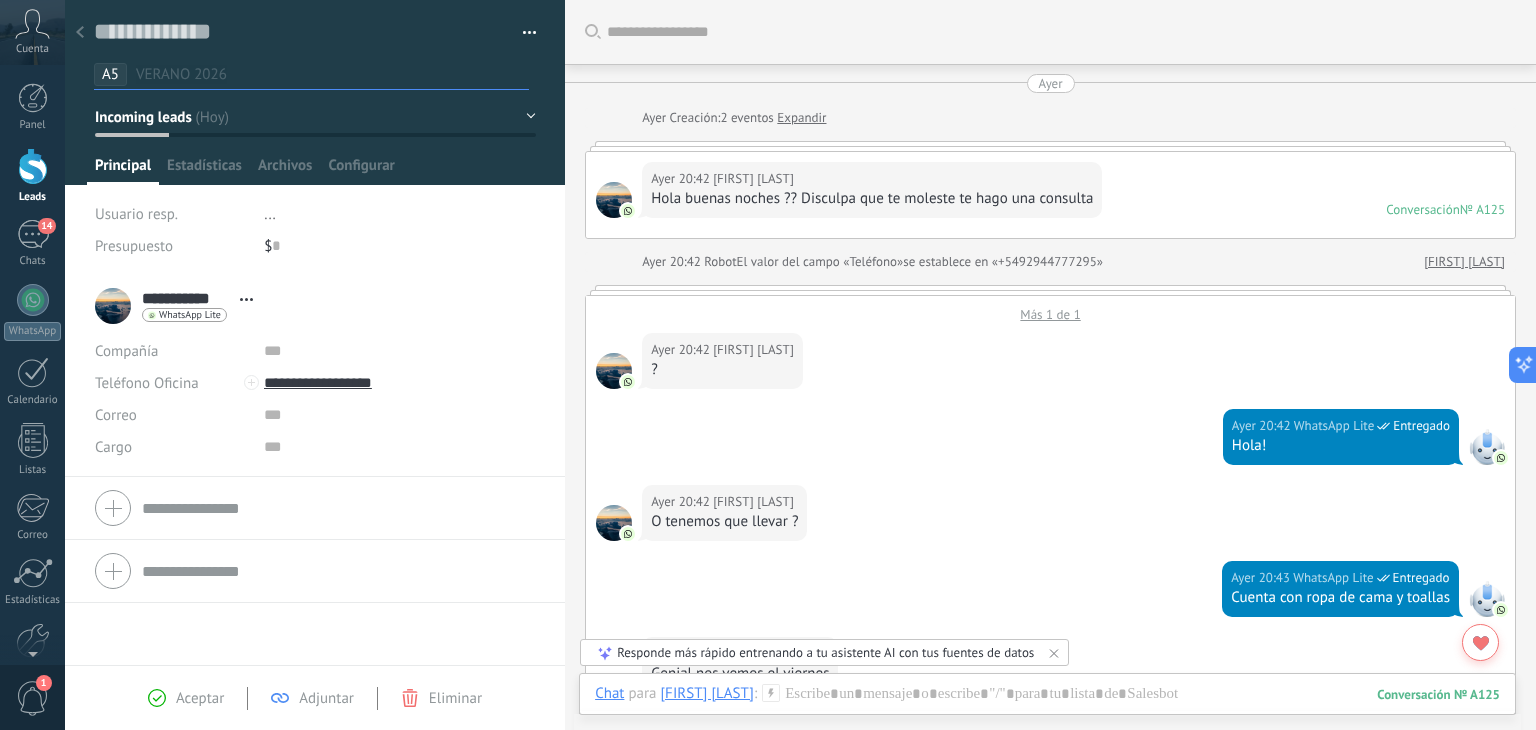 click on "Incoming leads" at bounding box center [315, 117] 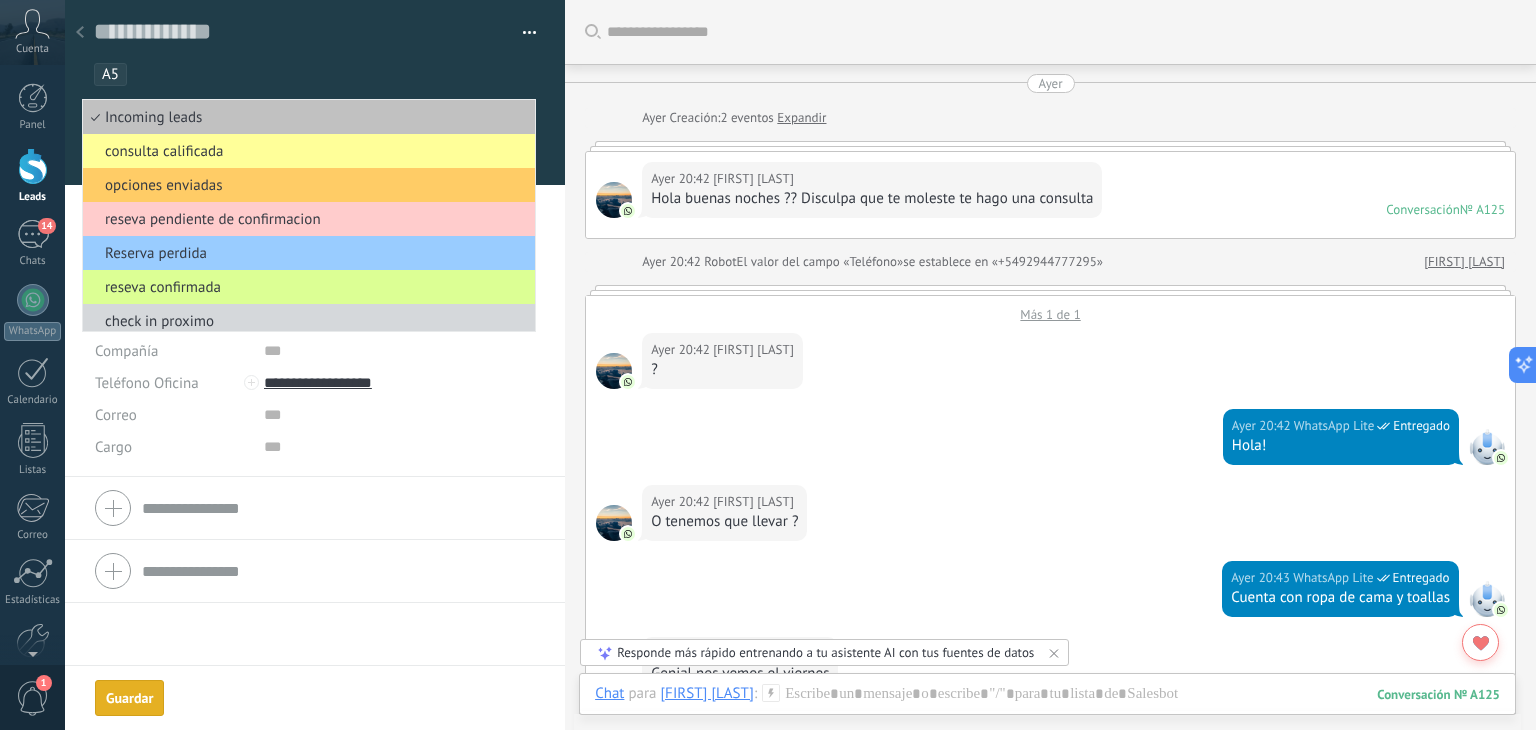 click on "reseva confirmada" at bounding box center (306, 287) 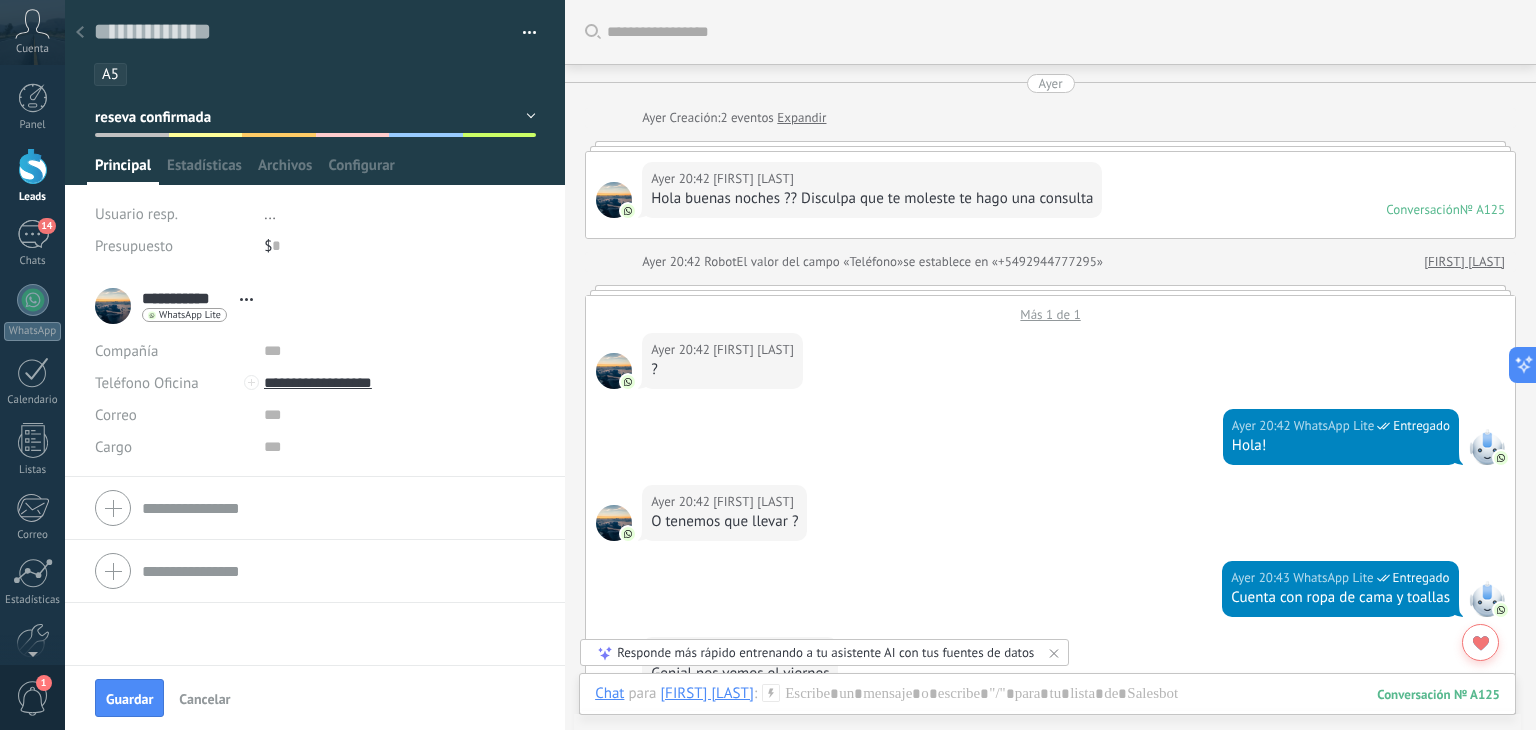 click on "..." at bounding box center [270, 214] 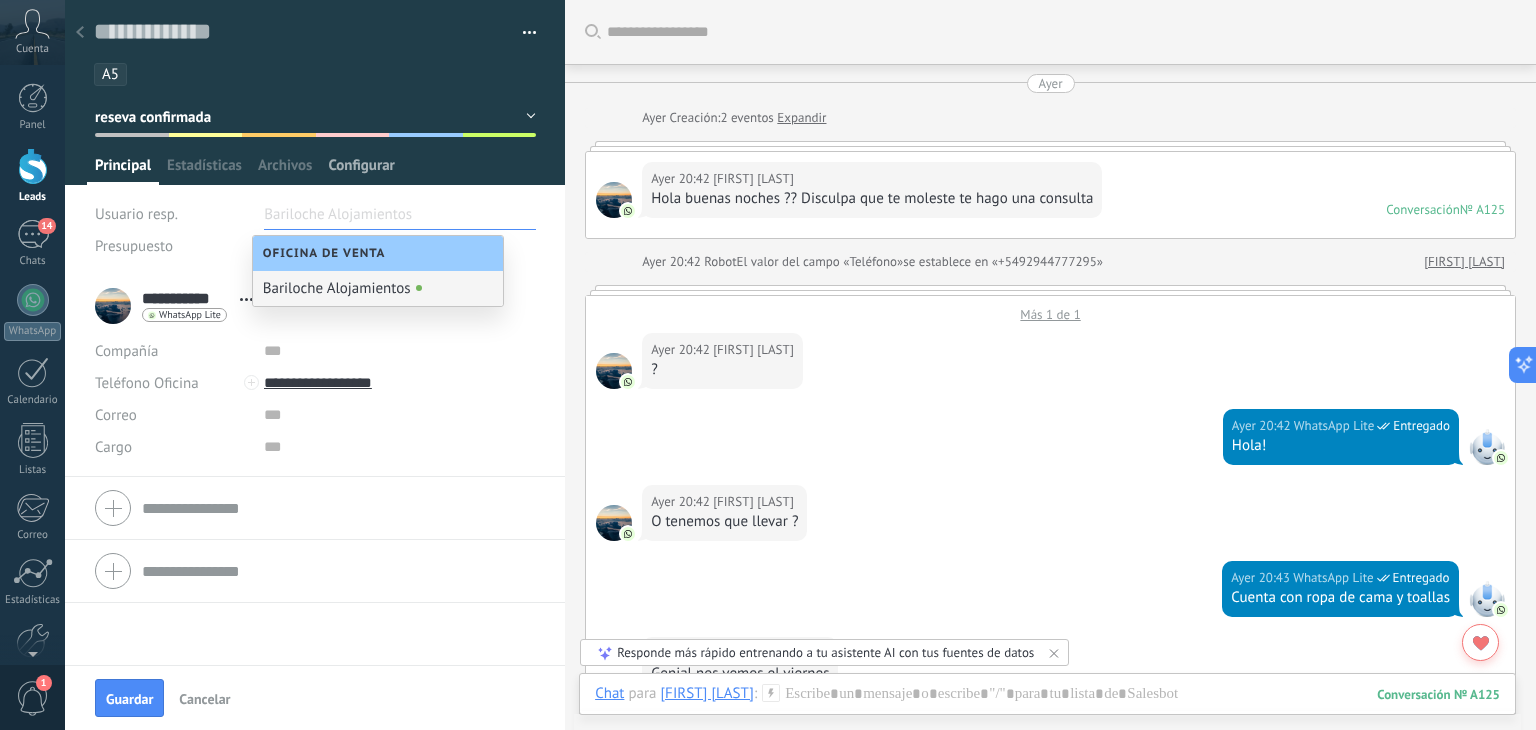 click on "Configurar" at bounding box center [361, 170] 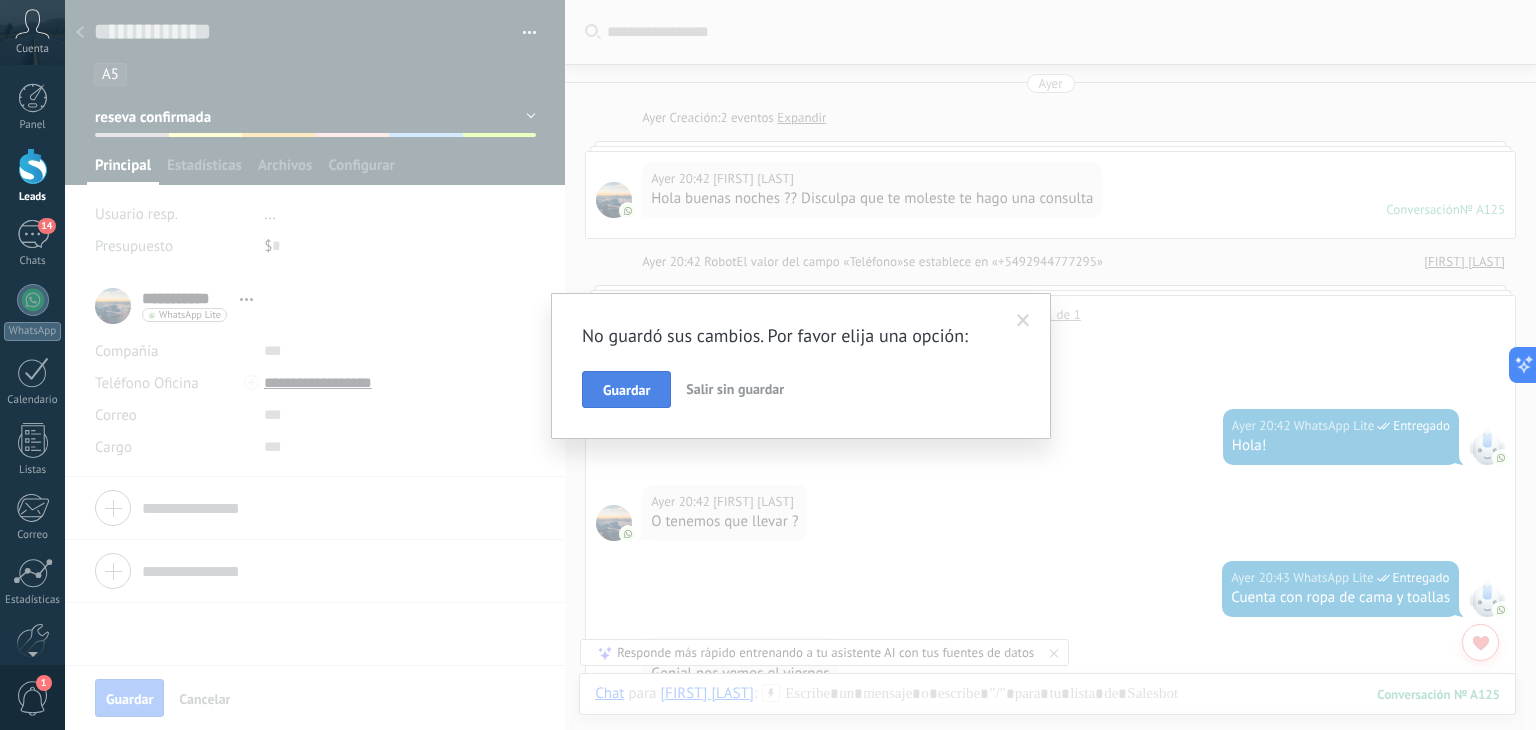 click on "Guardar" at bounding box center [626, 390] 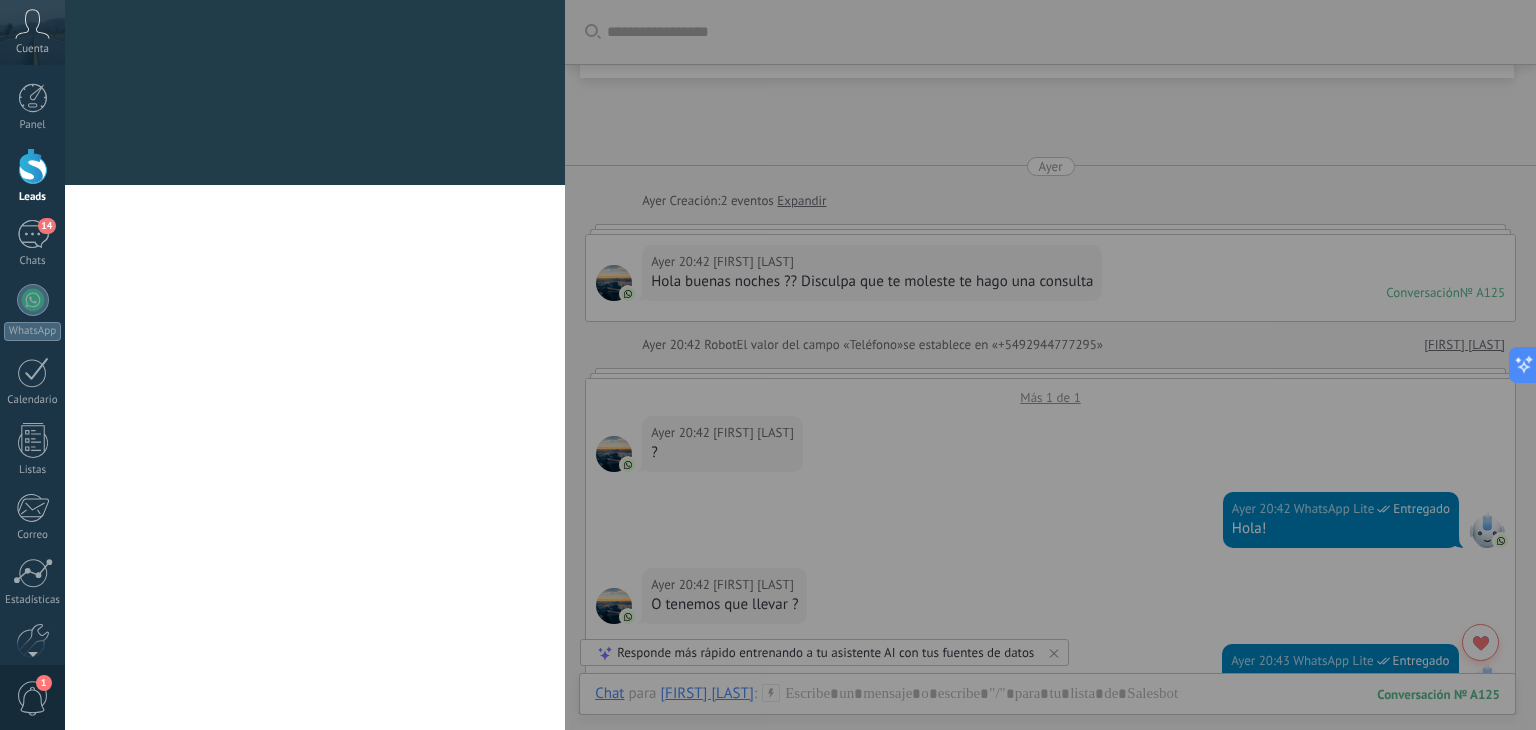 scroll, scrollTop: 210, scrollLeft: 0, axis: vertical 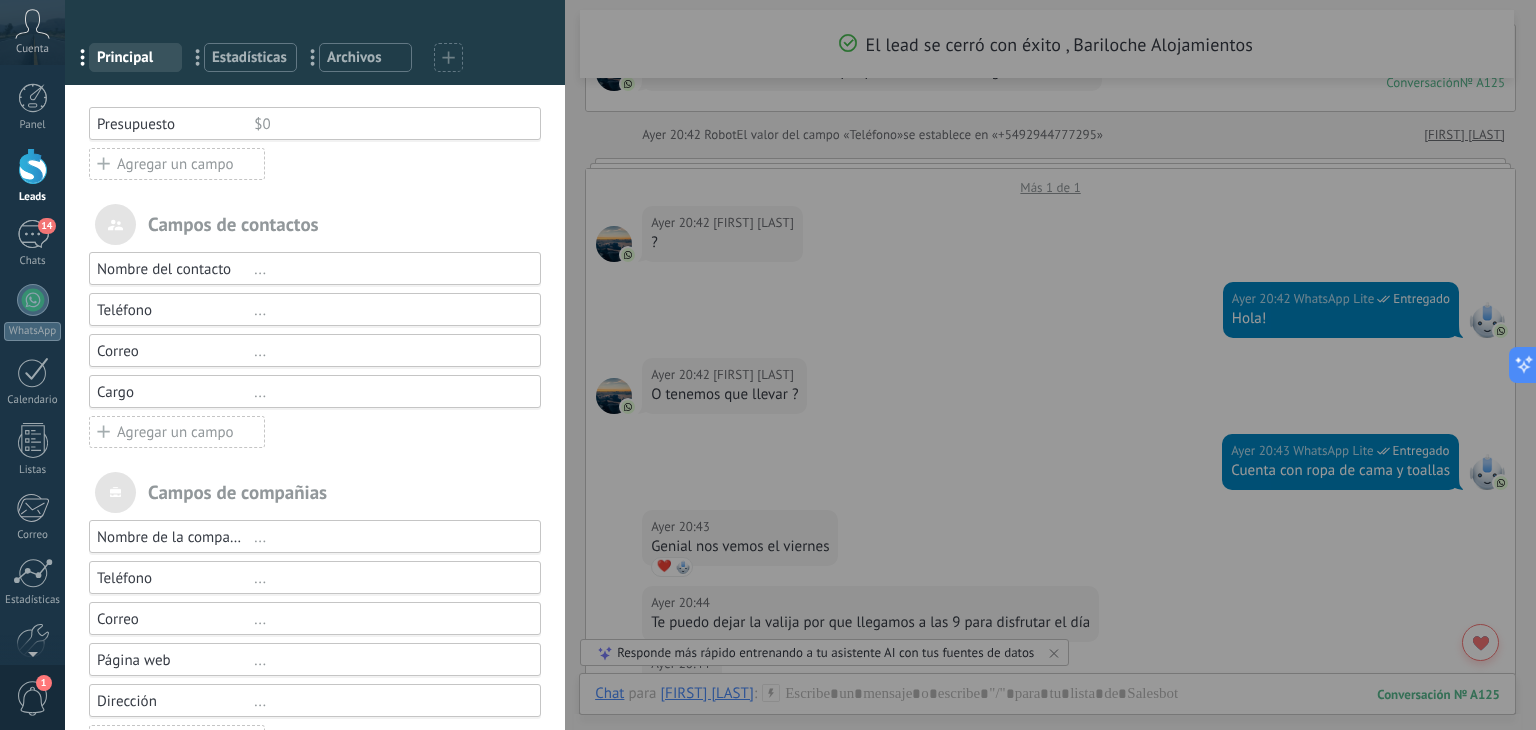 click on "Agregar un campo" at bounding box center [177, 432] 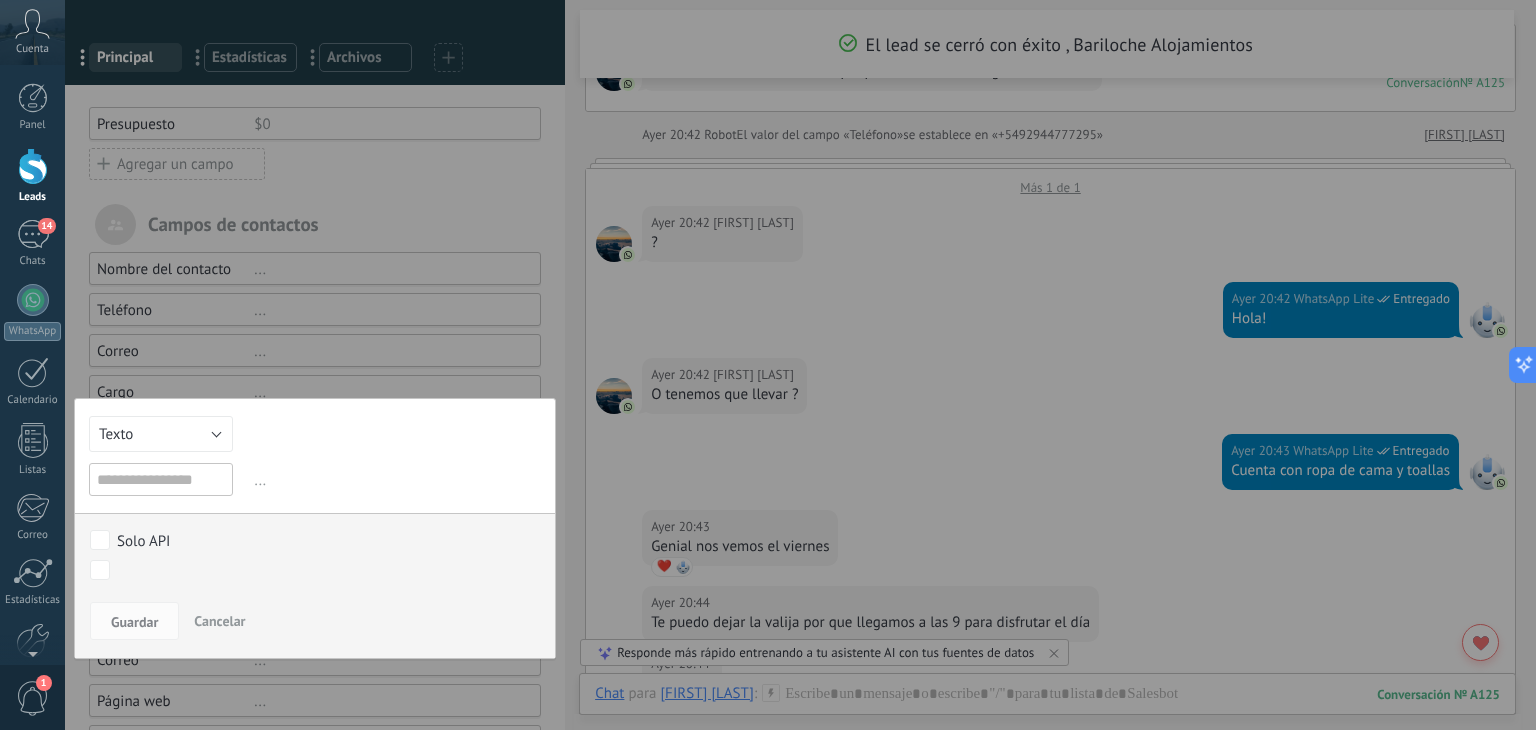 click on "Cancelar" at bounding box center [219, 621] 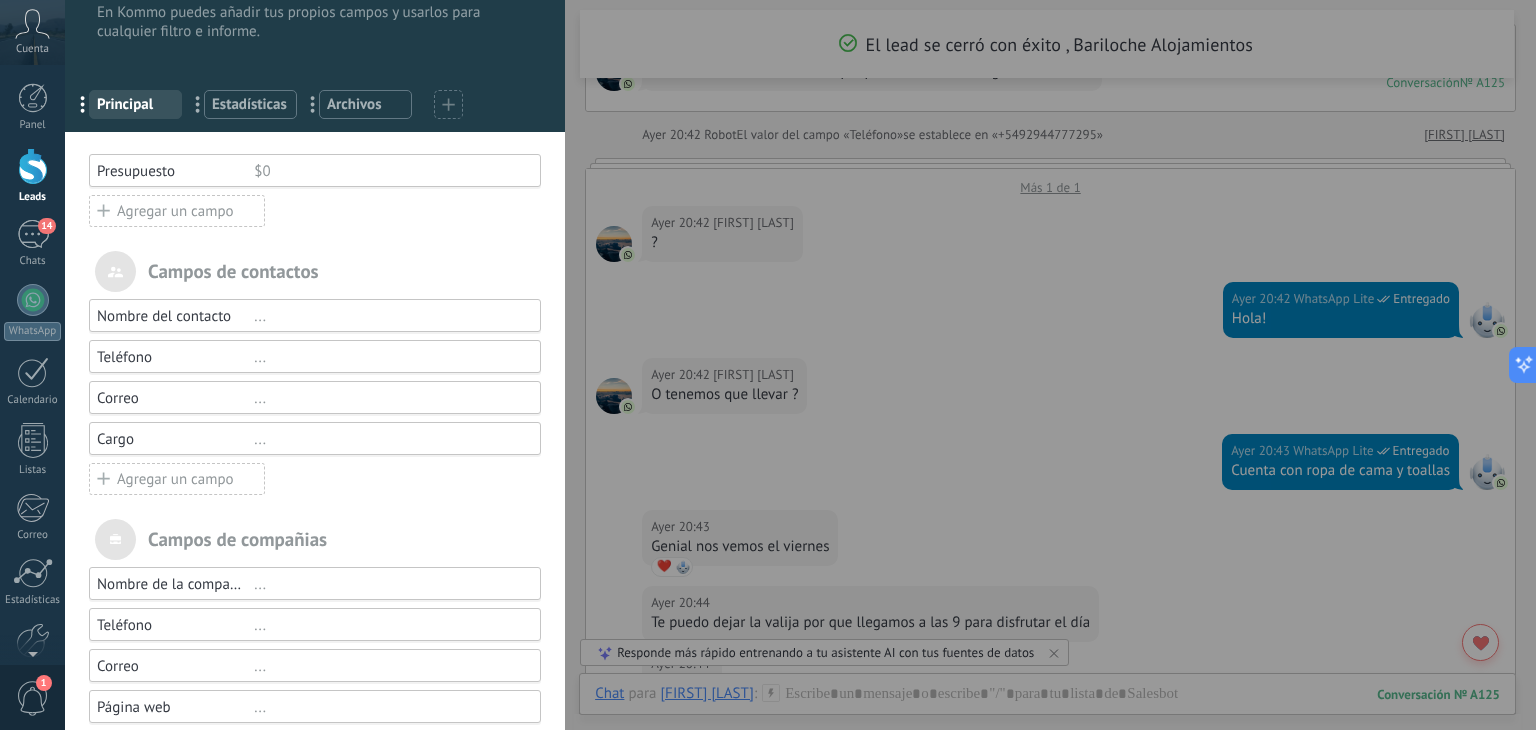 scroll, scrollTop: 0, scrollLeft: 0, axis: both 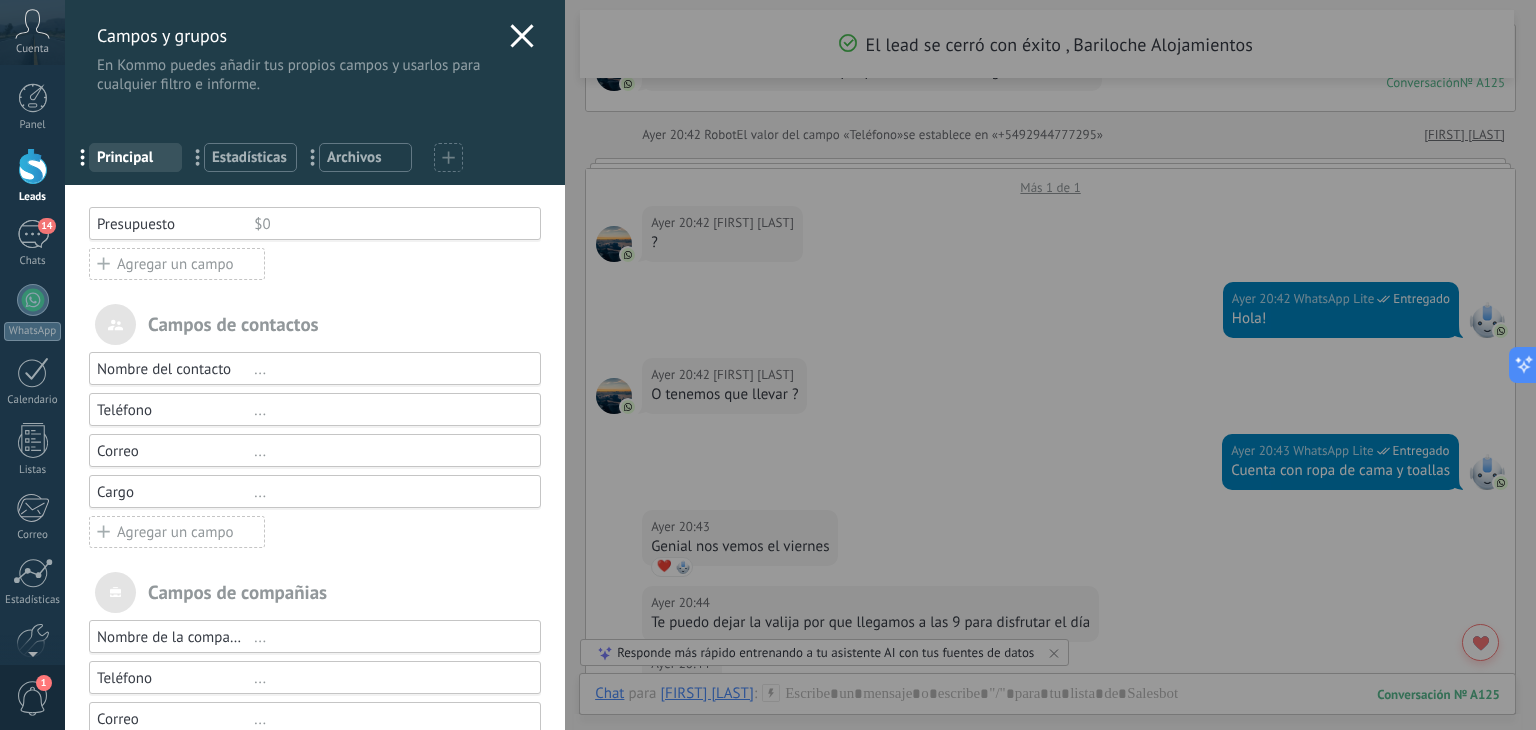 click on "Agregar un campo" at bounding box center (177, 264) 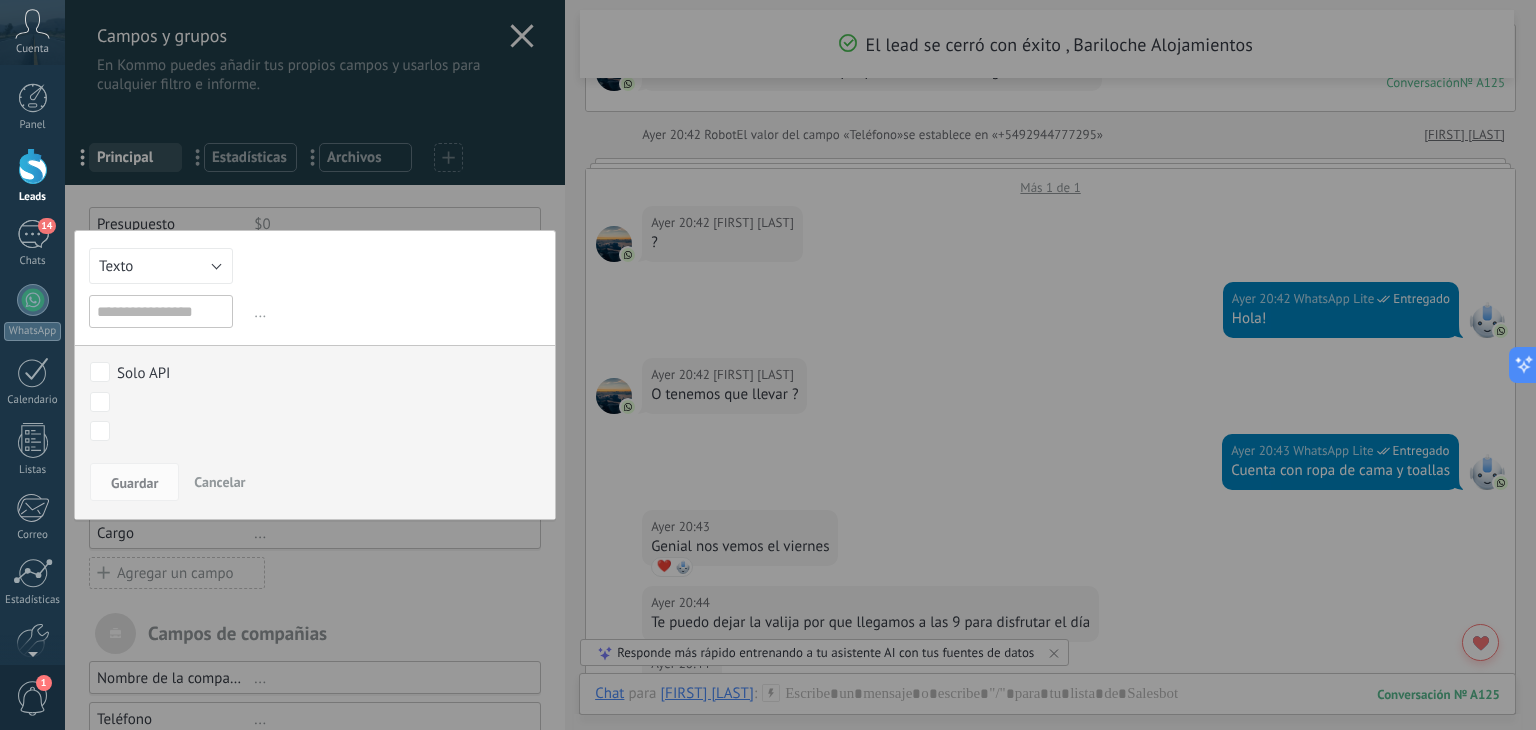 click on "Cancelar" at bounding box center (219, 482) 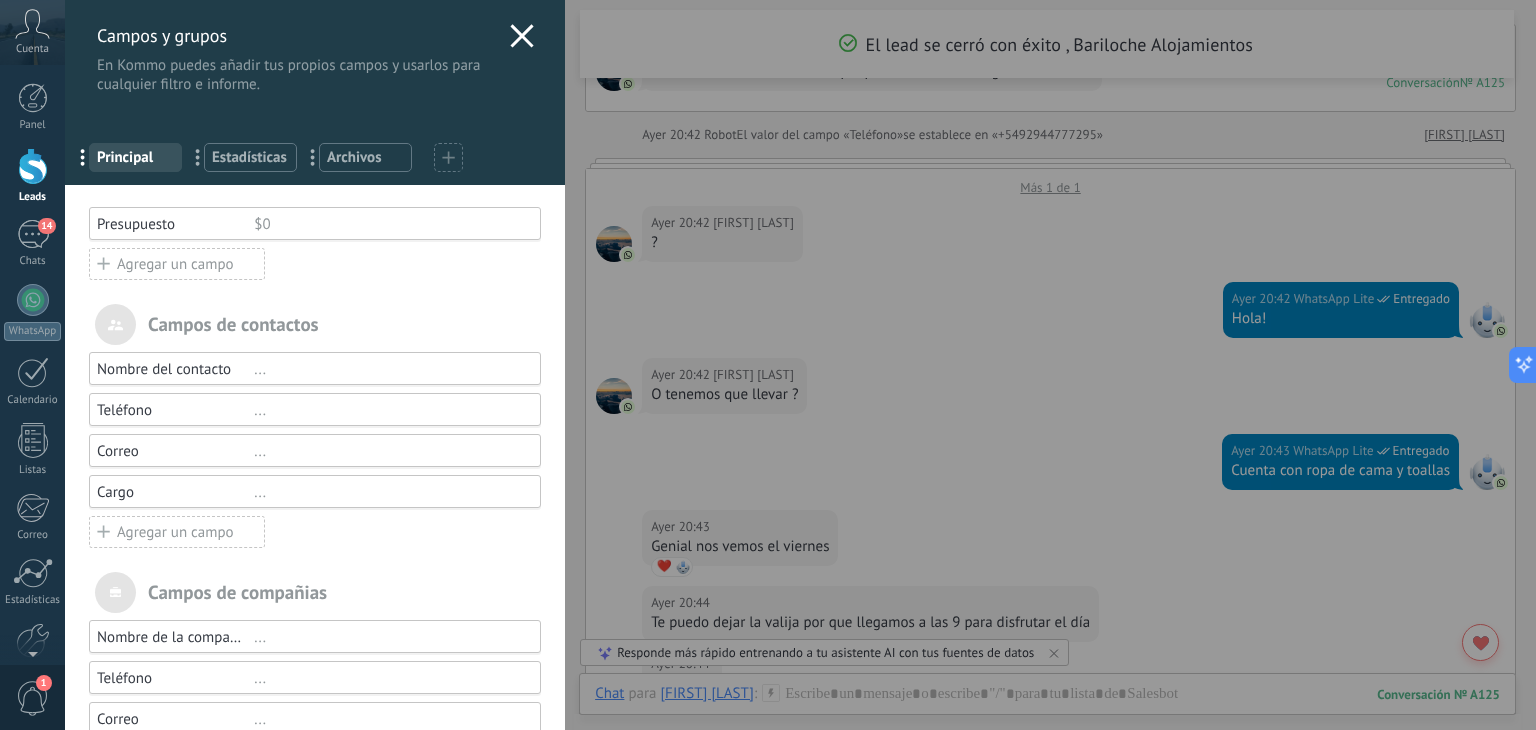 click on "$0" at bounding box center [388, 224] 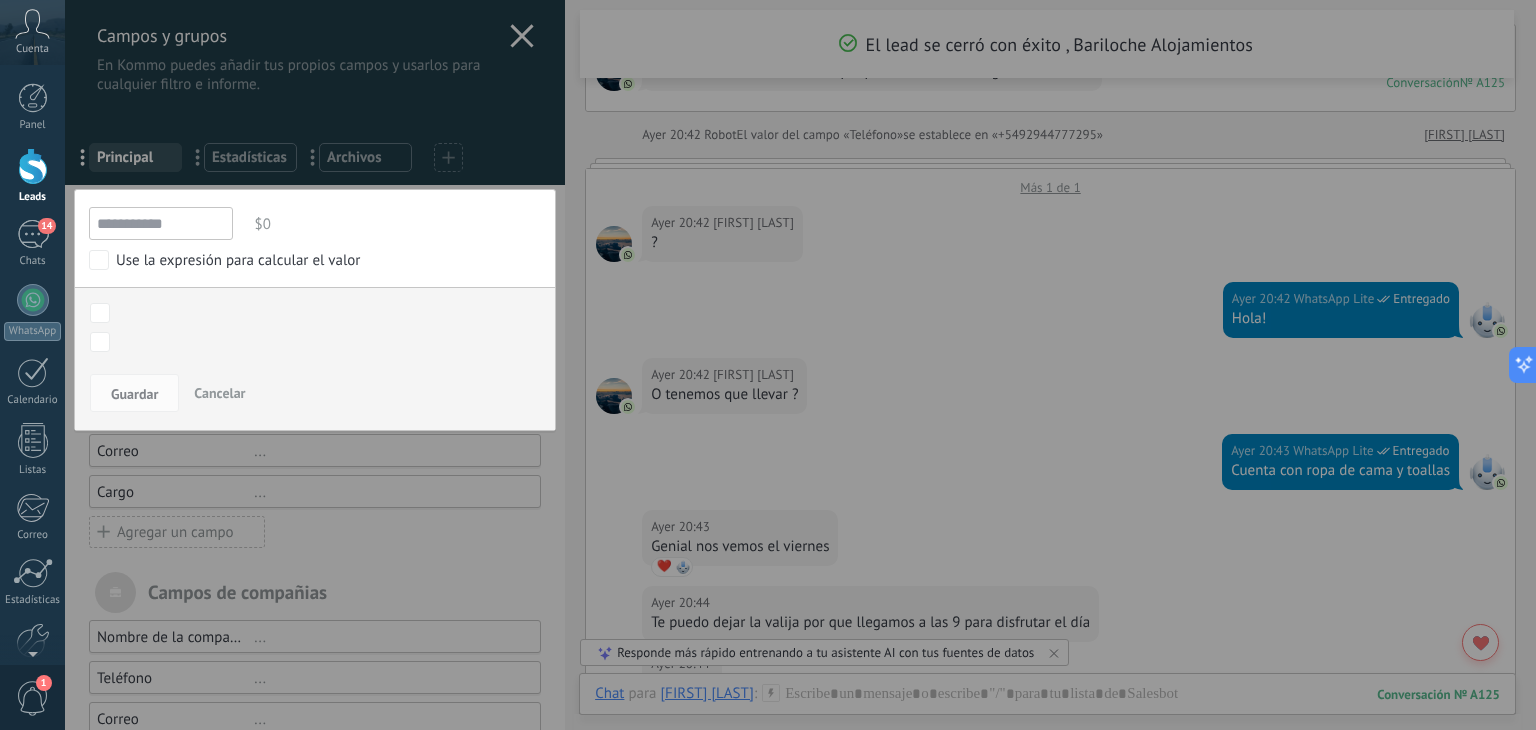 click on "Cancelar" at bounding box center [219, 393] 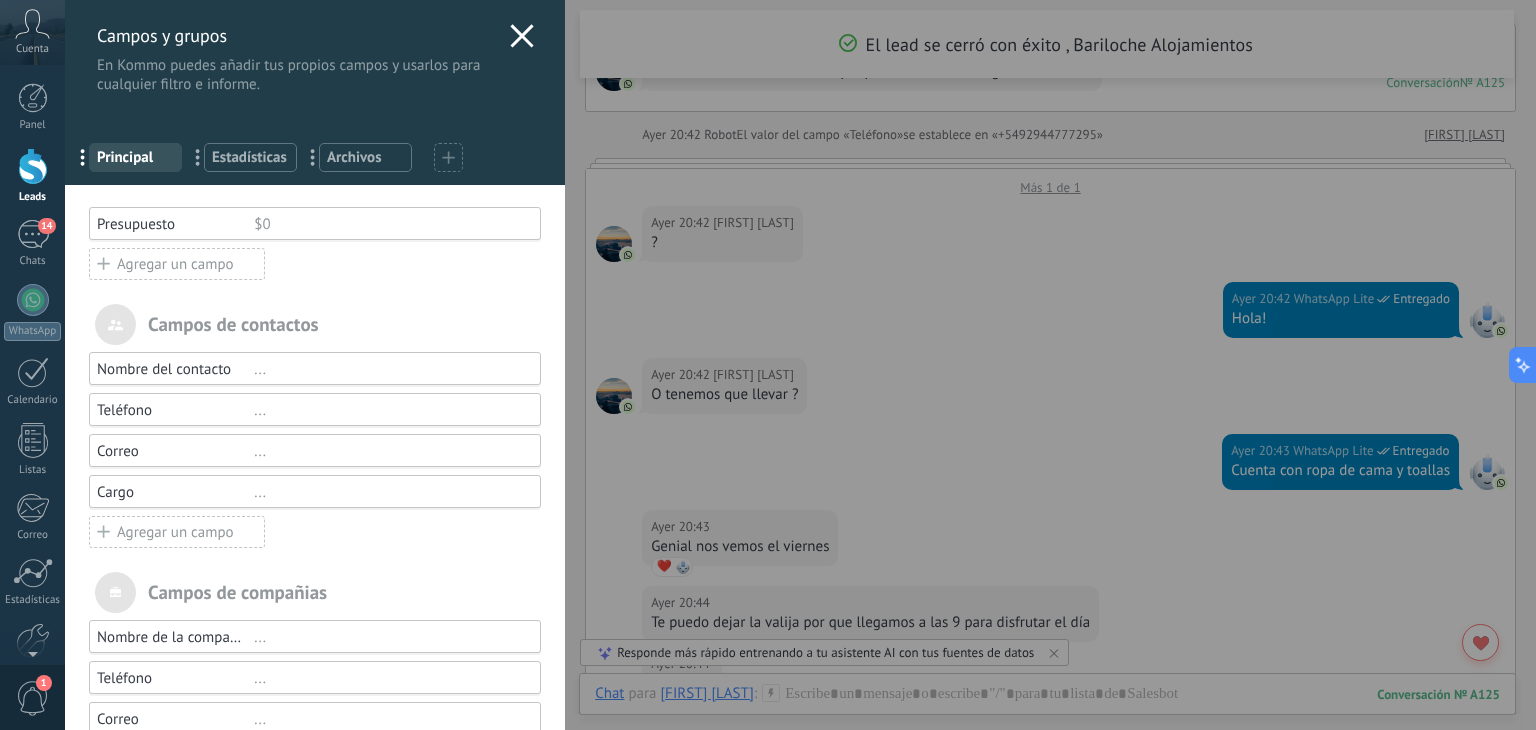 click 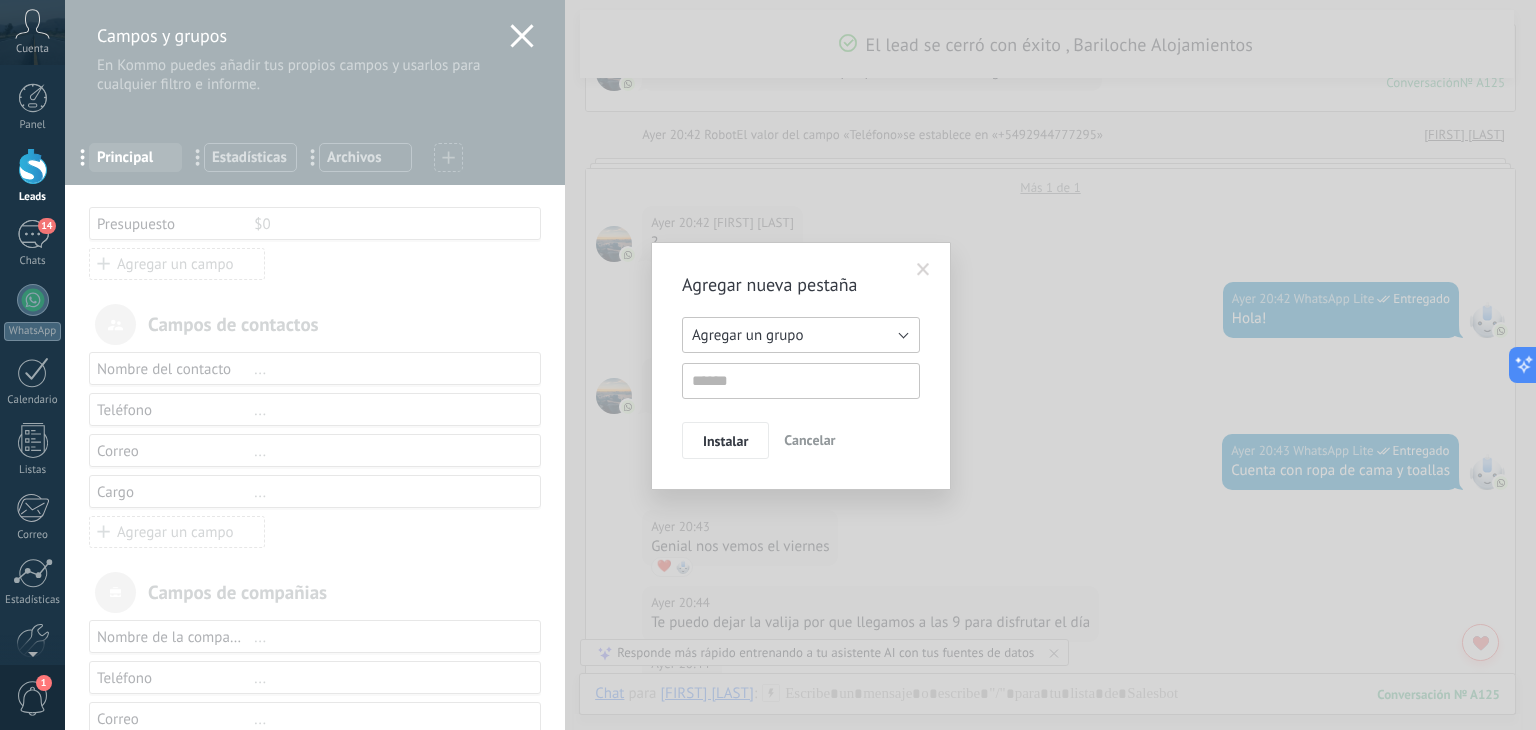 click on "Agregar un grupo" at bounding box center [747, 335] 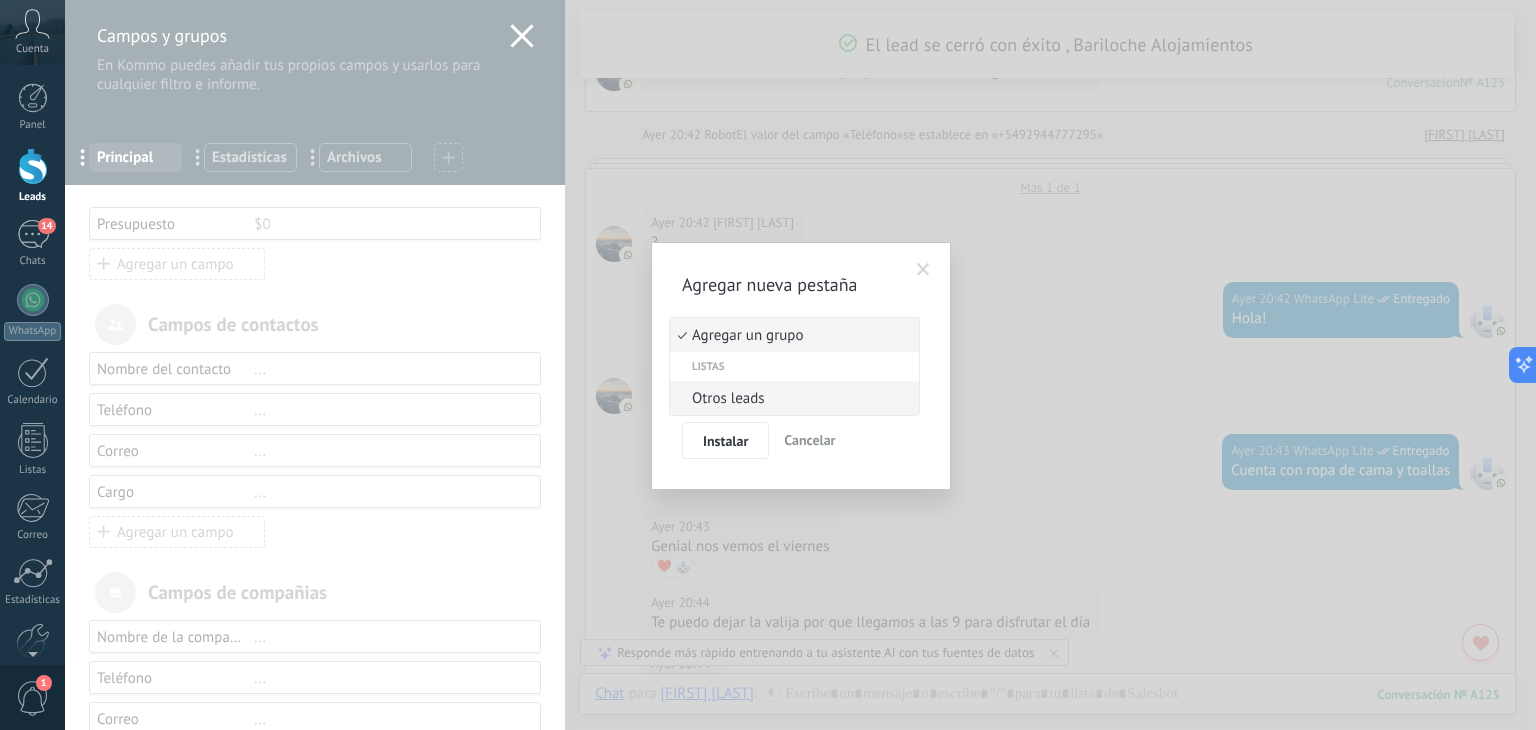 click on "Otros leads" at bounding box center (791, 398) 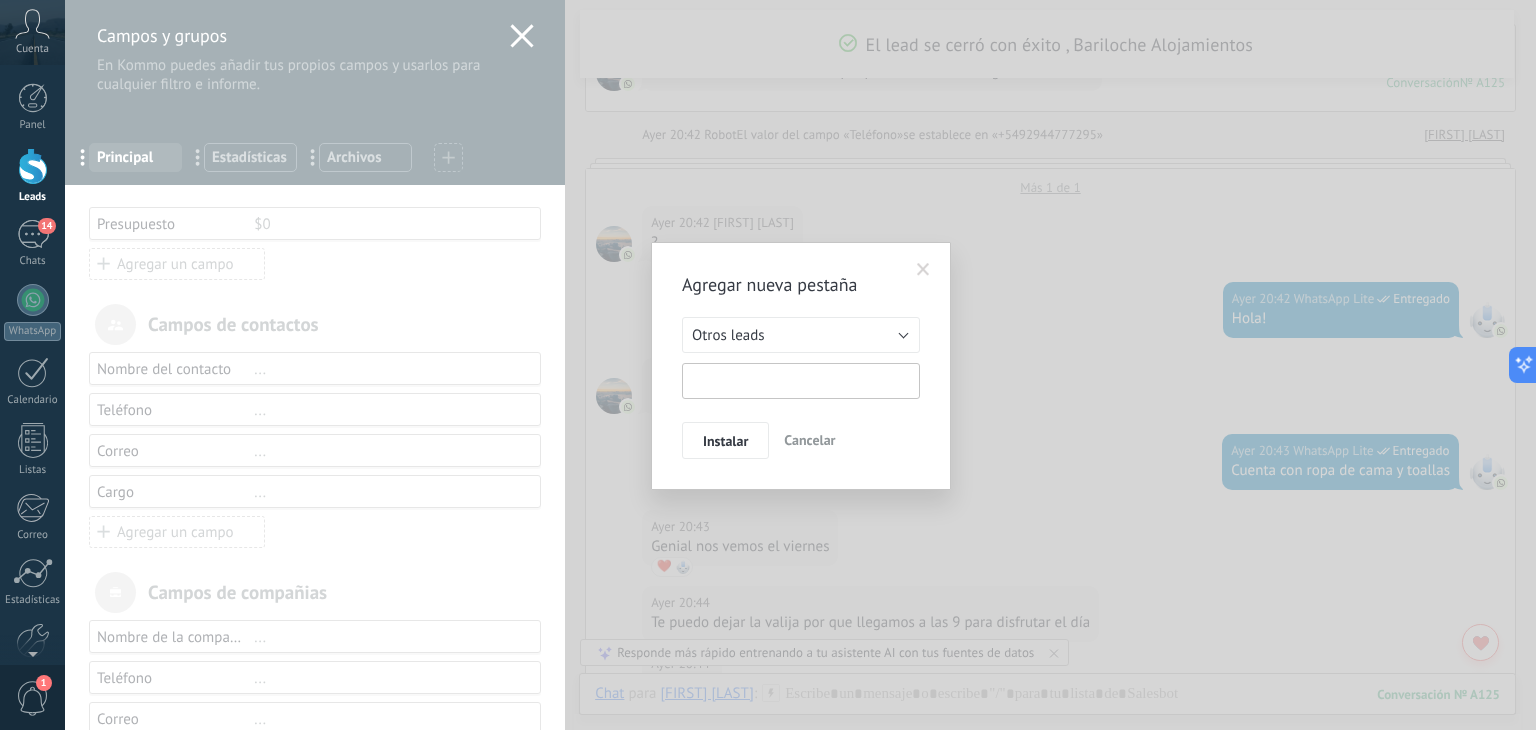 click at bounding box center (801, 381) 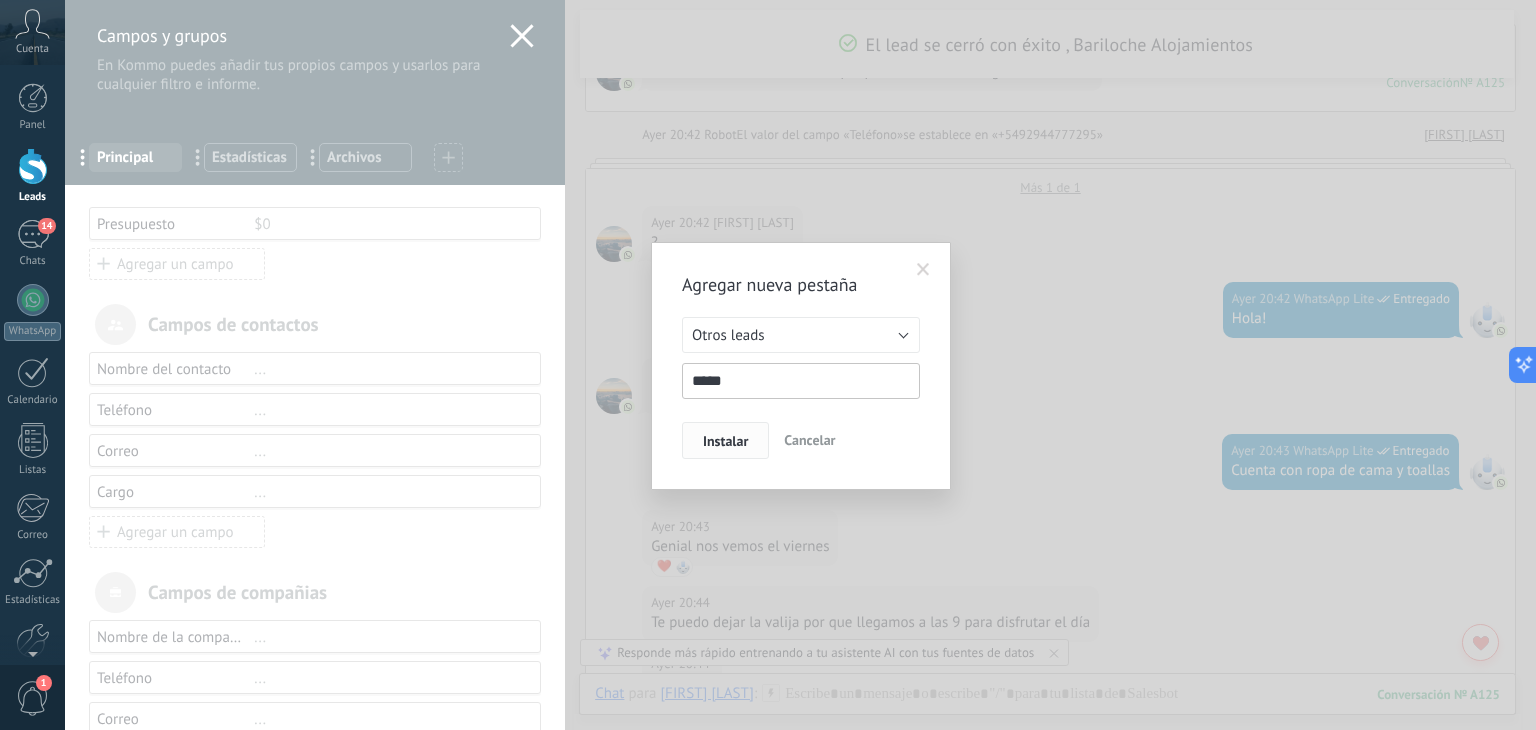 type on "*****" 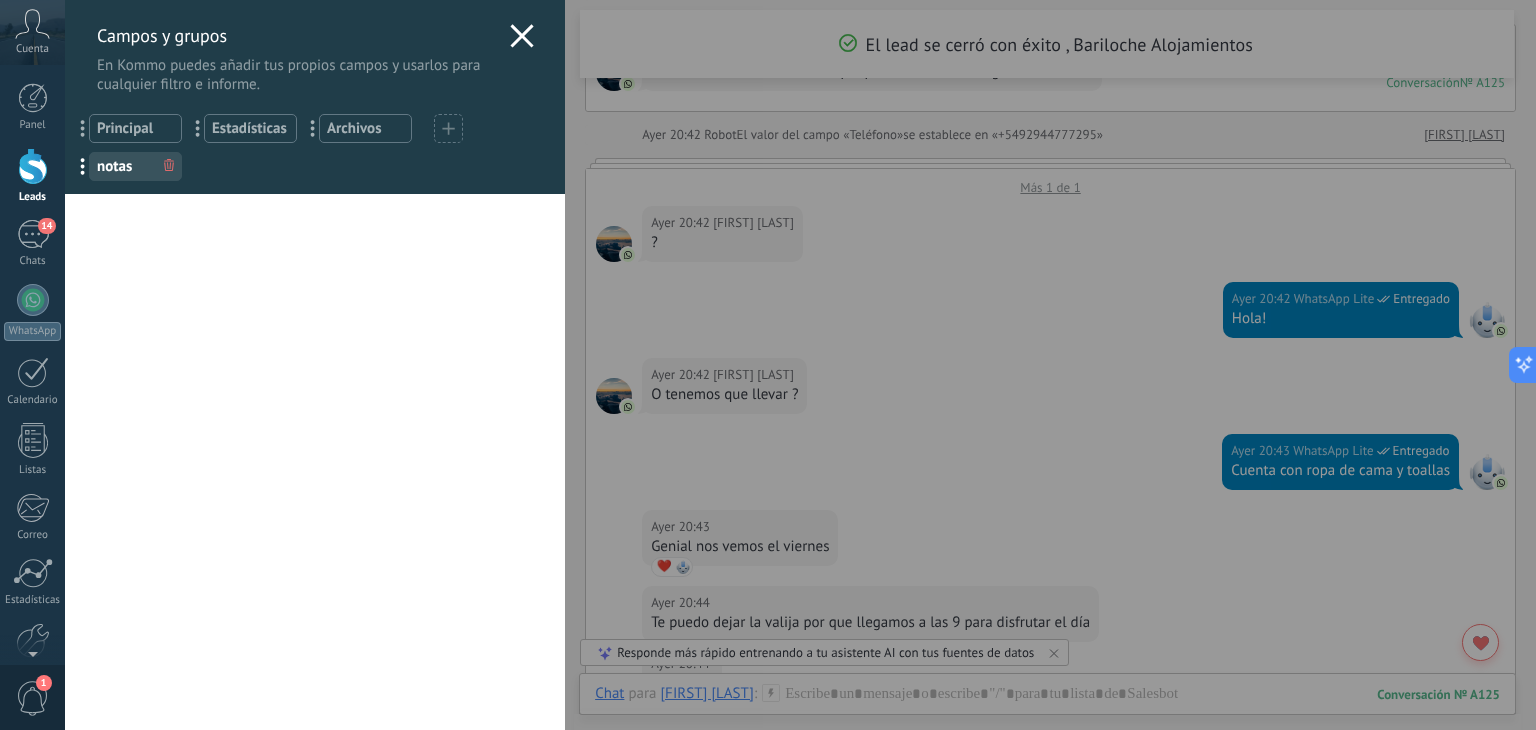 click 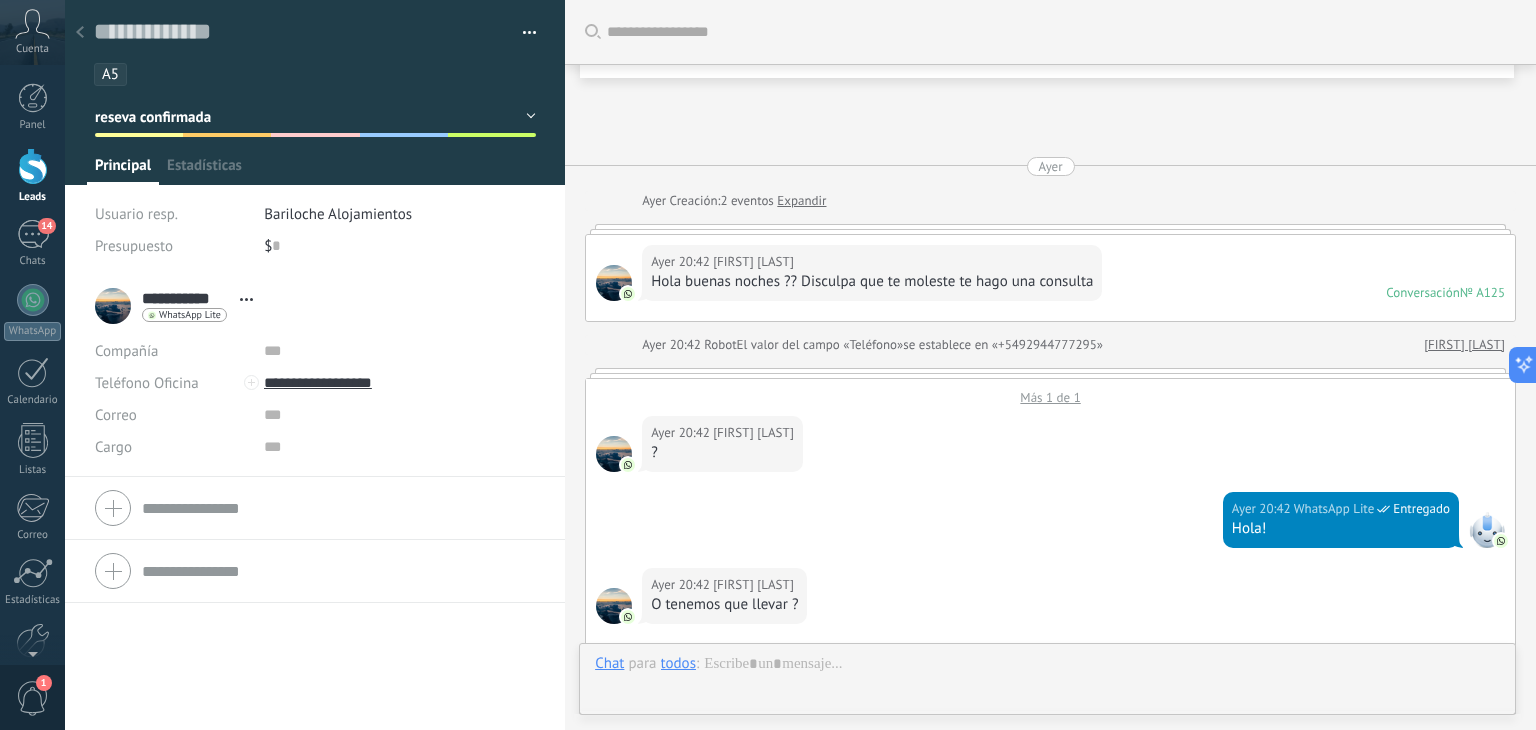 scroll, scrollTop: 888, scrollLeft: 0, axis: vertical 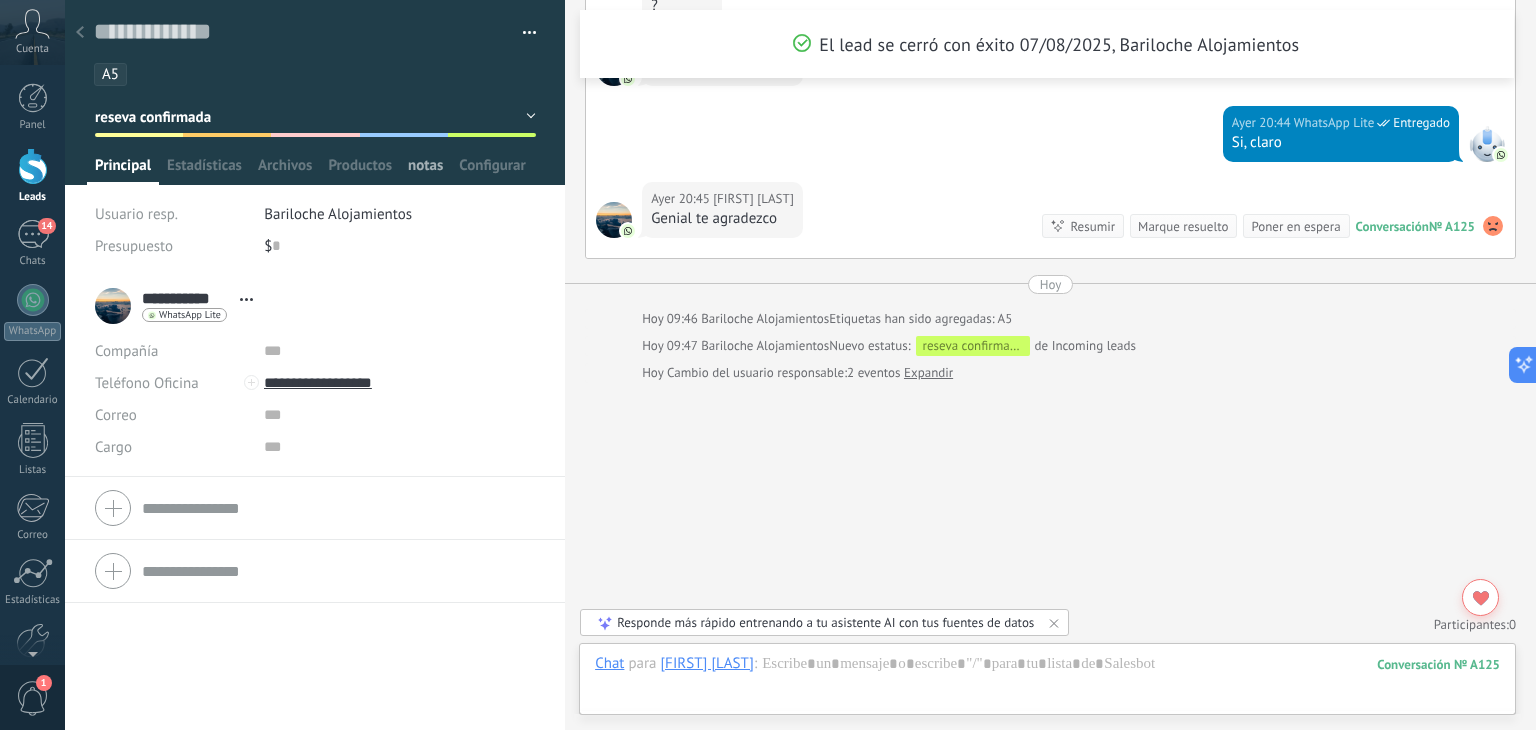 click on "notas" at bounding box center [425, 170] 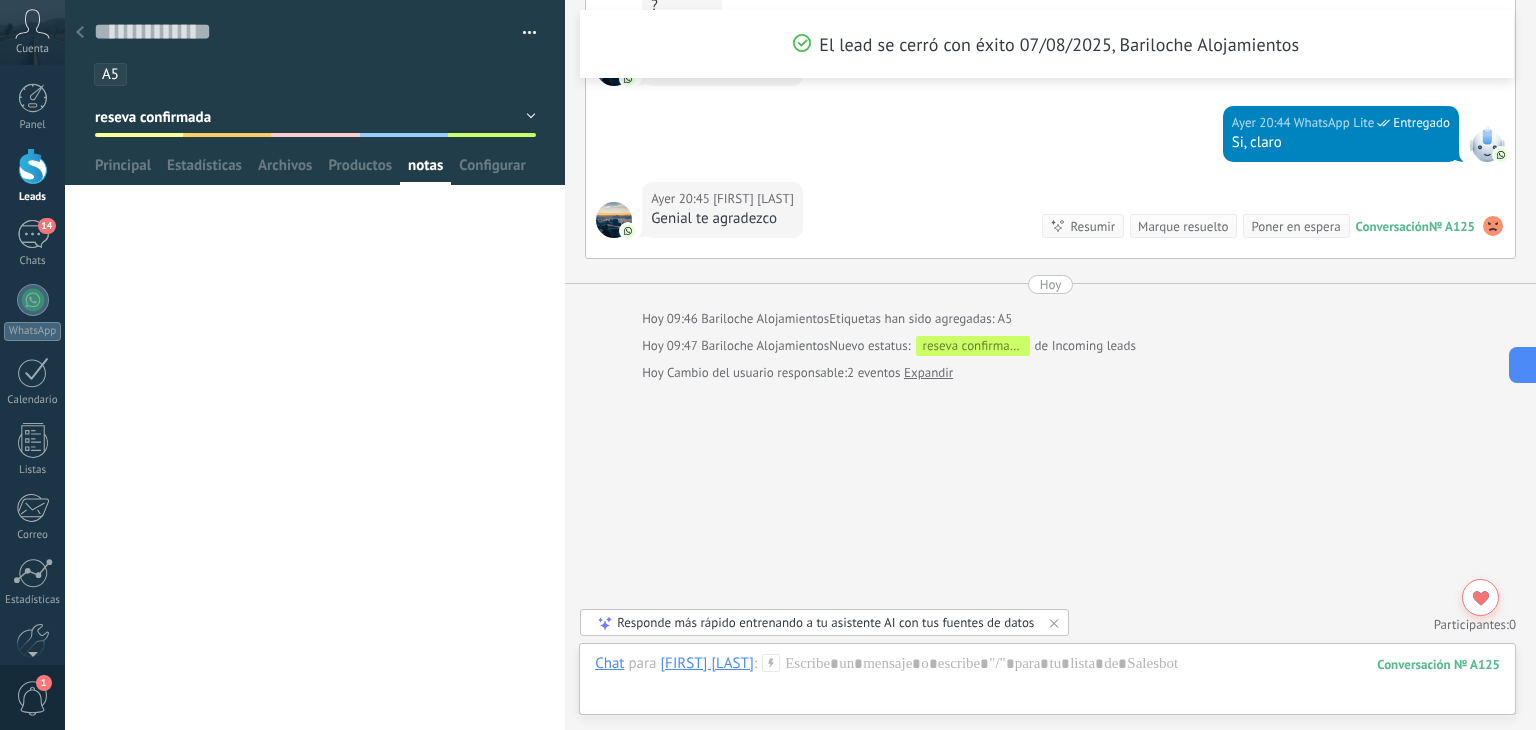 click on "**********" at bounding box center [315, 464] 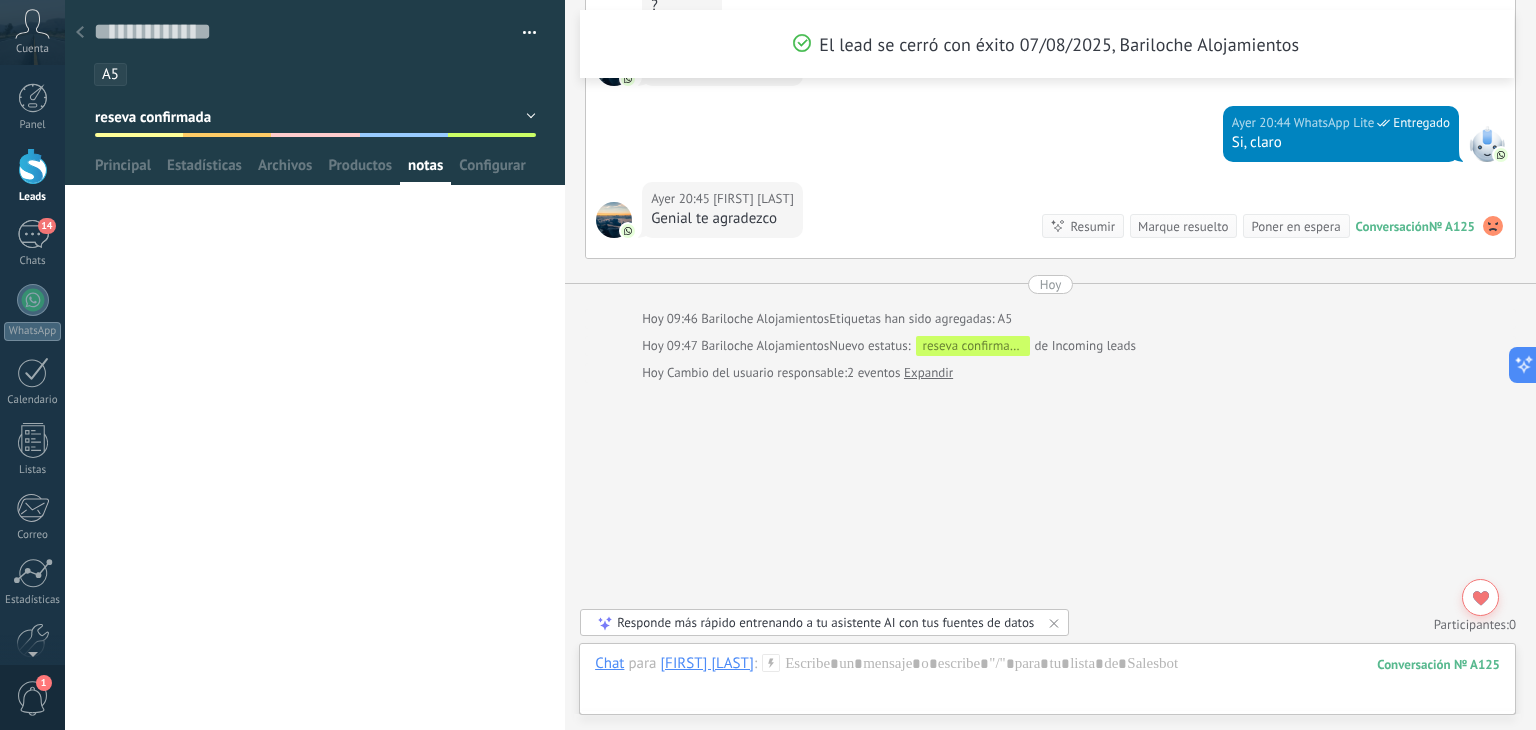 click on "**********" at bounding box center [315, 464] 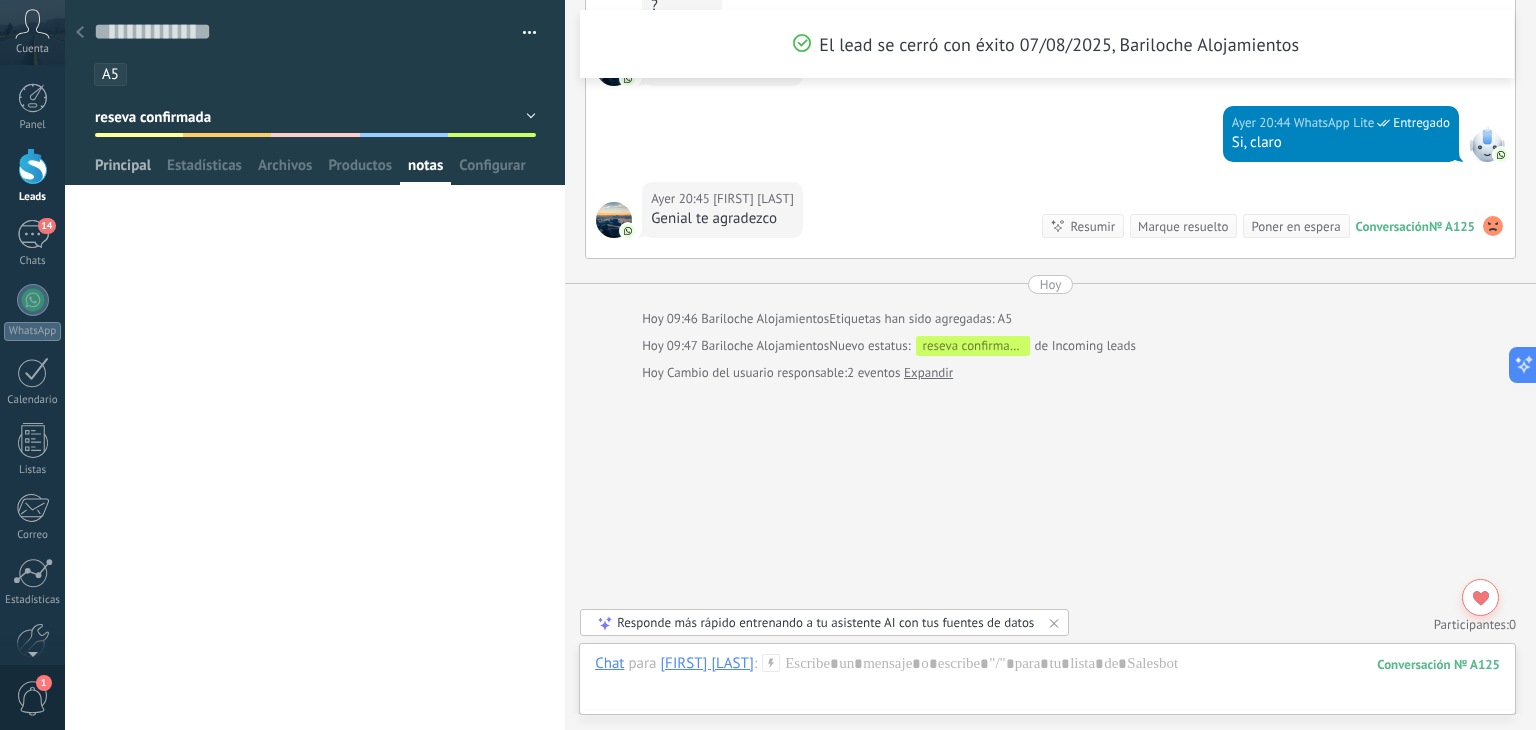 click on "Principal" at bounding box center [123, 170] 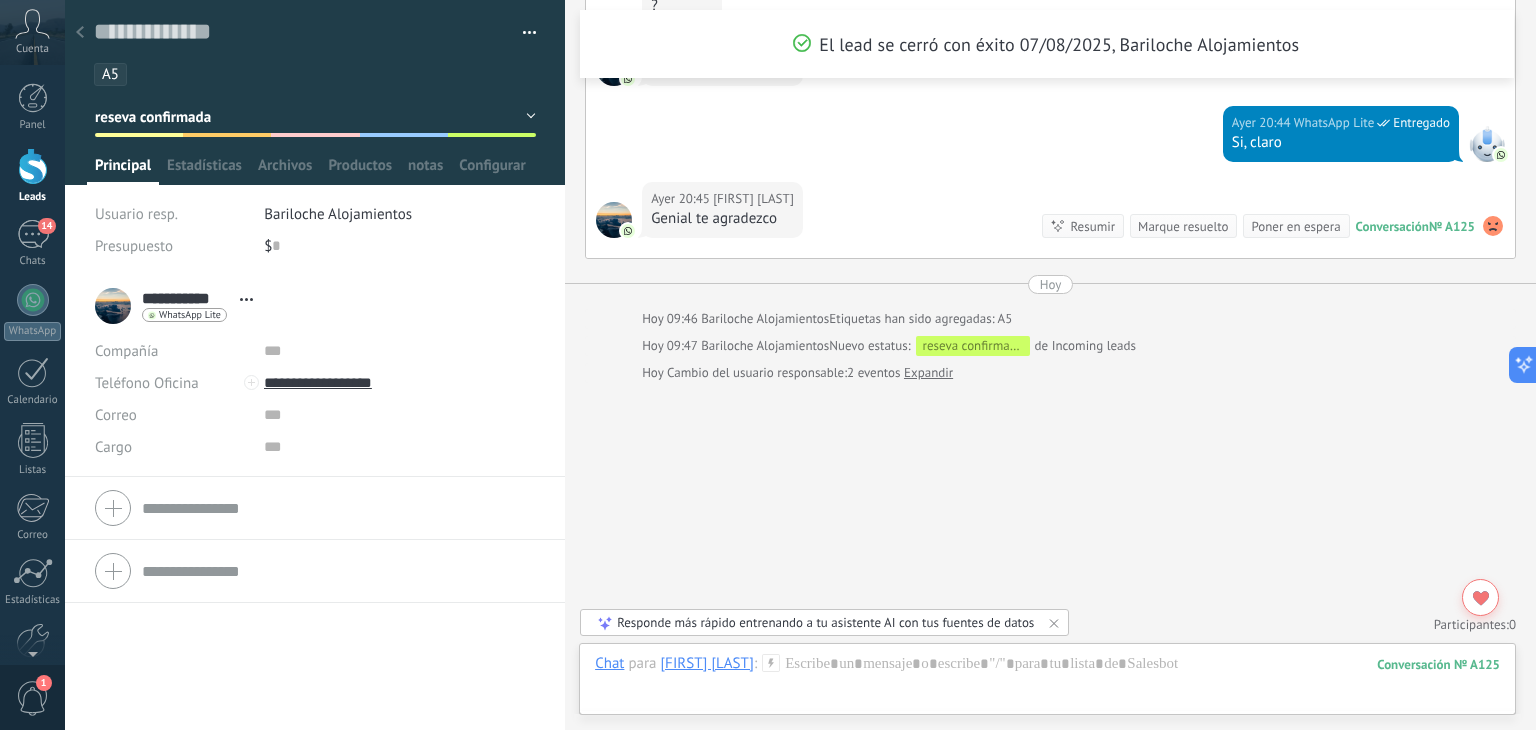 click at bounding box center (522, 33) 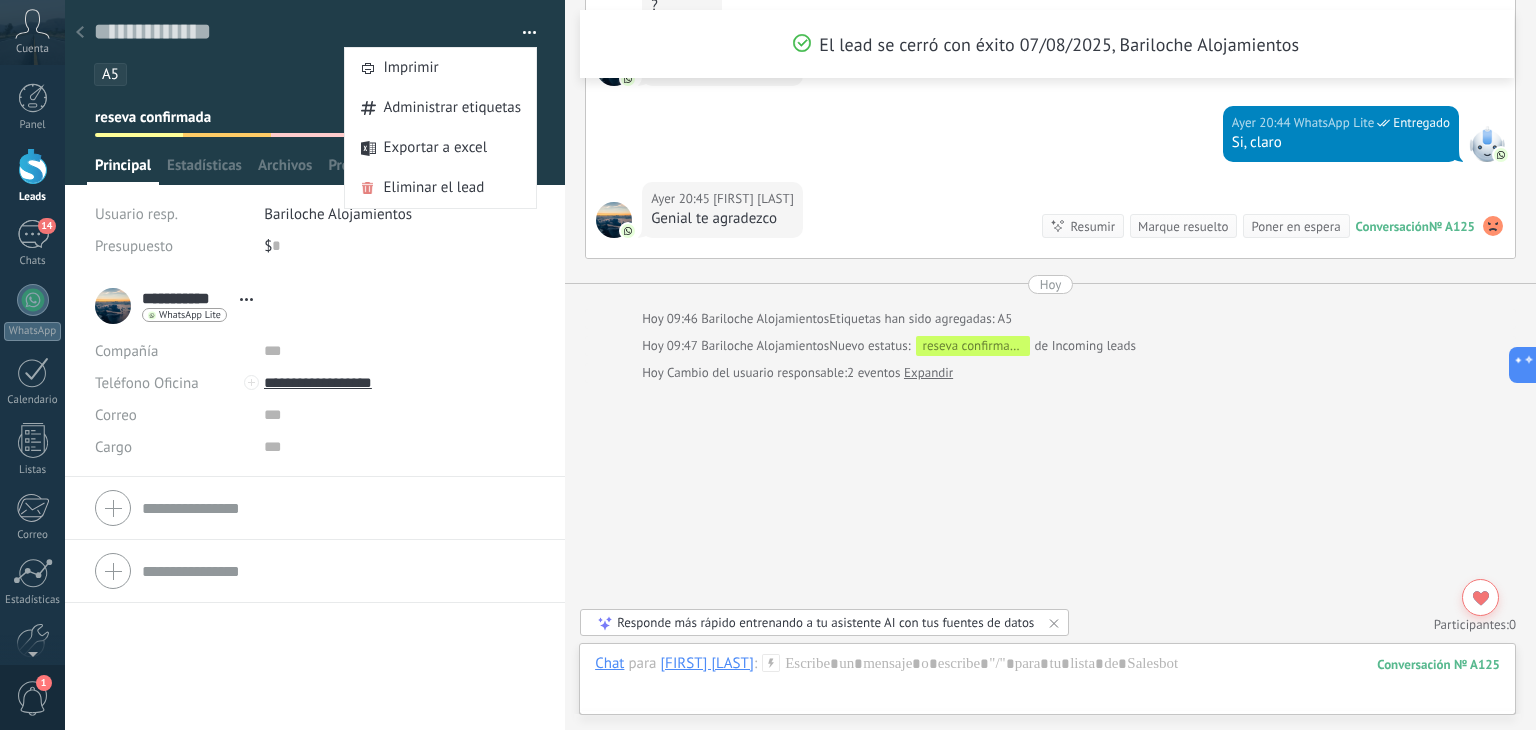 click on "**********" at bounding box center (315, 502) 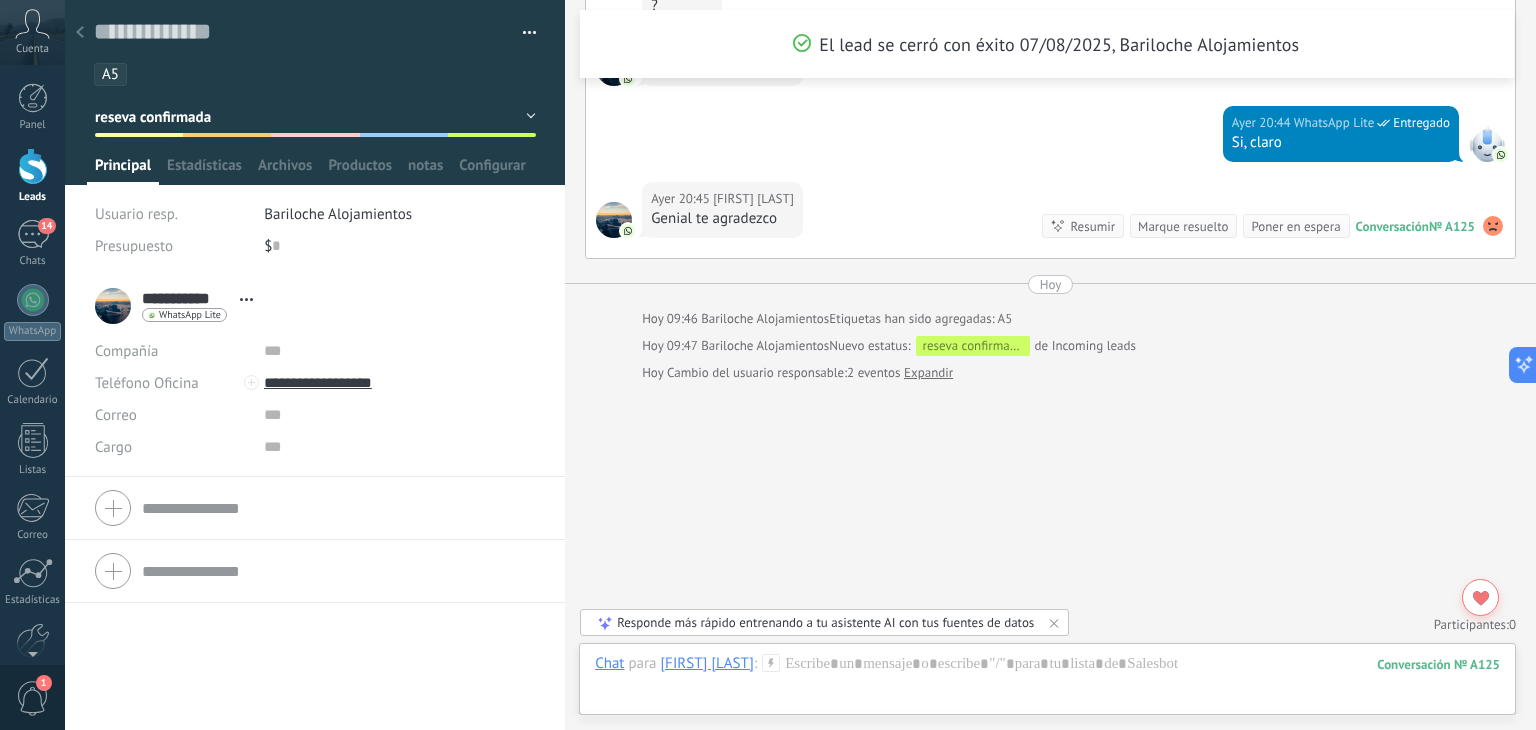 click at bounding box center [530, 36] 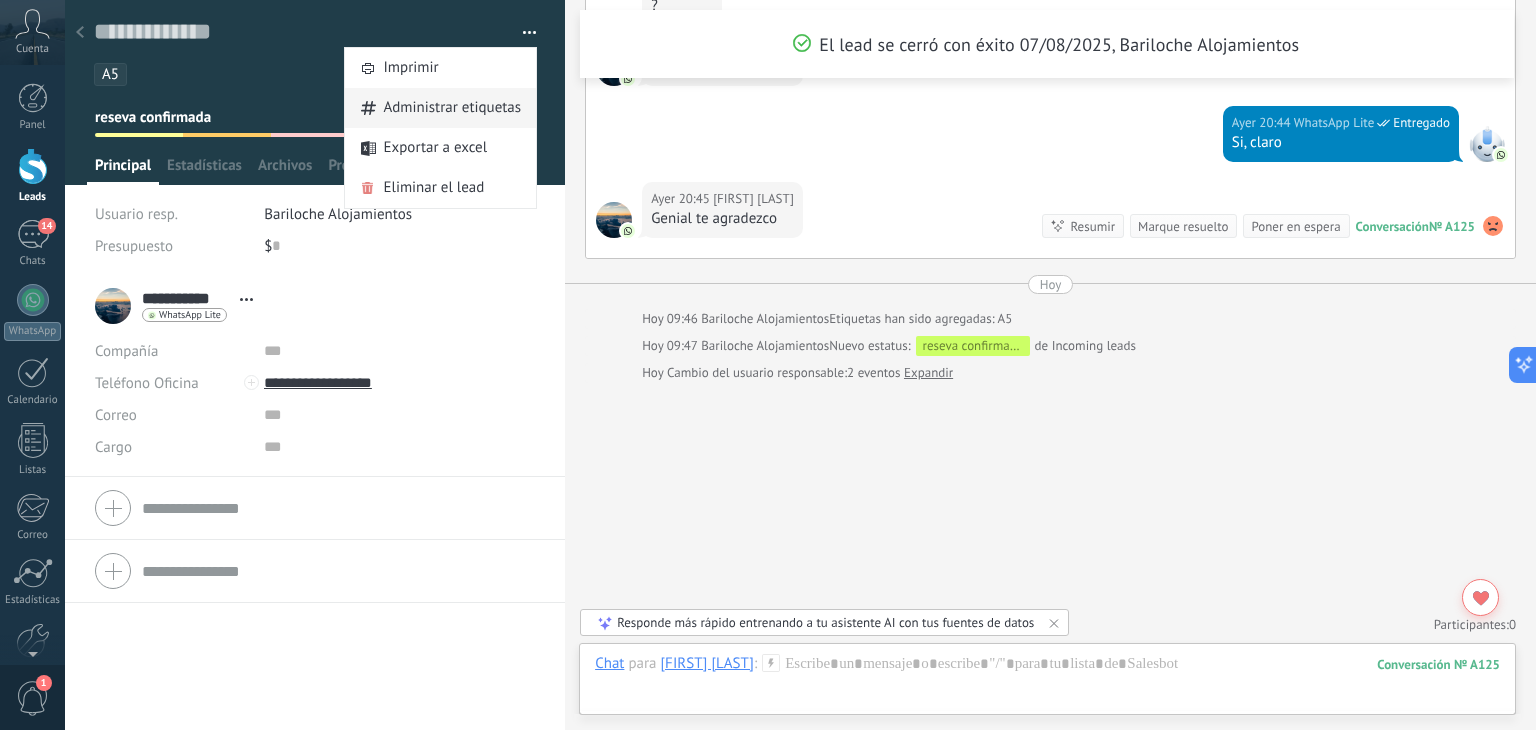click on "Administrar etiquetas" at bounding box center (452, 108) 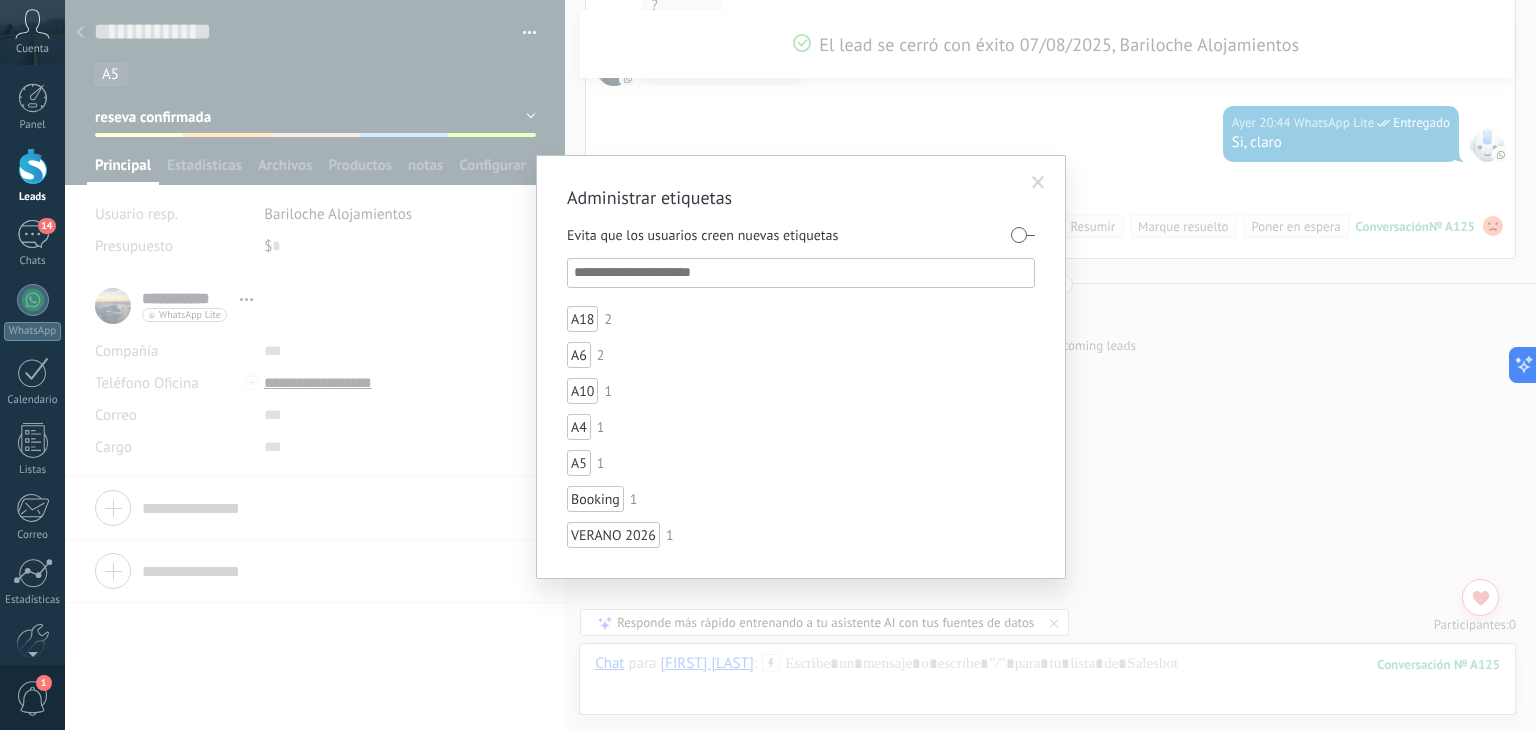 click at bounding box center (1038, 183) 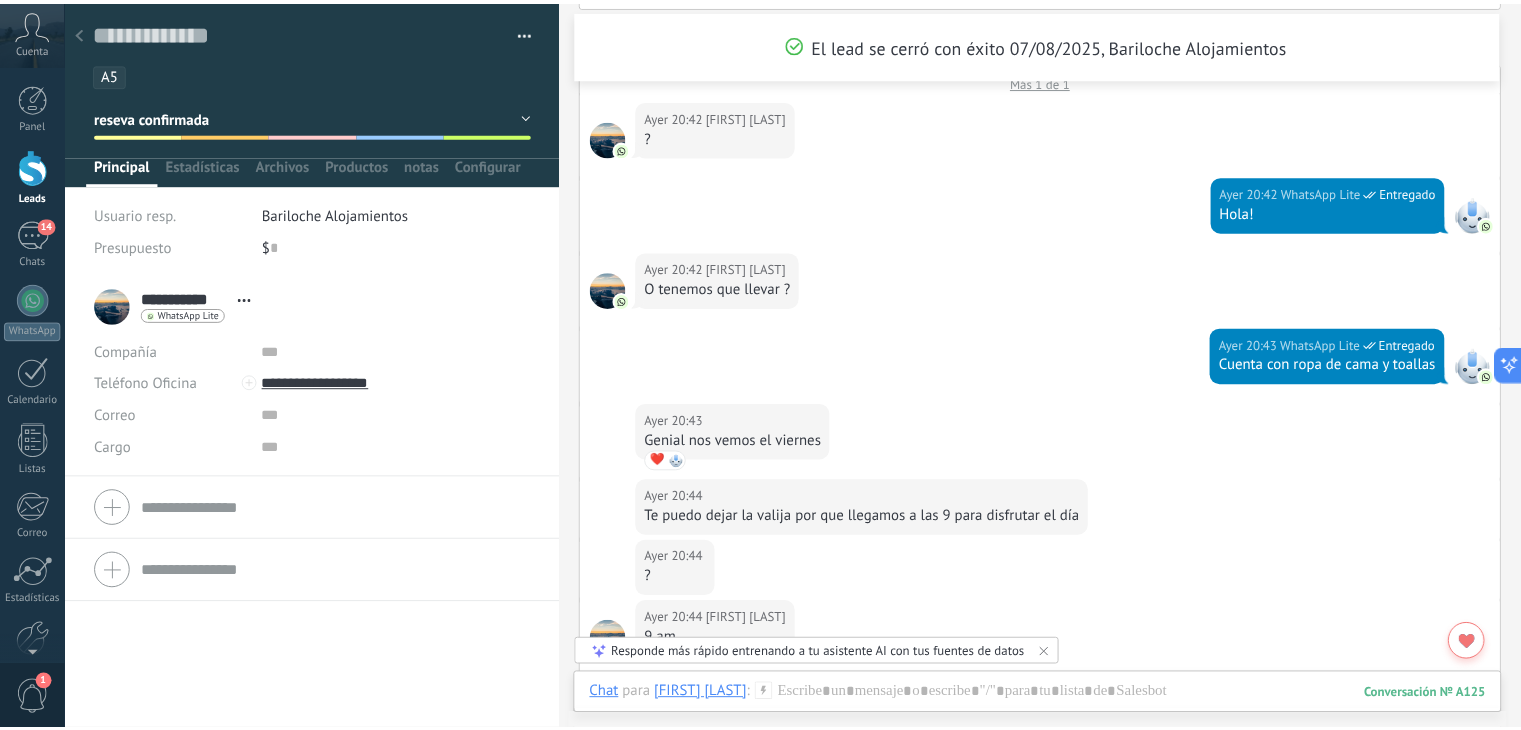 scroll, scrollTop: 288, scrollLeft: 0, axis: vertical 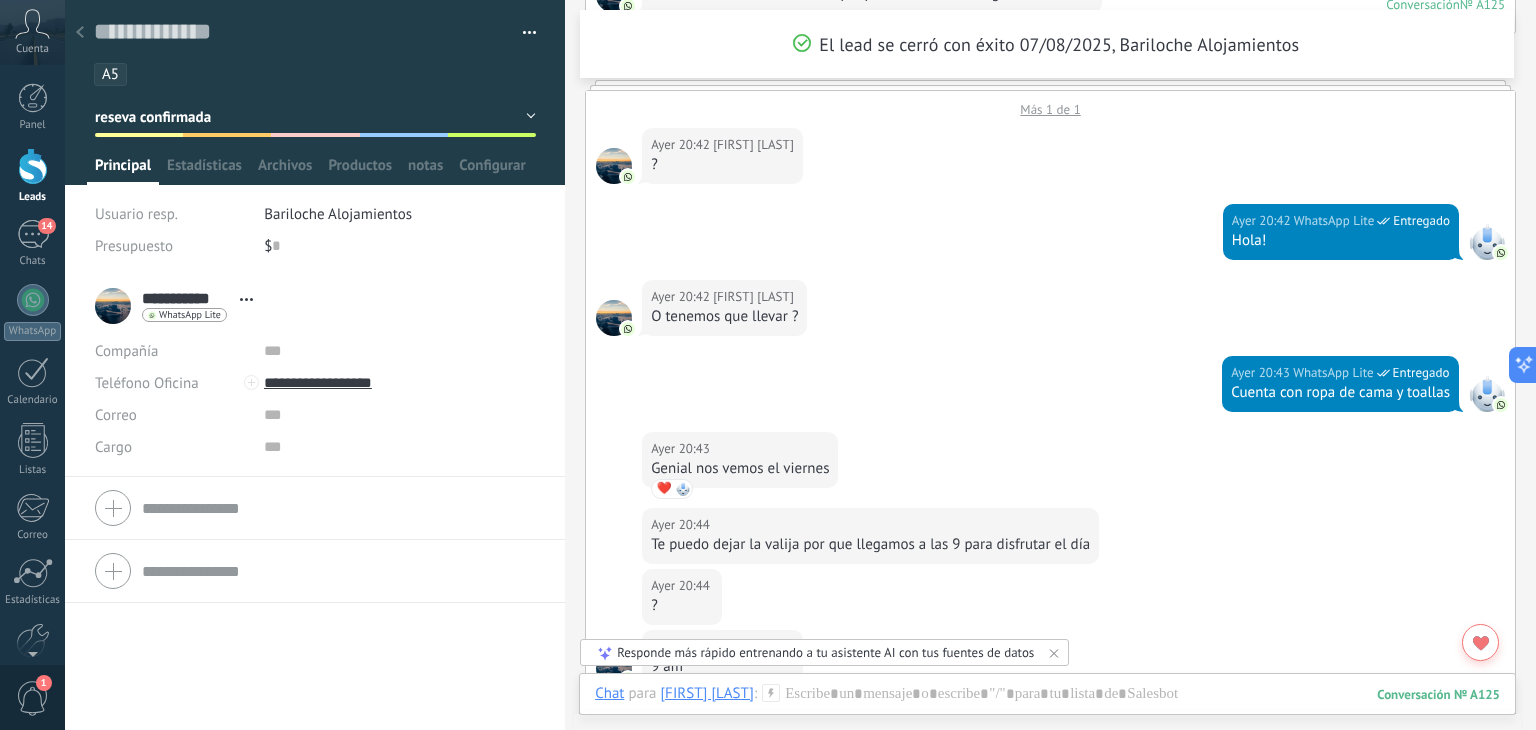 click on "Correo
E-mail priv.
Otro e-mail
Correo" at bounding box center [172, 415] 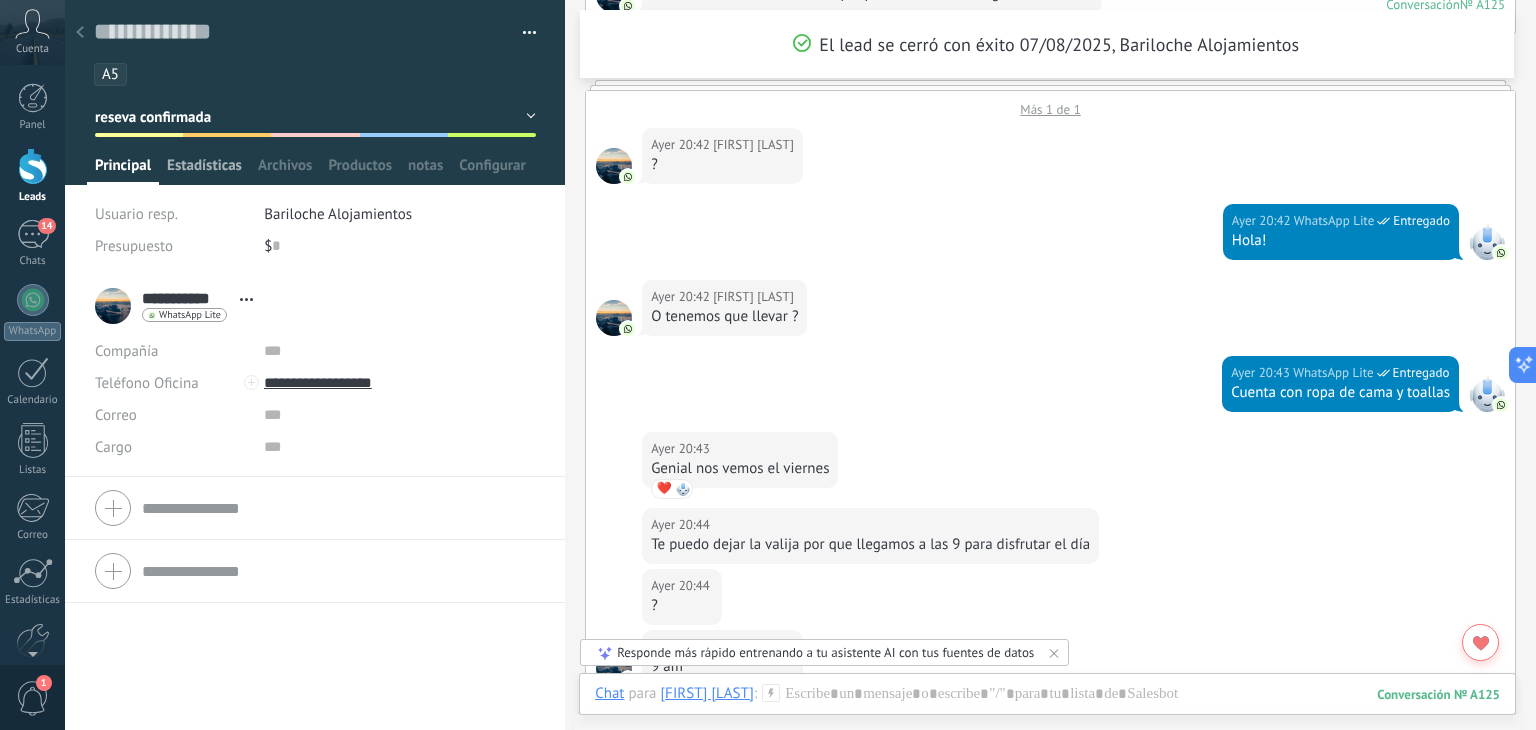 click on "Estadísticas" at bounding box center [204, 170] 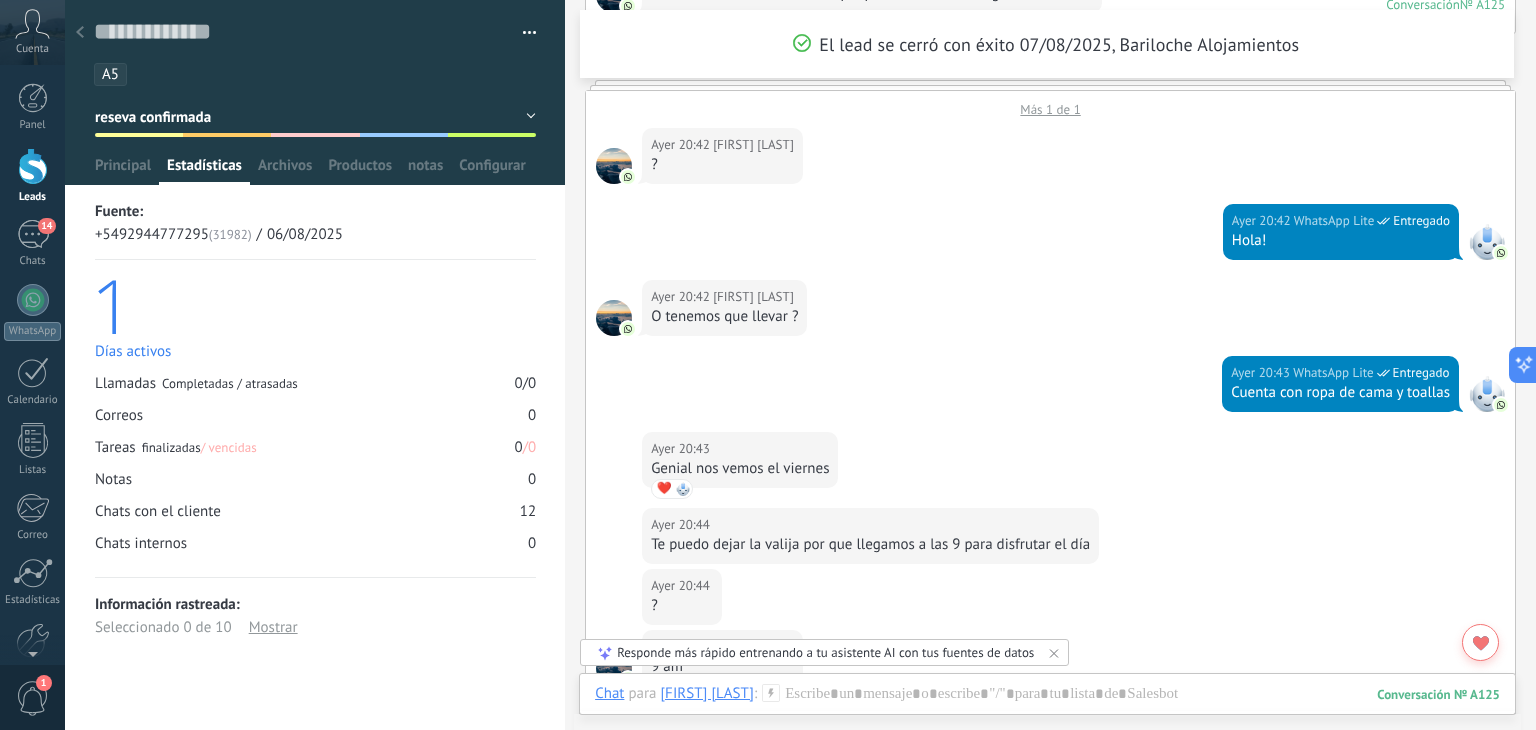 click at bounding box center (33, 166) 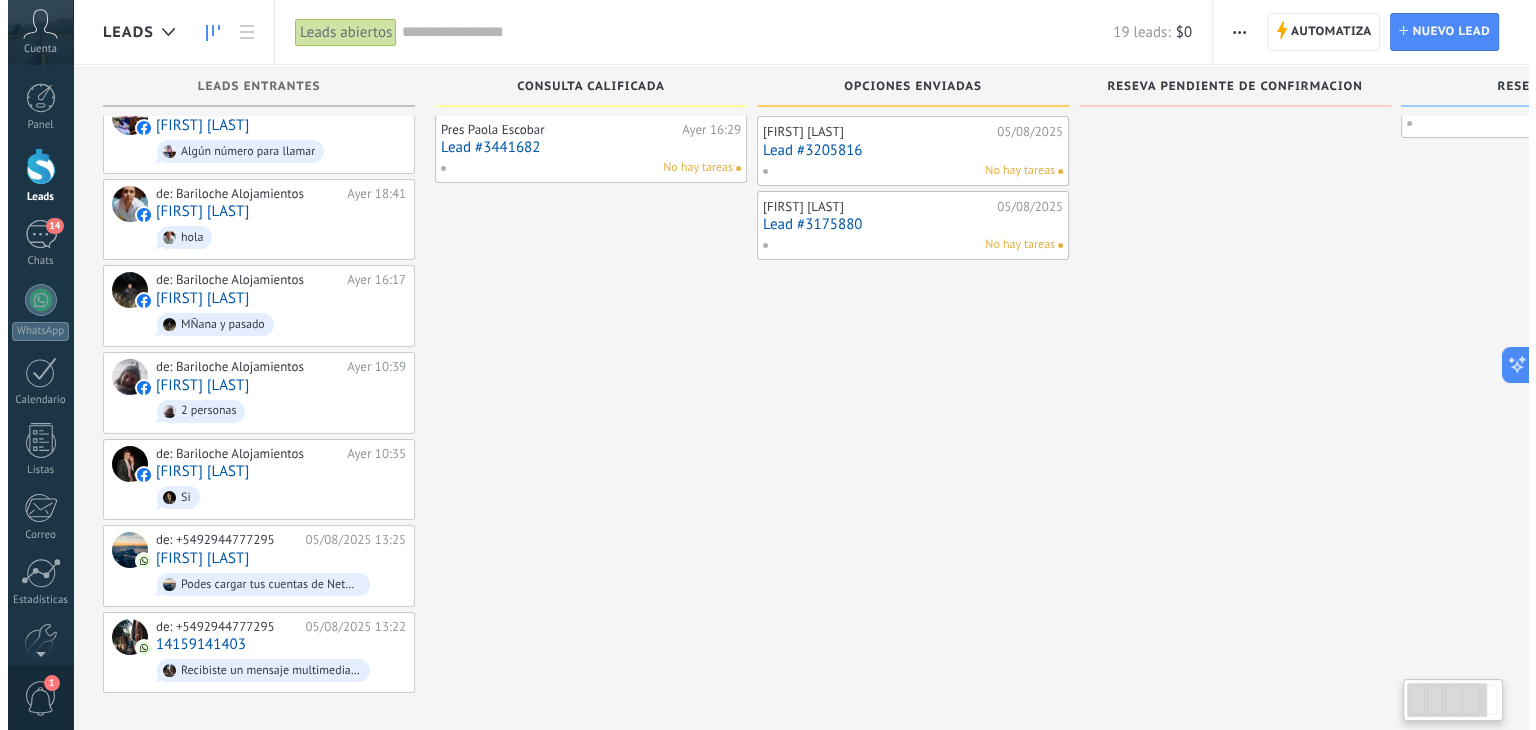 scroll, scrollTop: 0, scrollLeft: 0, axis: both 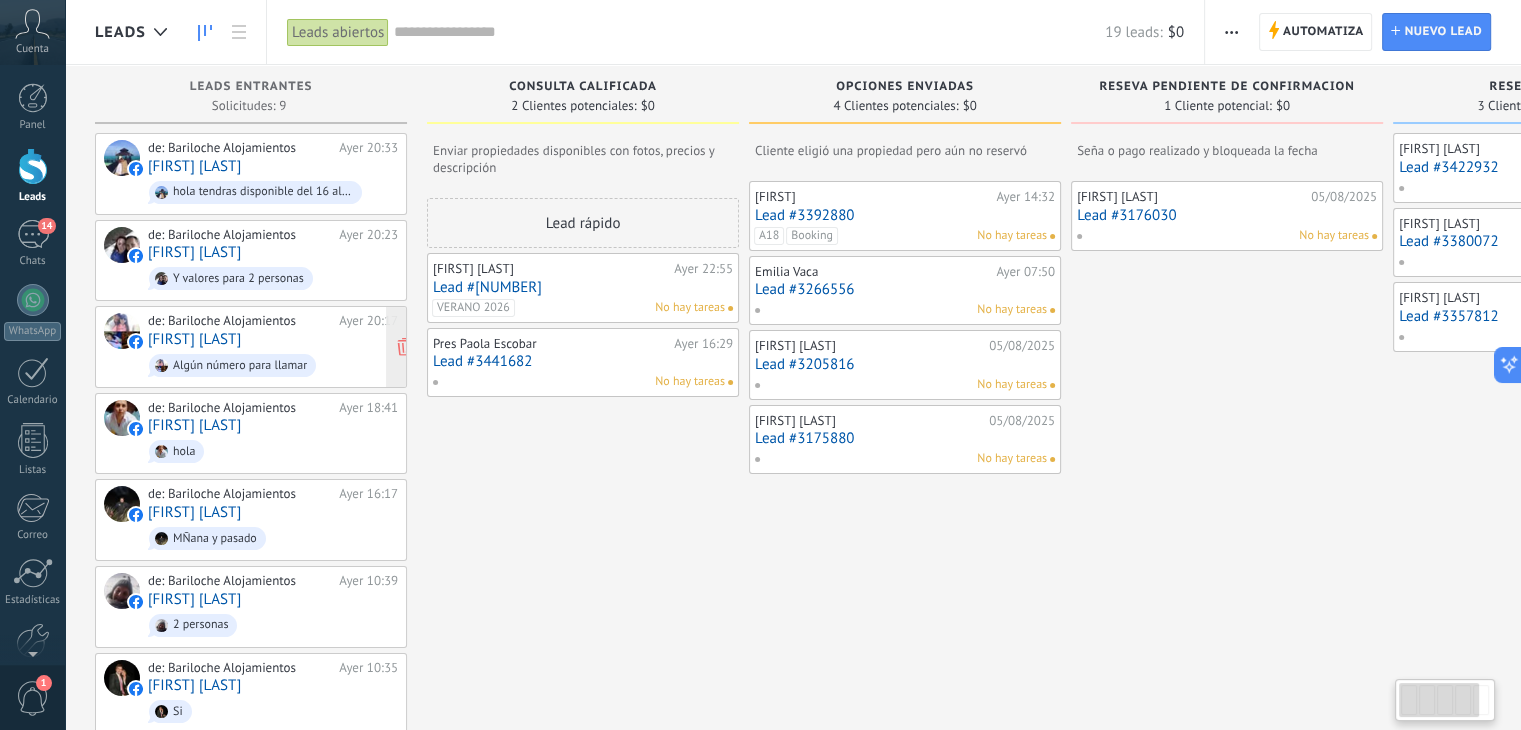 click on "[FIRST] [LAST]" at bounding box center [194, 339] 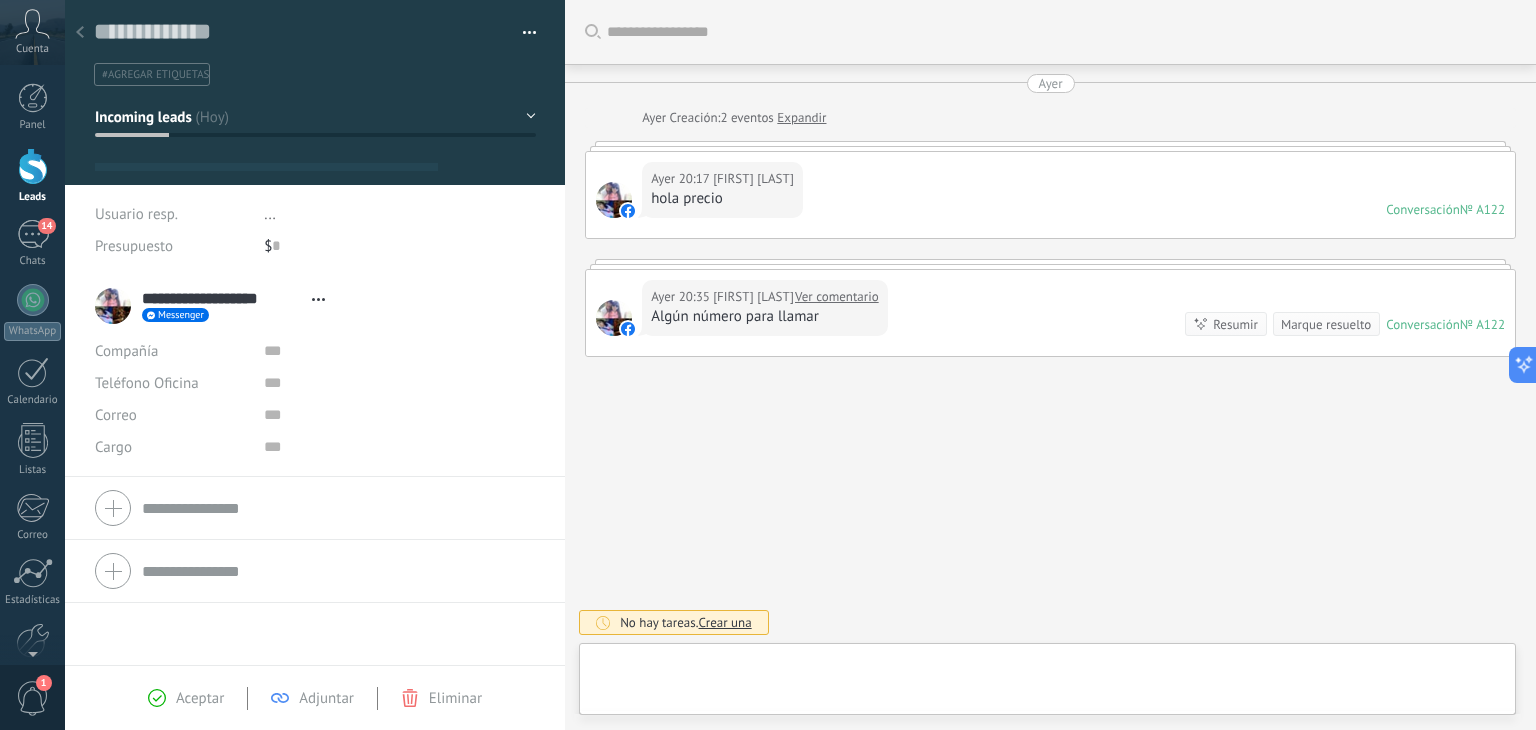 type on "**********" 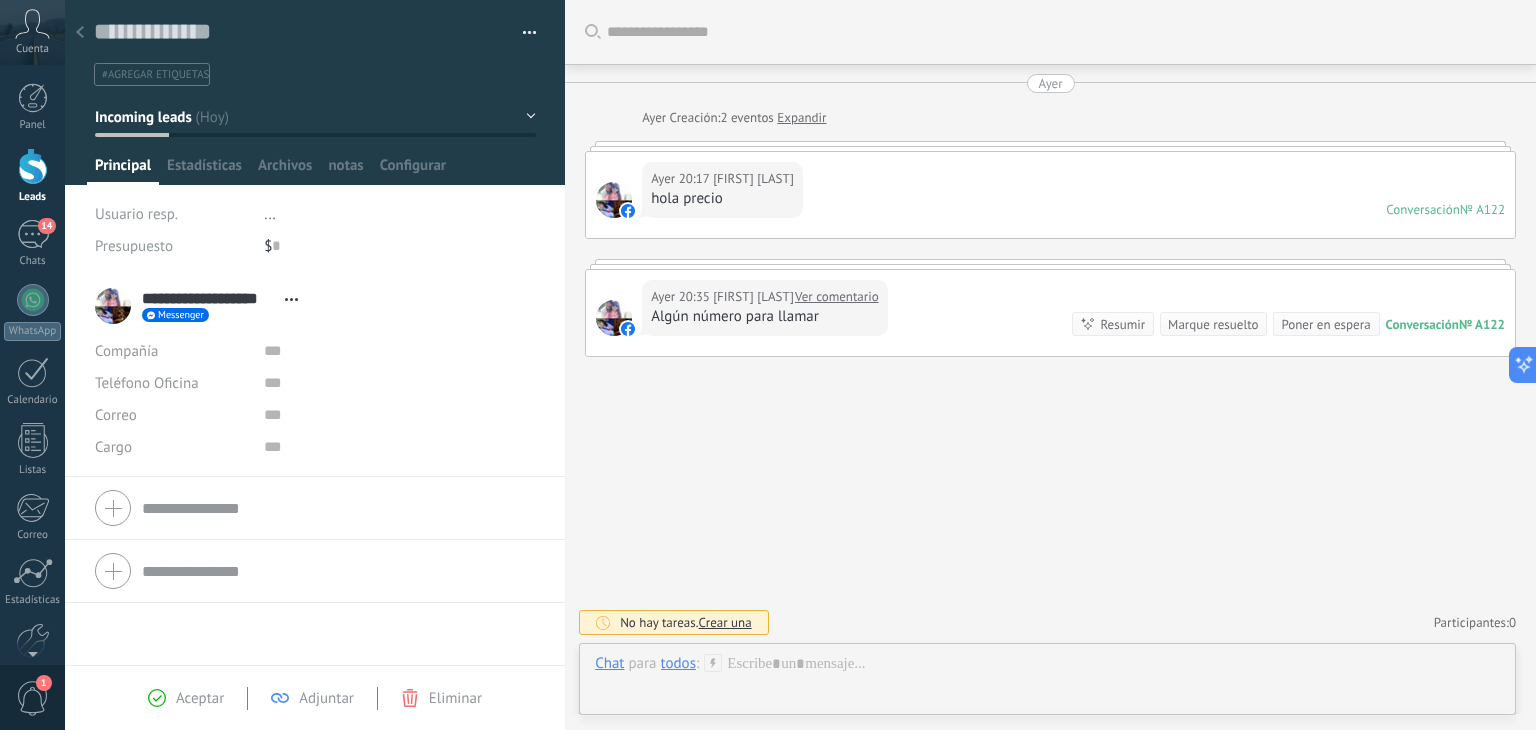 scroll, scrollTop: 29, scrollLeft: 0, axis: vertical 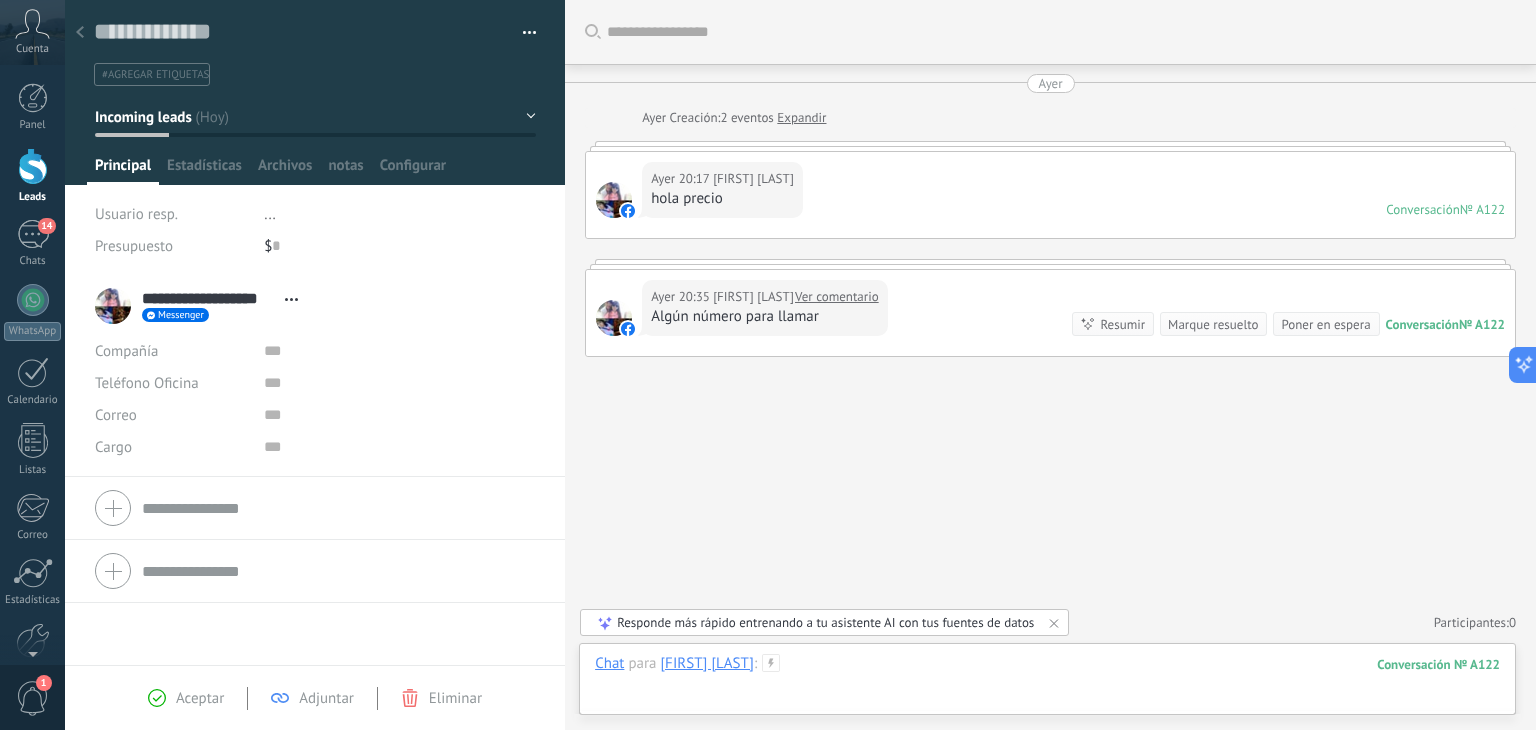 click at bounding box center [1047, 684] 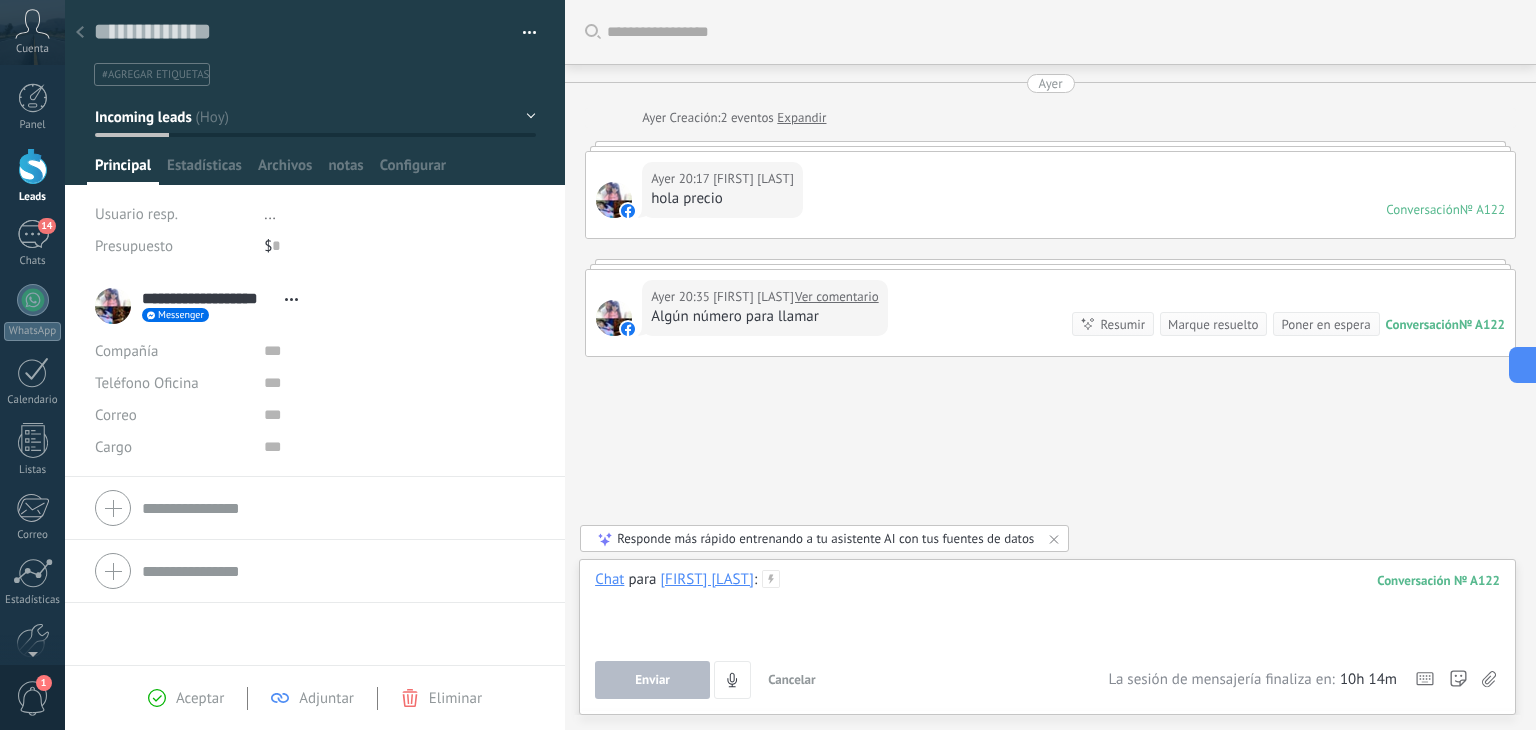 type 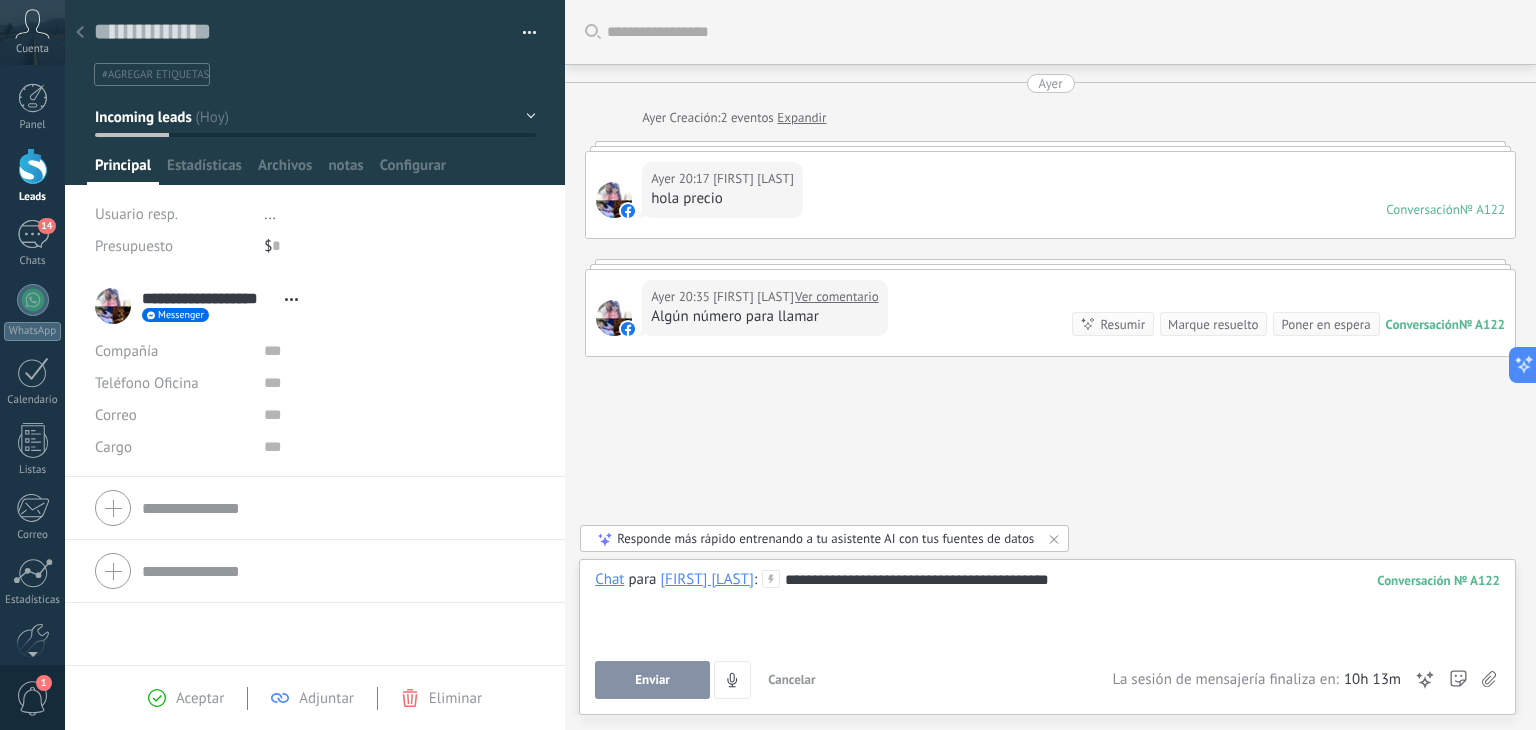 click on "Enviar" at bounding box center (652, 680) 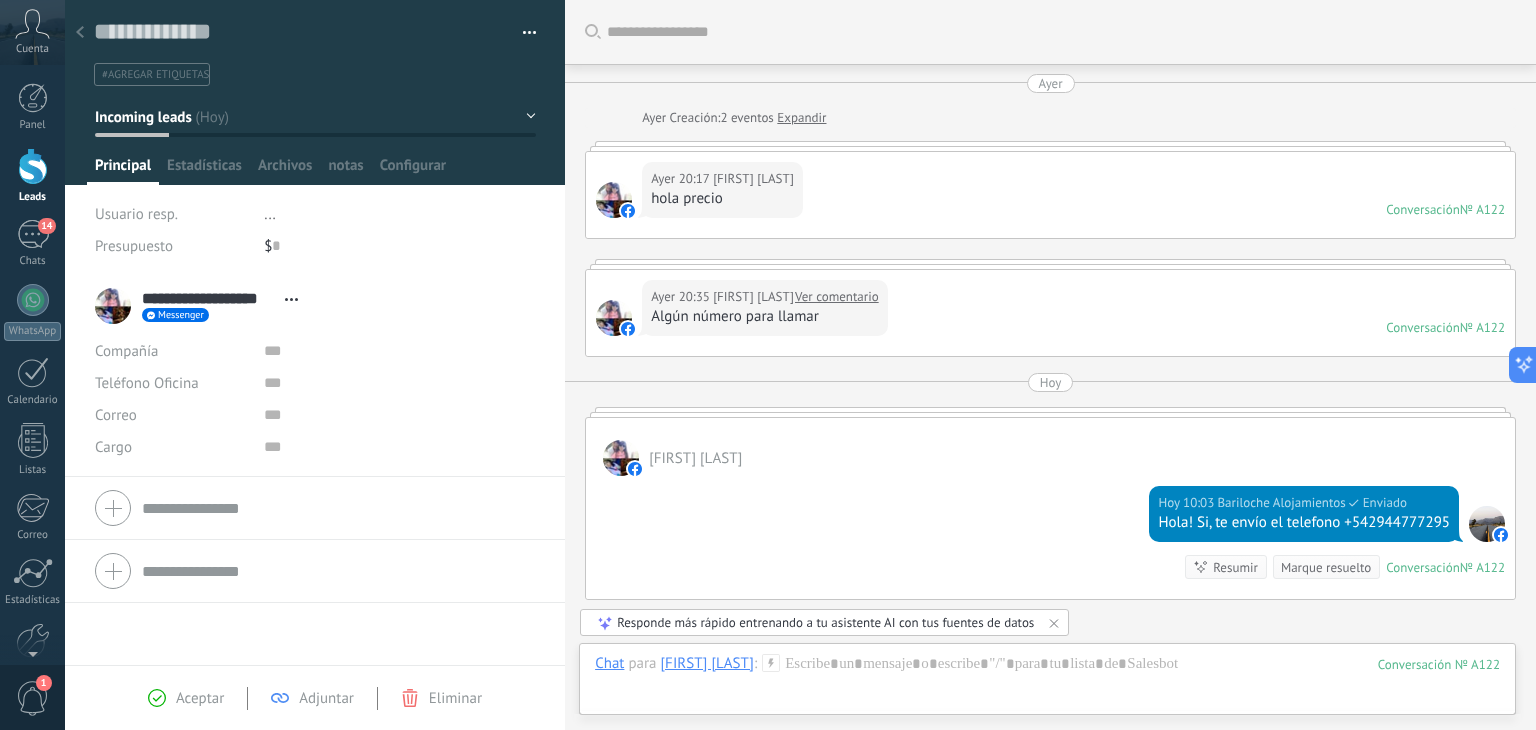 scroll, scrollTop: 216, scrollLeft: 0, axis: vertical 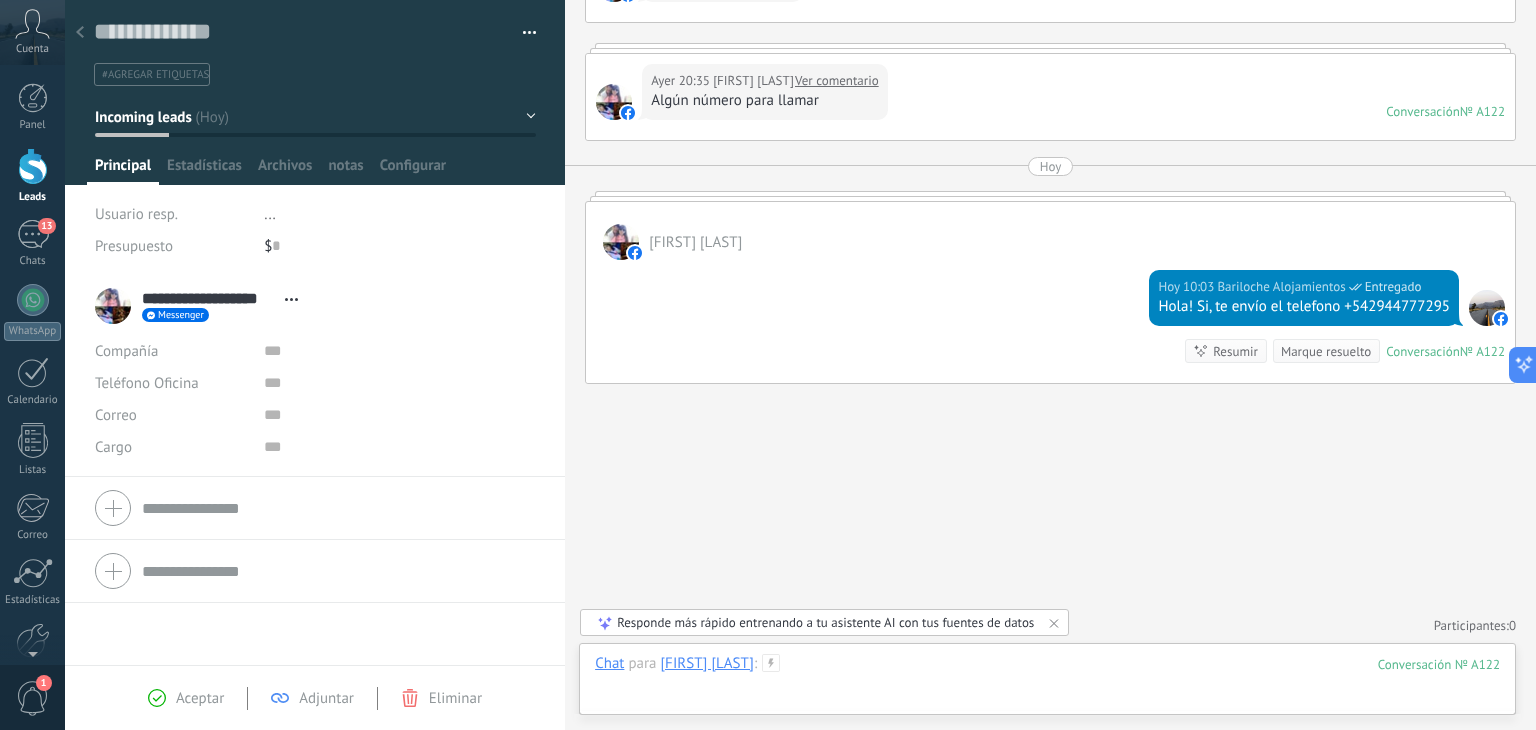 click at bounding box center (1047, 684) 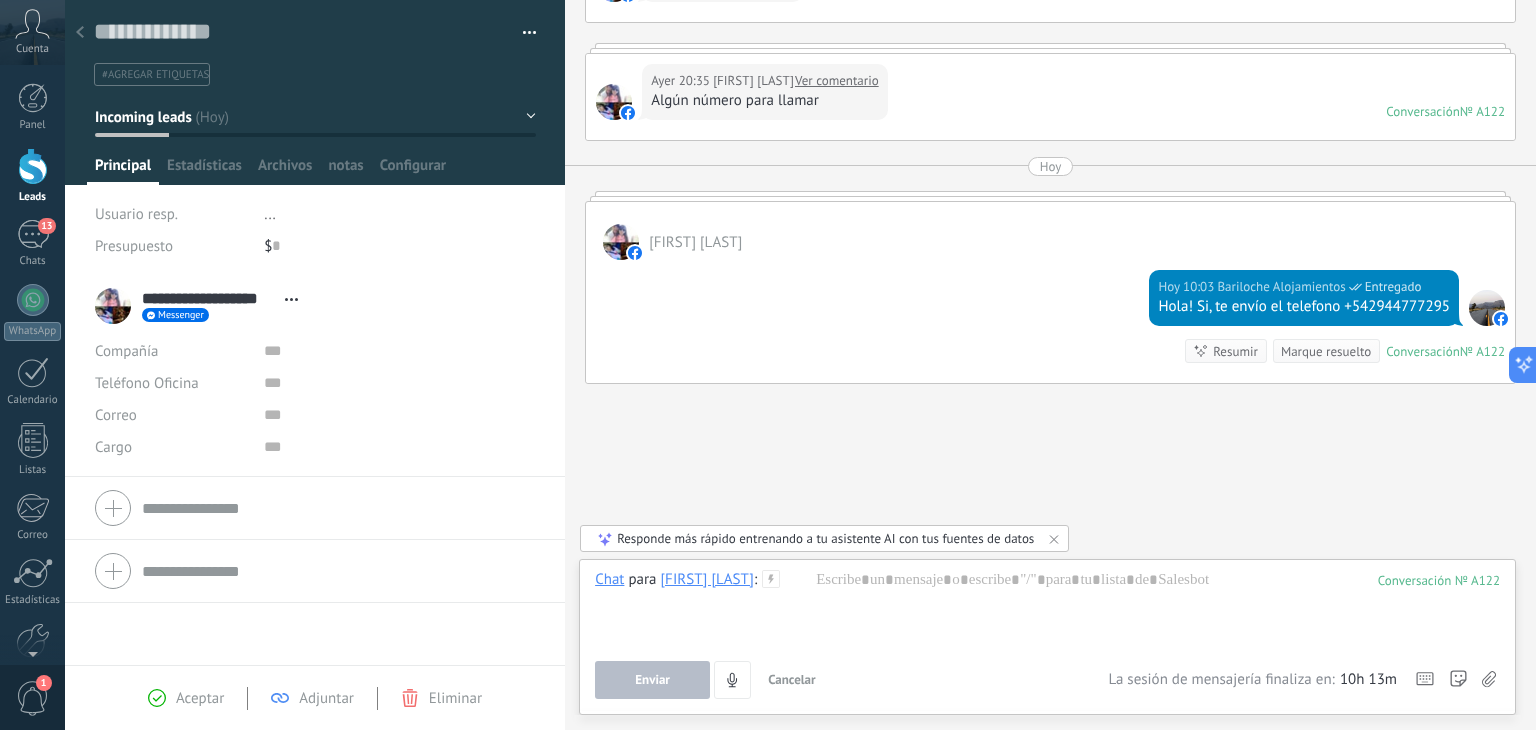 click 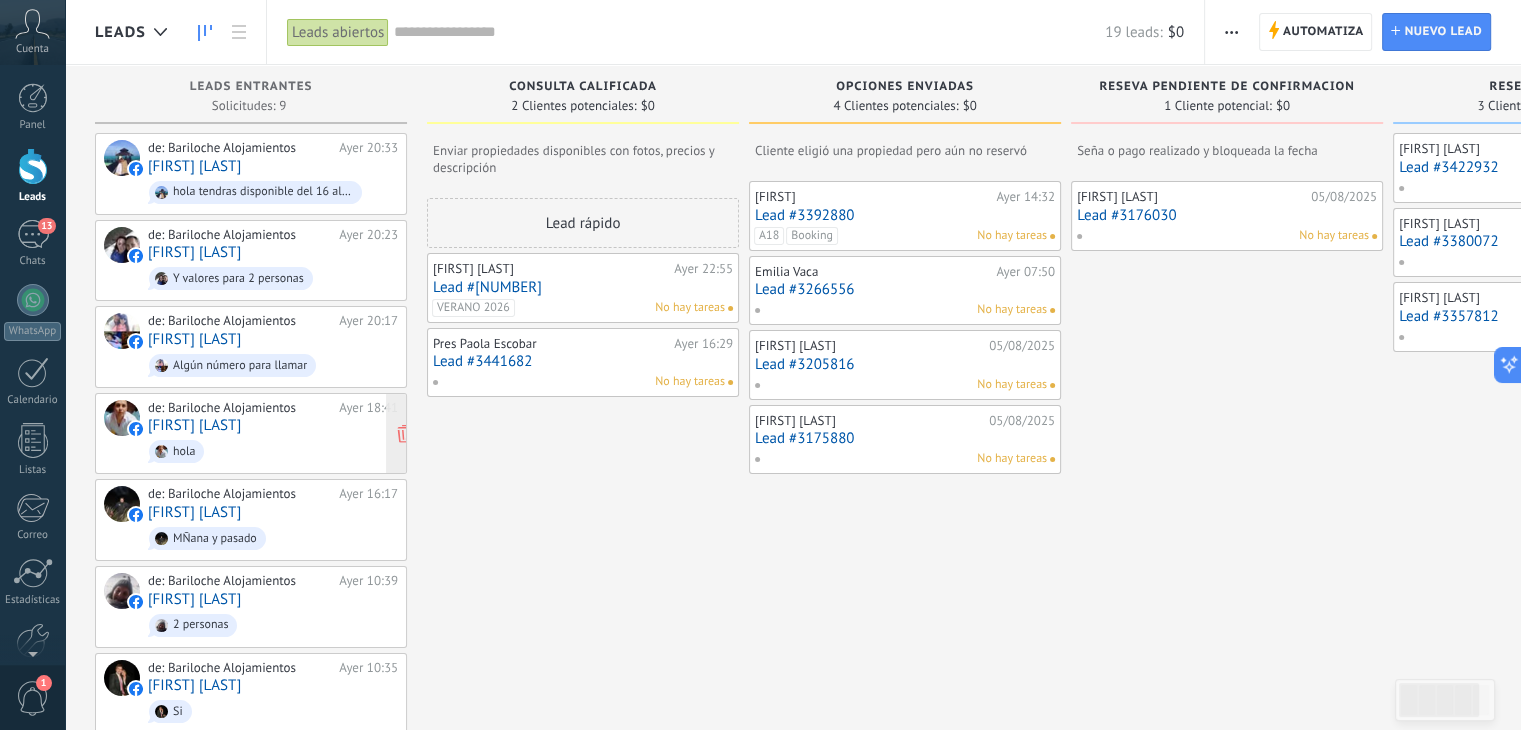 click on "[FIRST] [LAST]" at bounding box center [194, 425] 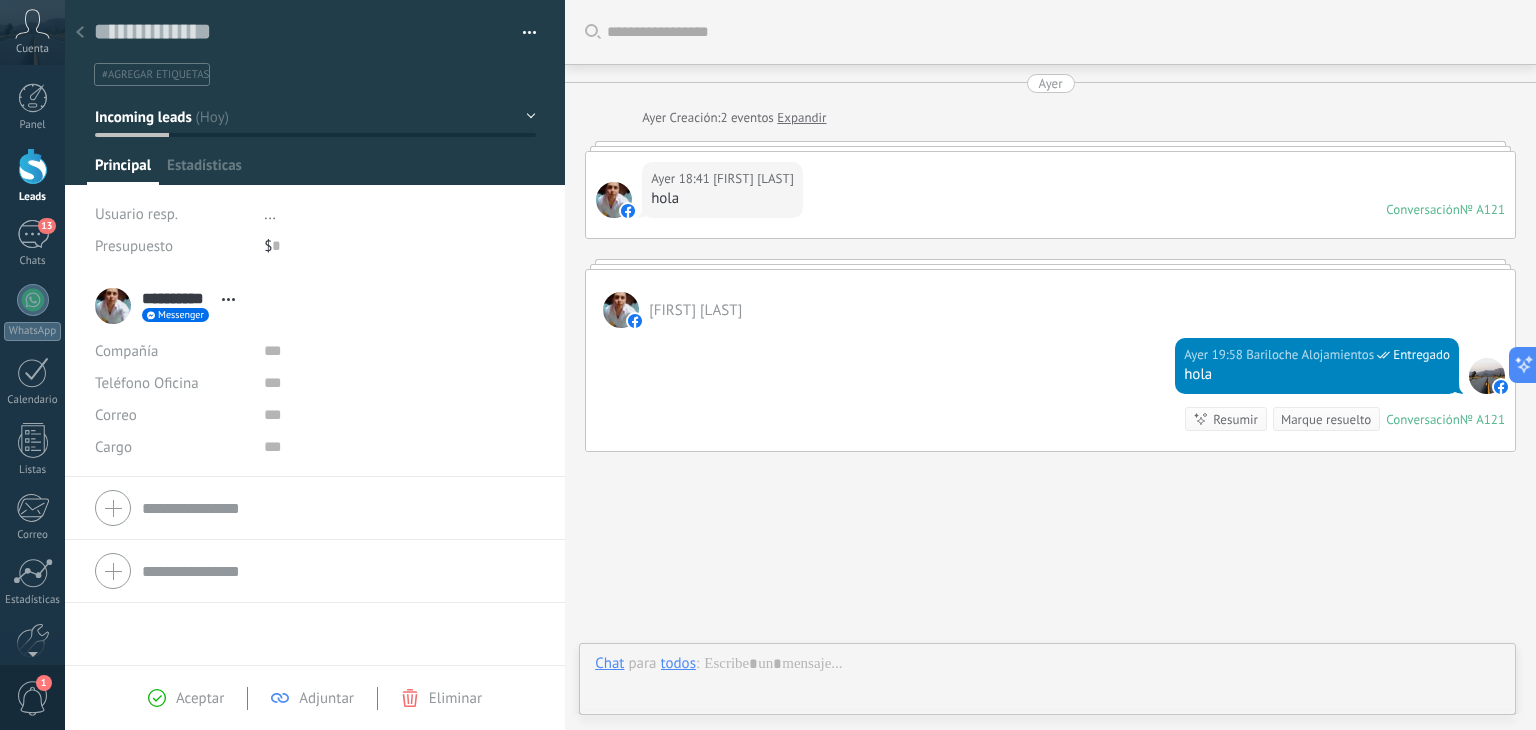 scroll, scrollTop: 69, scrollLeft: 0, axis: vertical 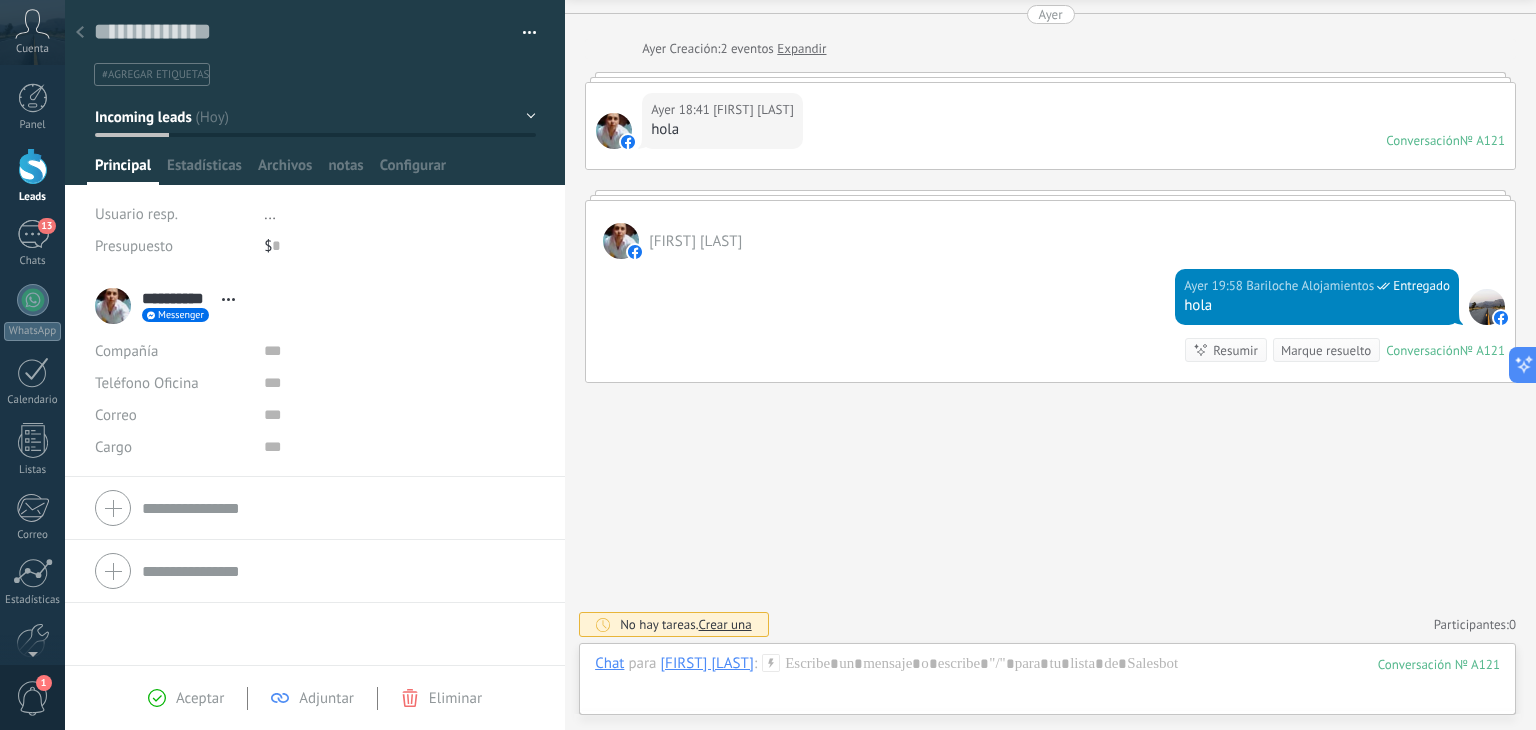 click on "Incoming leads" at bounding box center [315, 117] 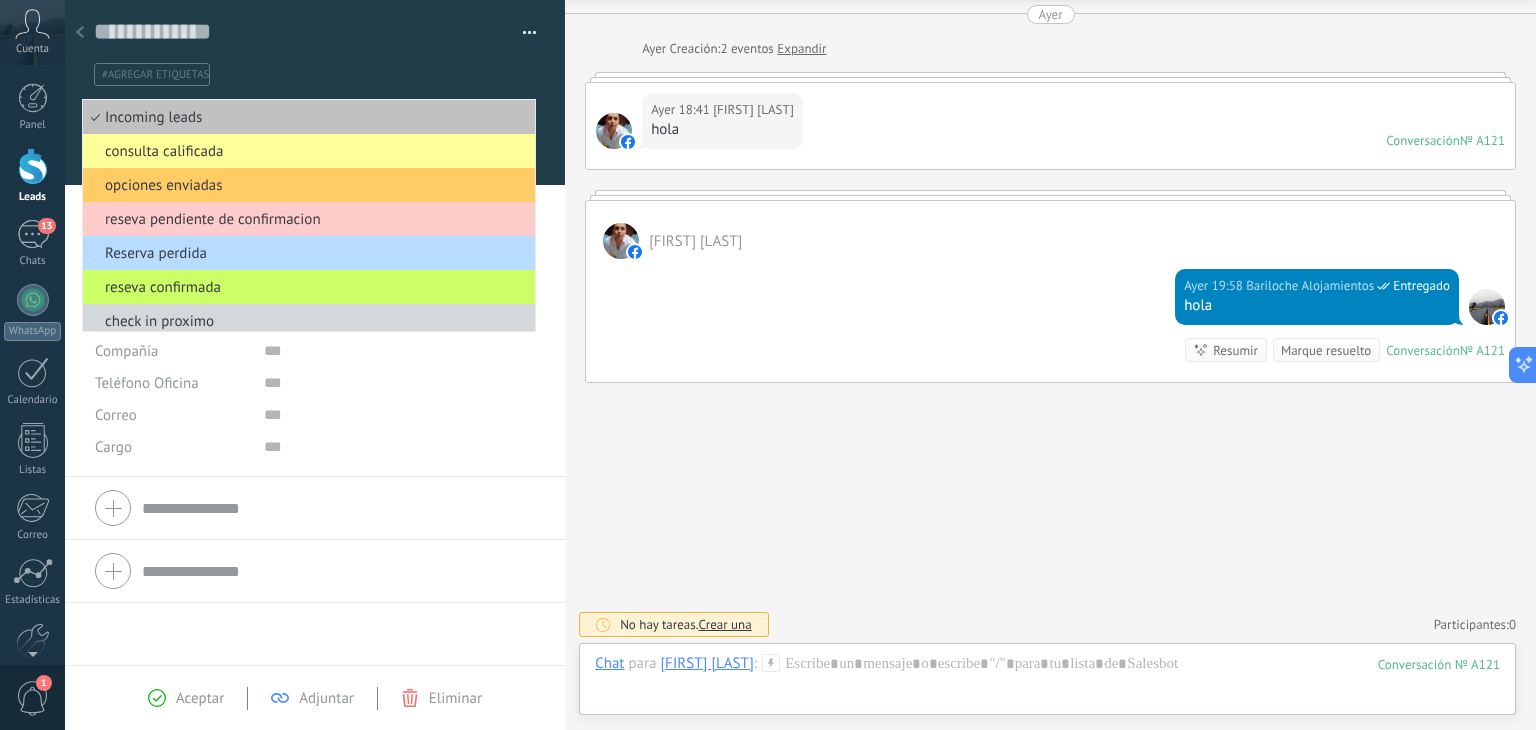 click on "Reserva perdida" at bounding box center [306, 253] 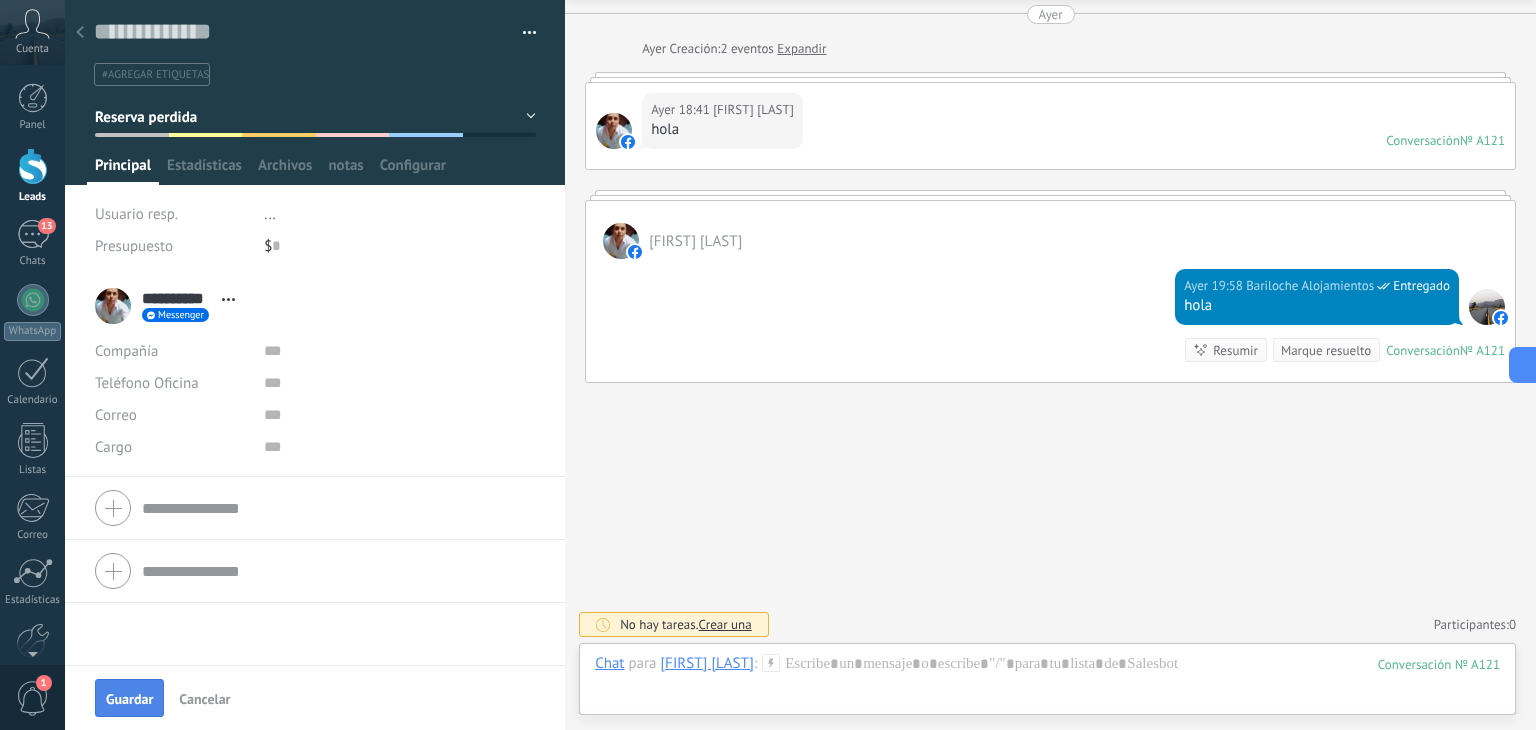 click on "Guardar" at bounding box center (129, 699) 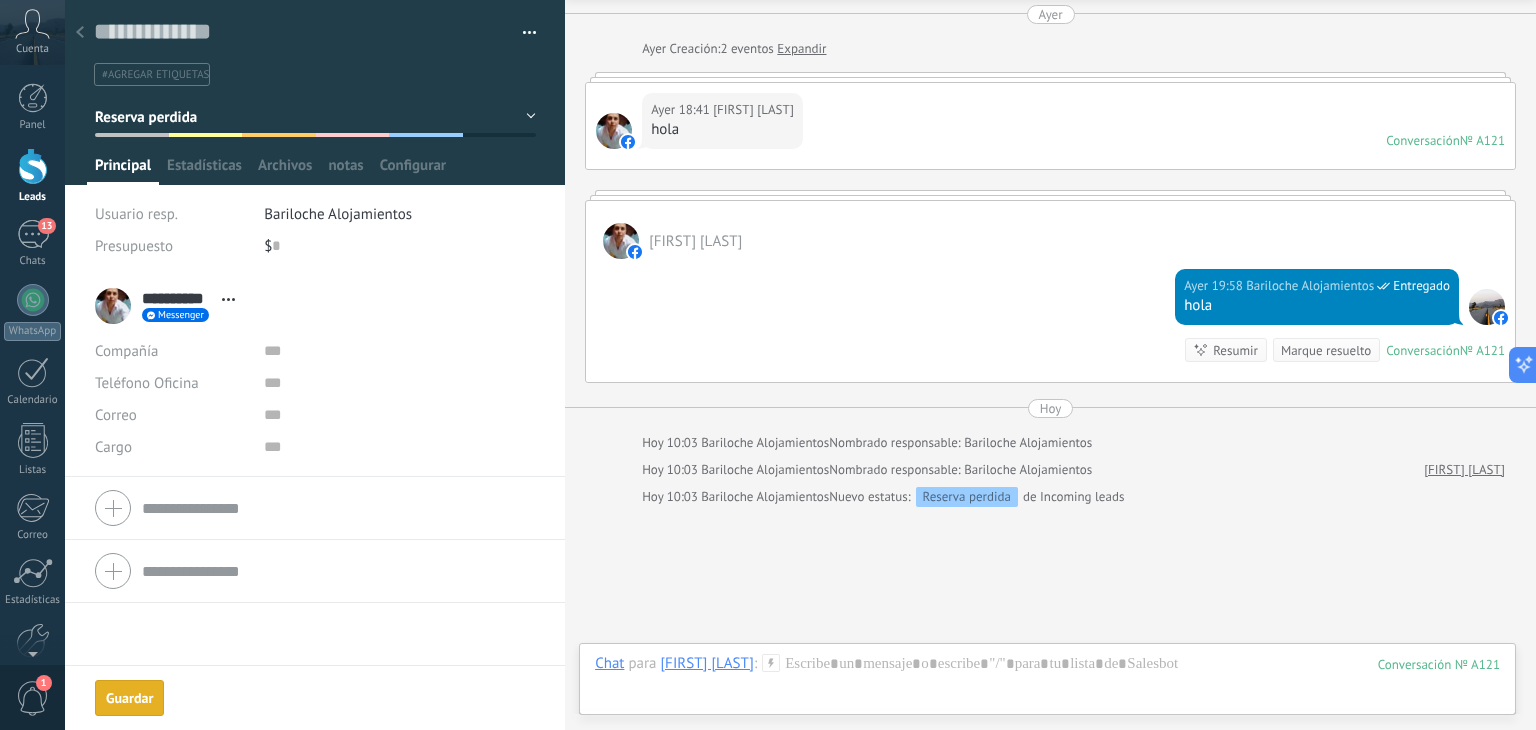 scroll, scrollTop: 193, scrollLeft: 0, axis: vertical 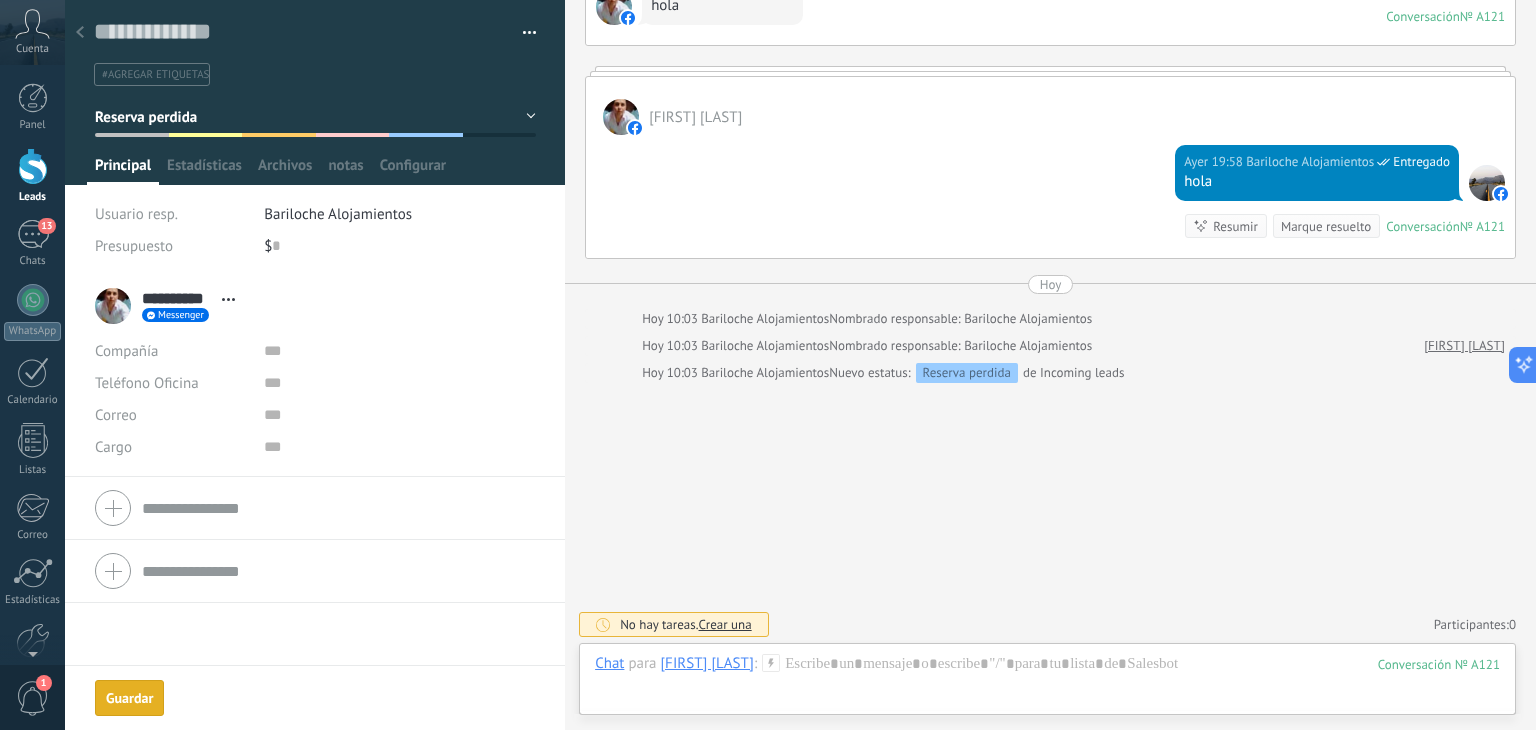 click 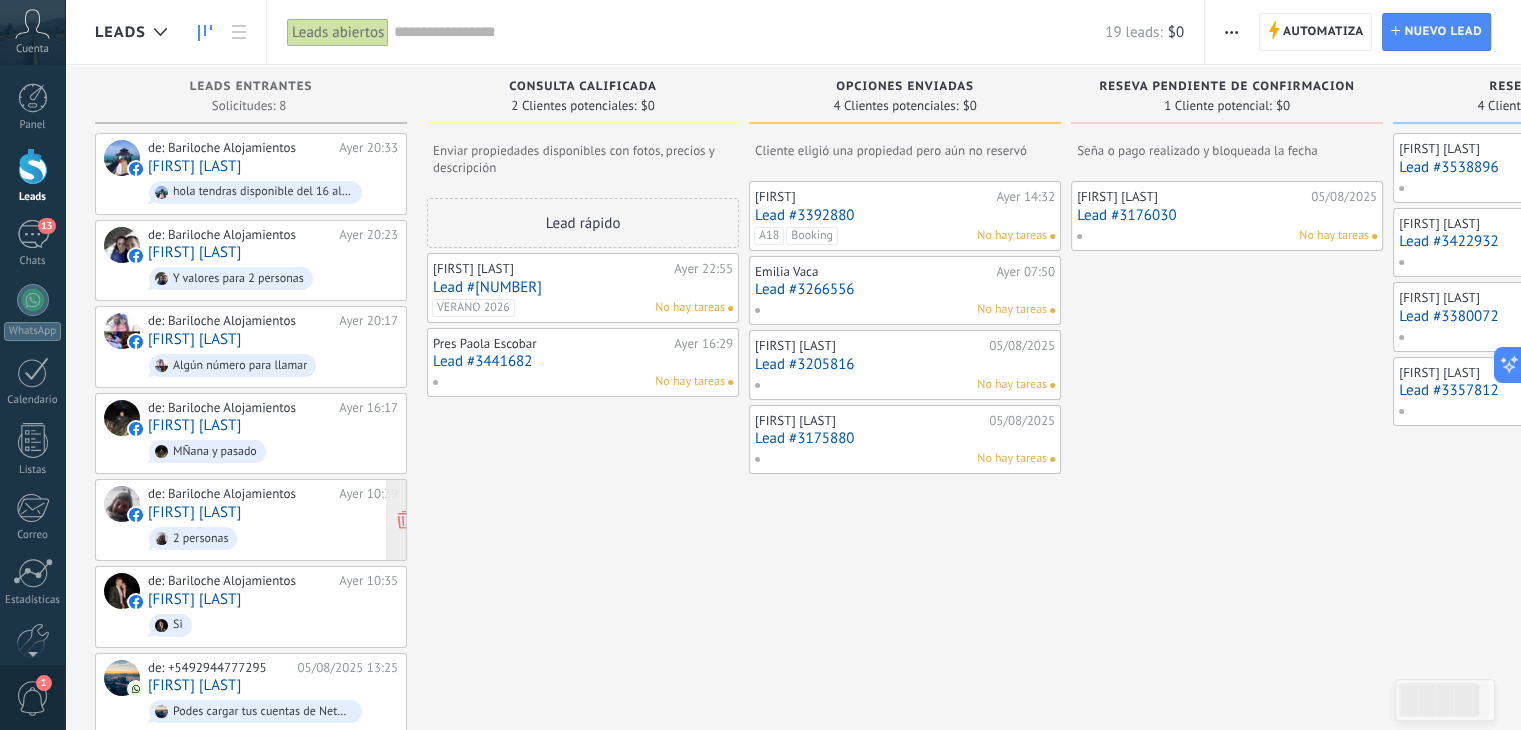 click on "[FIRST] [LAST]" at bounding box center (194, 512) 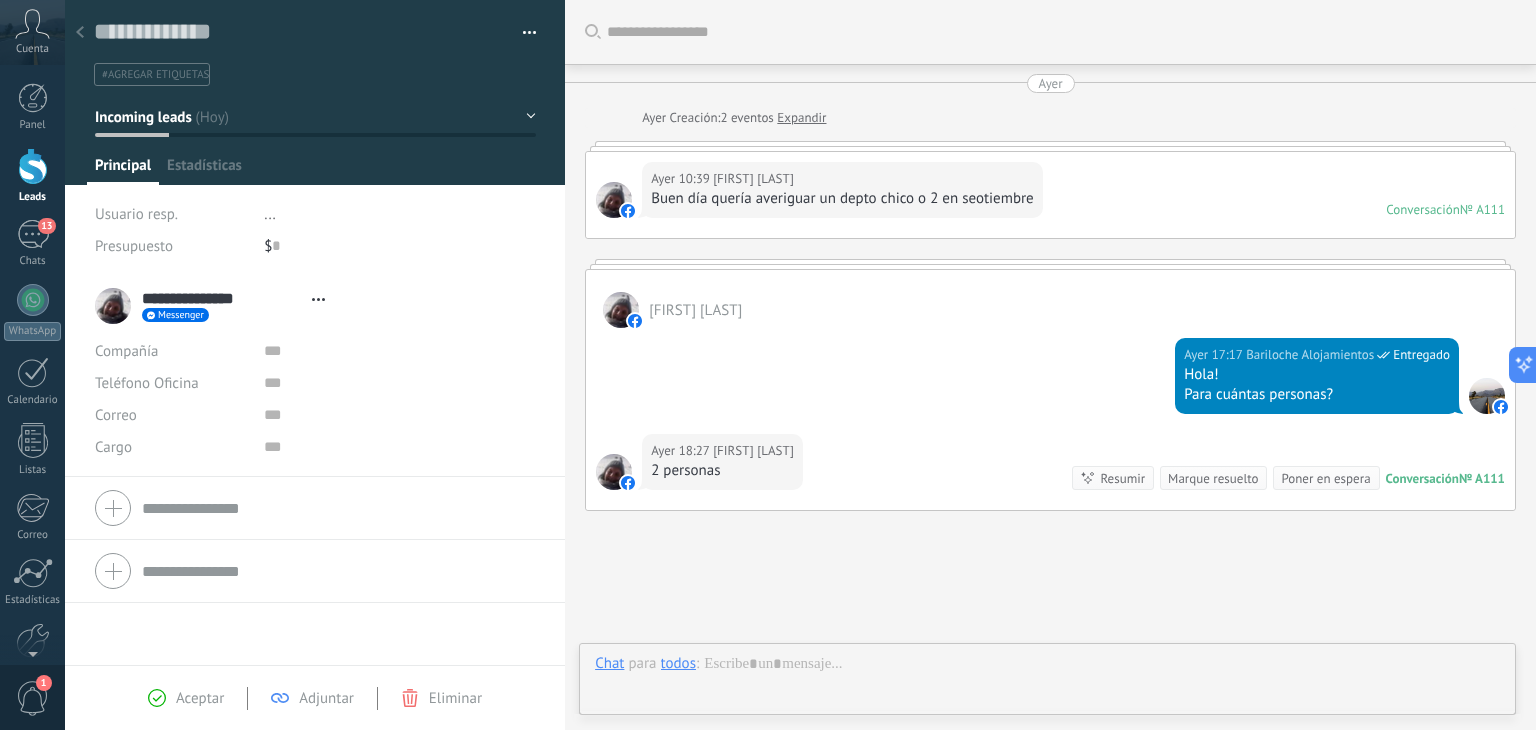 type on "**********" 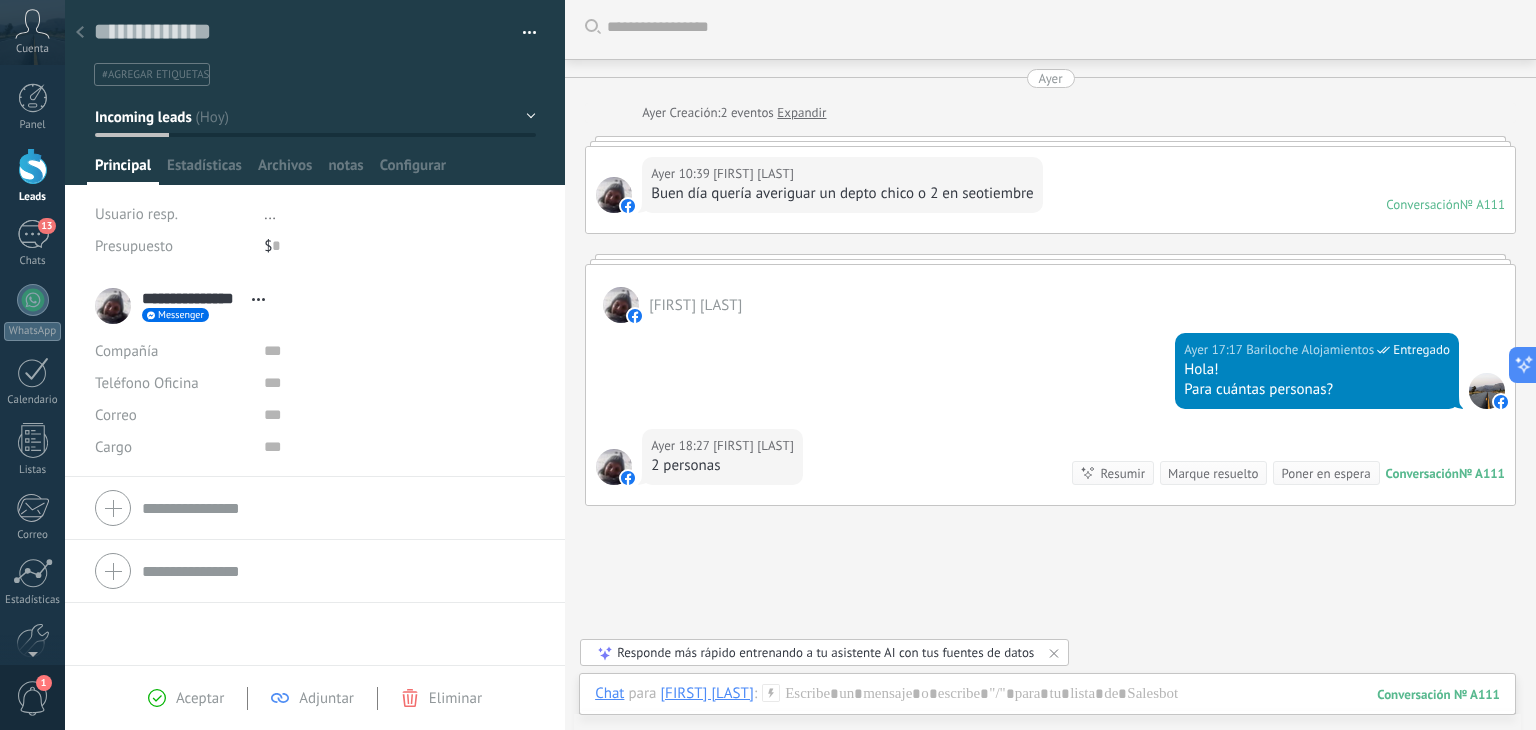 scroll, scrollTop: 0, scrollLeft: 0, axis: both 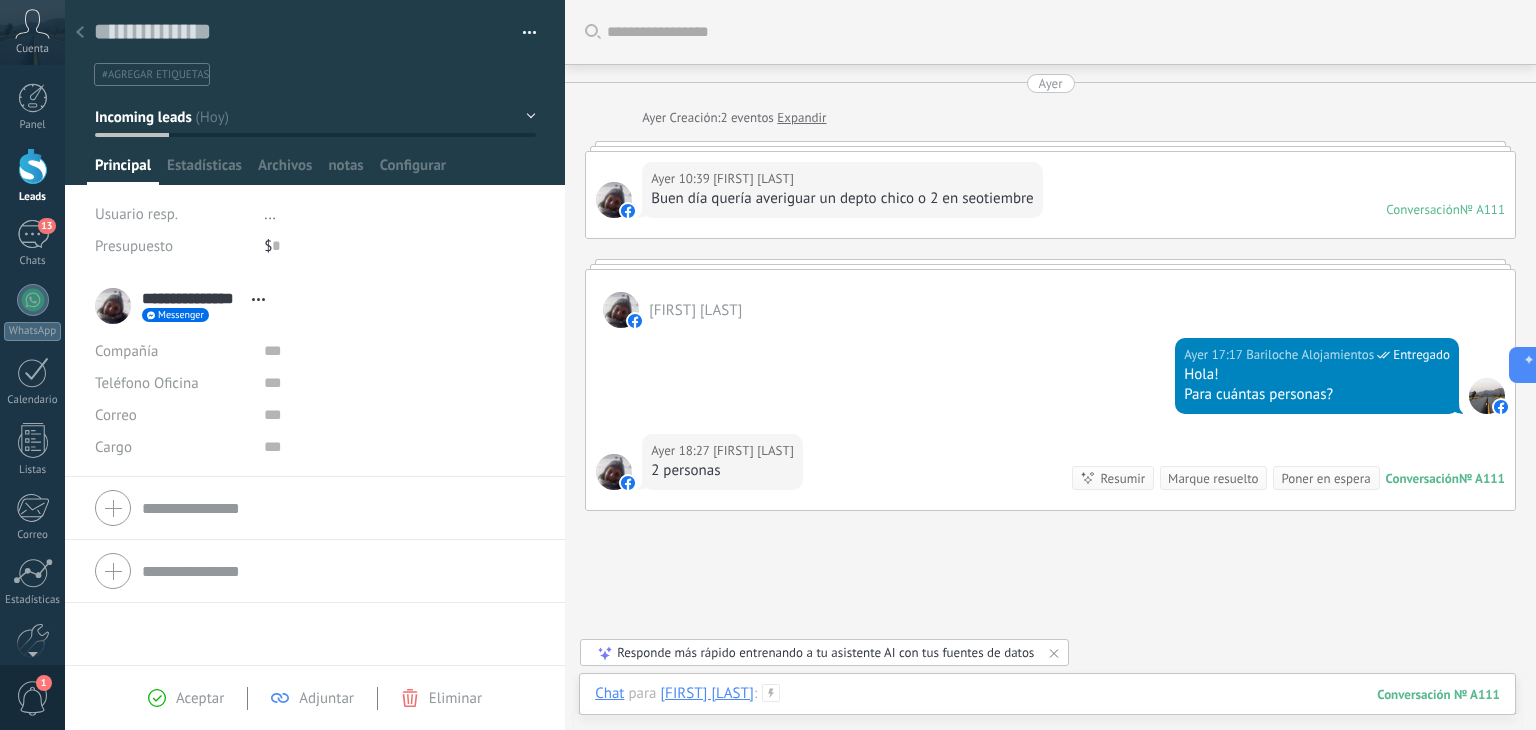 click at bounding box center (1047, 714) 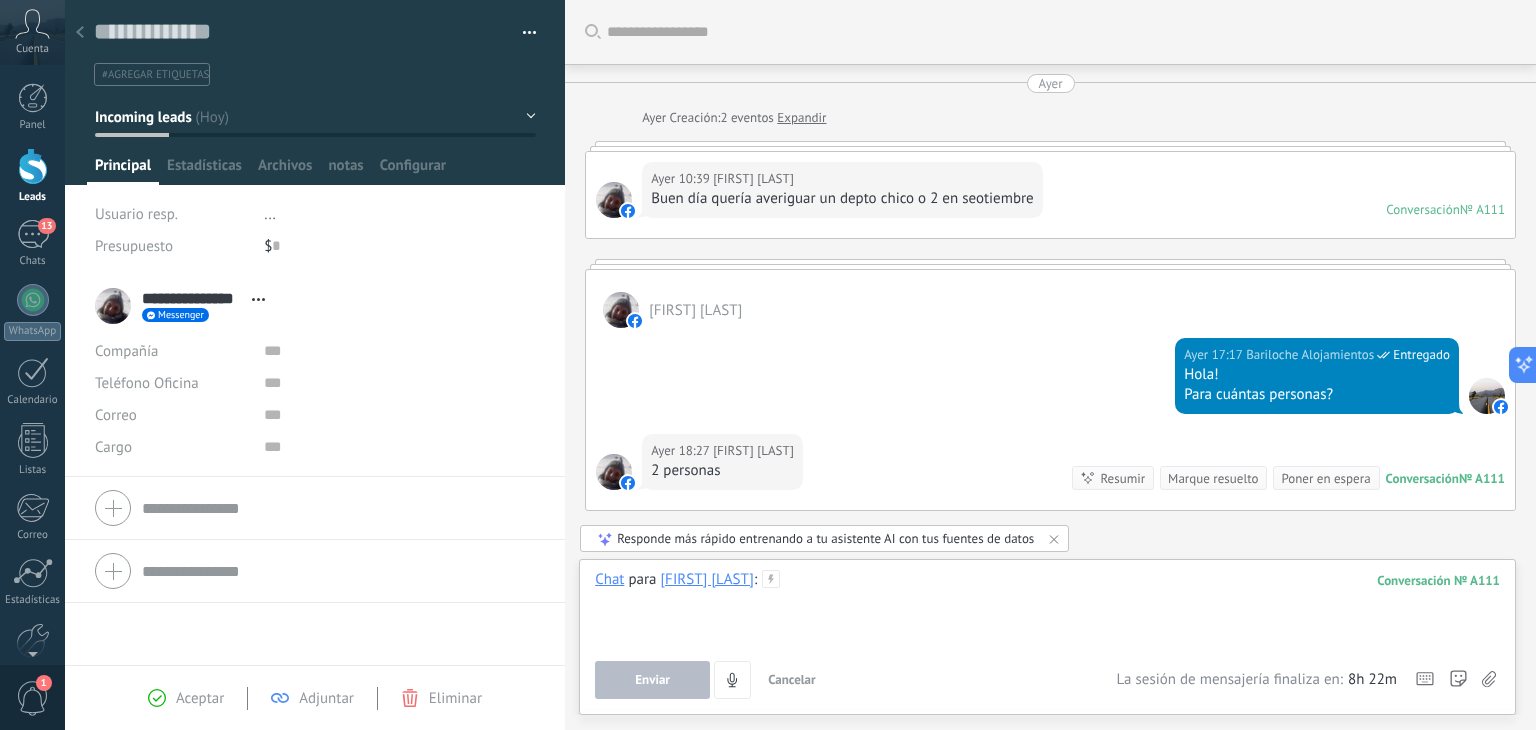 paste 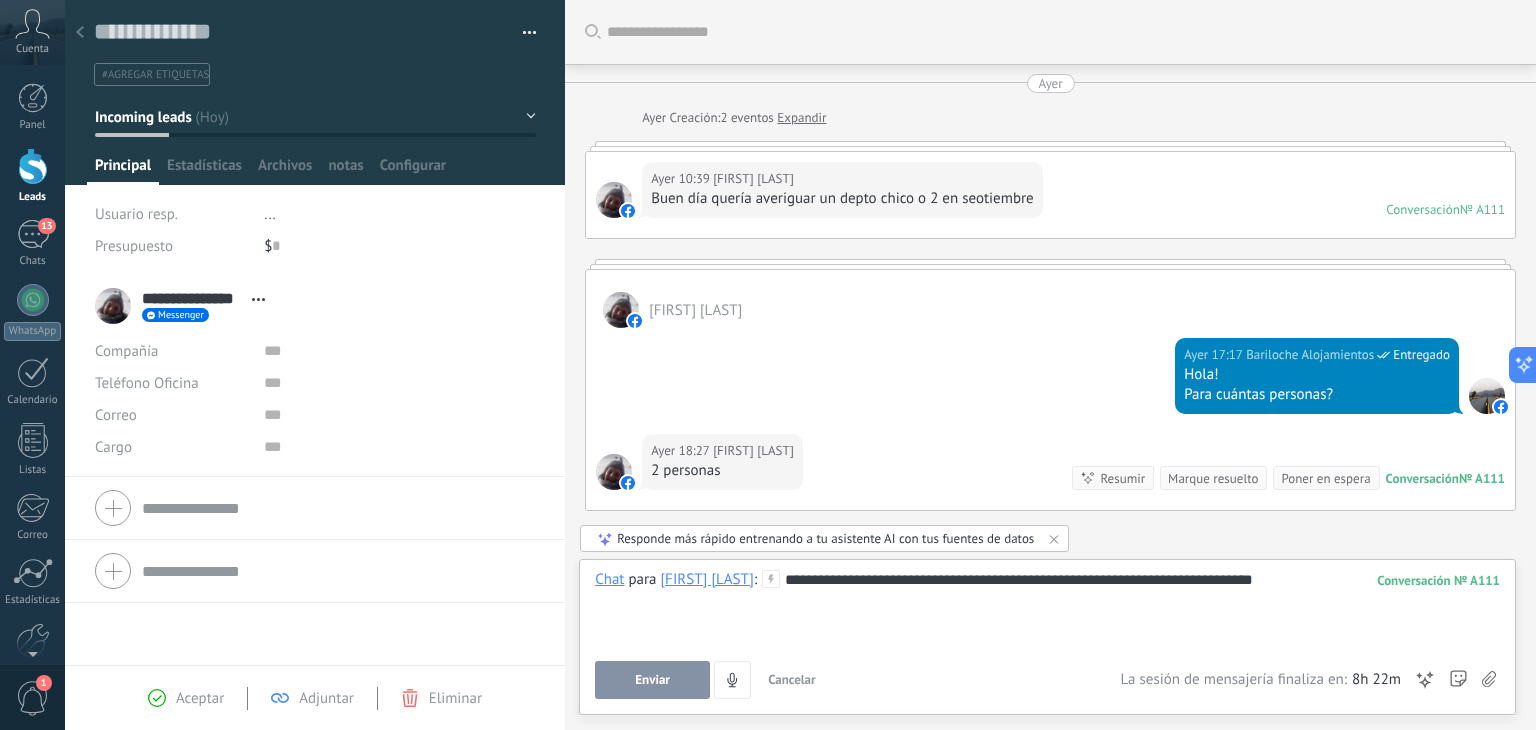 click on "Enviar" at bounding box center [652, 680] 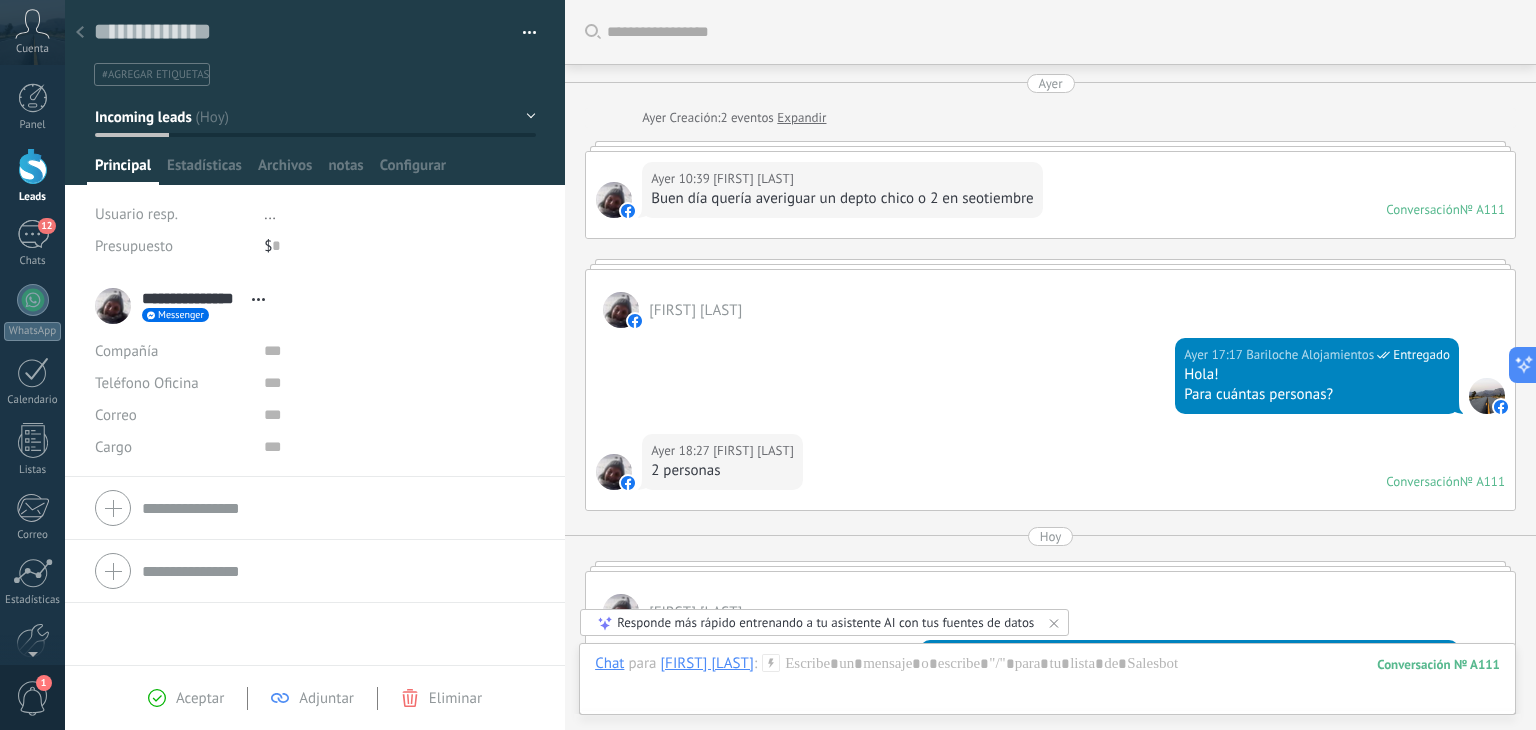 scroll, scrollTop: 128, scrollLeft: 0, axis: vertical 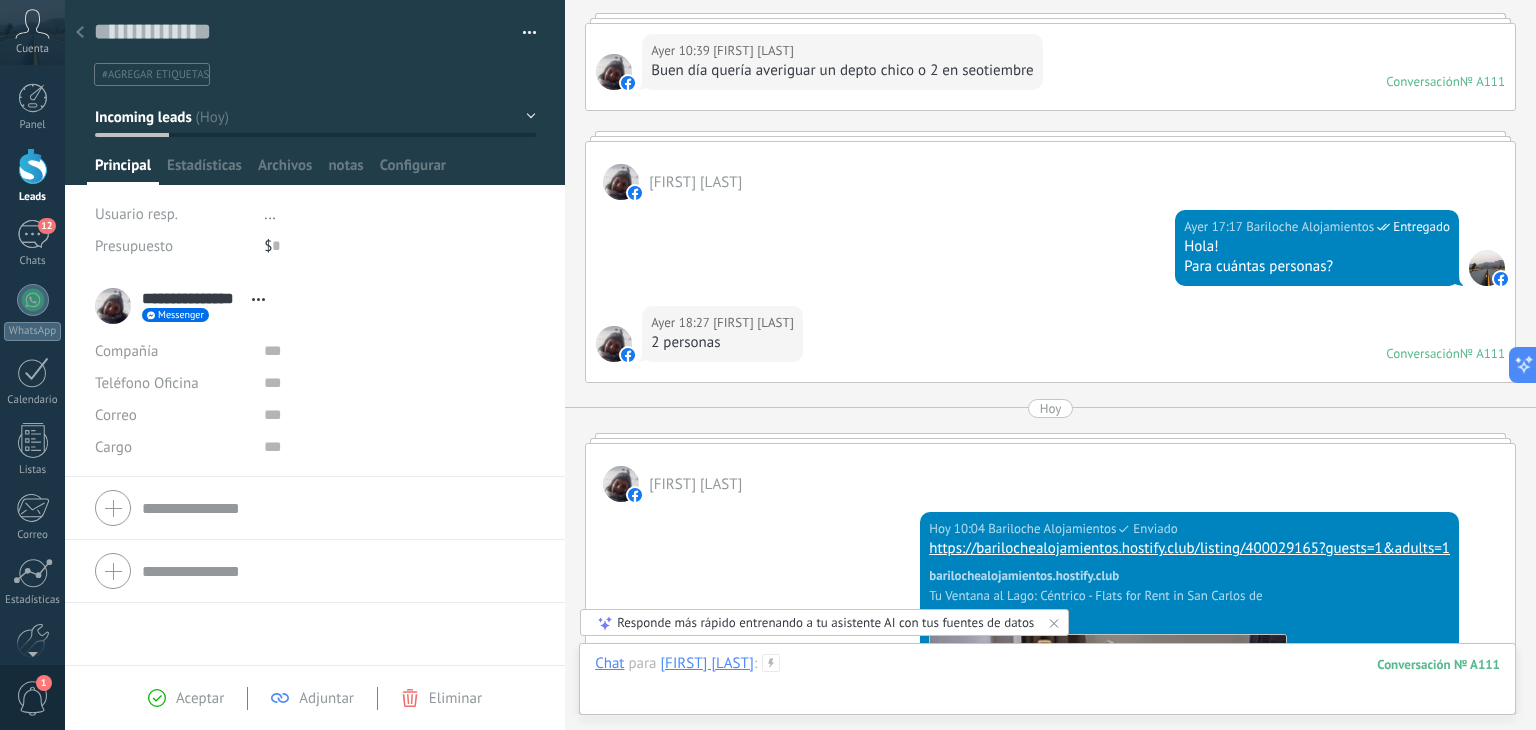 click at bounding box center (1047, 684) 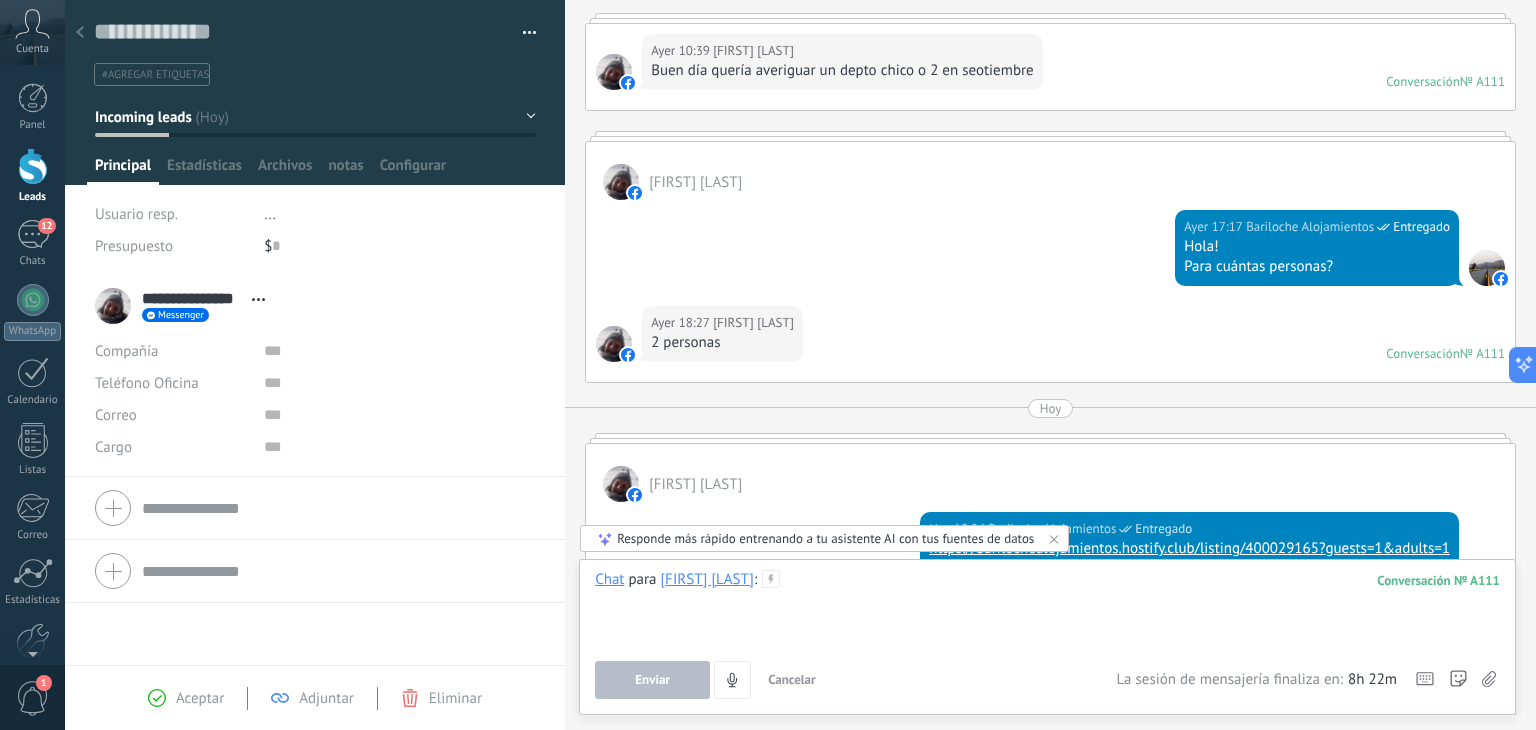 type 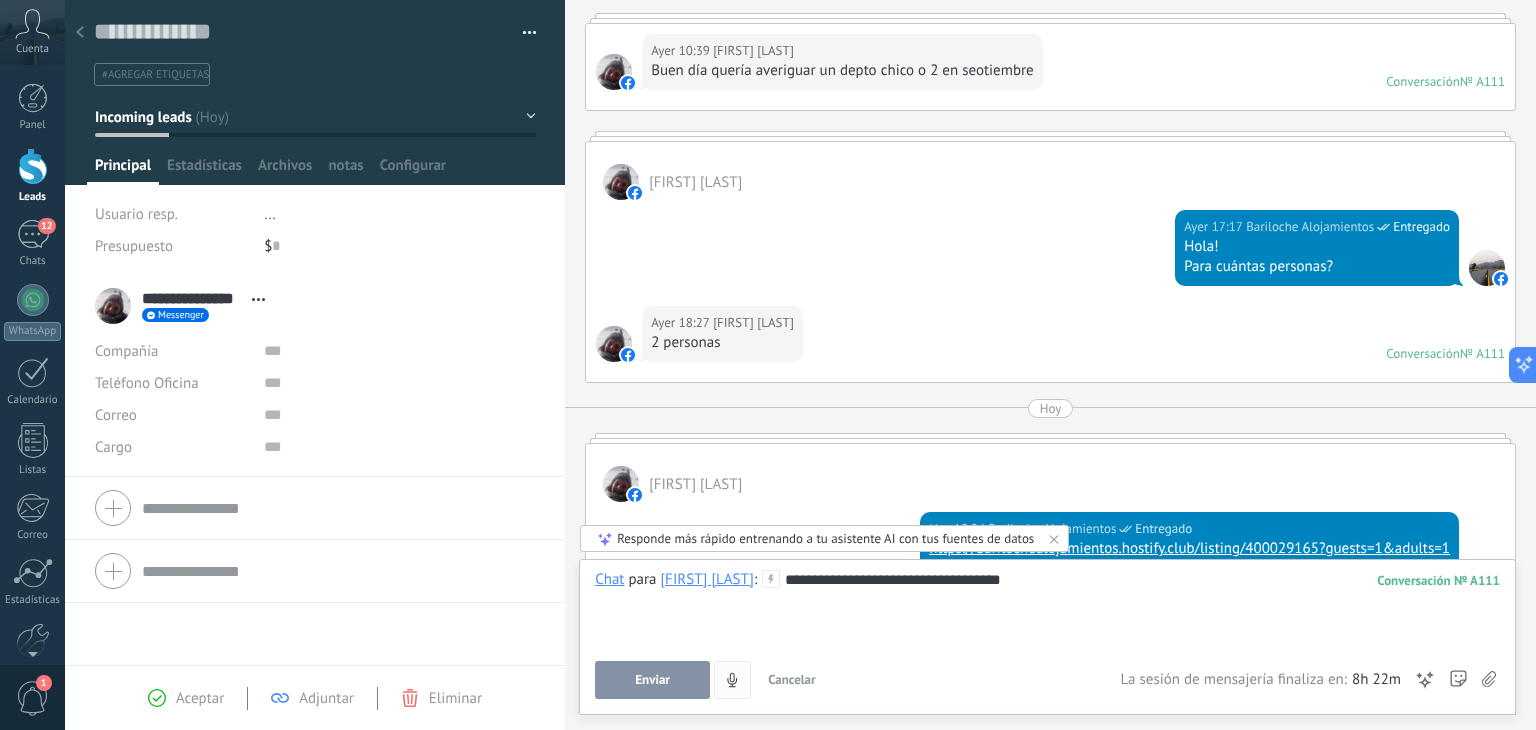 click on "Enviar" at bounding box center [652, 680] 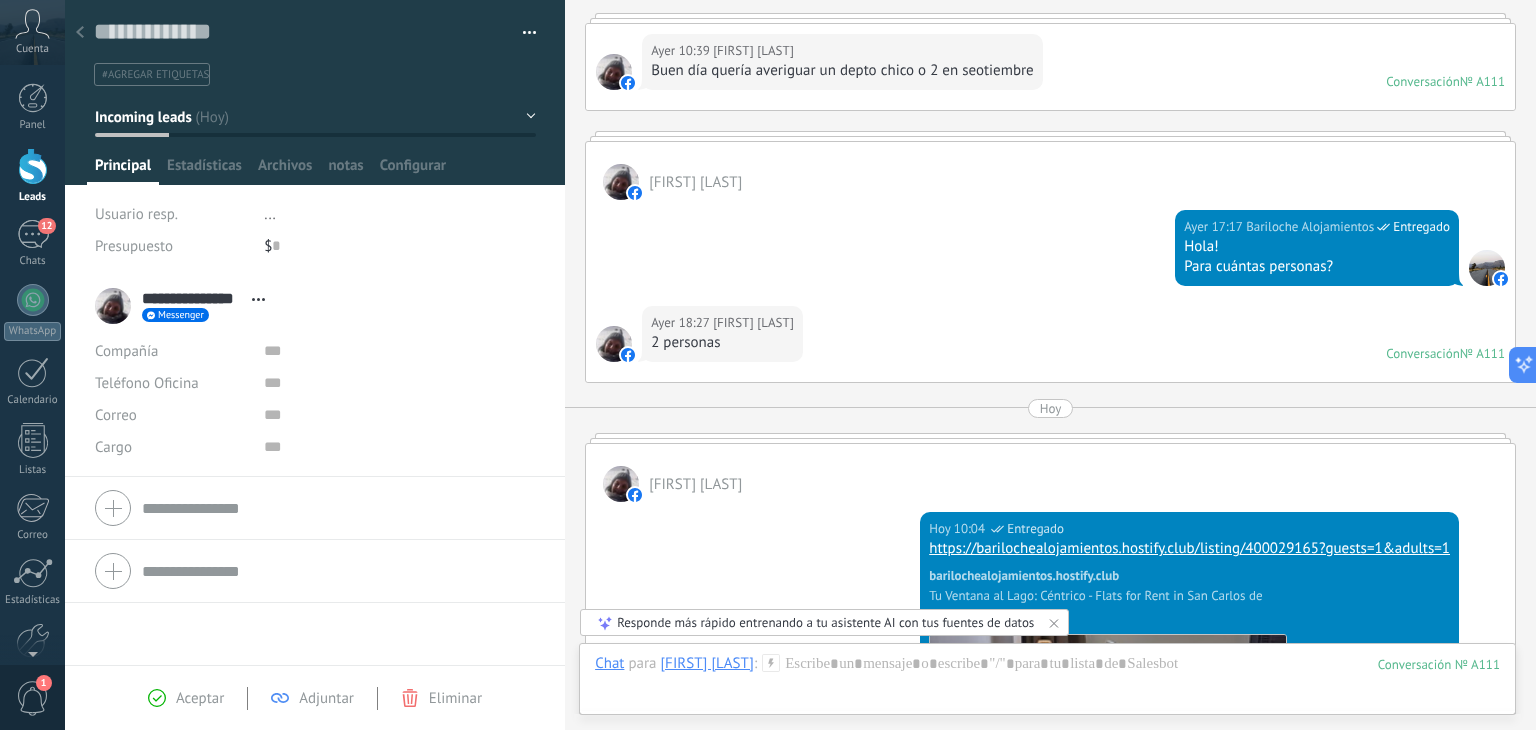 scroll, scrollTop: 670, scrollLeft: 0, axis: vertical 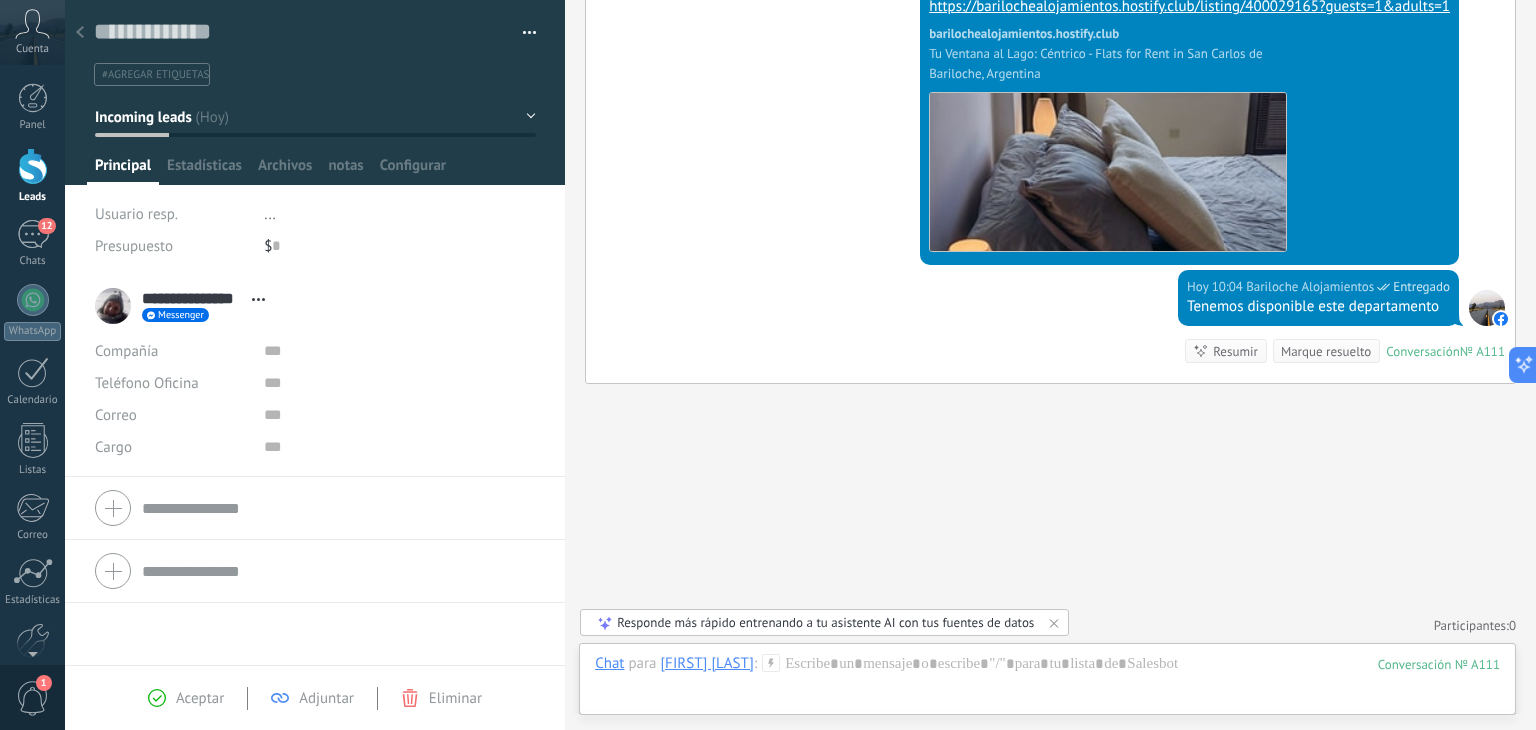 click on "Incoming leads" at bounding box center (143, 117) 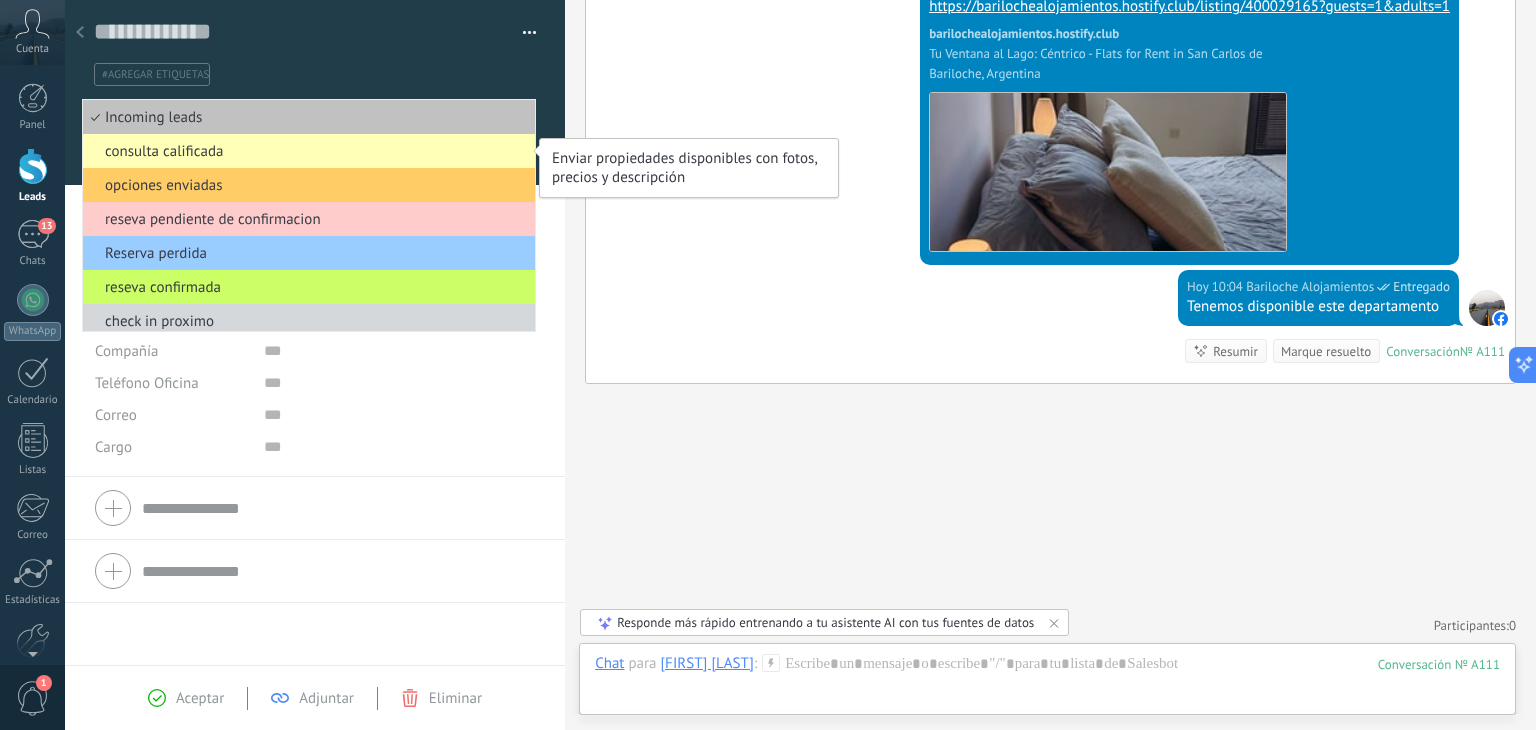 click on "consulta calificada" at bounding box center (306, 151) 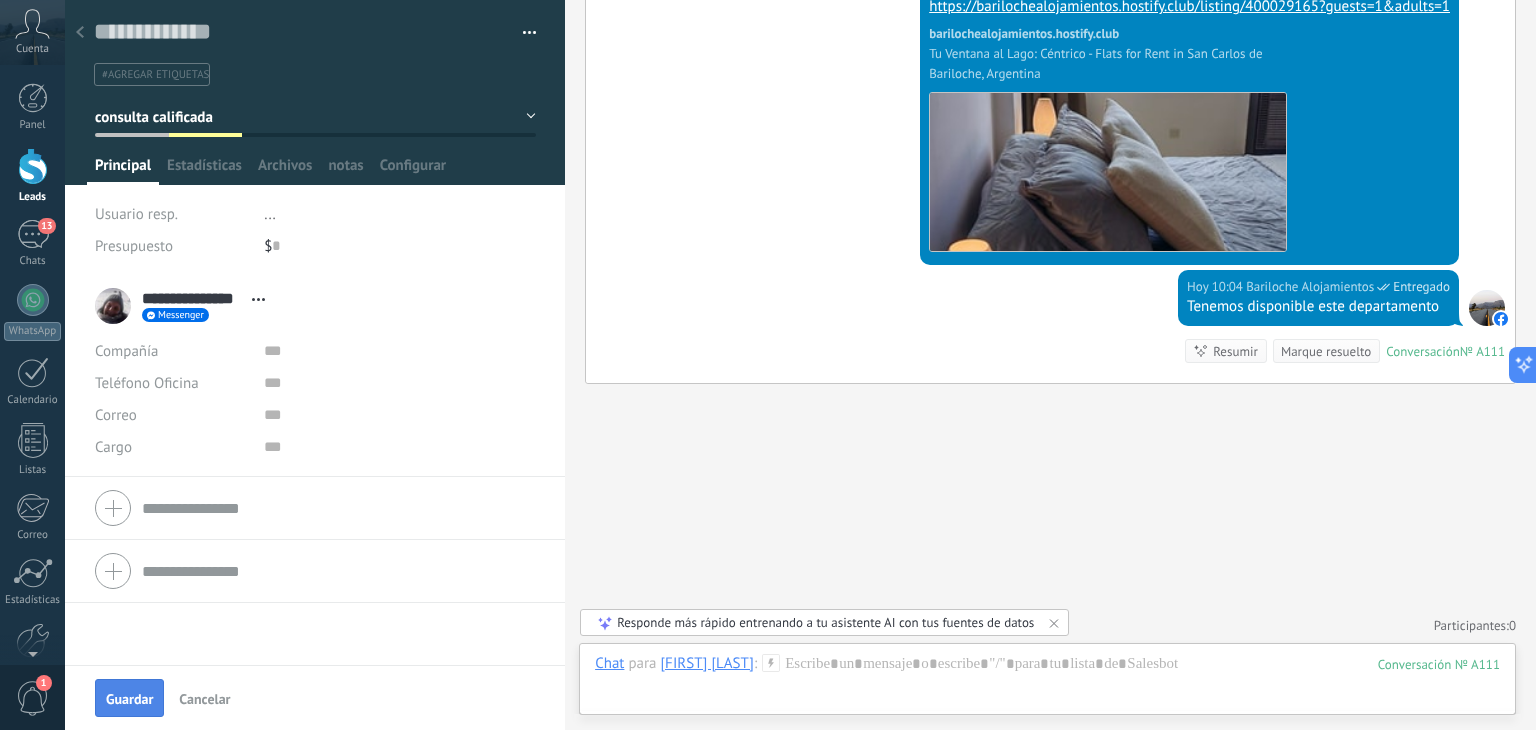 click on "Guardar" at bounding box center (129, 699) 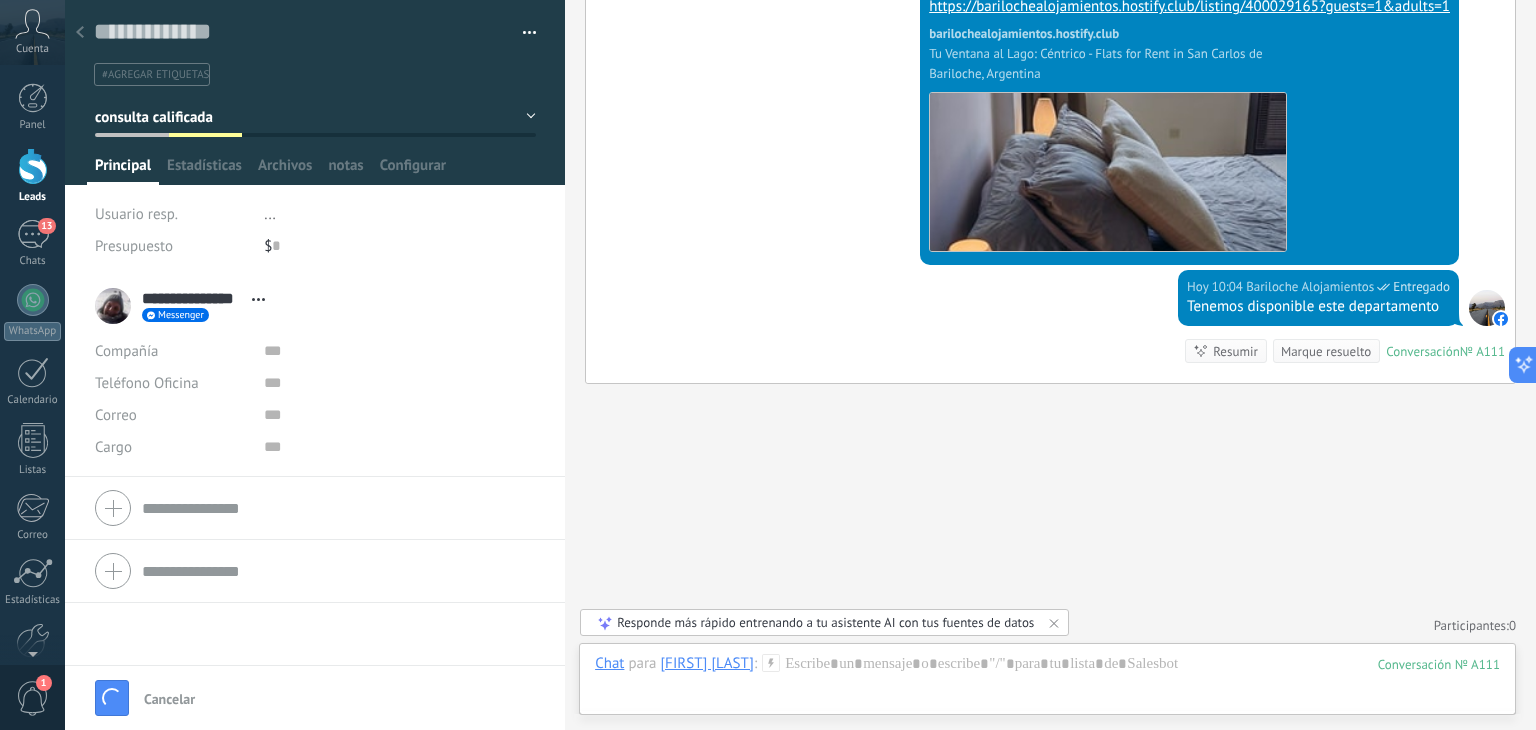 scroll, scrollTop: 757, scrollLeft: 0, axis: vertical 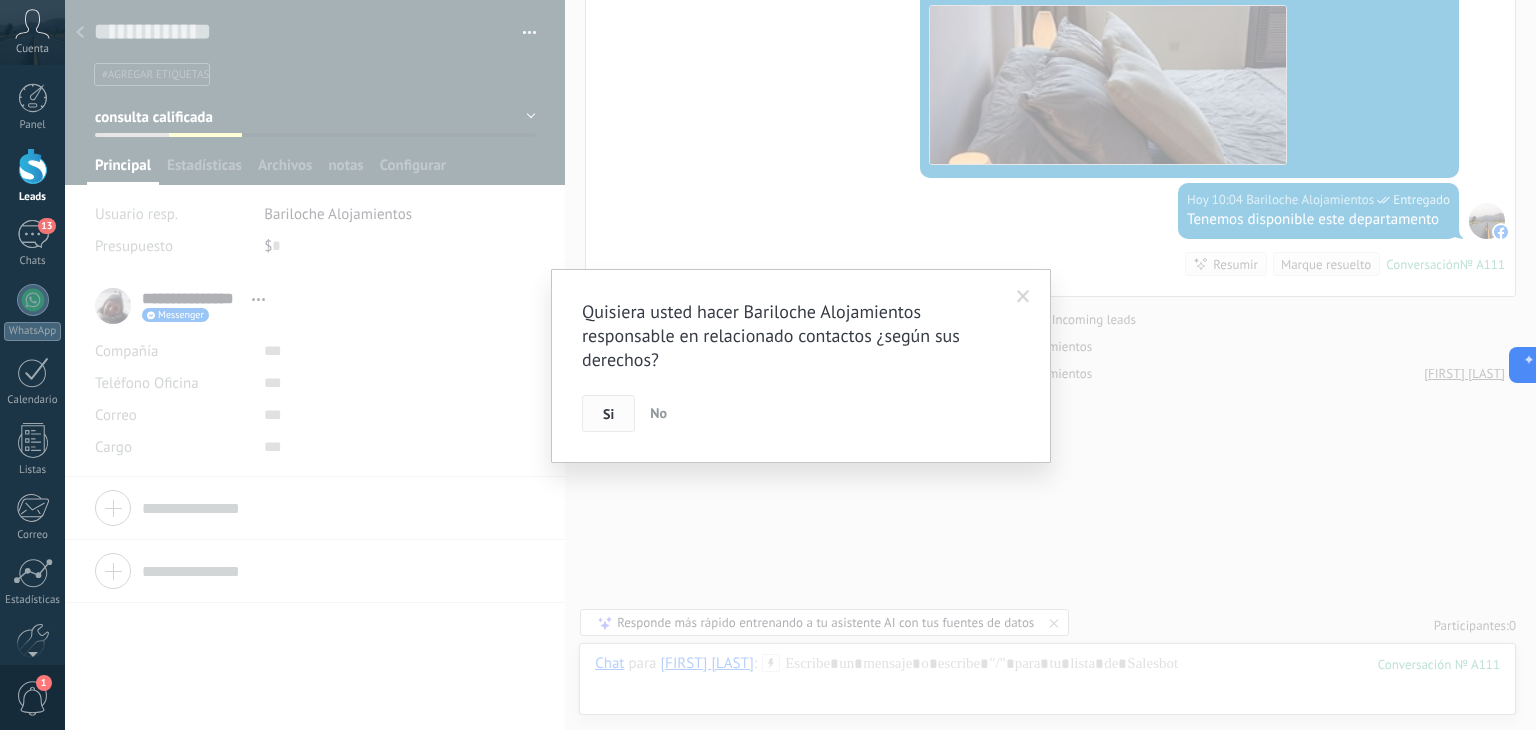 click on "Si" at bounding box center [608, 414] 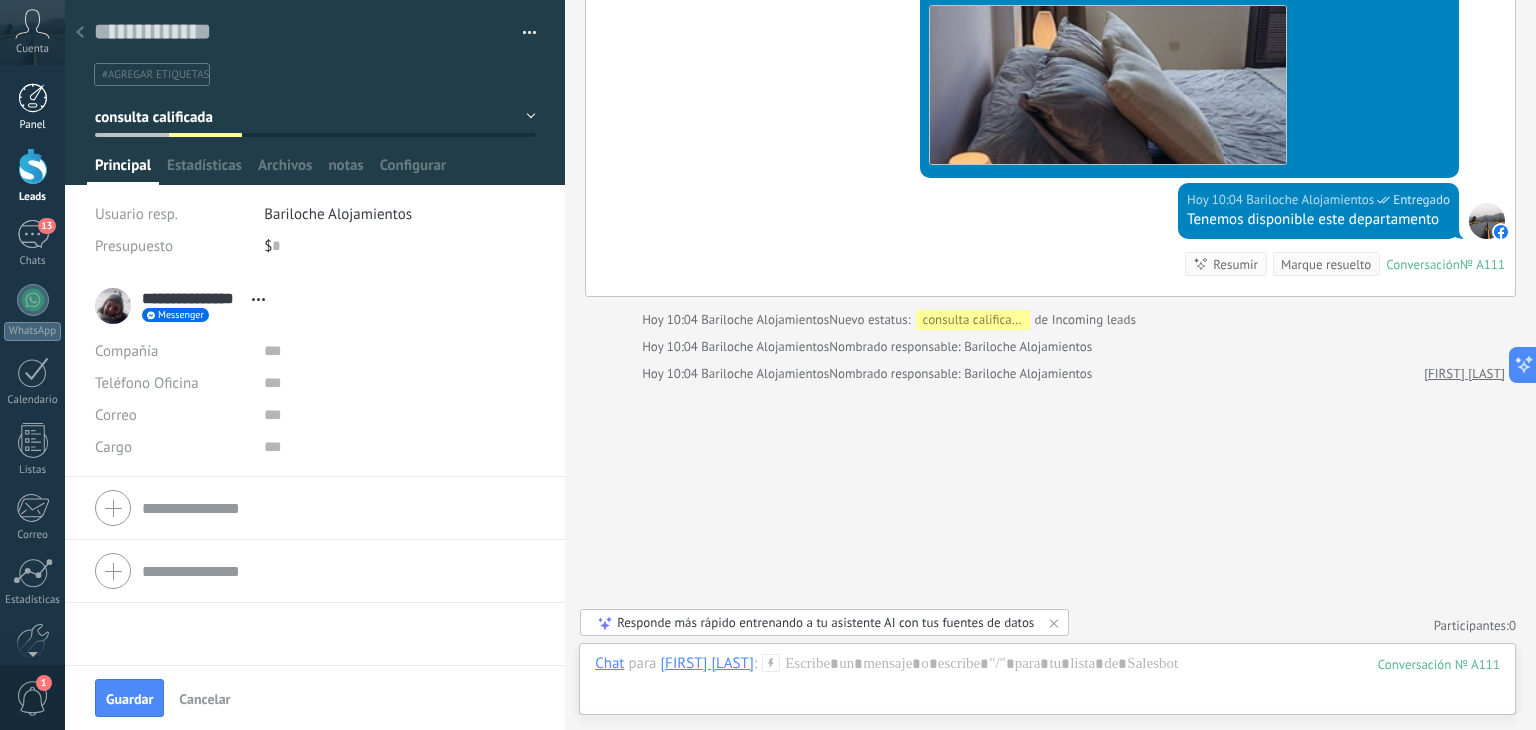 click at bounding box center [33, 98] 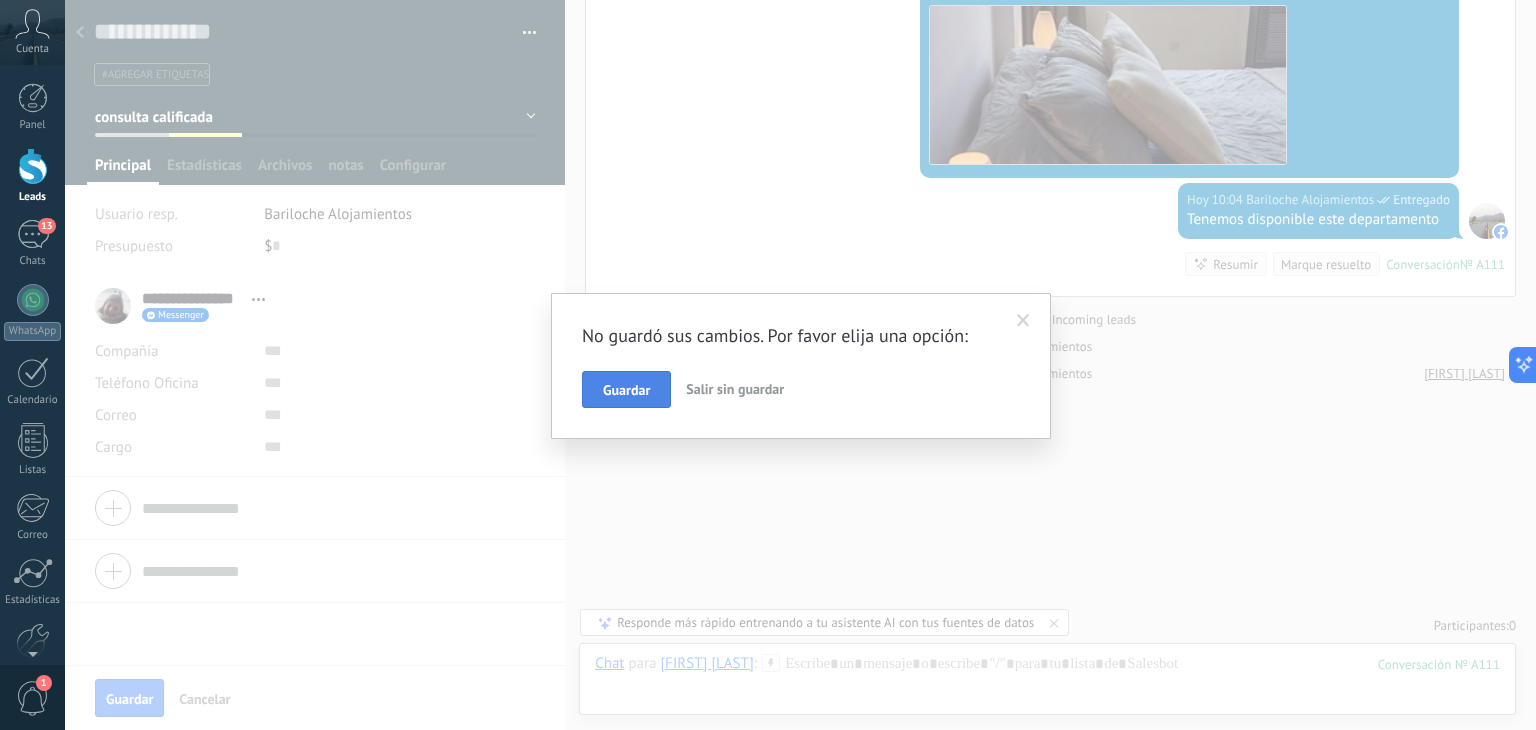 click on "Guardar" at bounding box center (626, 390) 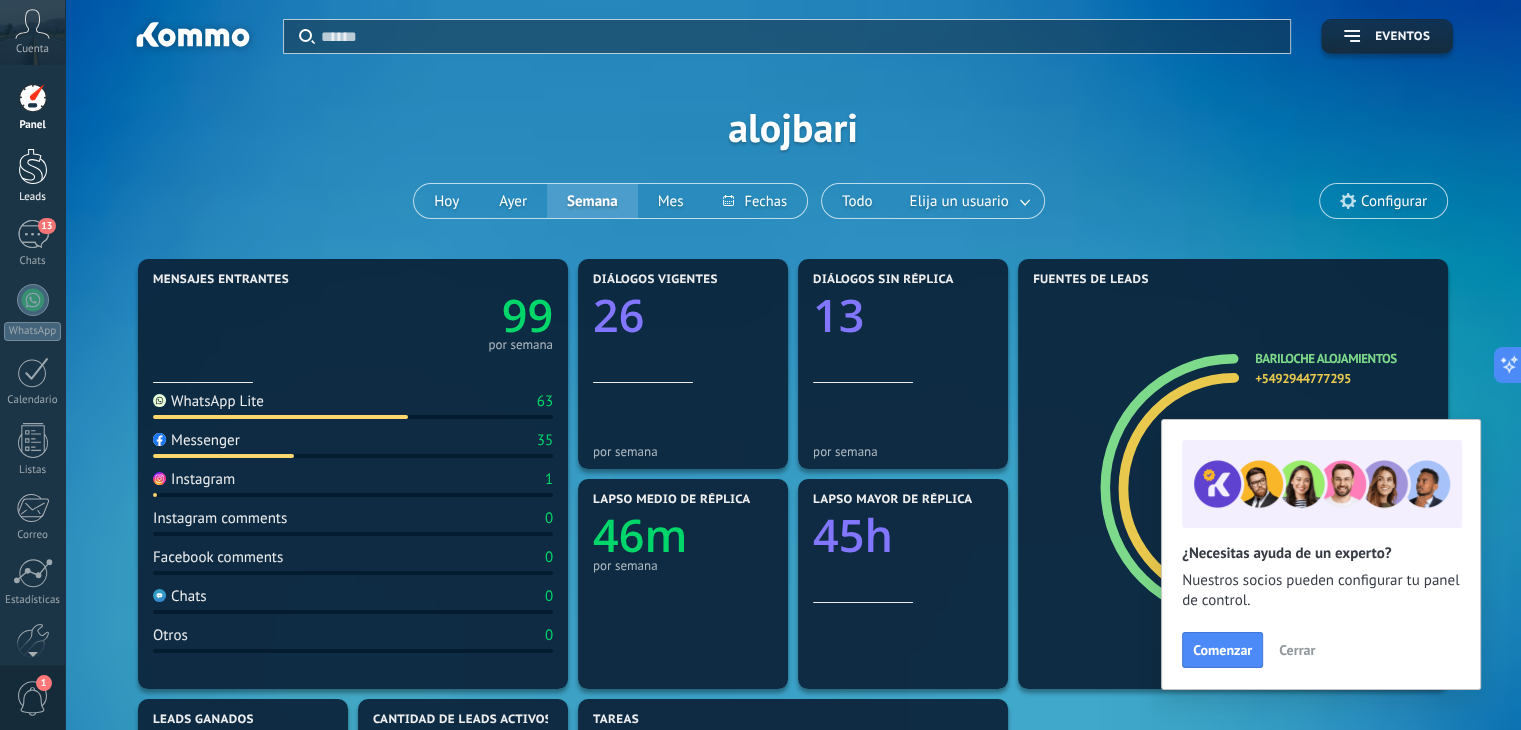 click at bounding box center (33, 166) 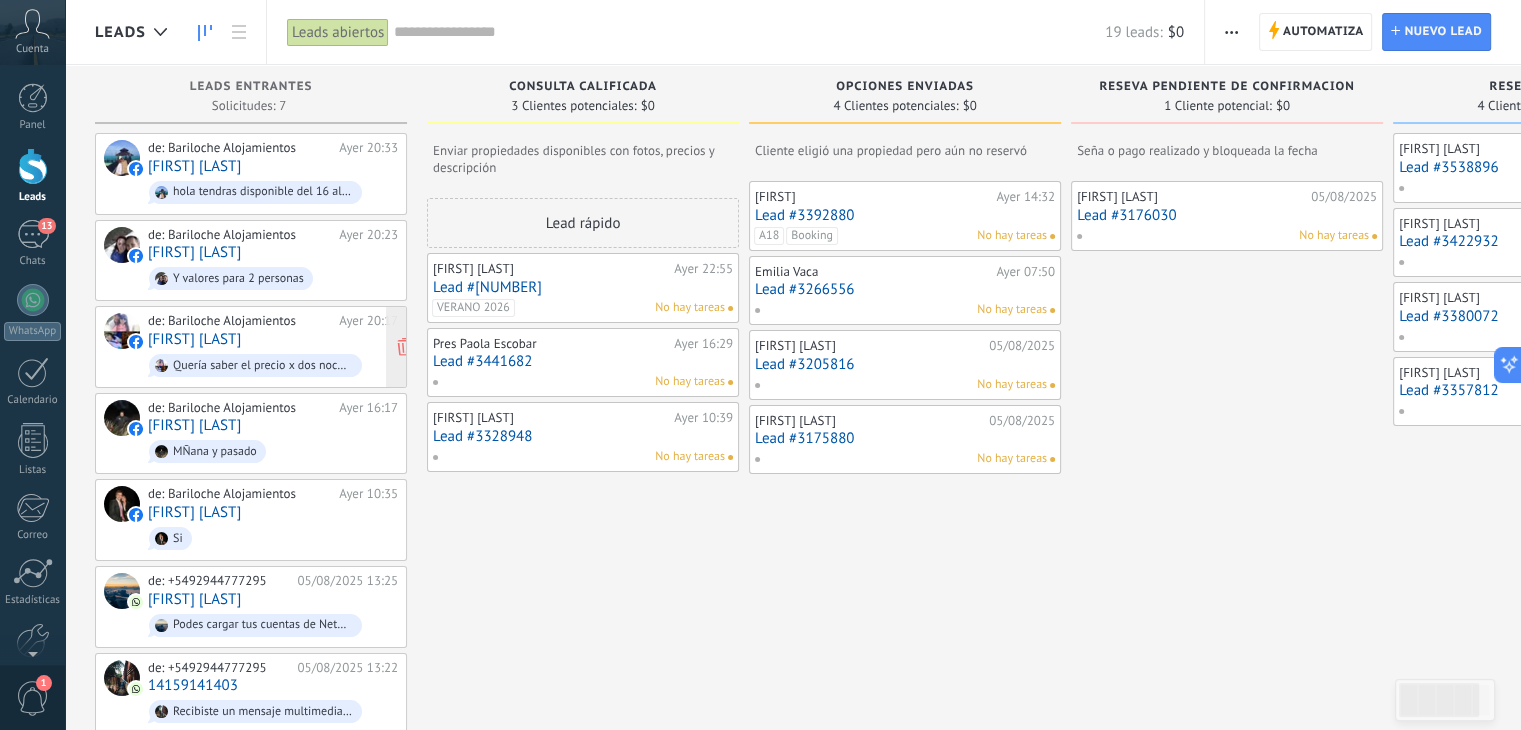 click on "[FIRST] [LAST]" at bounding box center [194, 339] 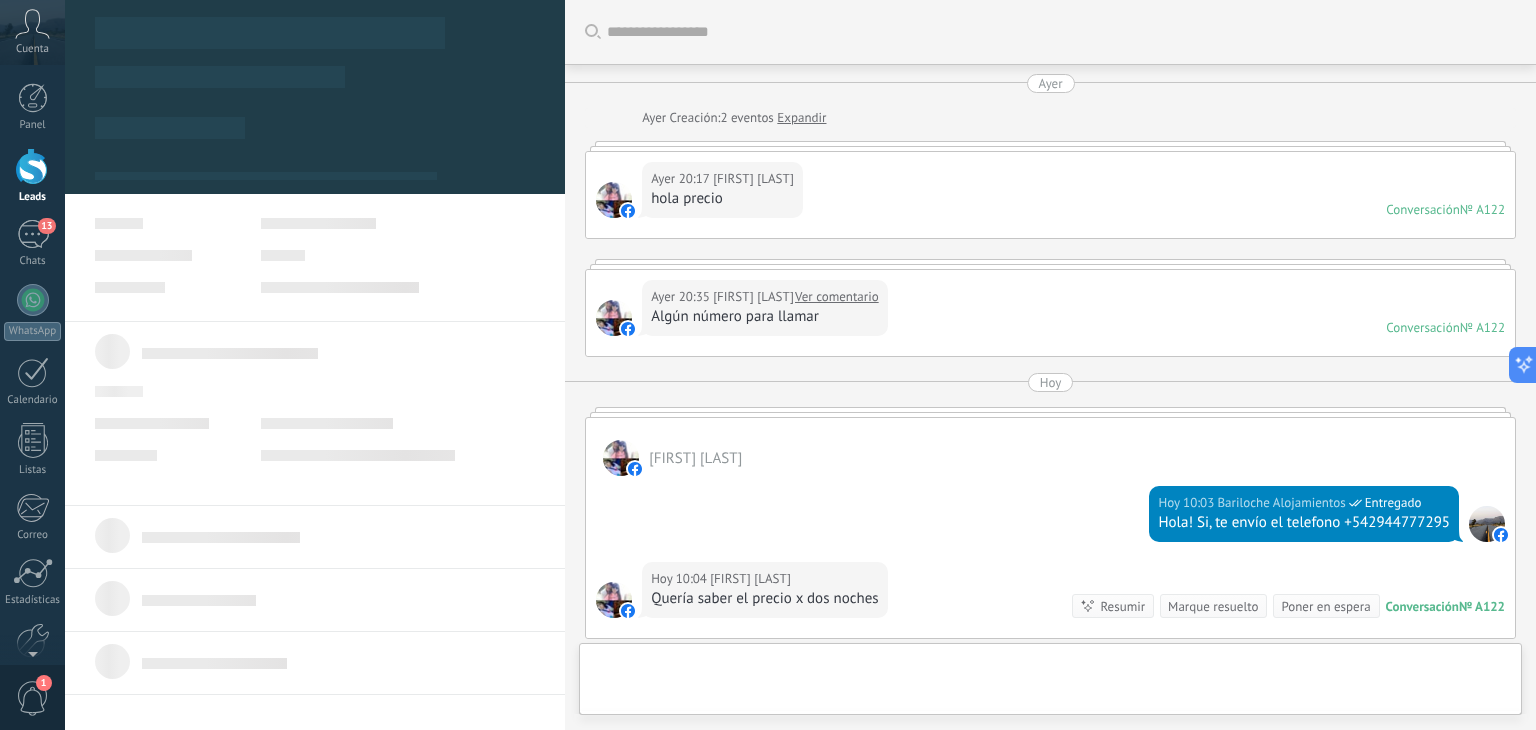 type on "**********" 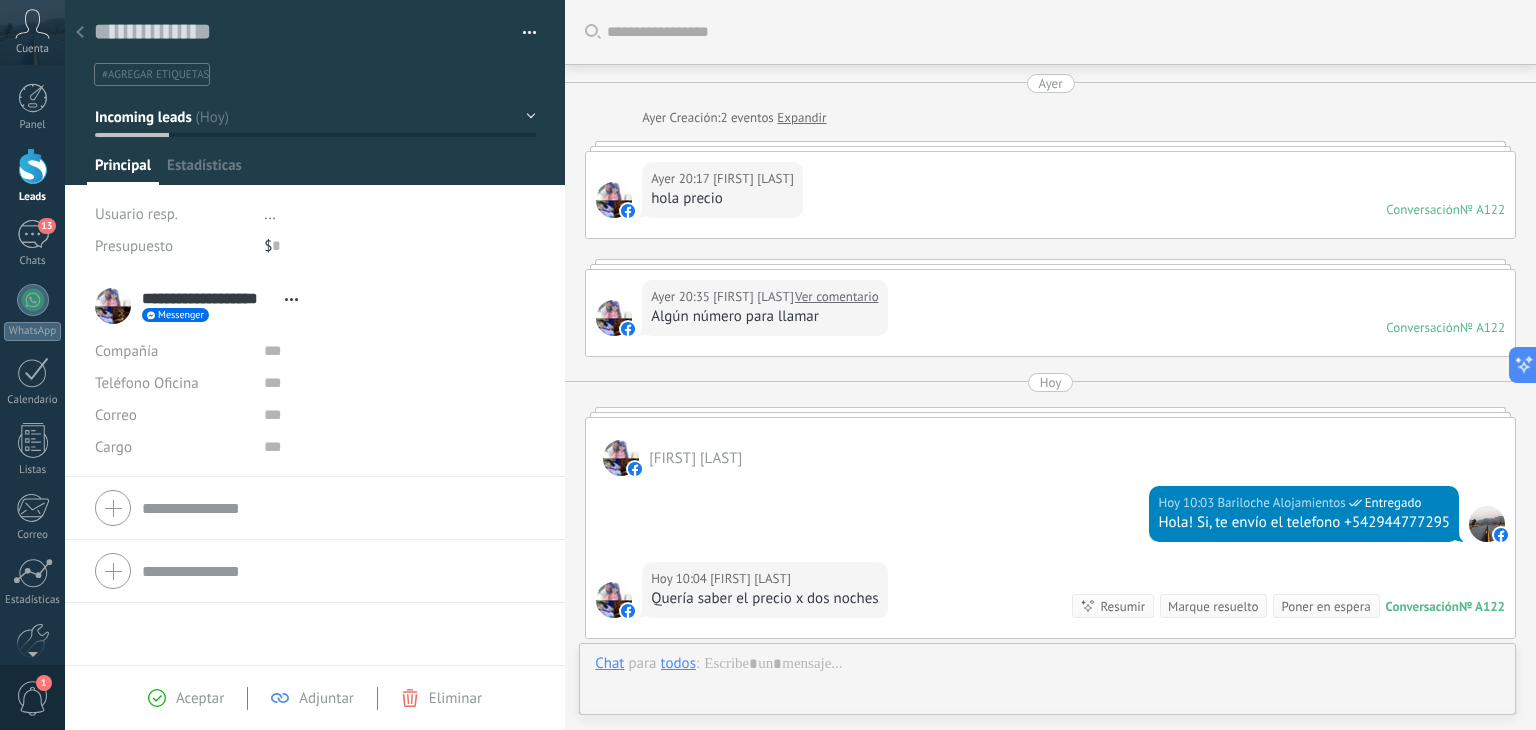 scroll, scrollTop: 256, scrollLeft: 0, axis: vertical 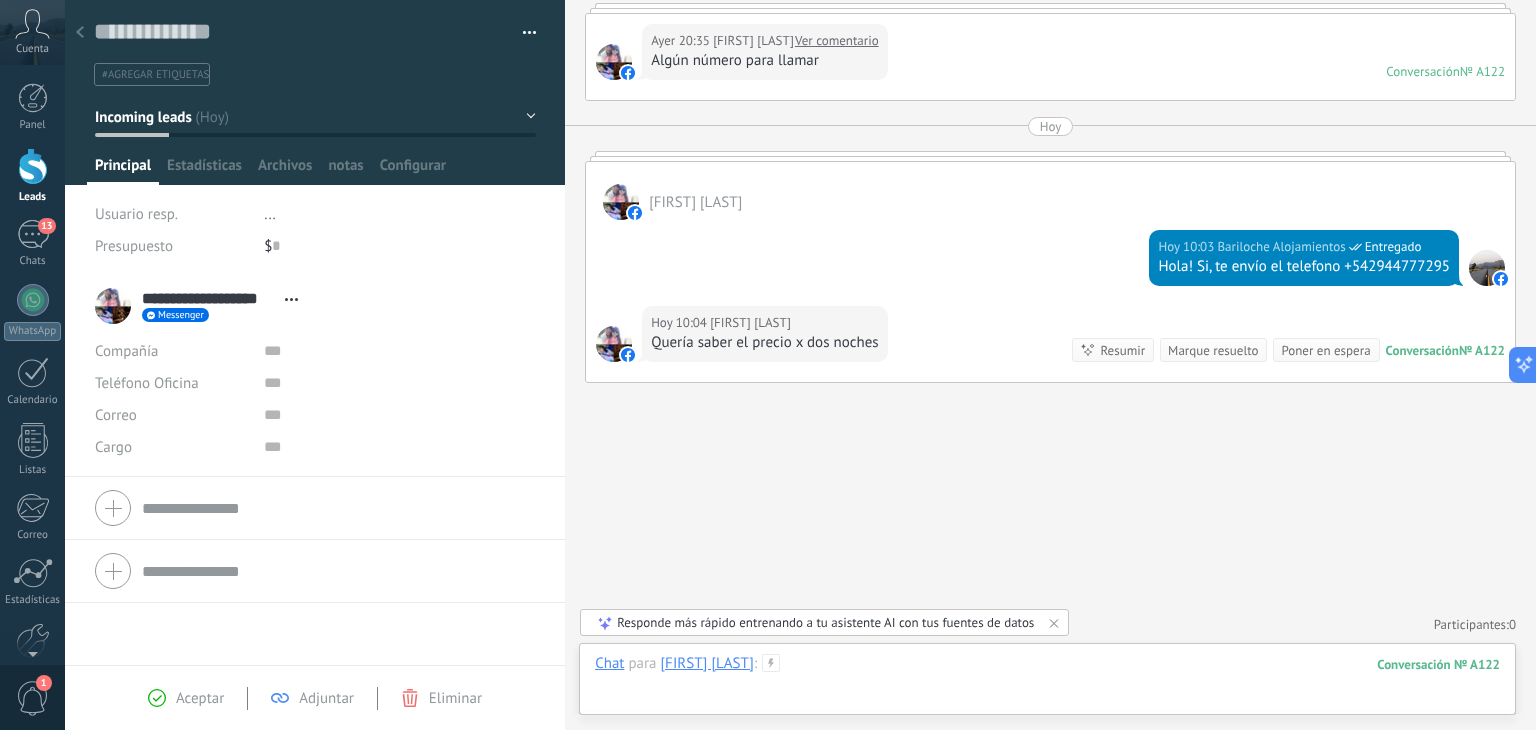 click at bounding box center (1047, 684) 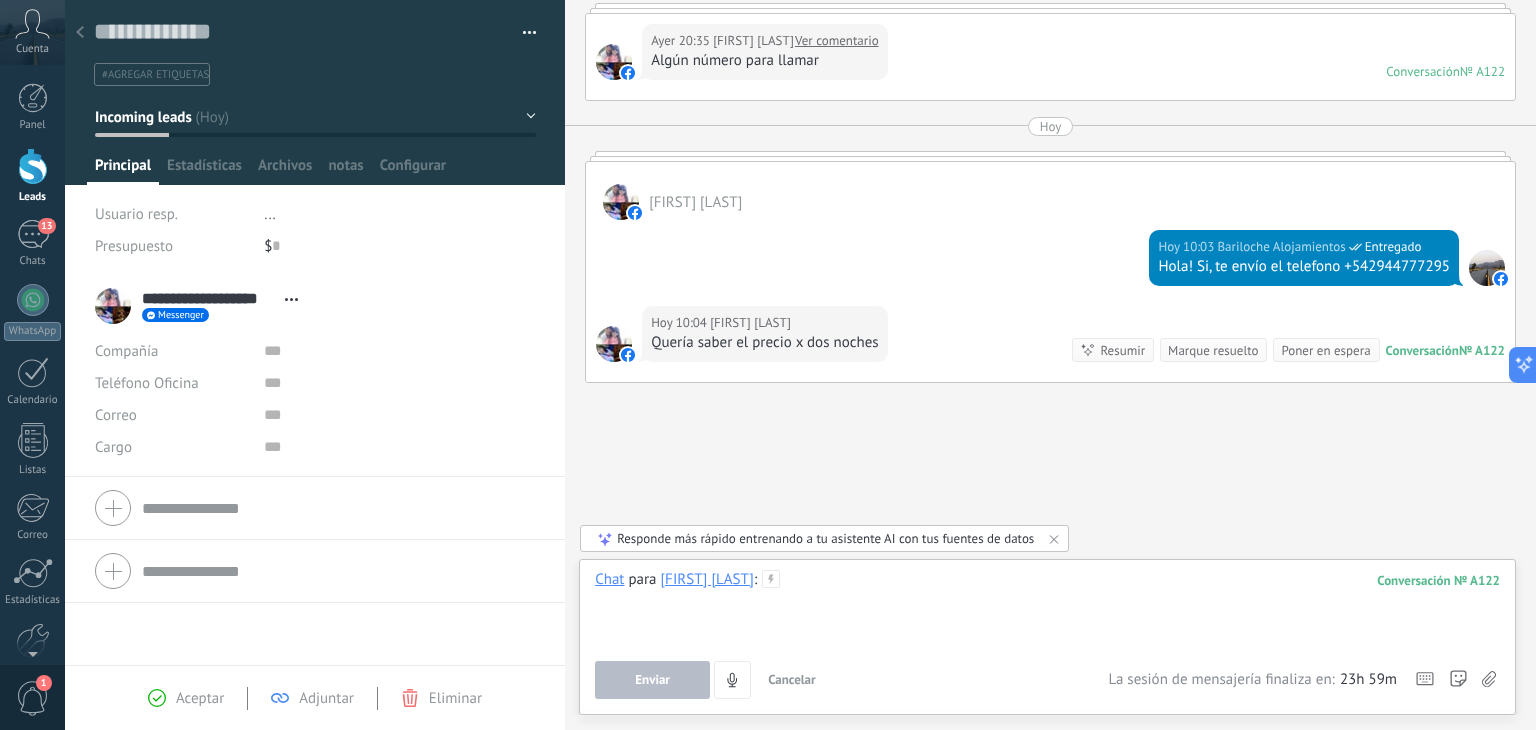 type 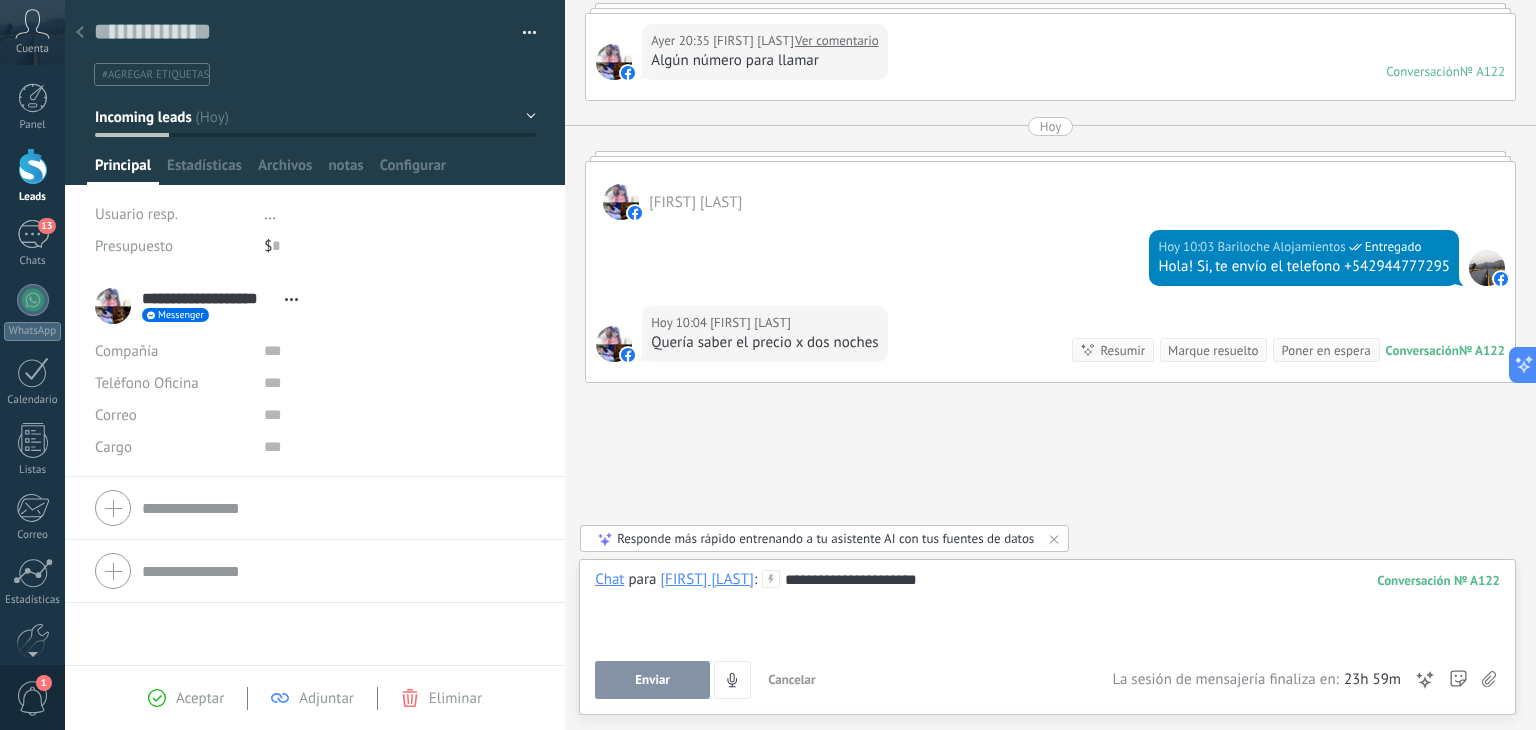 click on "Enviar" at bounding box center [652, 680] 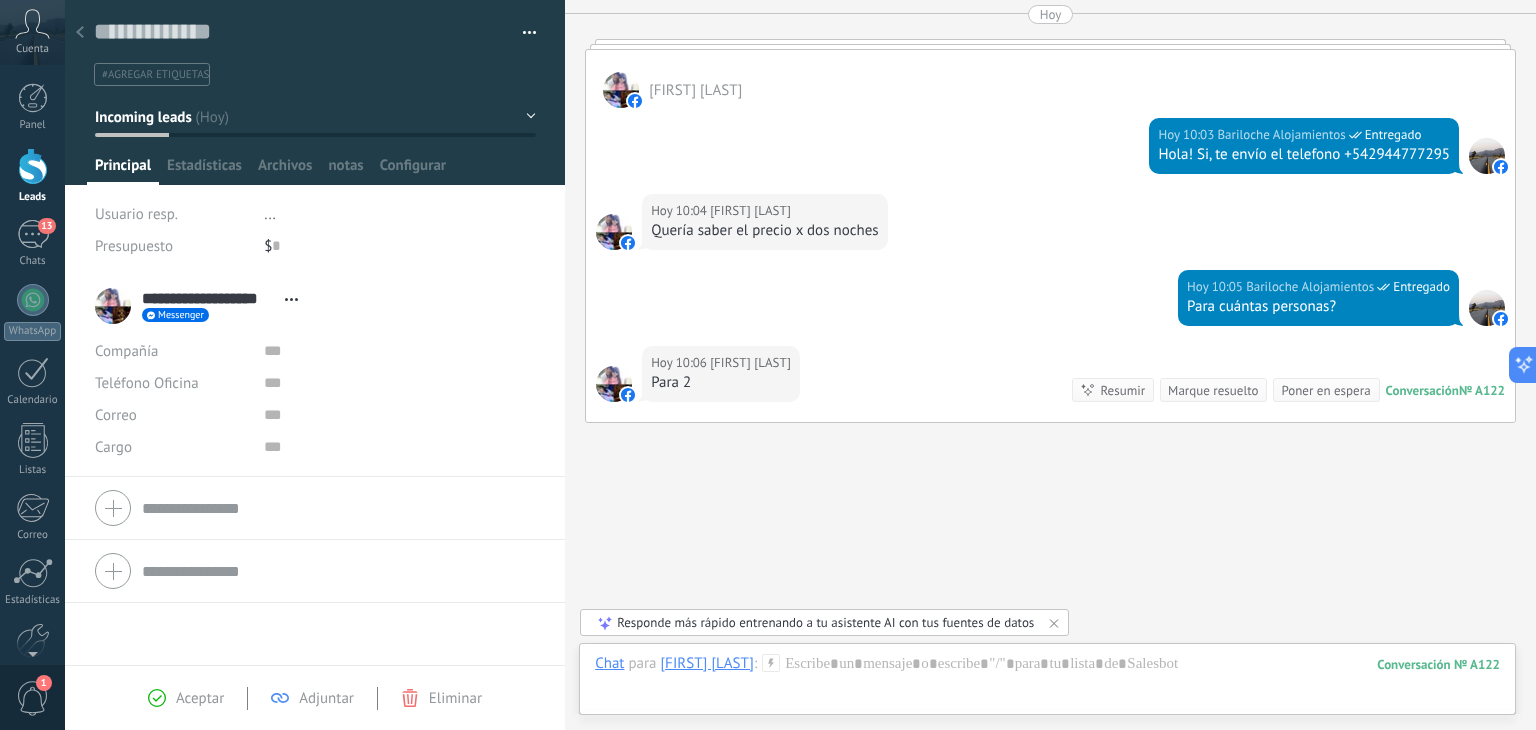 scroll, scrollTop: 408, scrollLeft: 0, axis: vertical 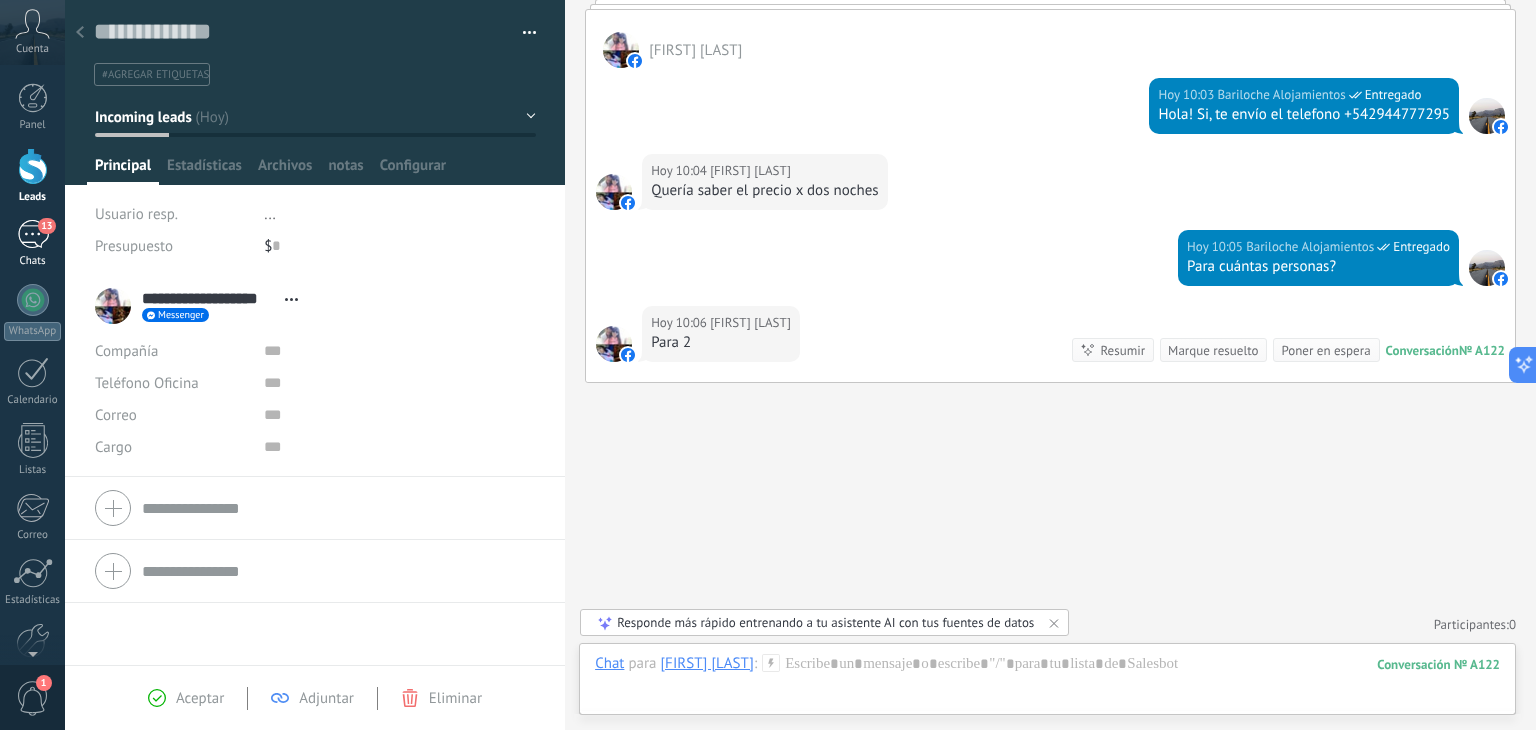 click on "13" at bounding box center (33, 234) 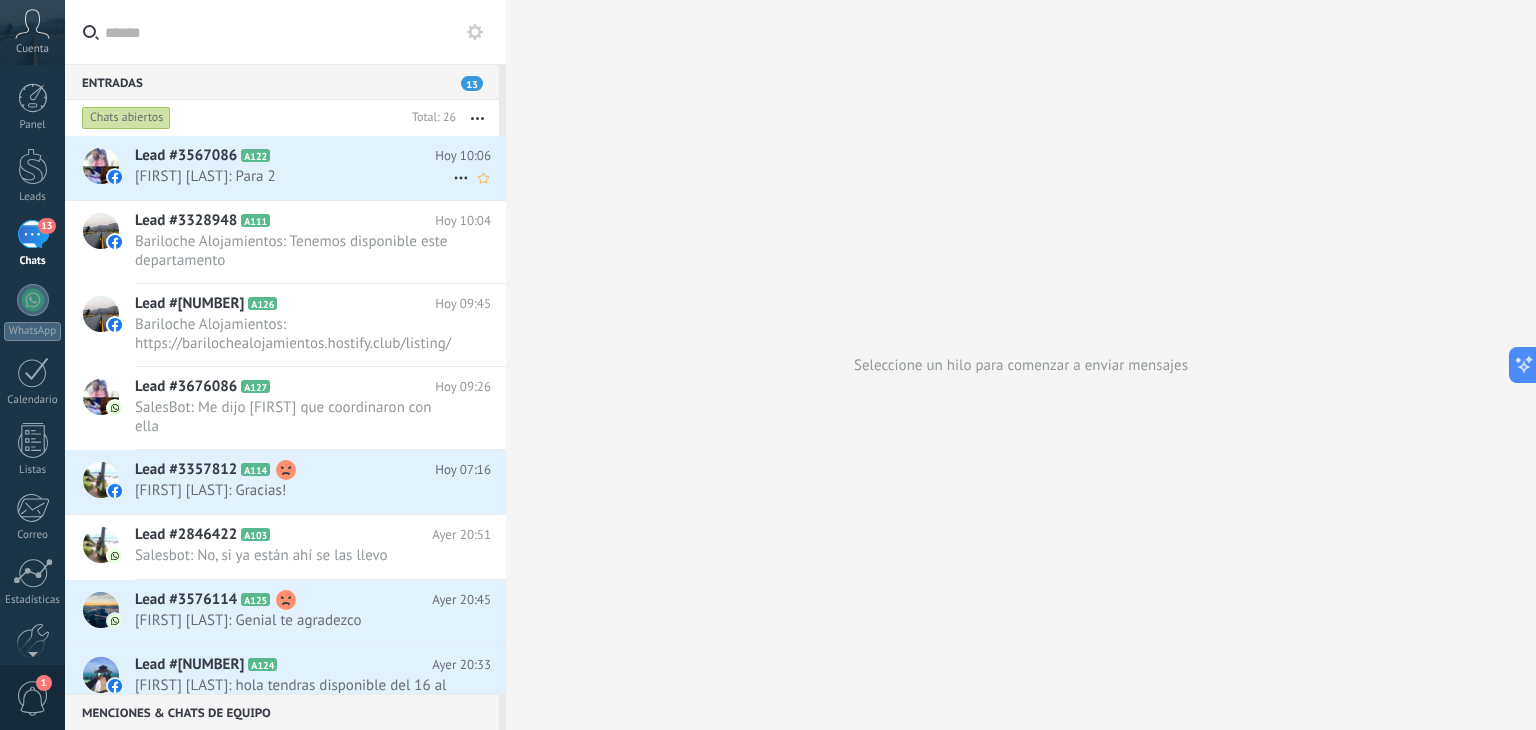click on "[FIRST] [LAST]: Para 2" at bounding box center (294, 176) 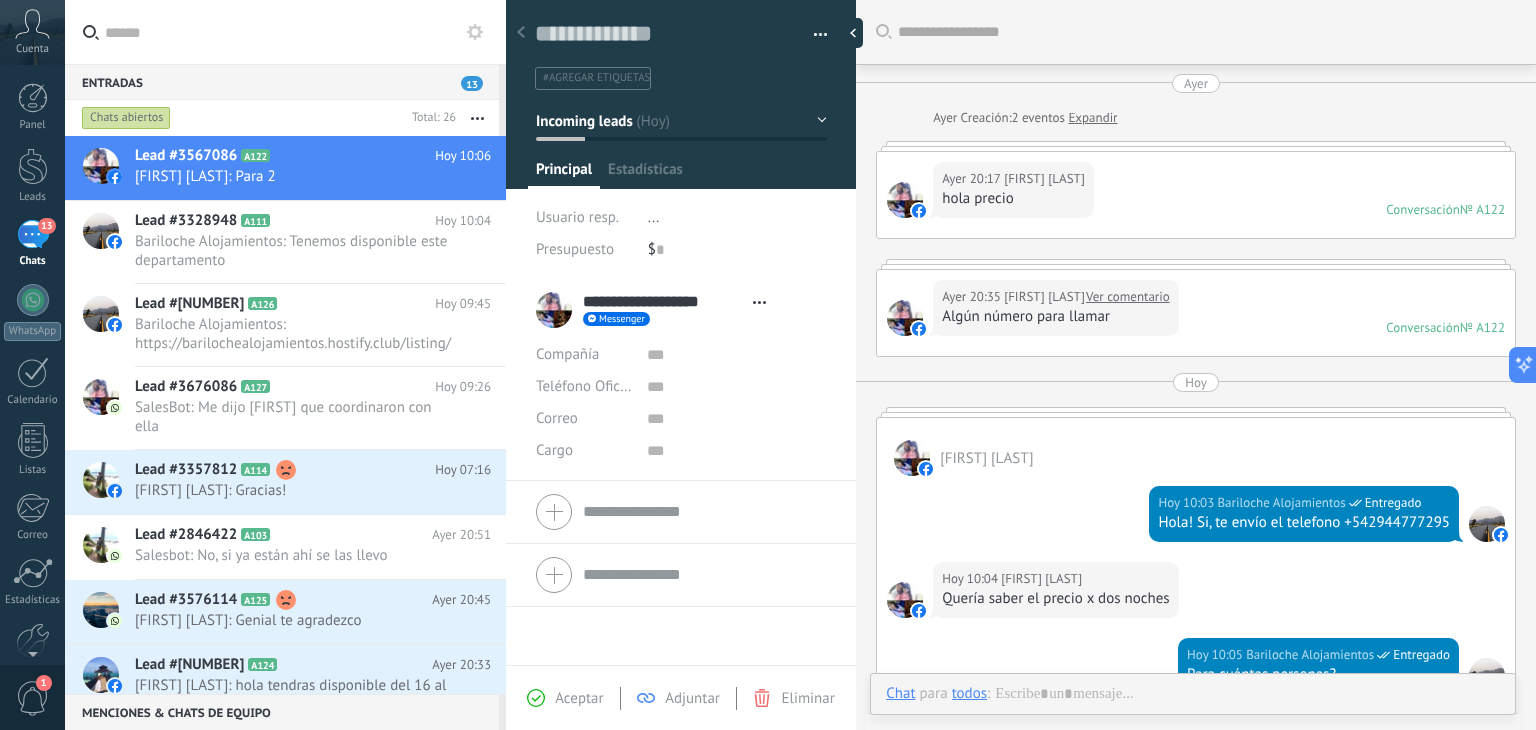type on "**********" 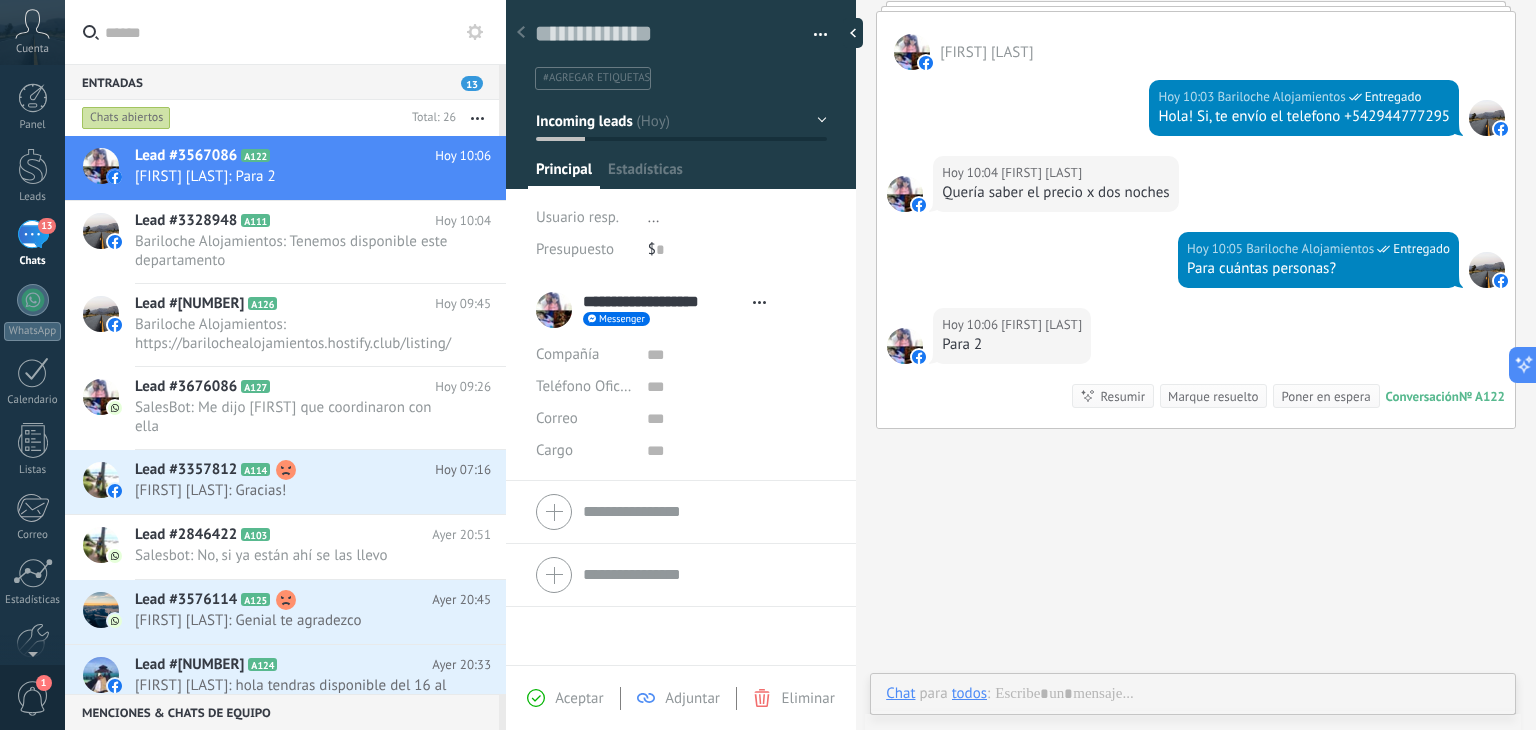 scroll, scrollTop: 29, scrollLeft: 0, axis: vertical 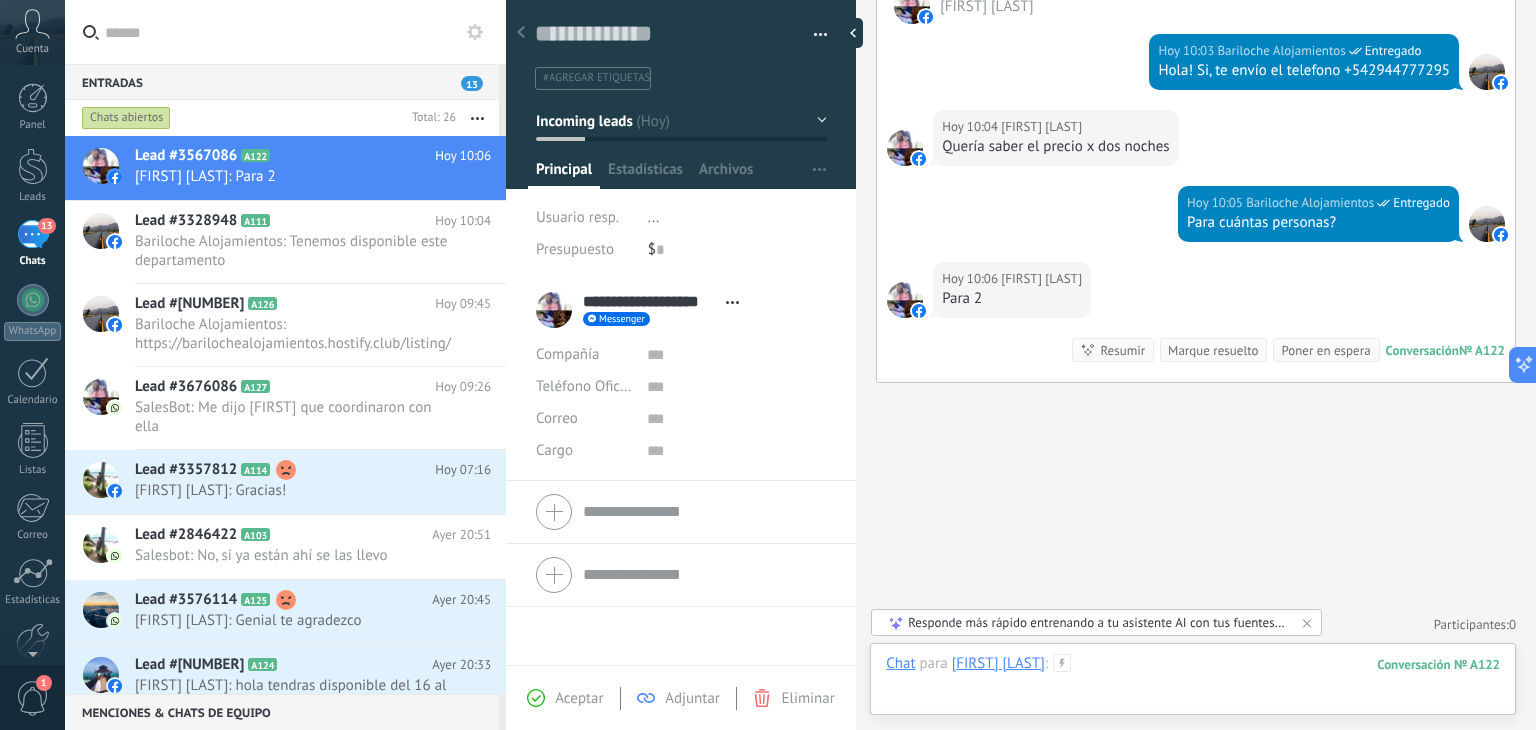 click at bounding box center (1193, 684) 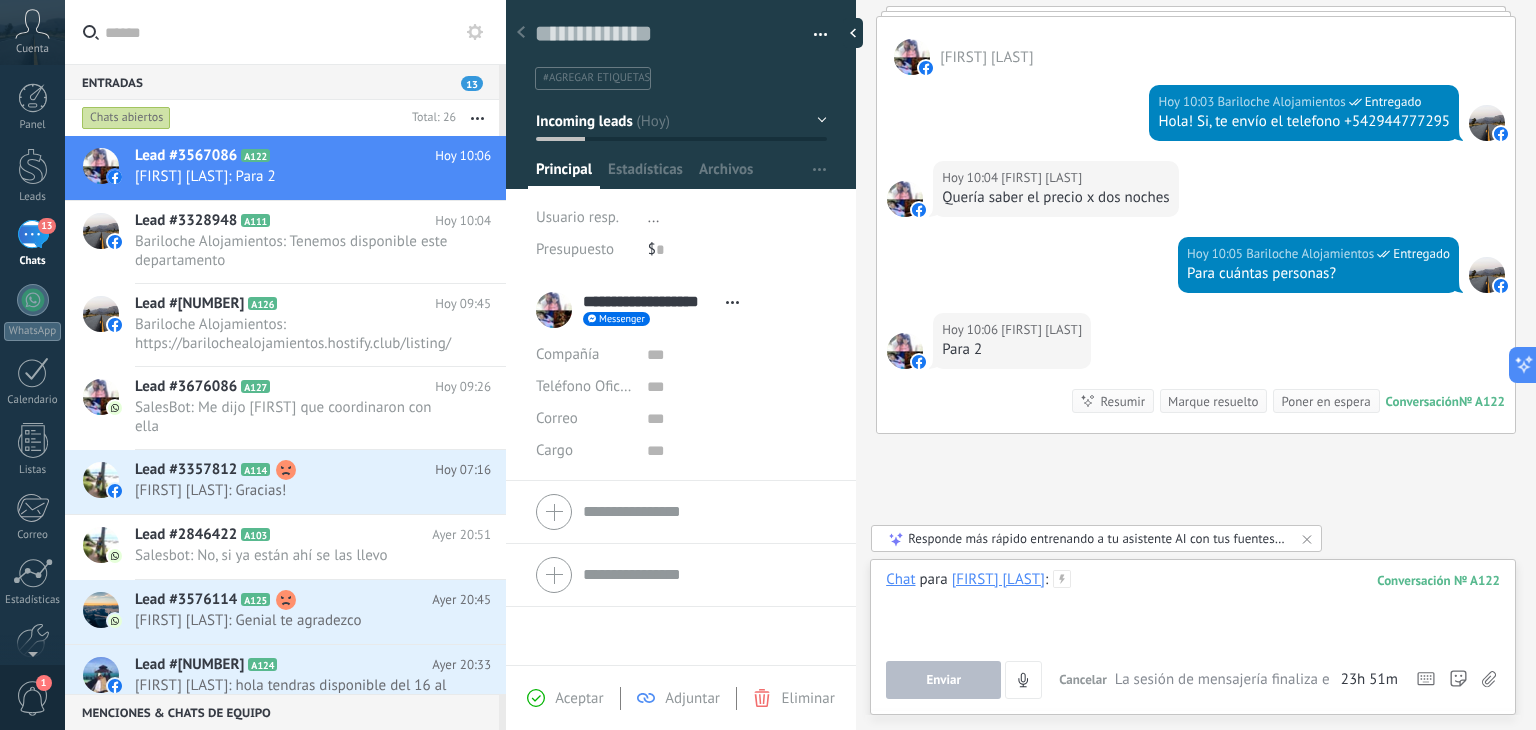 scroll, scrollTop: 452, scrollLeft: 0, axis: vertical 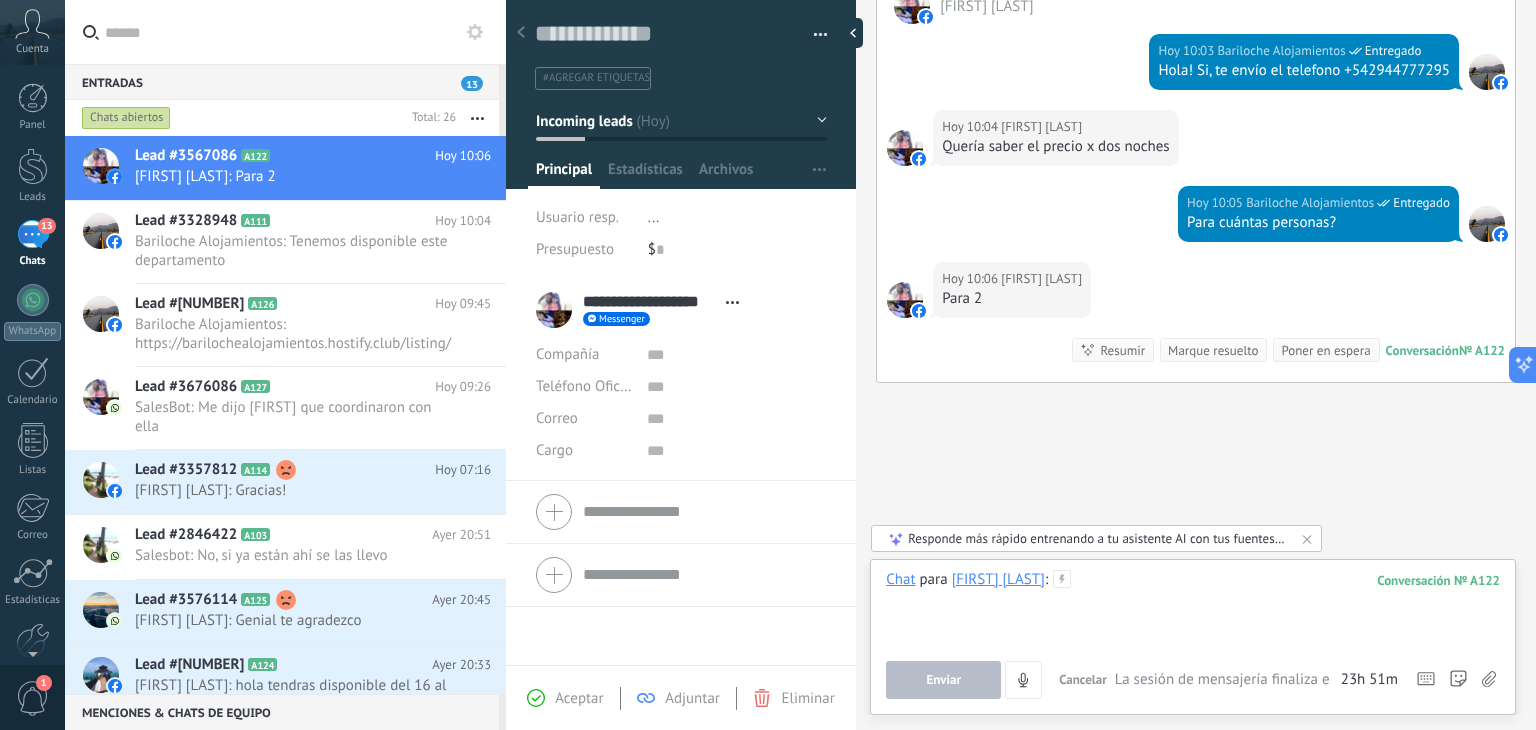 click at bounding box center (1193, 608) 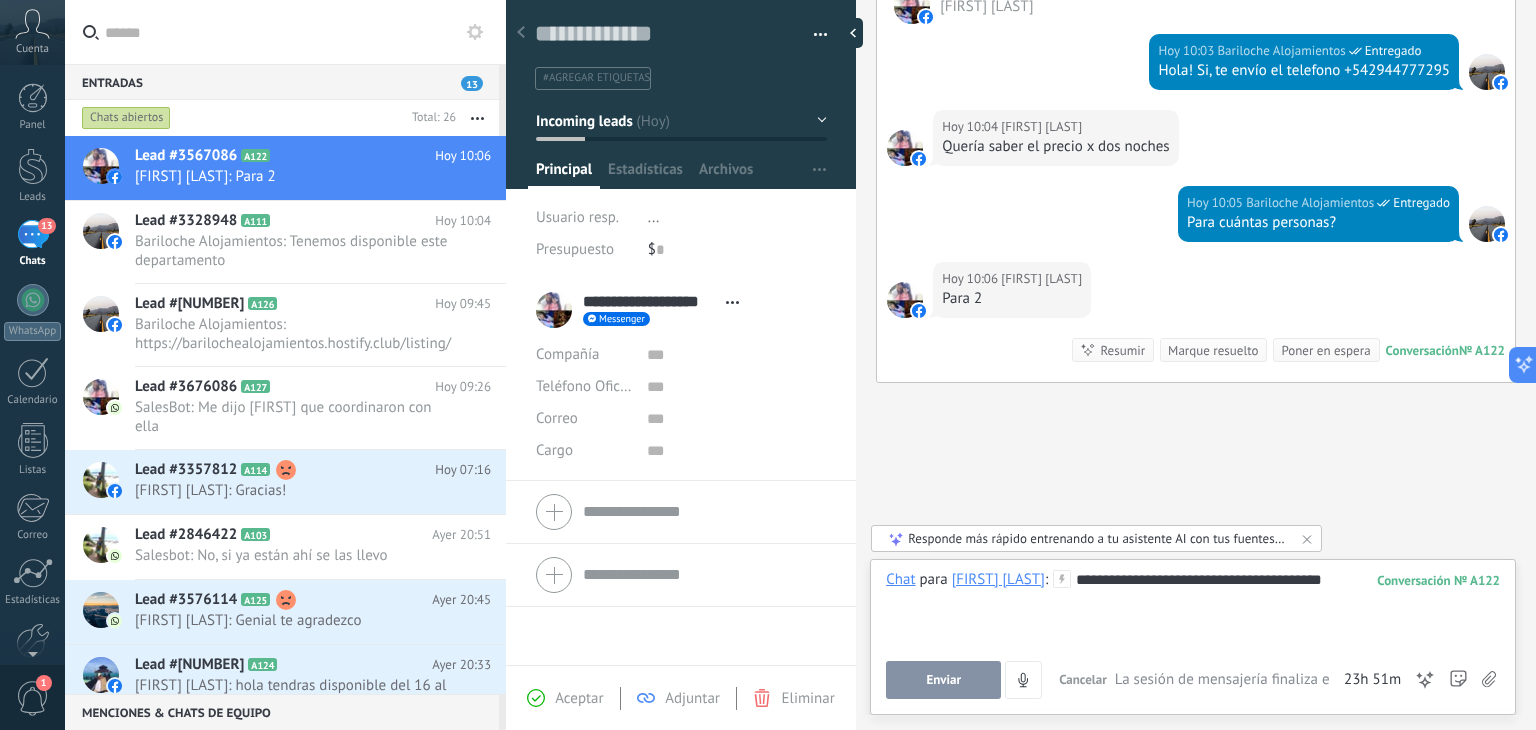 click on "Enviar" at bounding box center [943, 680] 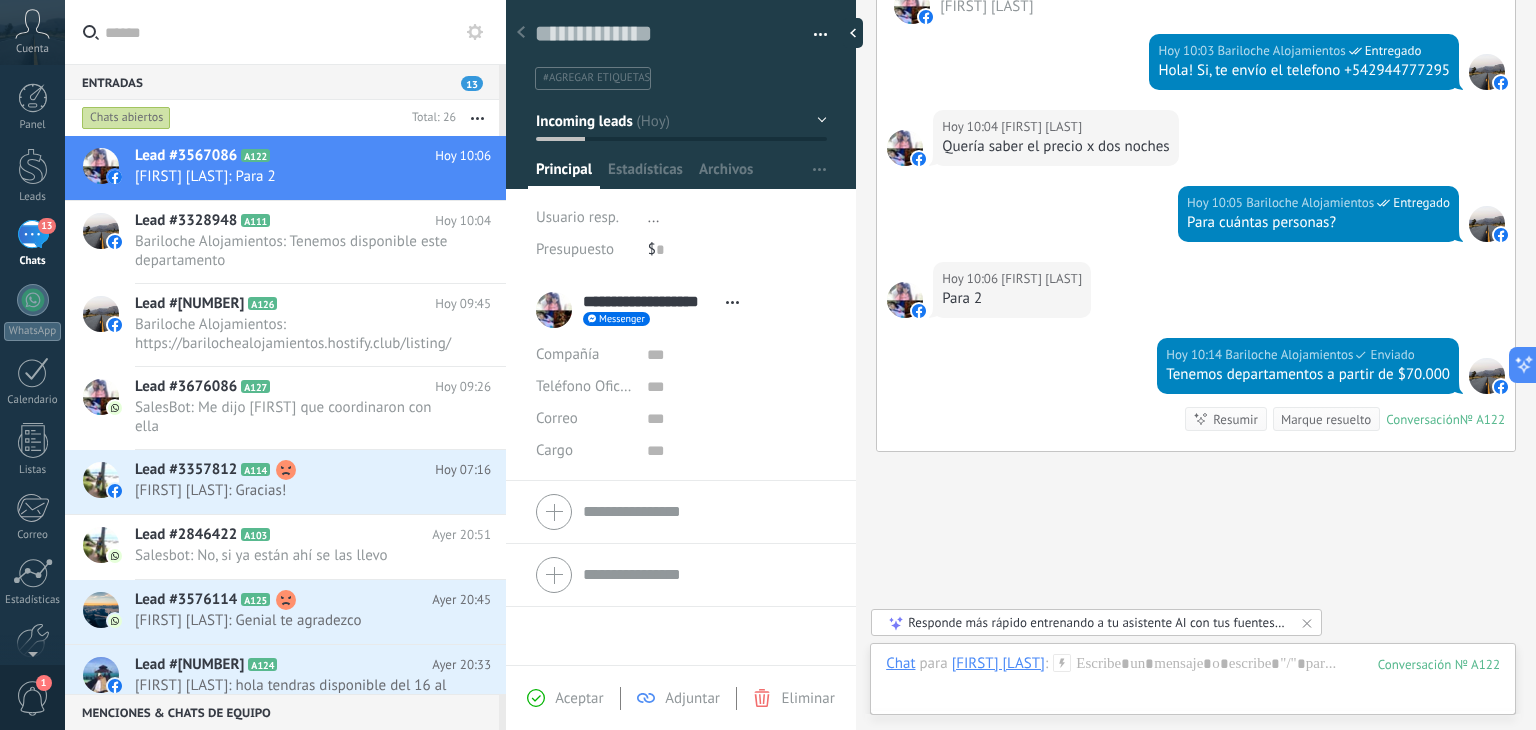 scroll, scrollTop: 520, scrollLeft: 0, axis: vertical 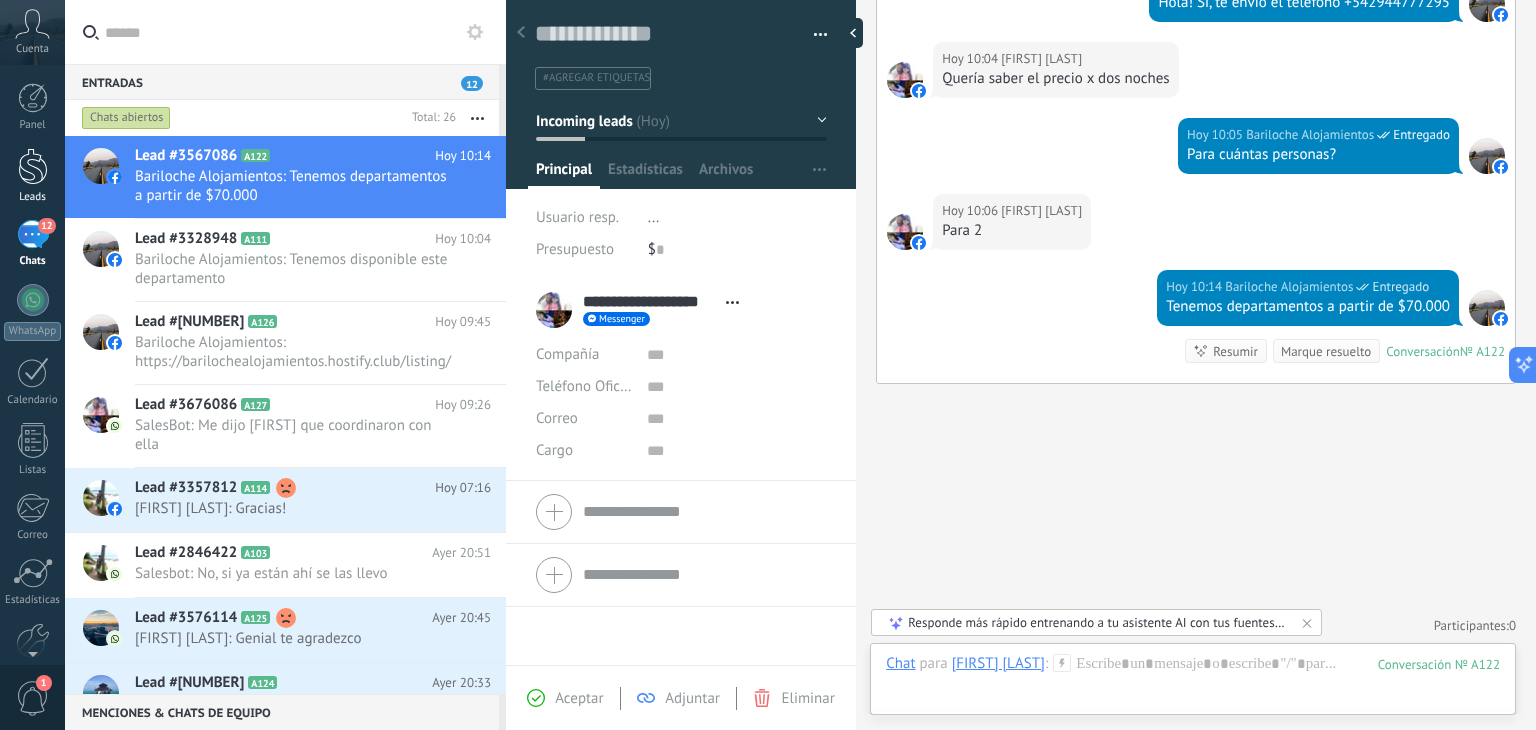 click at bounding box center [33, 166] 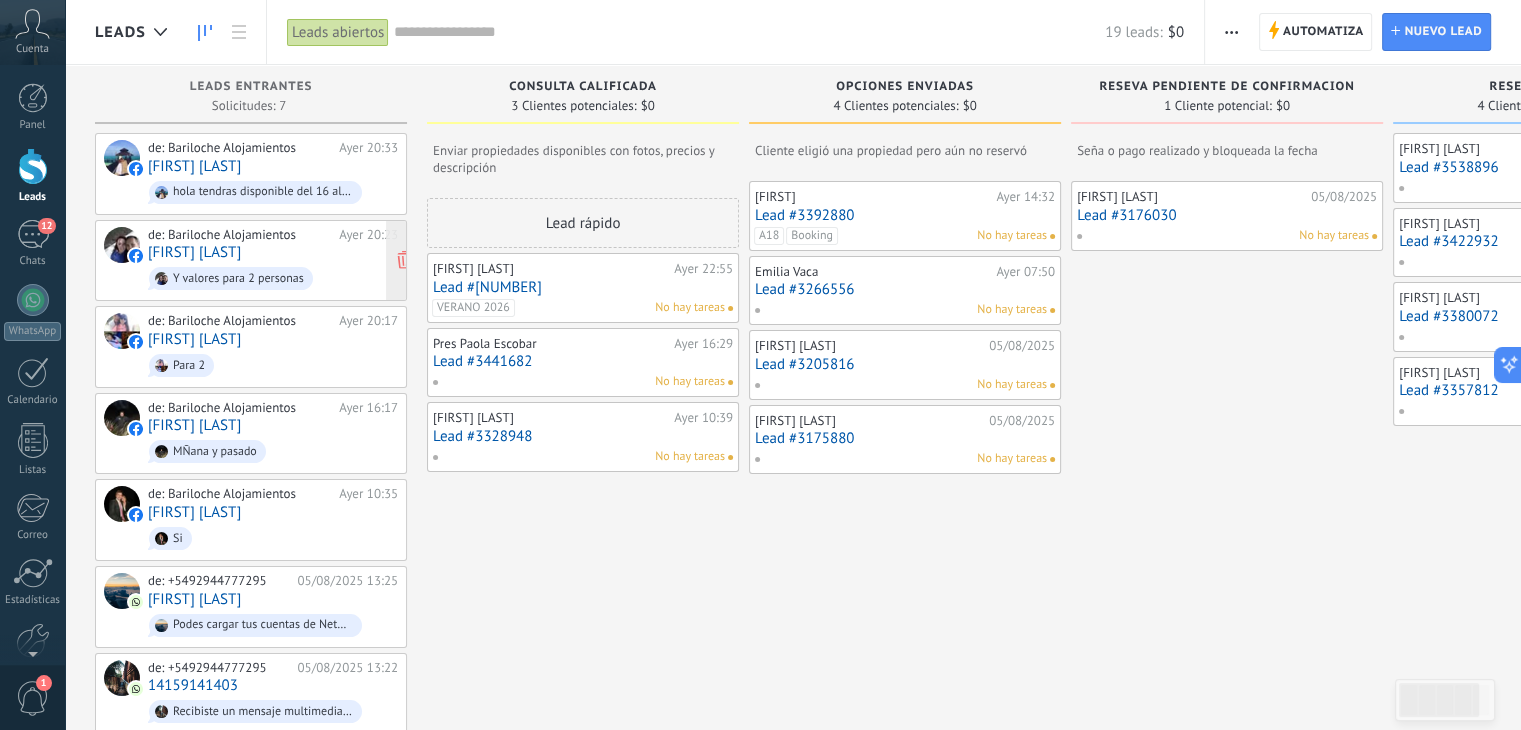 click on "[FIRST] [LAST]" at bounding box center (194, 252) 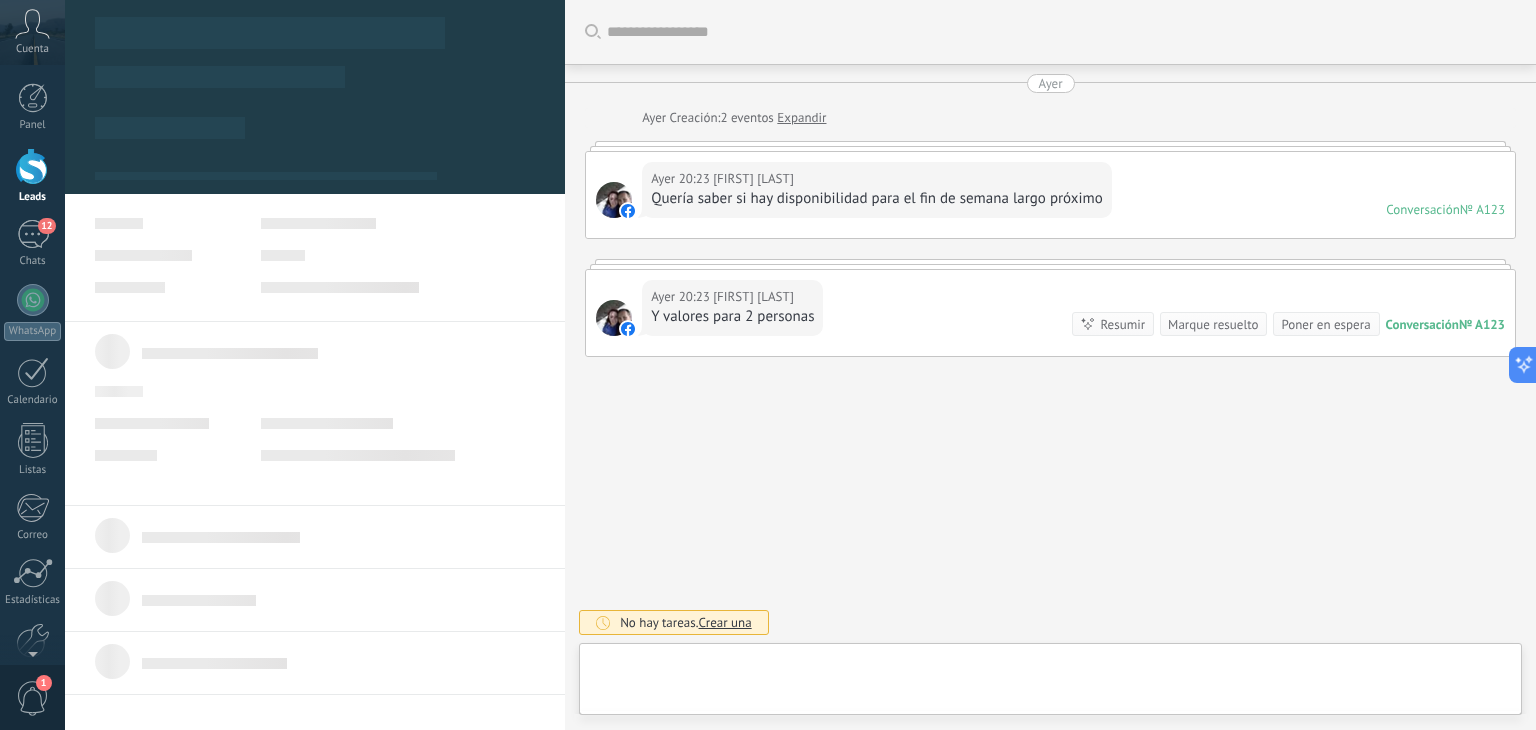 type on "**********" 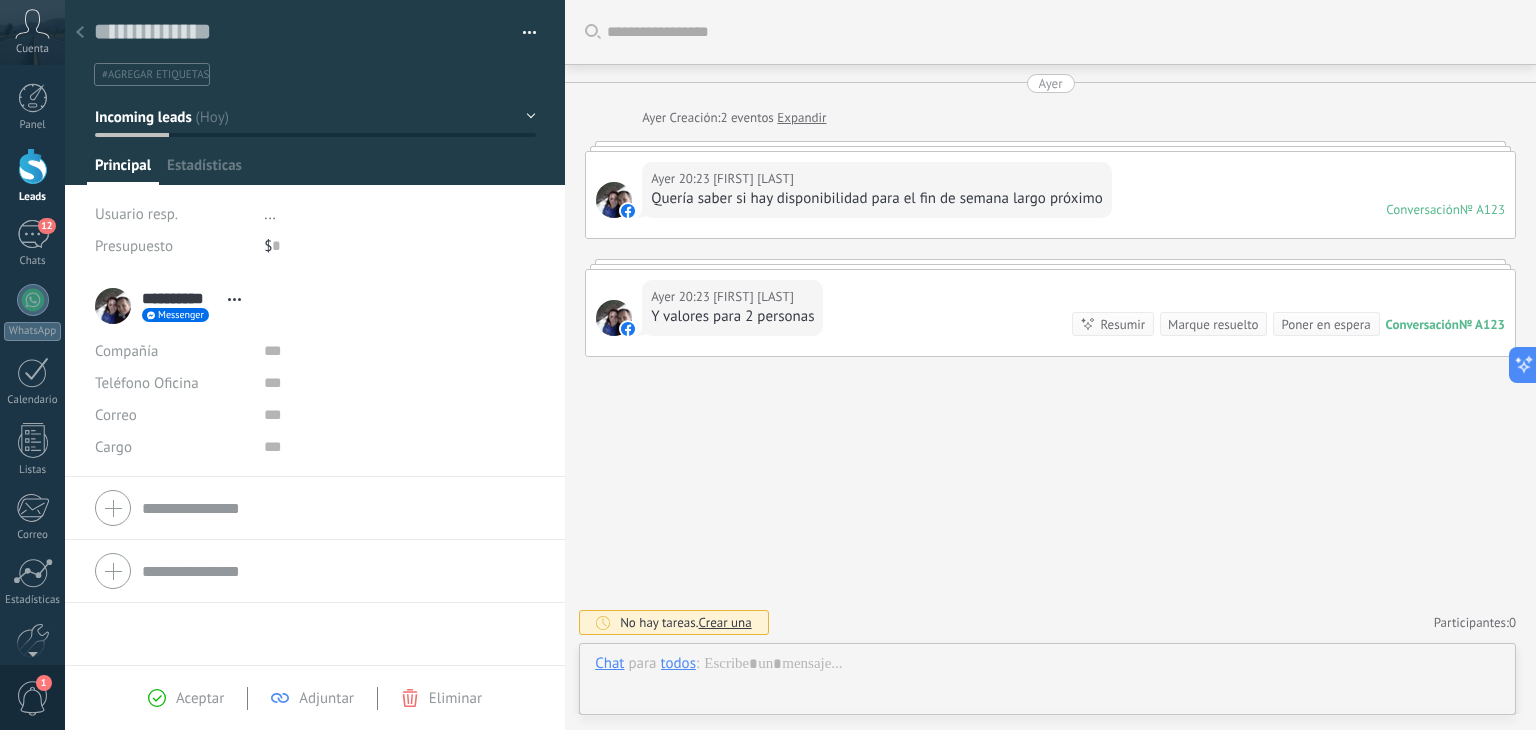 scroll, scrollTop: 29, scrollLeft: 0, axis: vertical 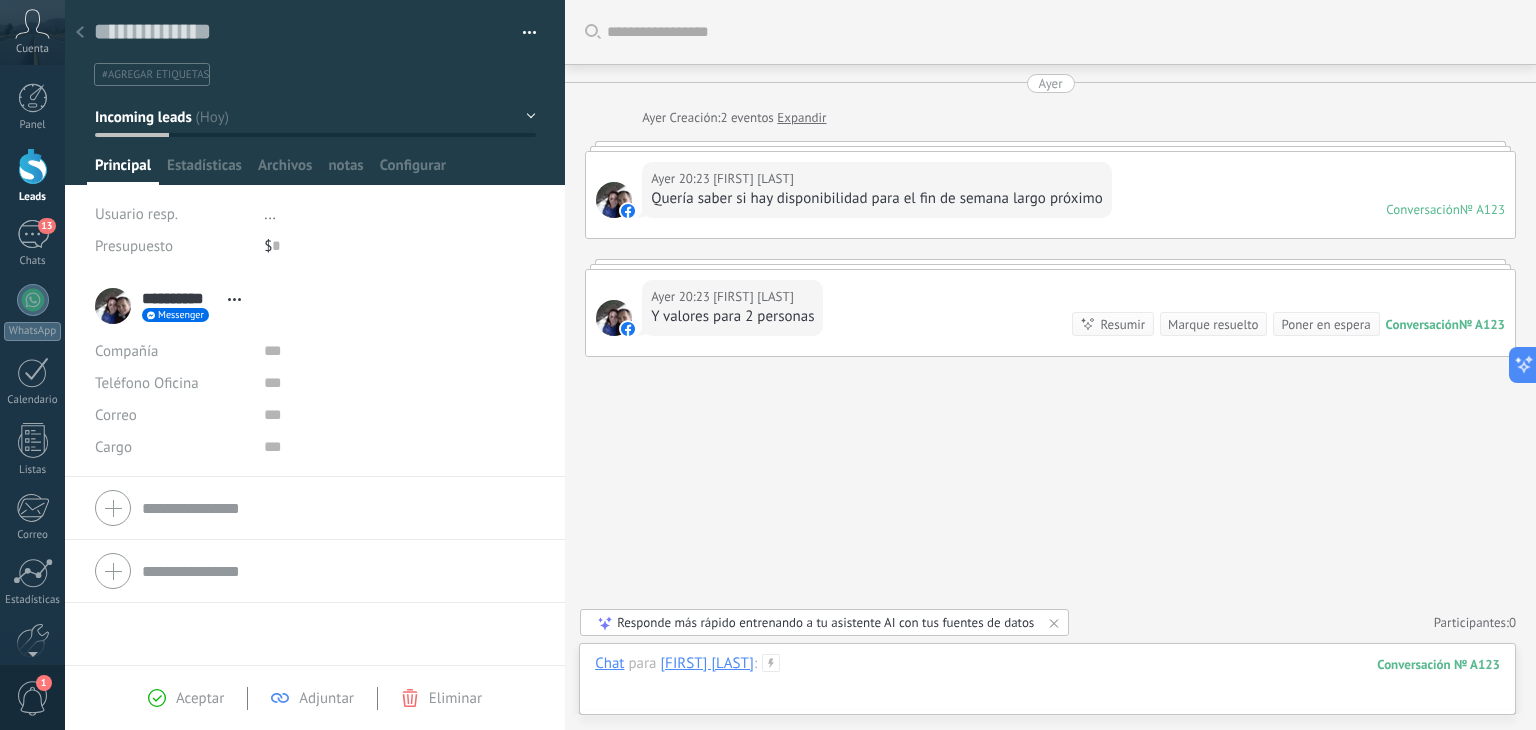 click at bounding box center [1047, 684] 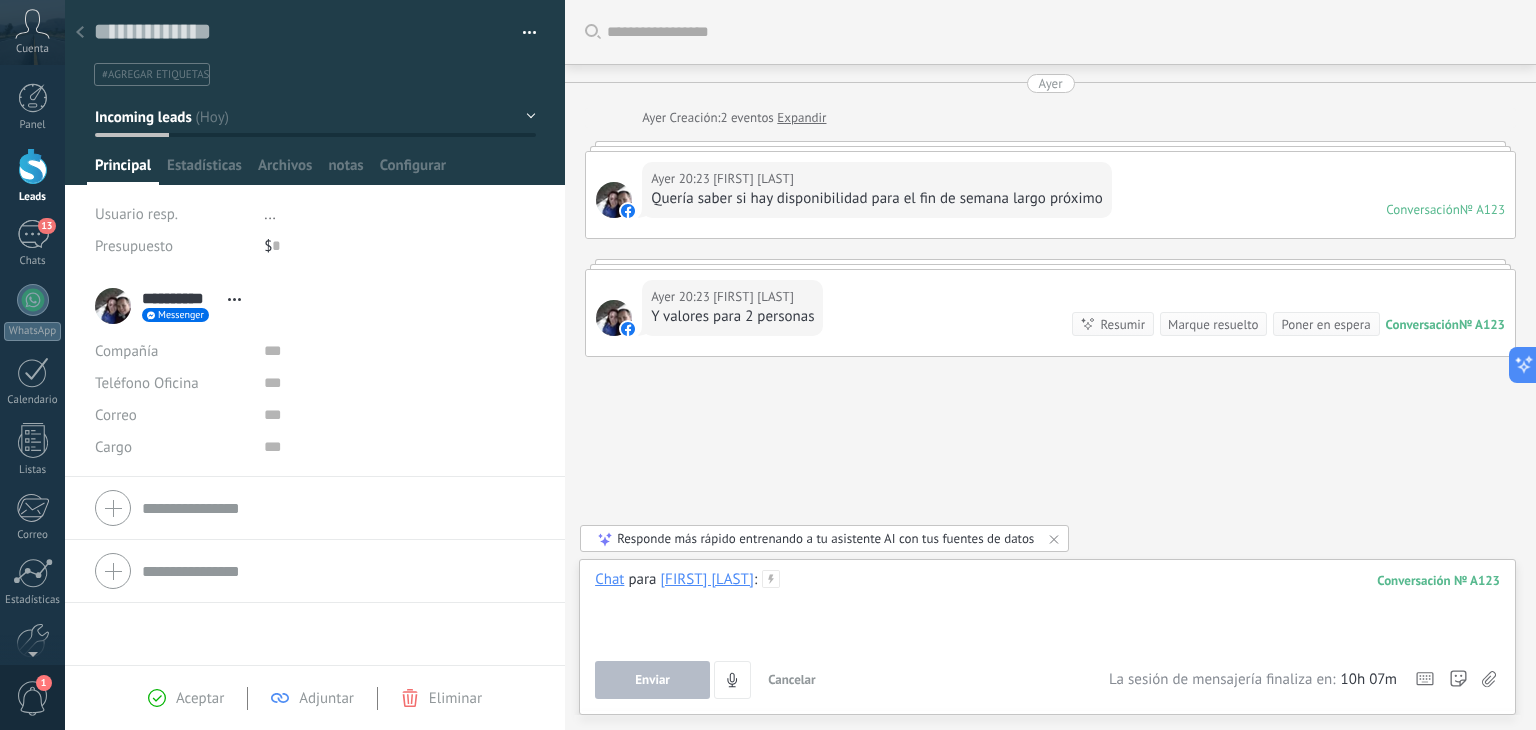 type 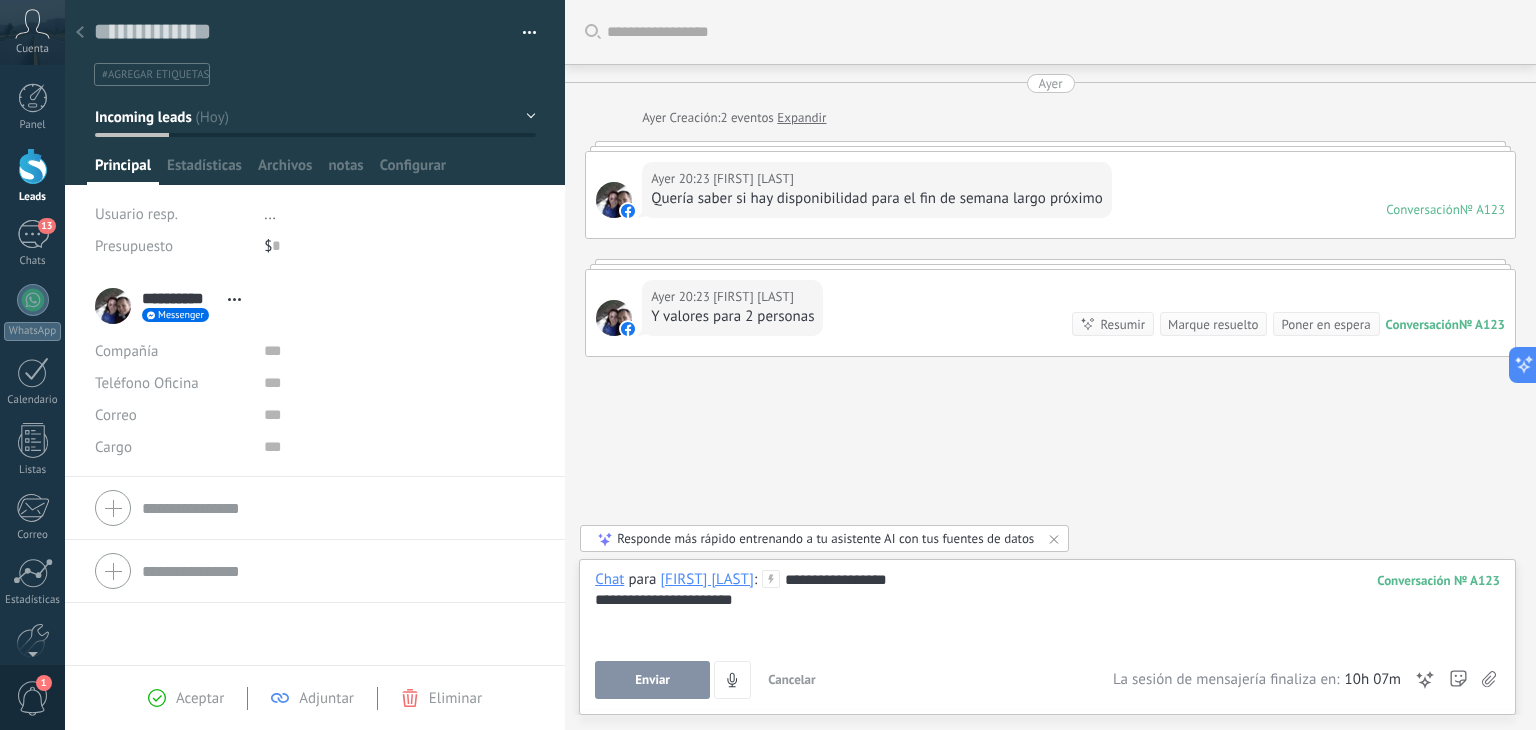 click on "Enviar" at bounding box center (652, 680) 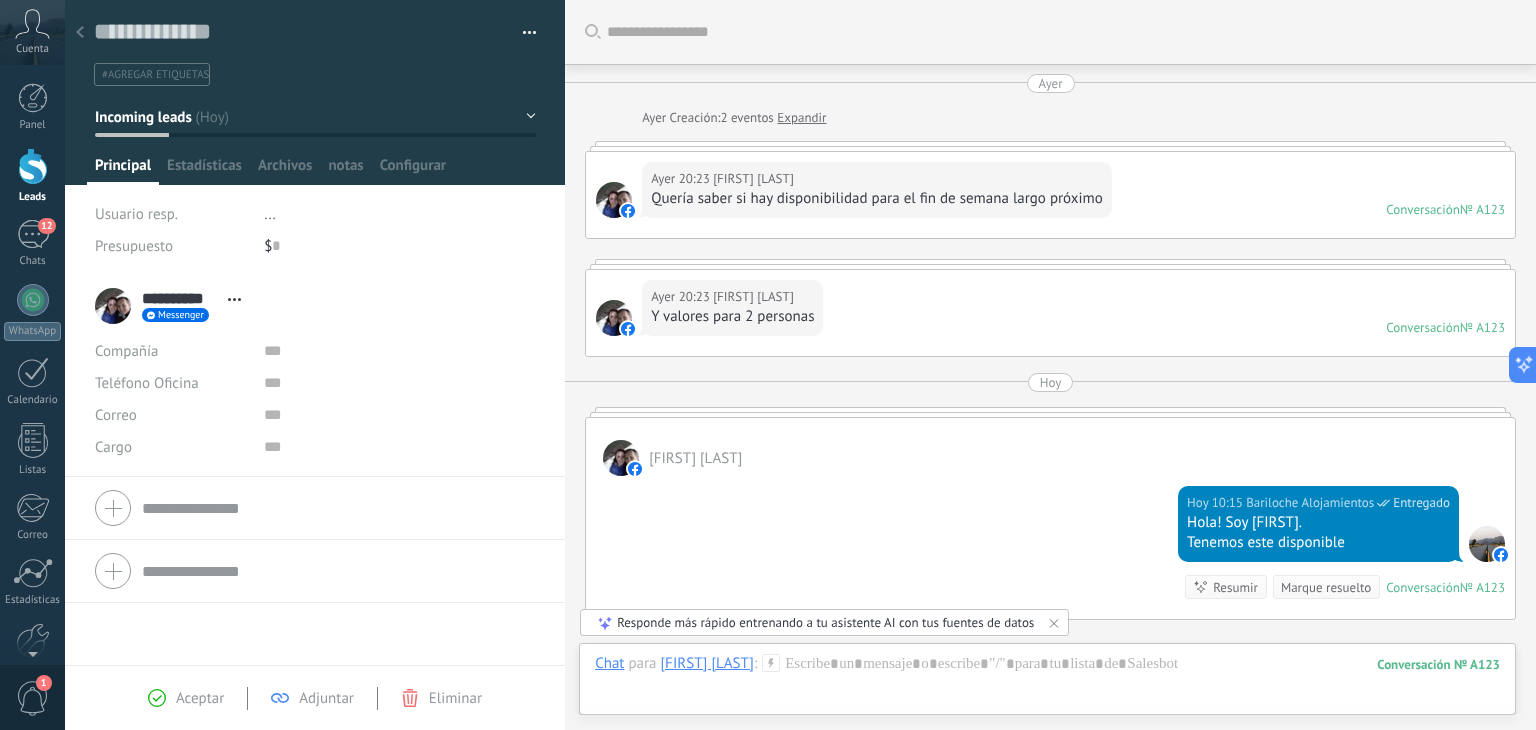scroll, scrollTop: 236, scrollLeft: 0, axis: vertical 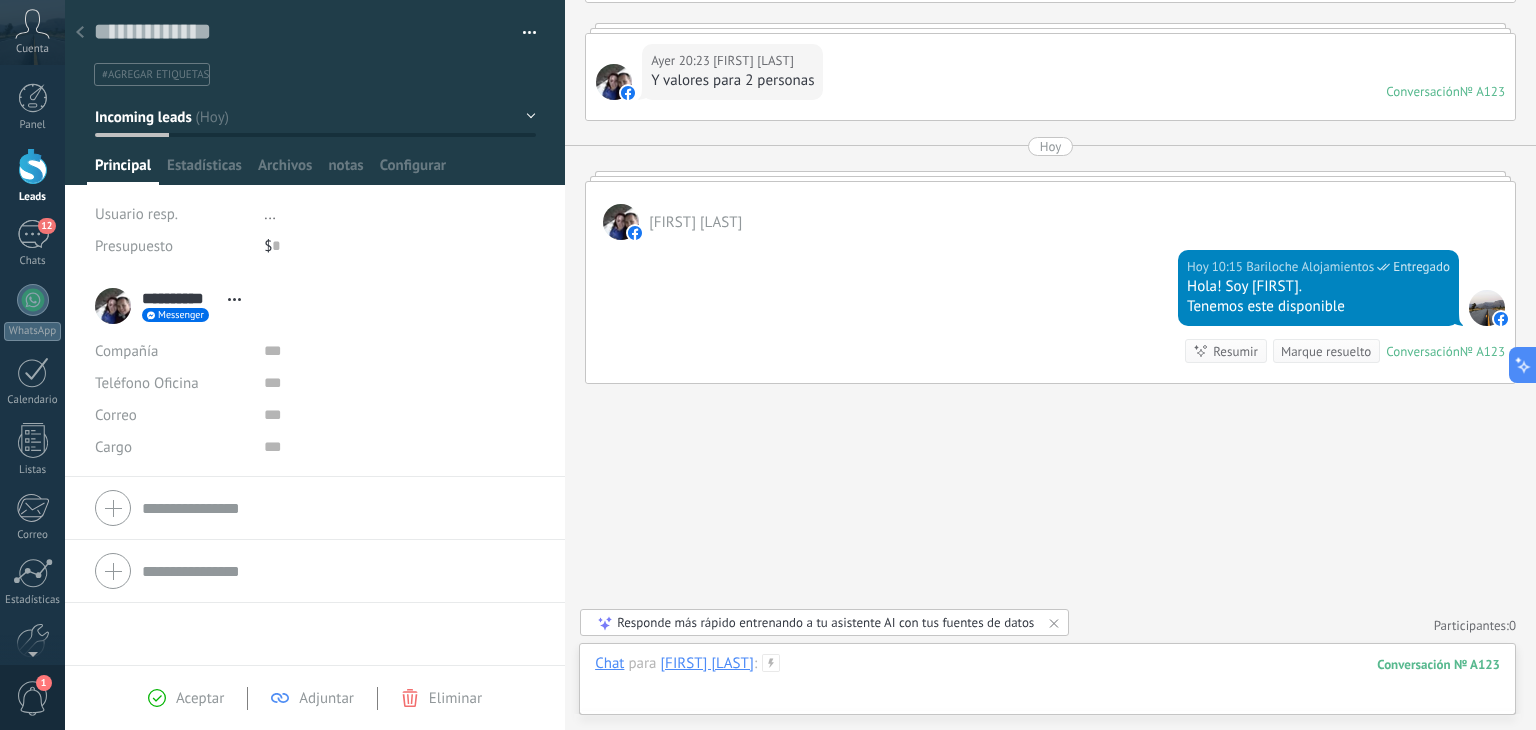 click at bounding box center (1047, 684) 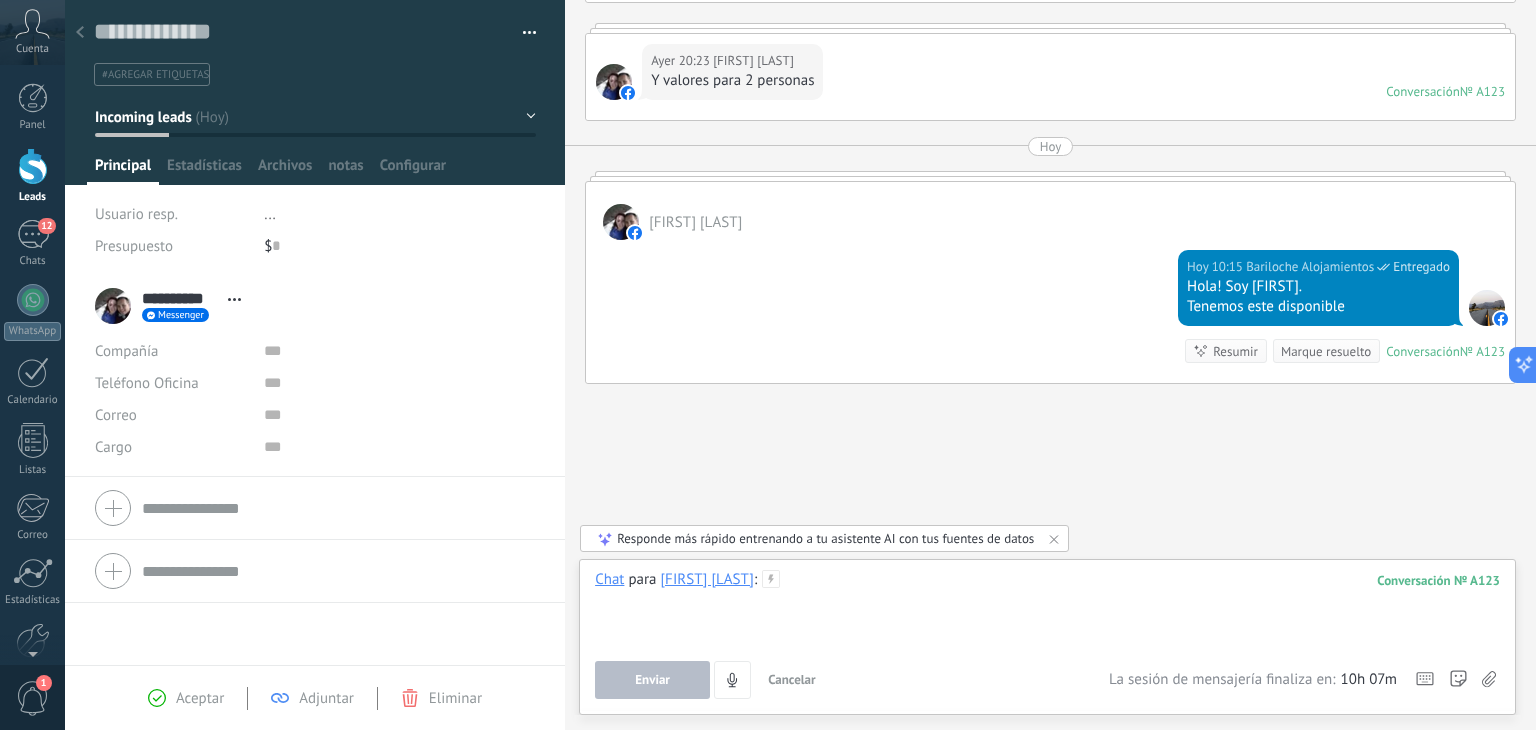 paste 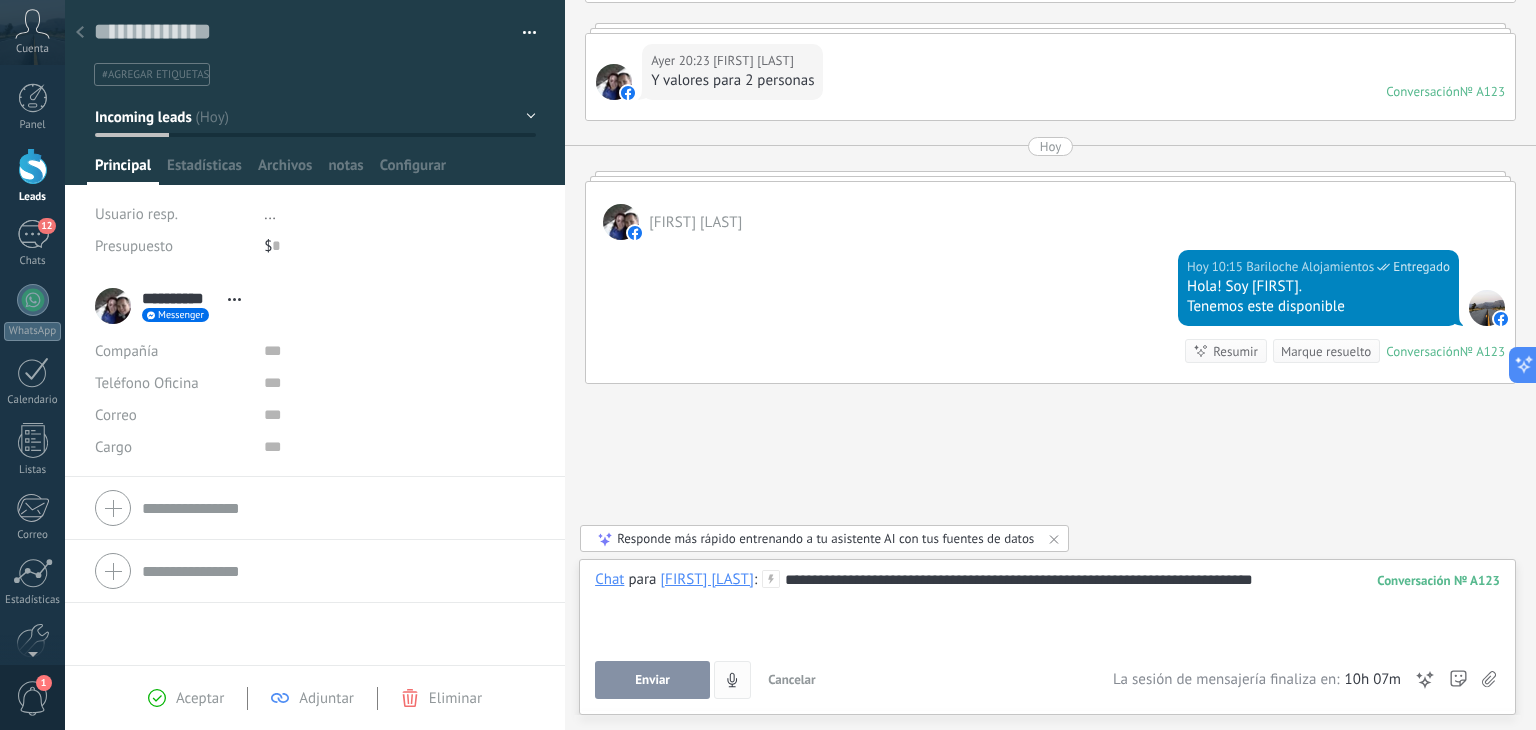 click on "Enviar" at bounding box center (652, 680) 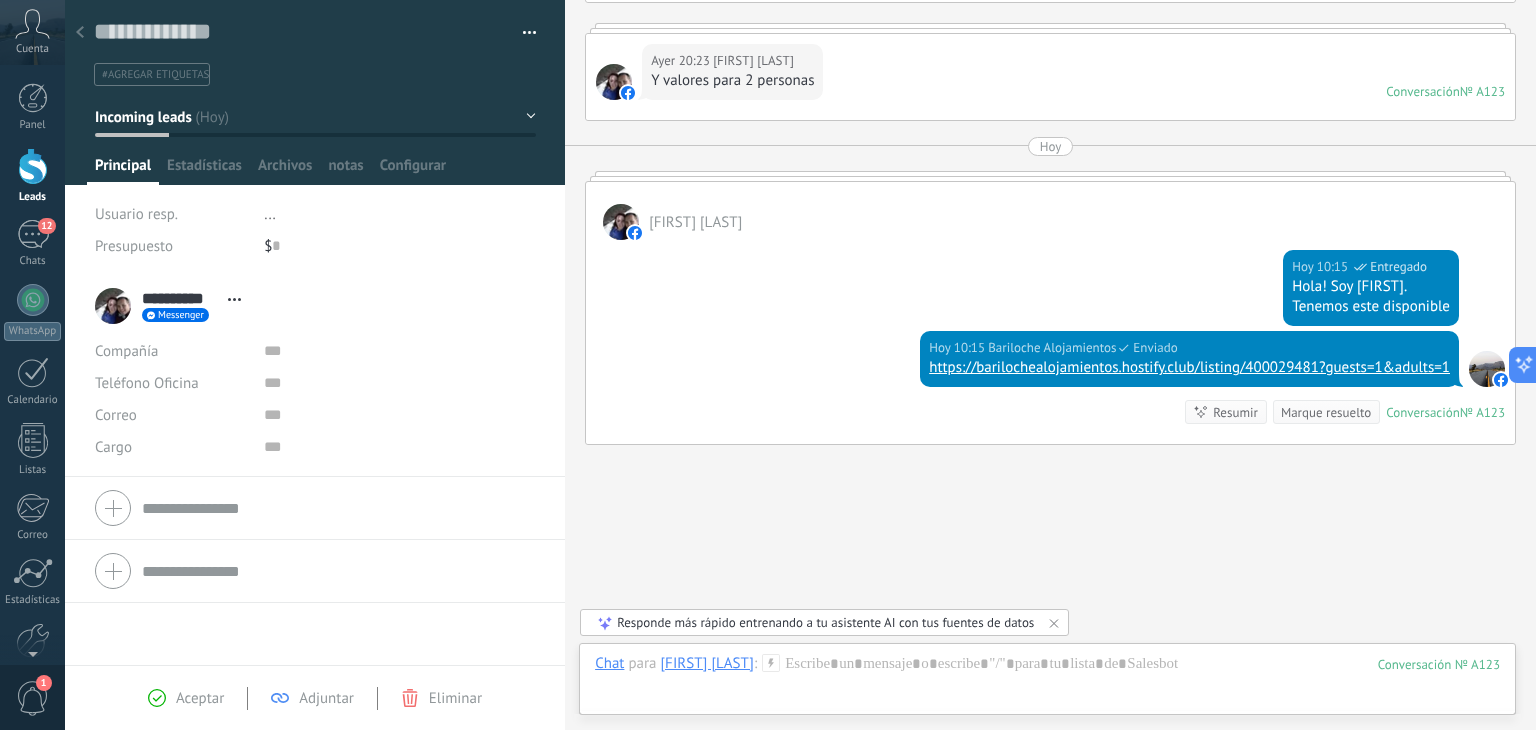 scroll, scrollTop: 297, scrollLeft: 0, axis: vertical 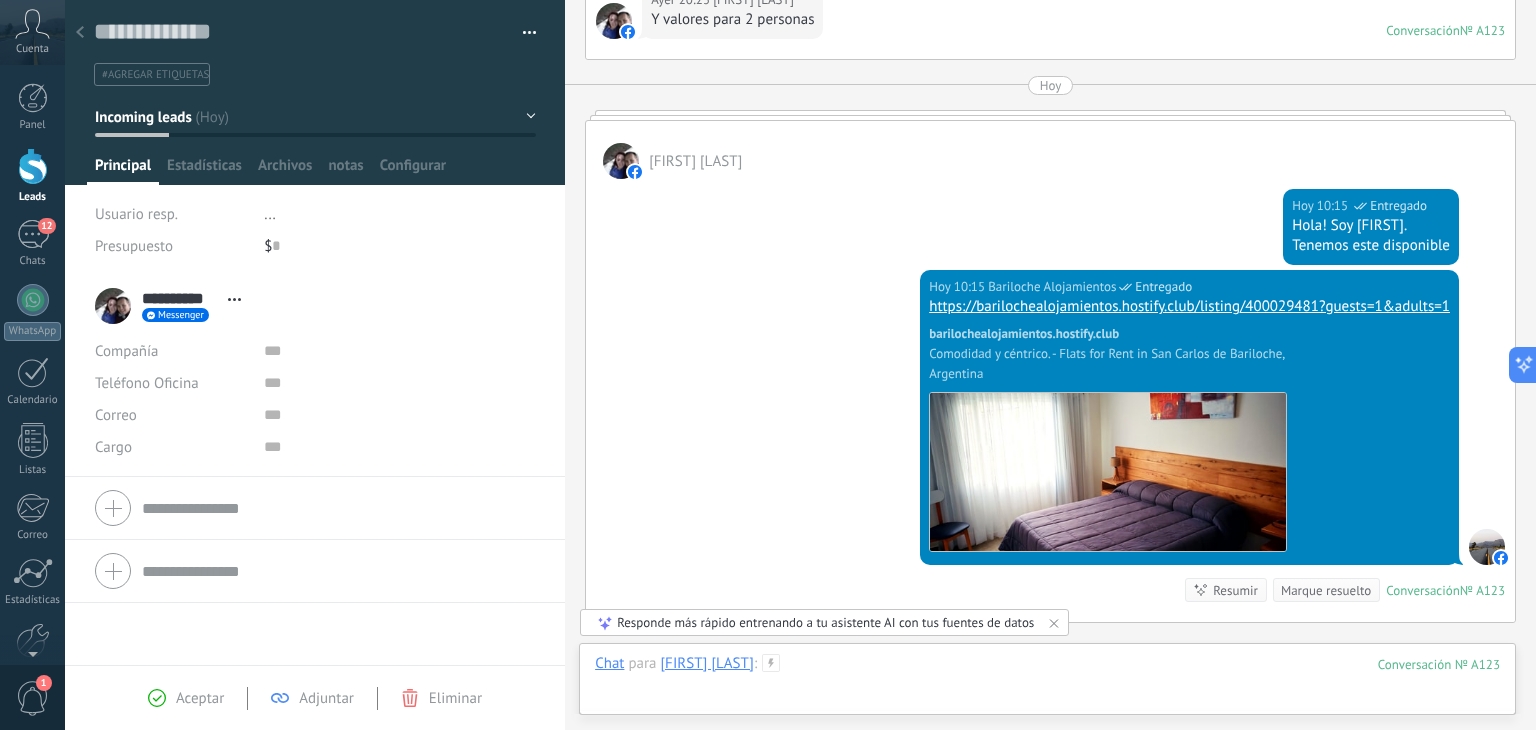 click at bounding box center [1047, 684] 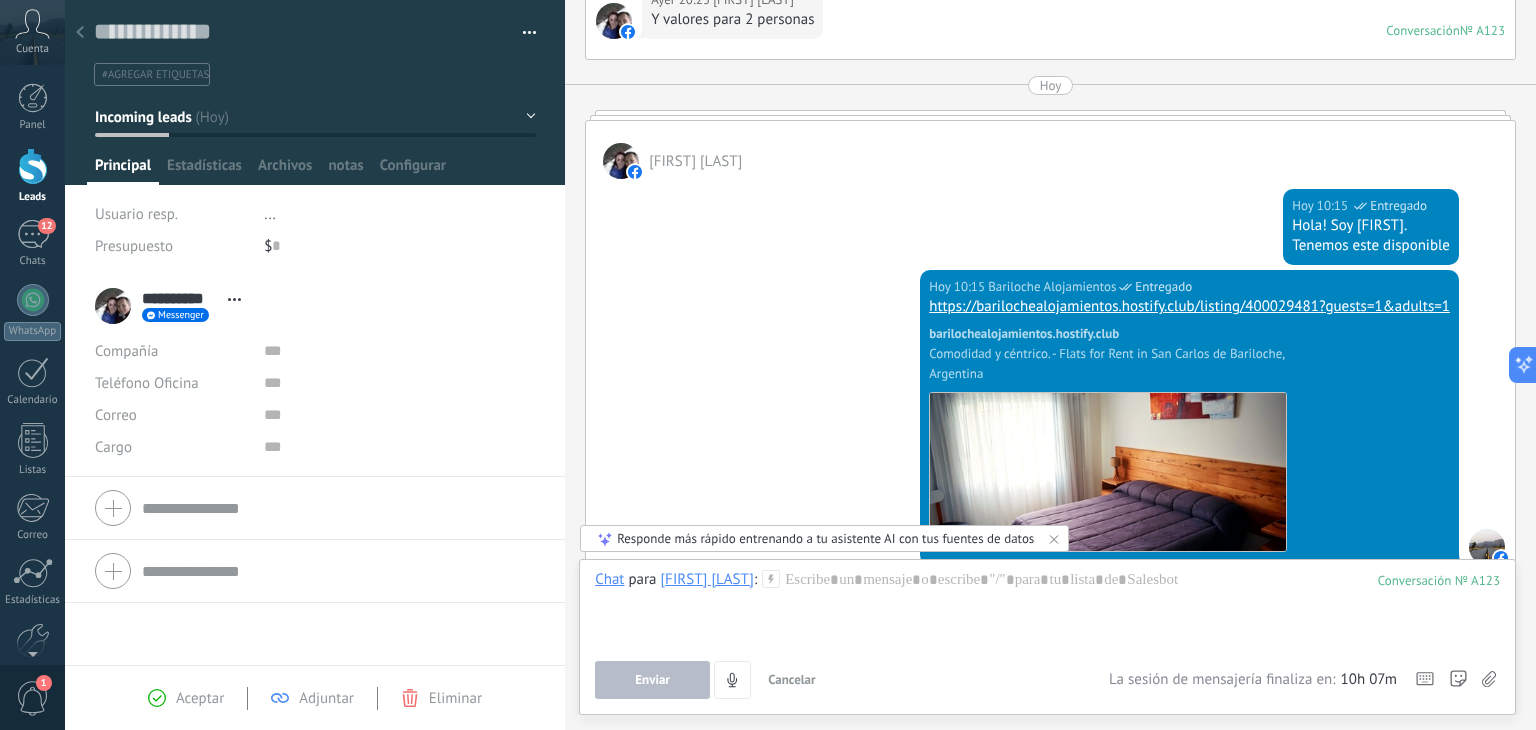 click on "Incoming leads" at bounding box center [143, 117] 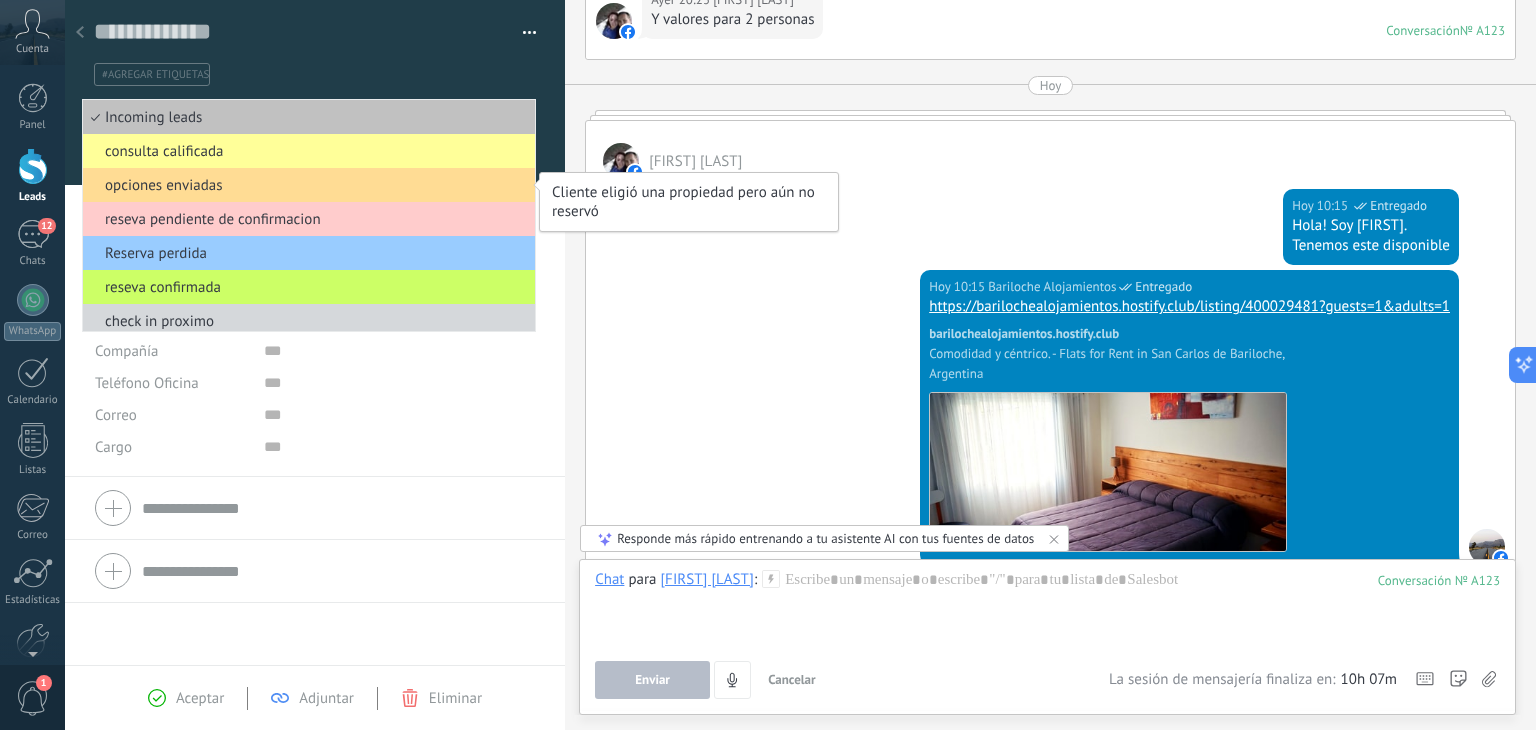 click on "opciones enviadas" at bounding box center [306, 185] 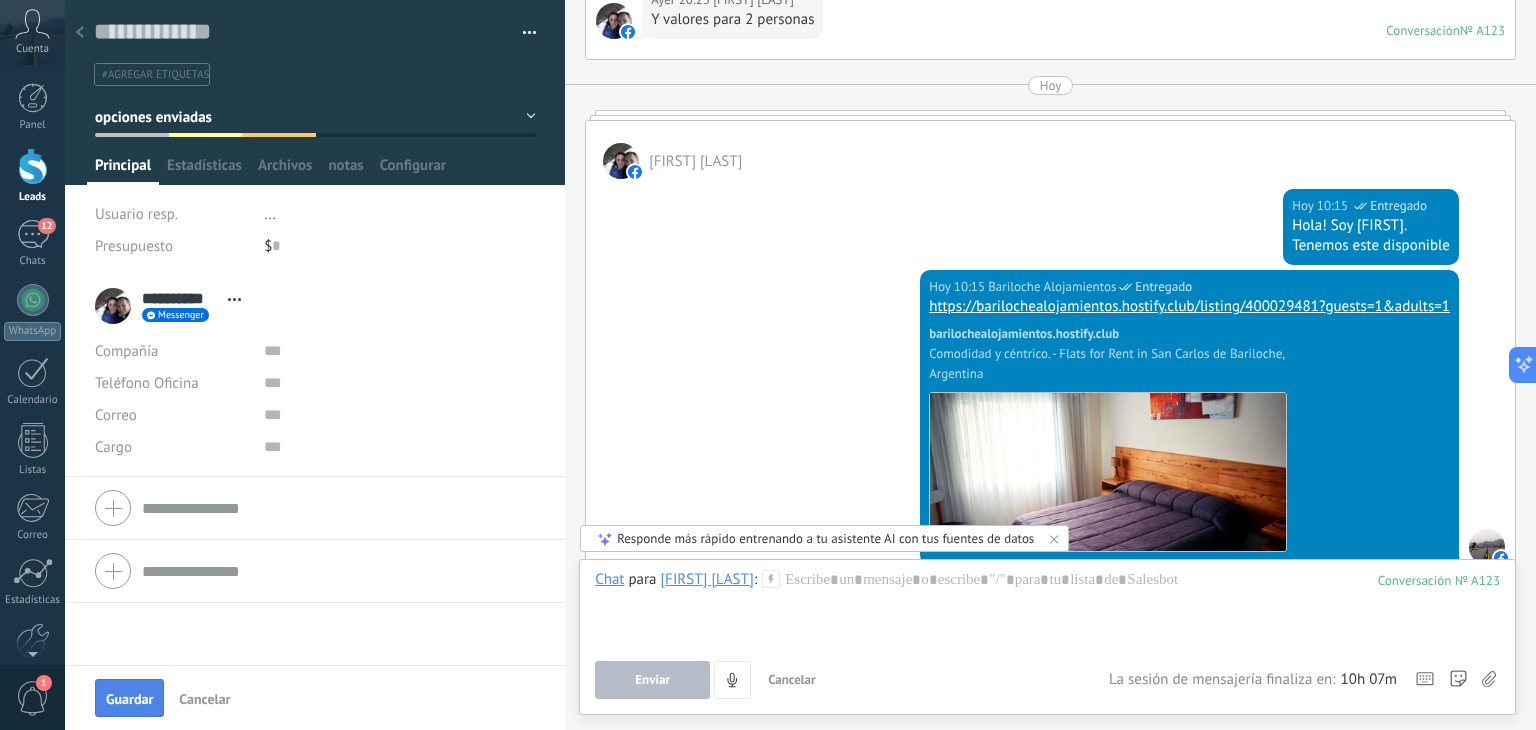click on "Guardar" at bounding box center (129, 699) 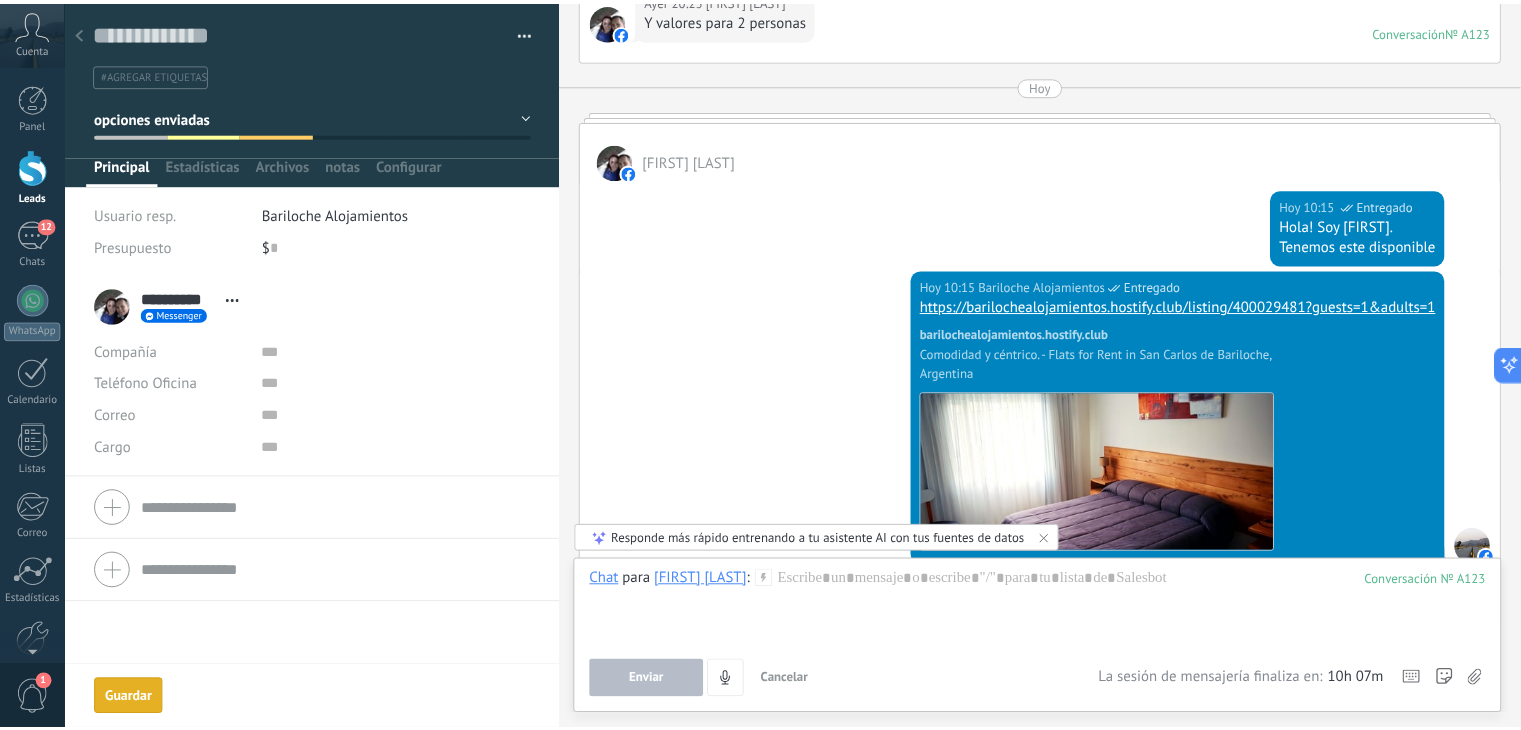 scroll, scrollTop: 387, scrollLeft: 0, axis: vertical 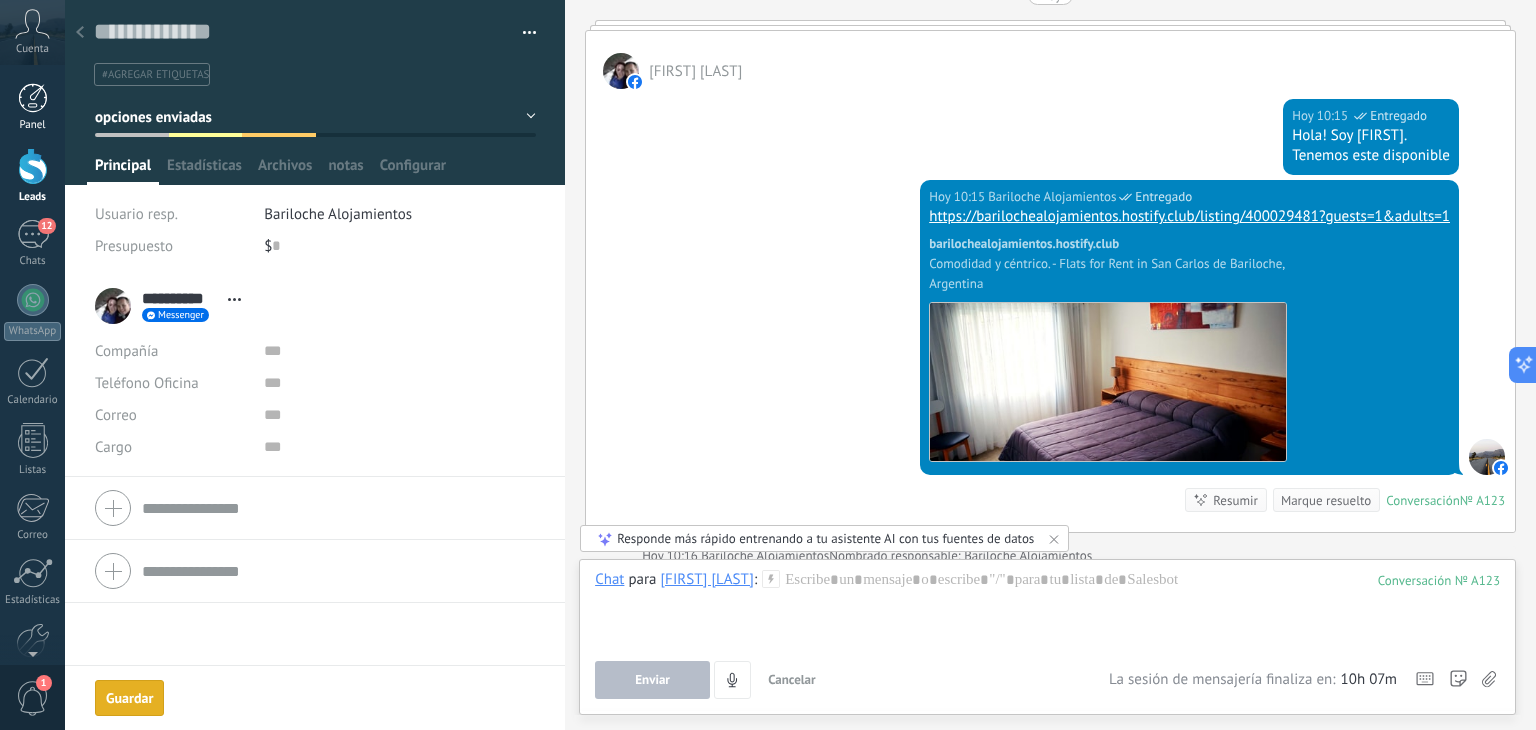 click on "Panel" at bounding box center [32, 107] 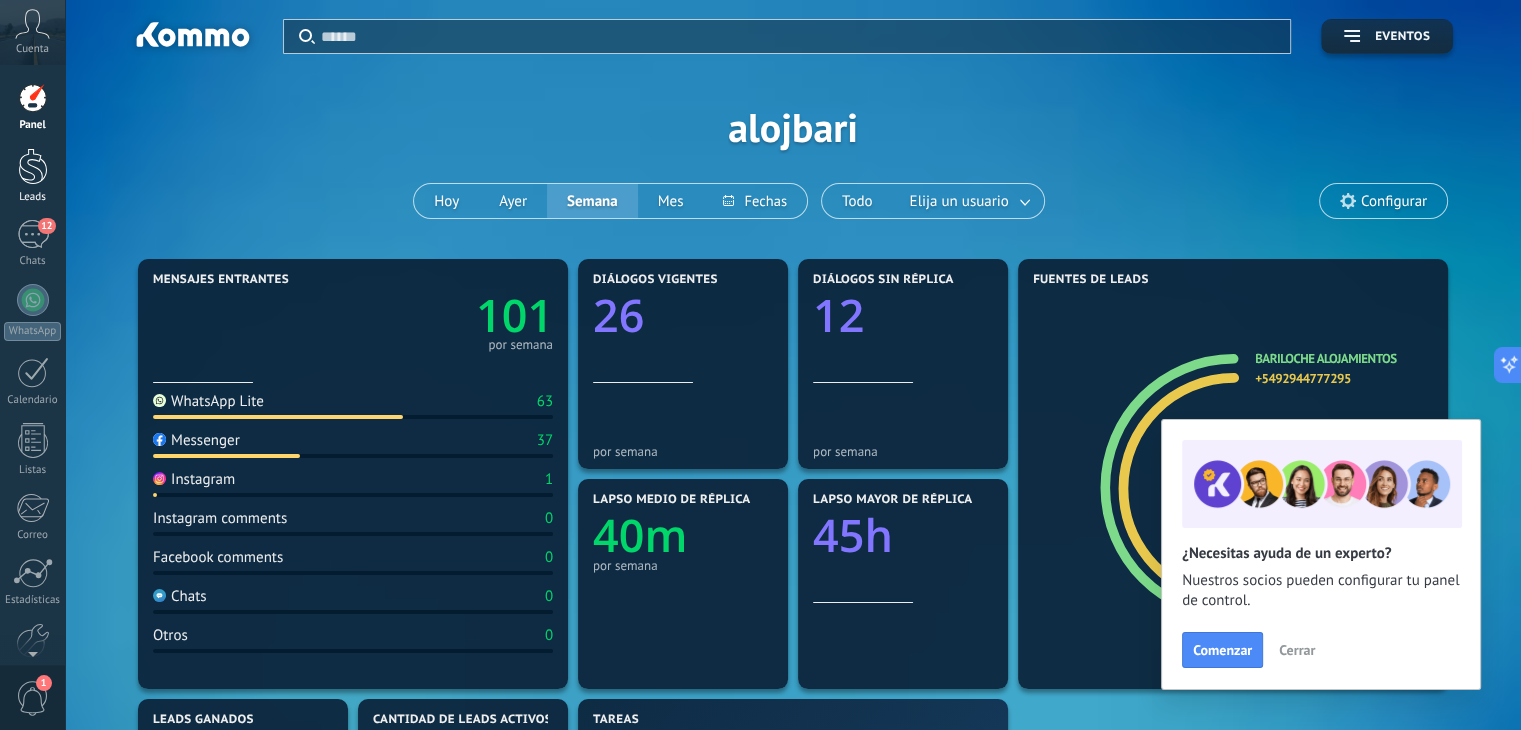 click at bounding box center (33, 166) 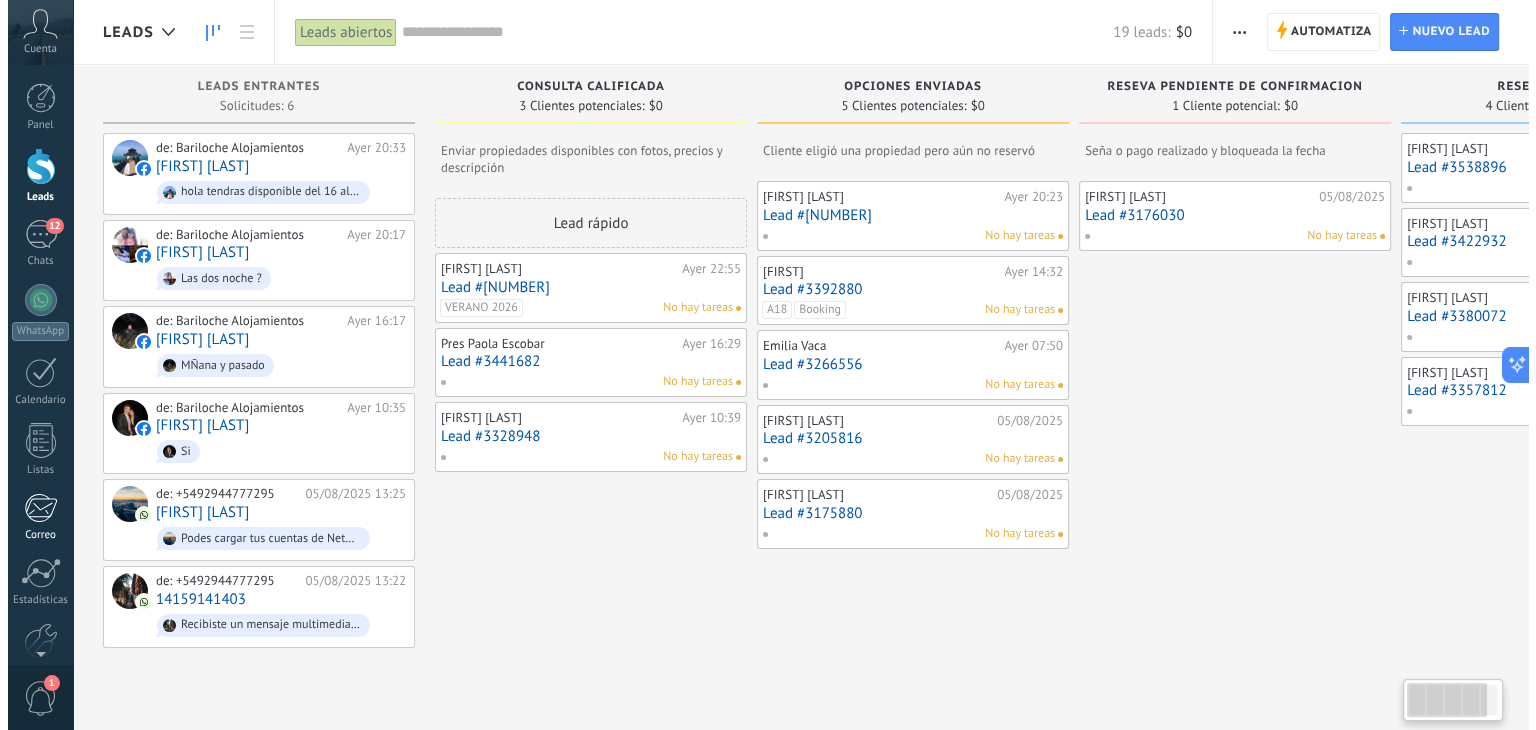 scroll, scrollTop: 0, scrollLeft: 0, axis: both 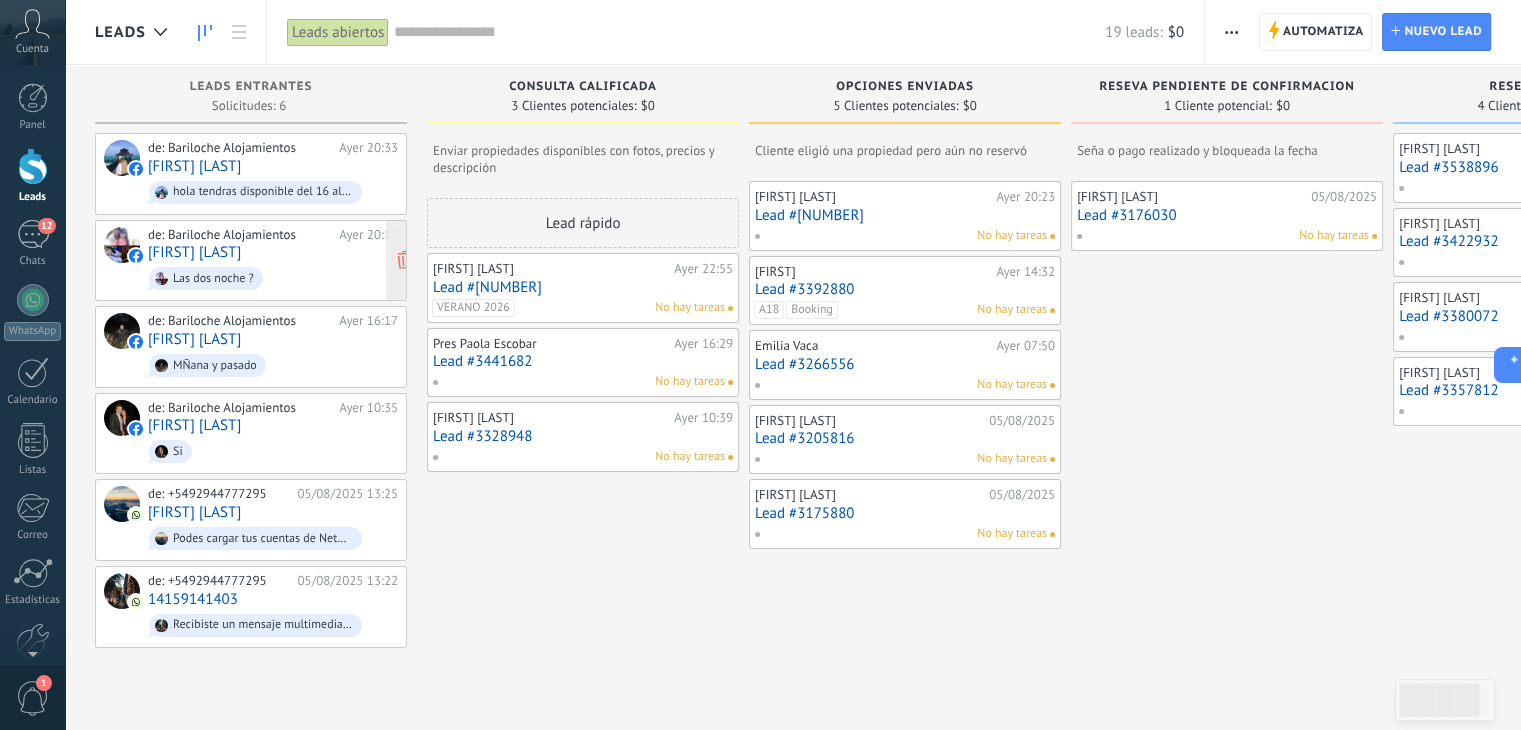 click on "[FIRST] [LAST]" at bounding box center [194, 252] 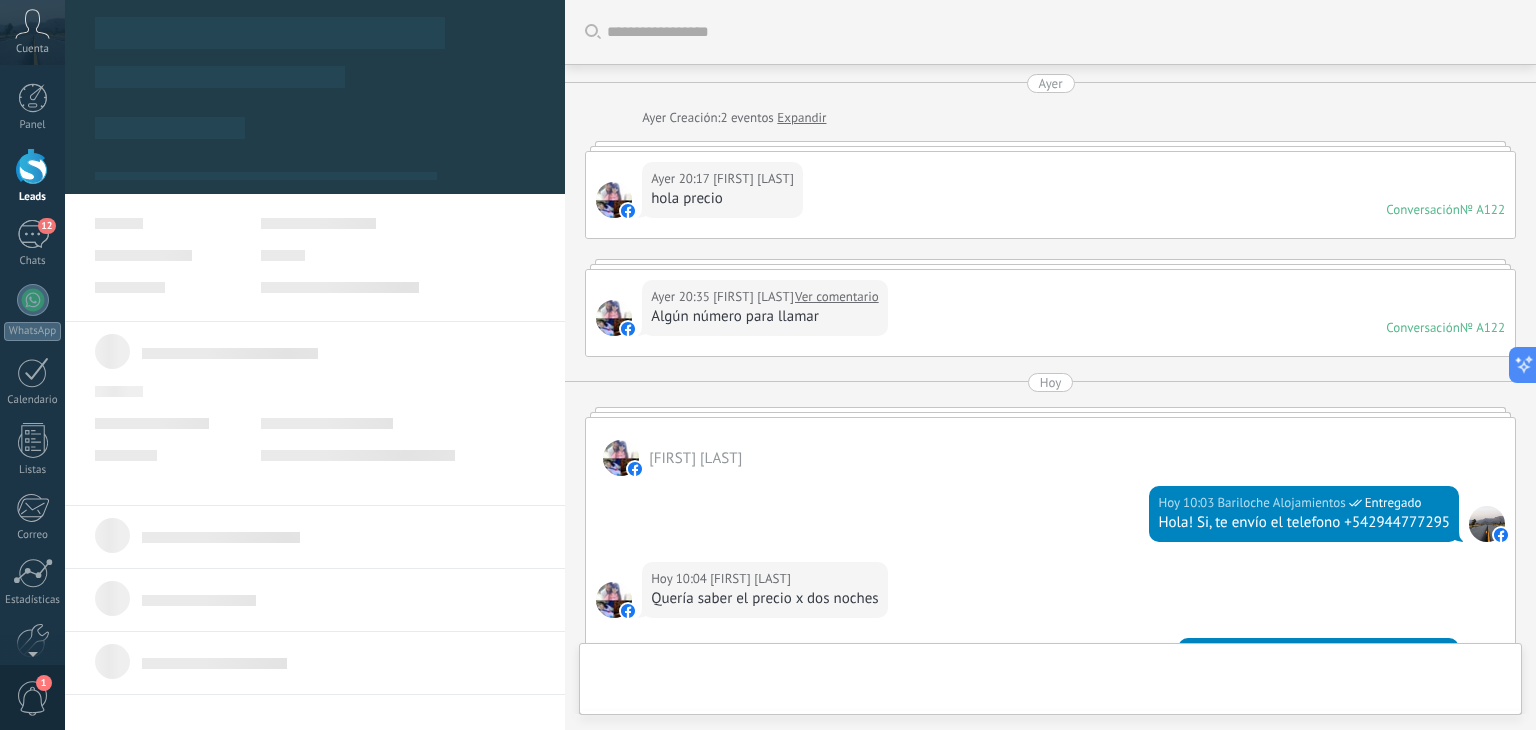 scroll, scrollTop: 560, scrollLeft: 0, axis: vertical 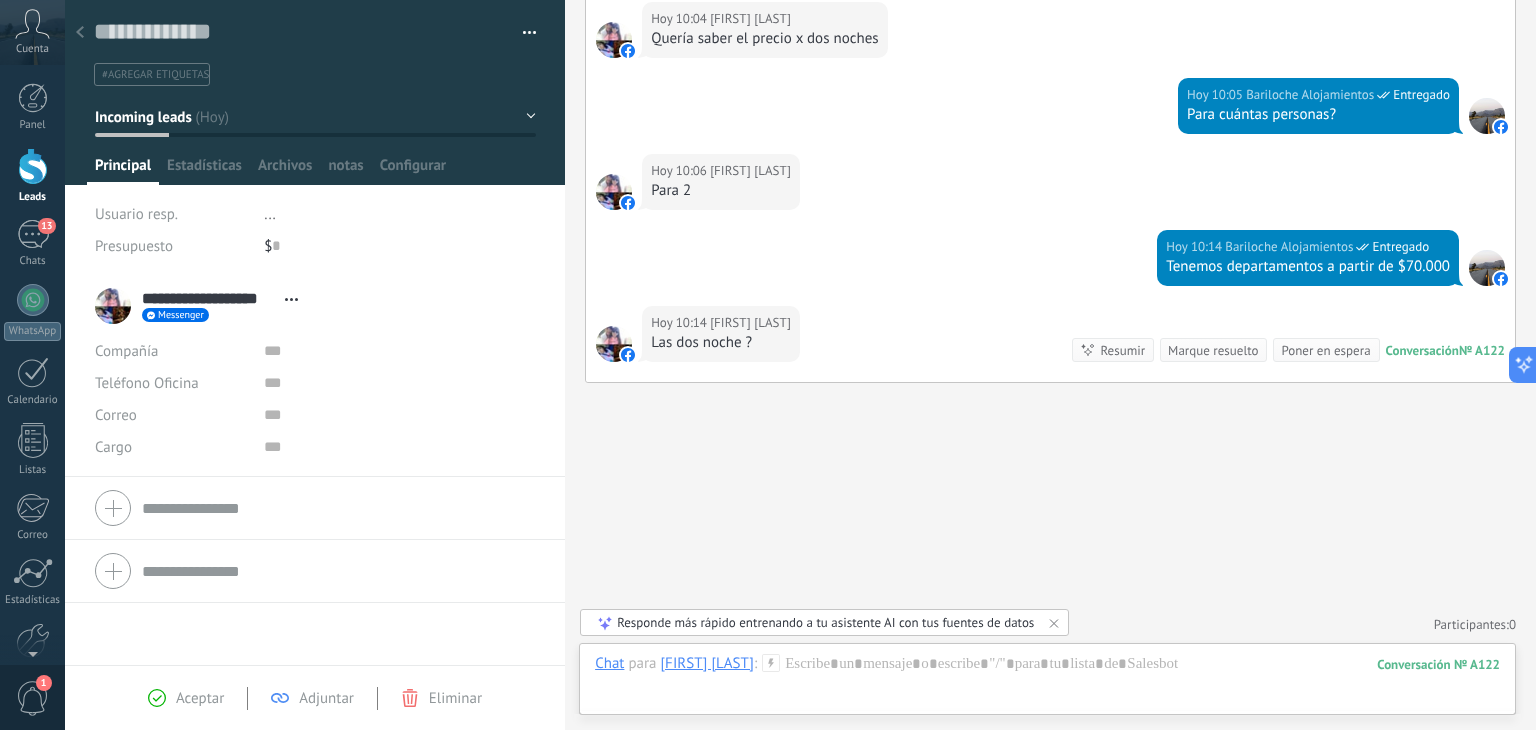 click at bounding box center [33, 166] 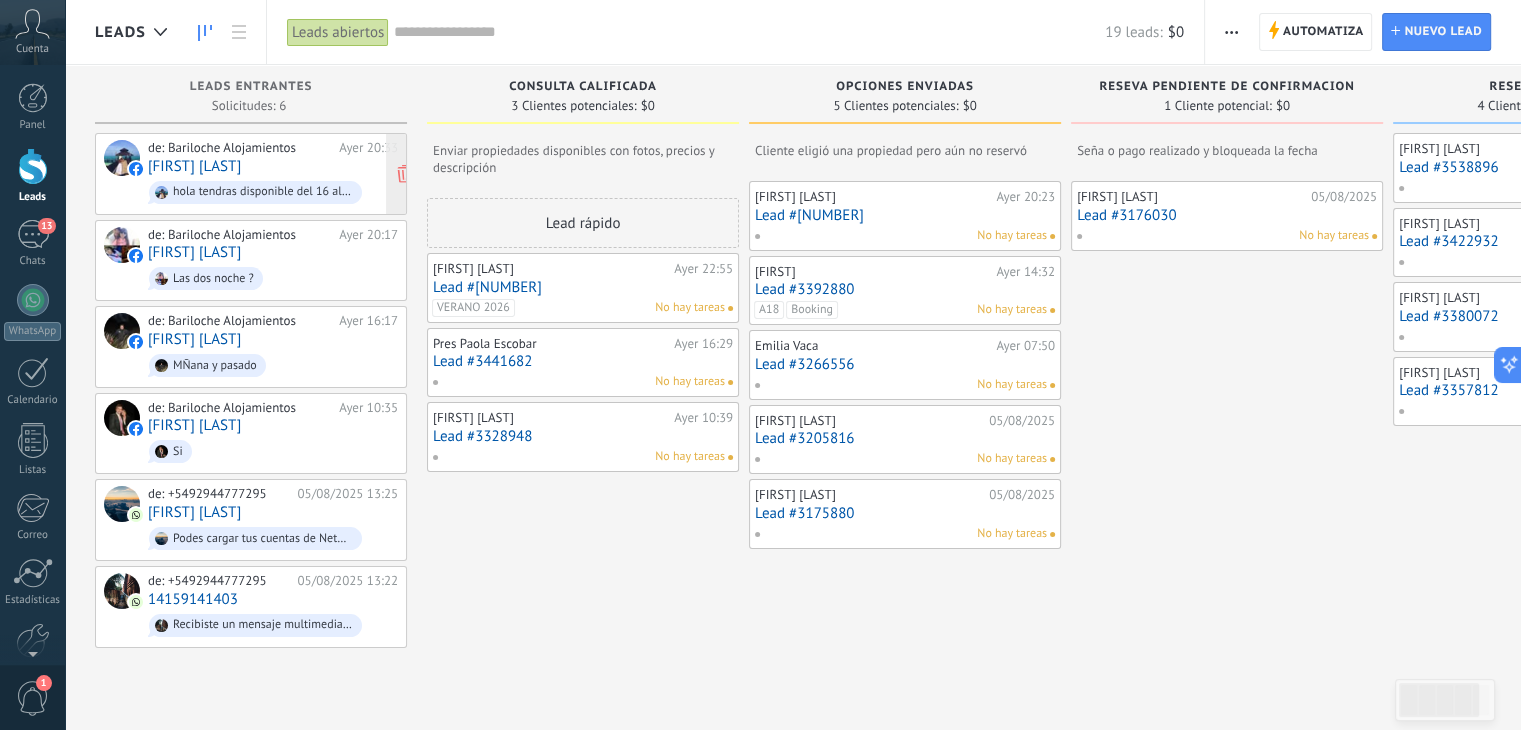 click on "[FIRST] [LAST]" at bounding box center (194, 166) 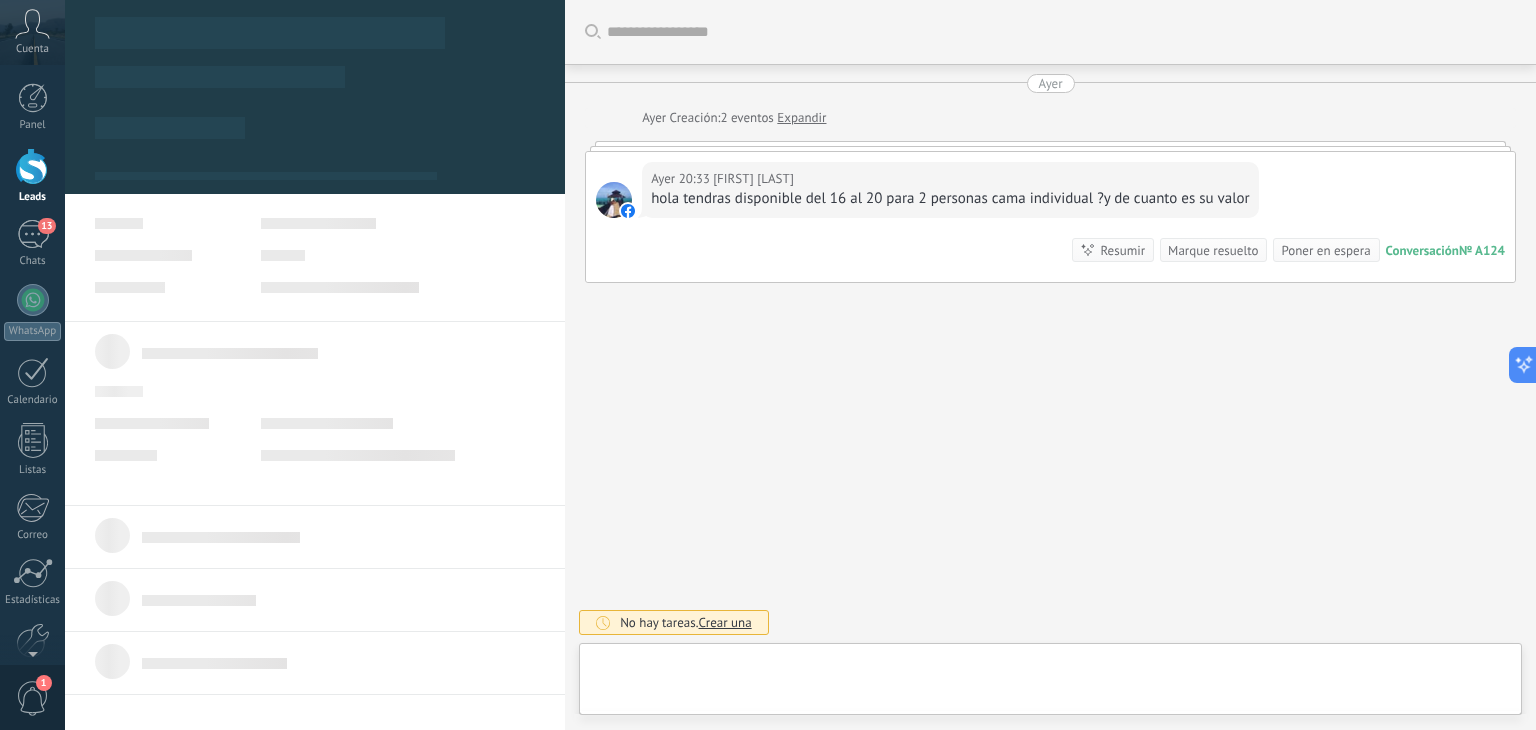 type on "**********" 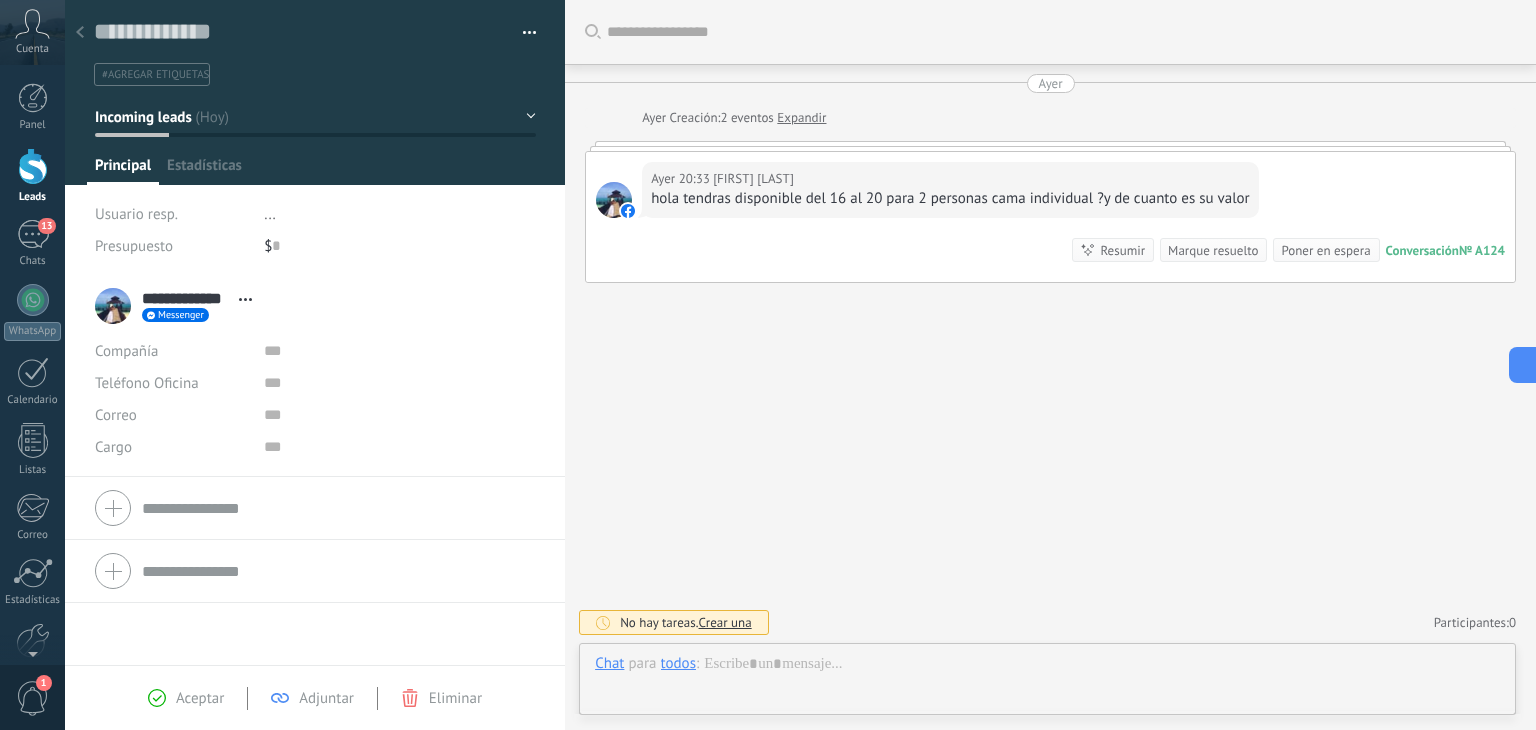 scroll, scrollTop: 29, scrollLeft: 0, axis: vertical 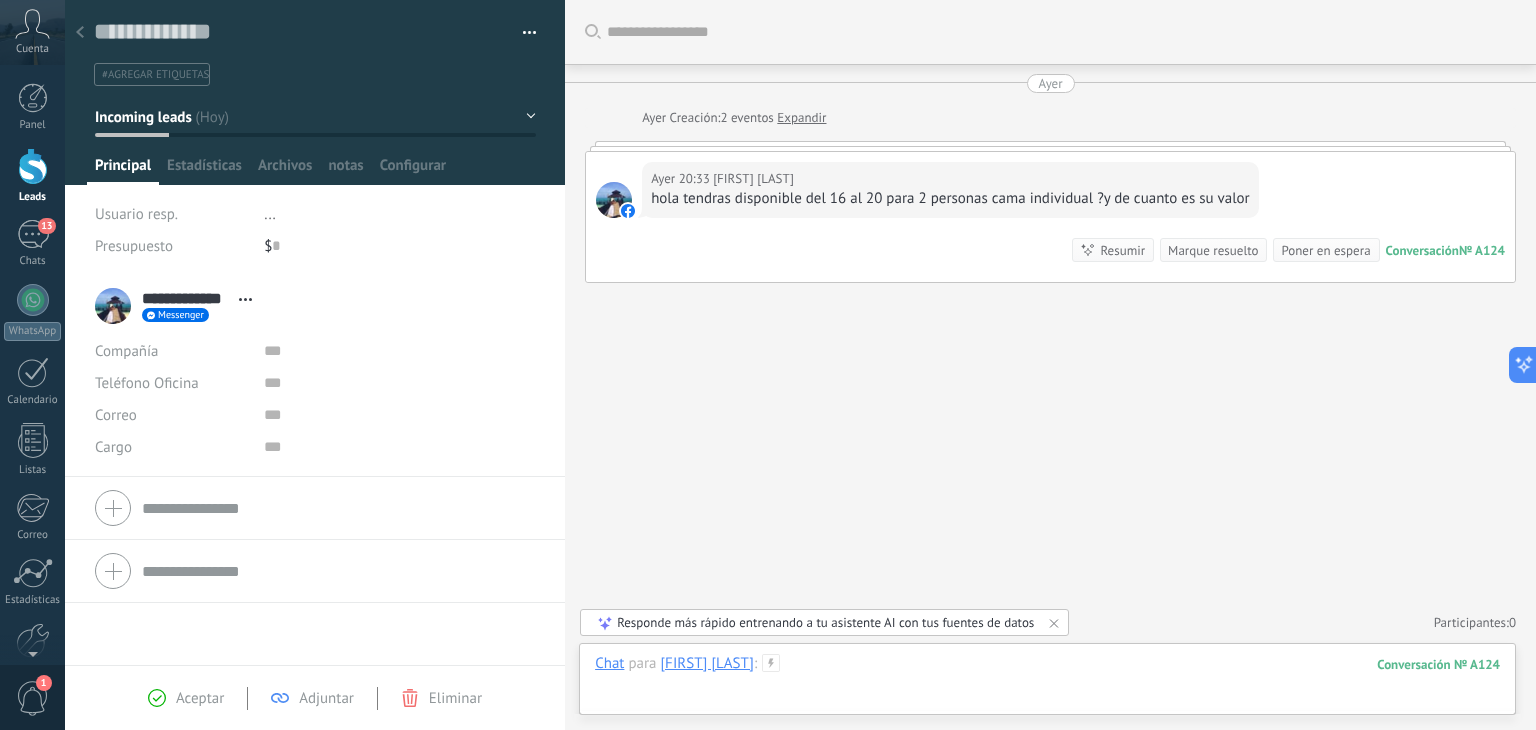 click at bounding box center (1047, 684) 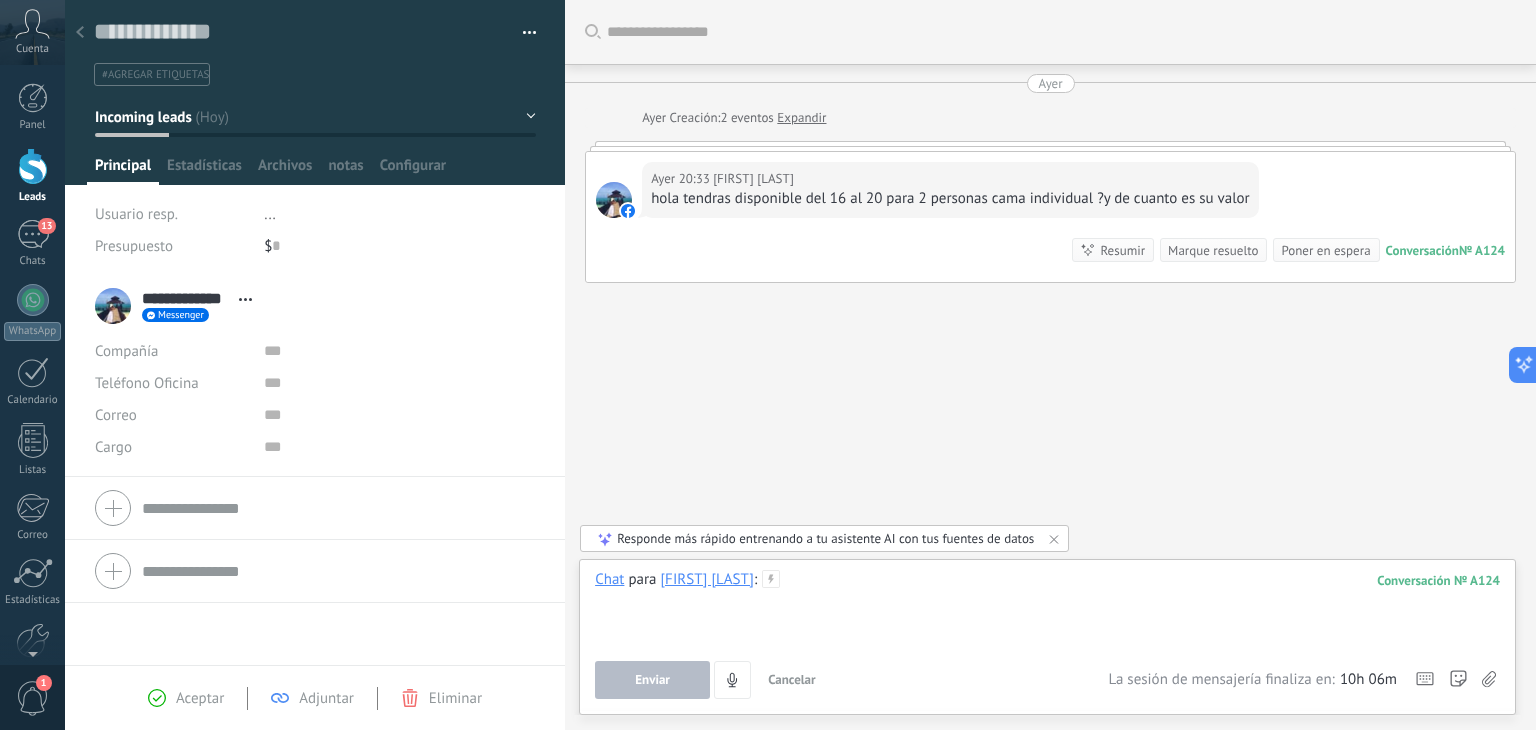 type 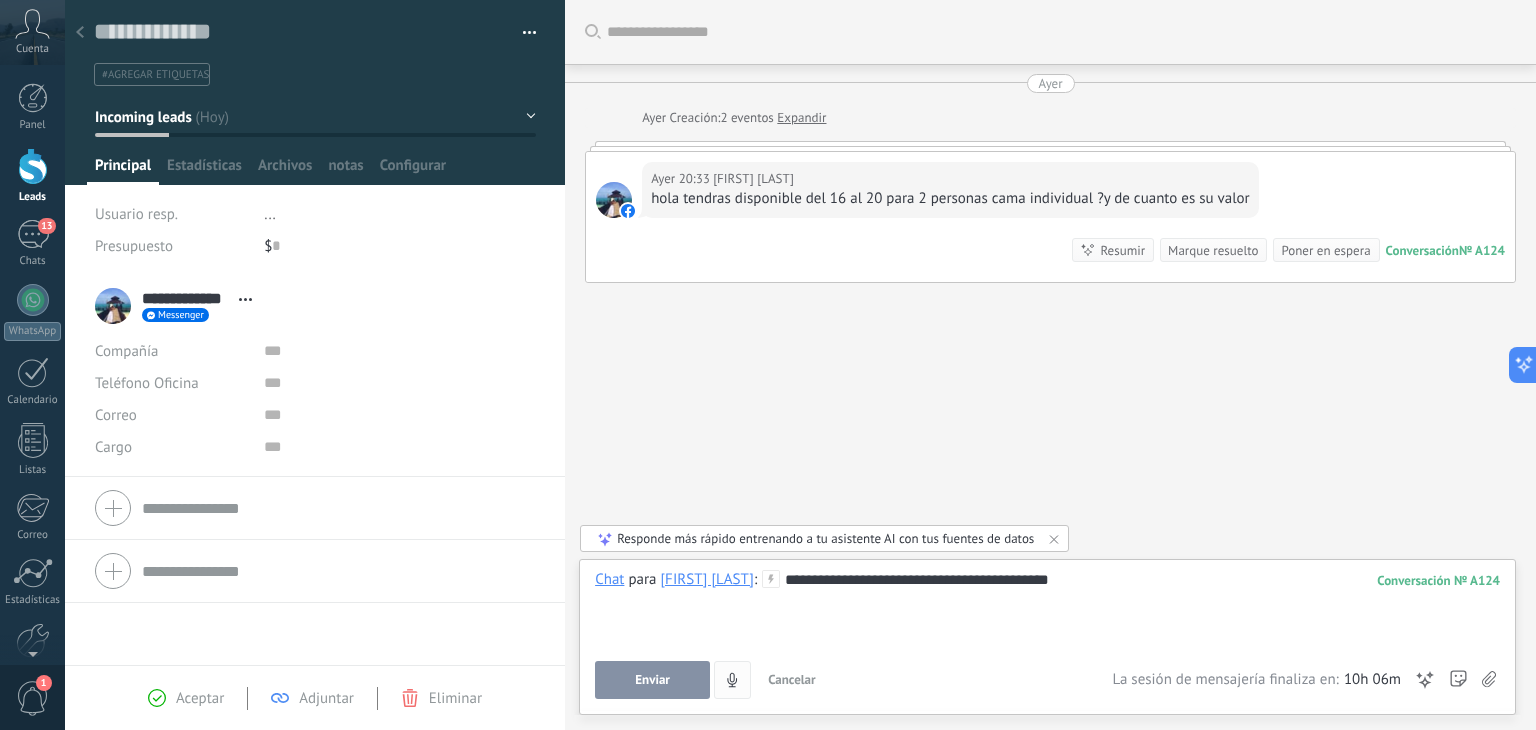 drag, startPoint x: 642, startPoint y: 670, endPoint x: 660, endPoint y: 665, distance: 18.681541 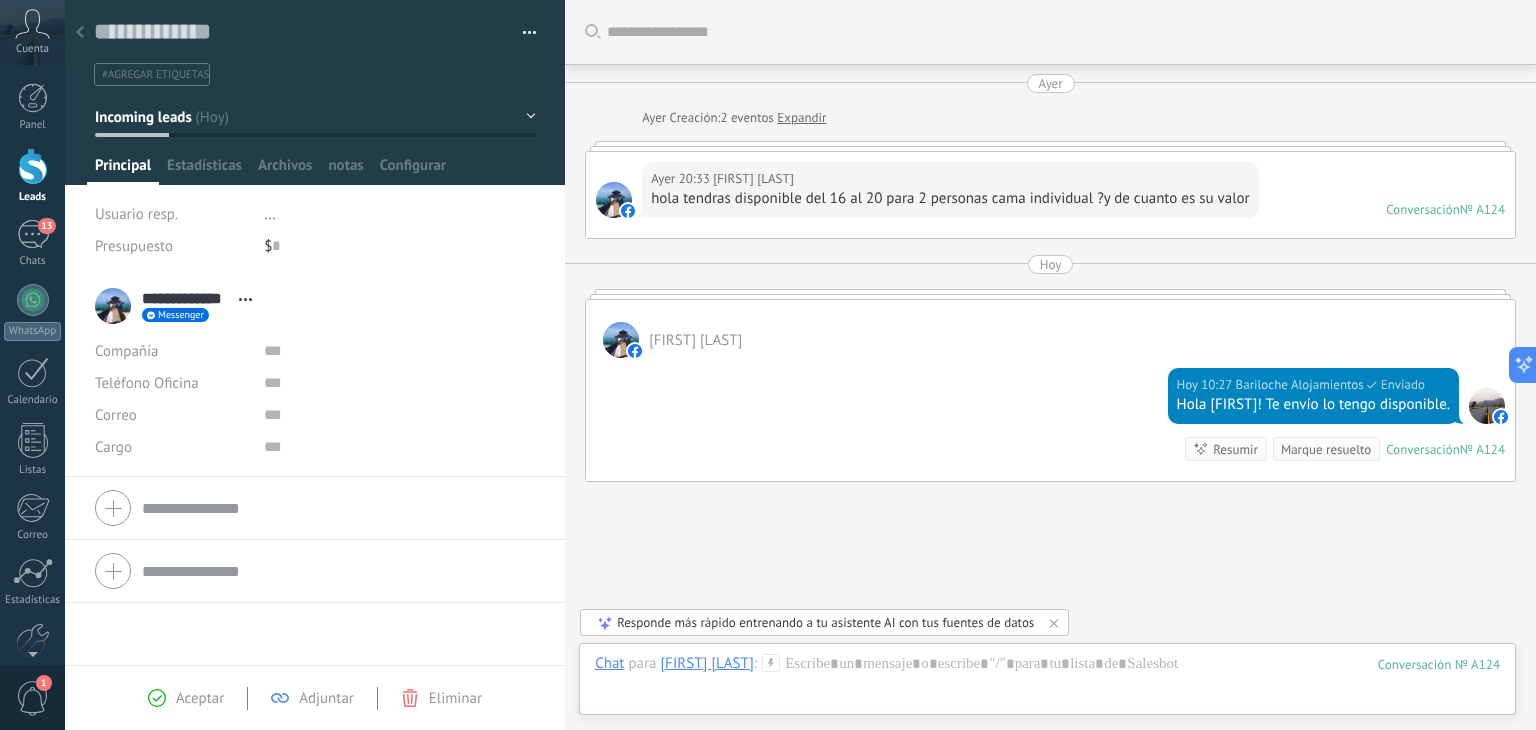 scroll, scrollTop: 99, scrollLeft: 0, axis: vertical 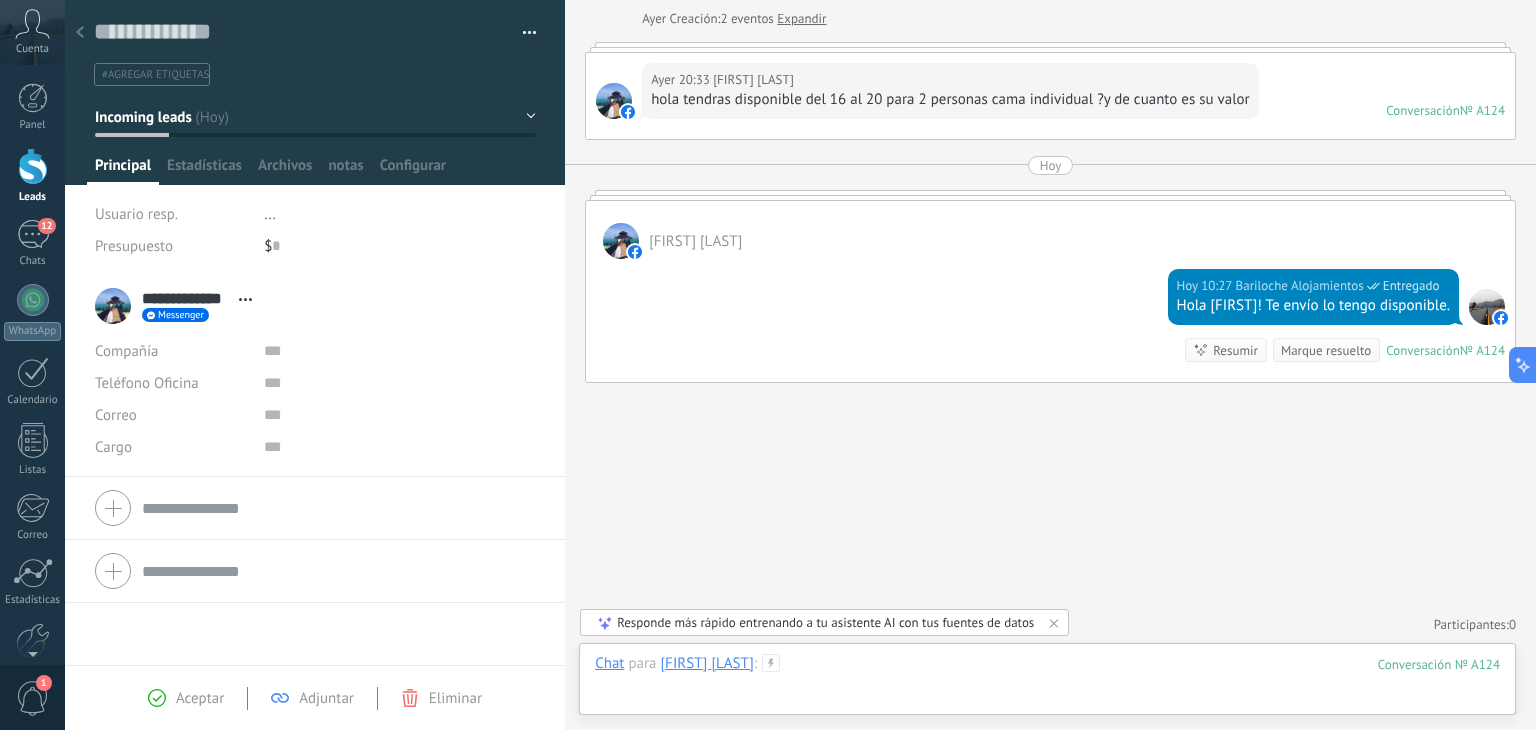 click at bounding box center [1047, 684] 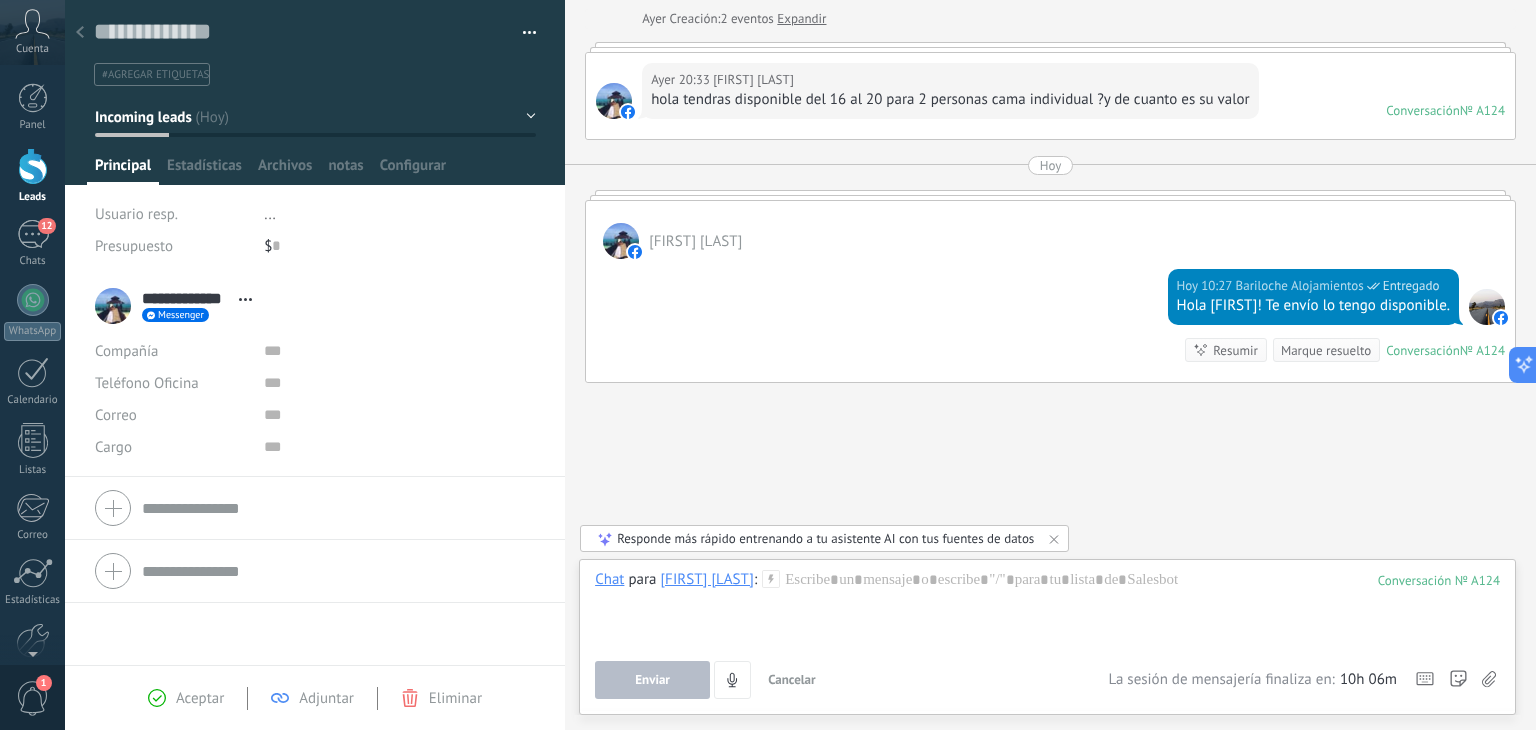click on "Cancelar" at bounding box center (792, 680) 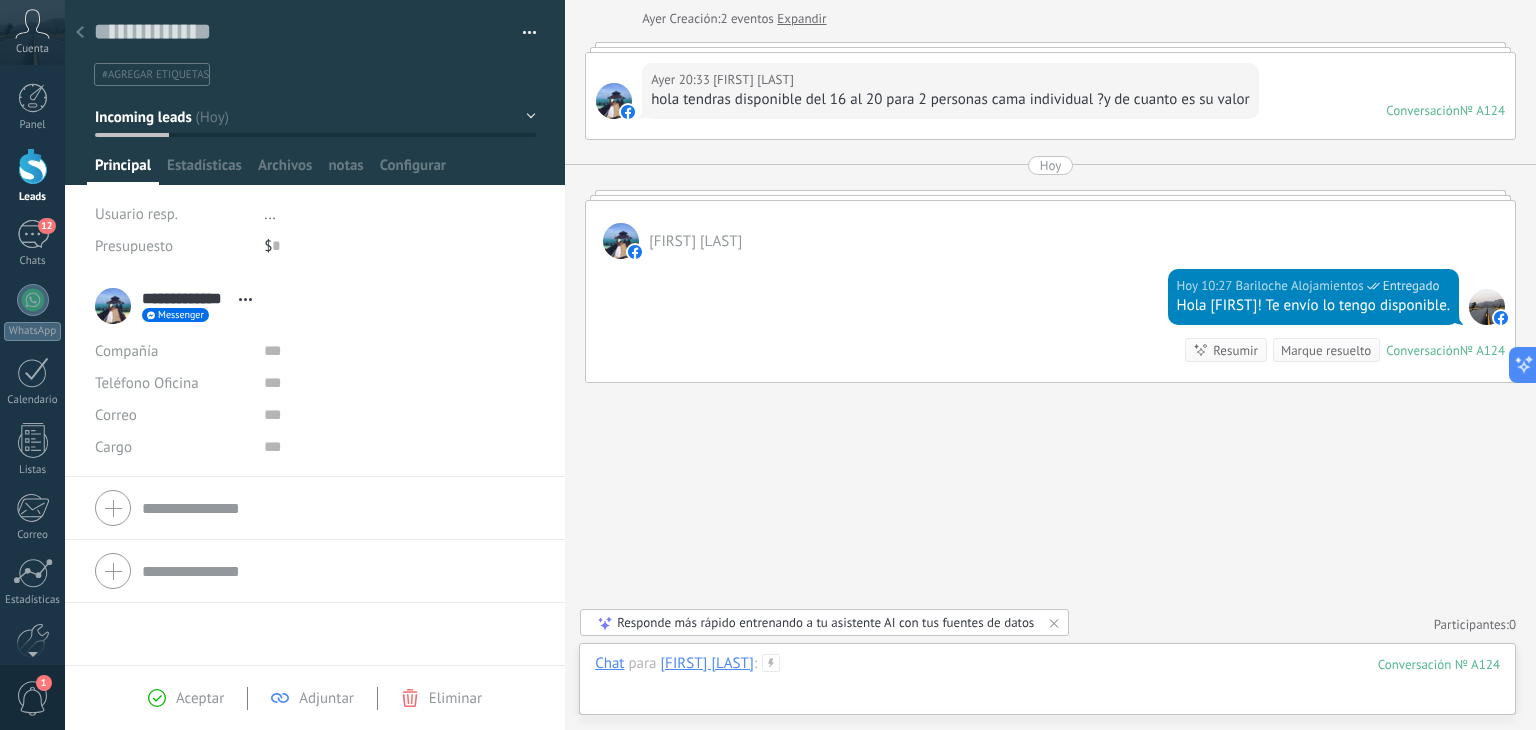 click at bounding box center [1047, 684] 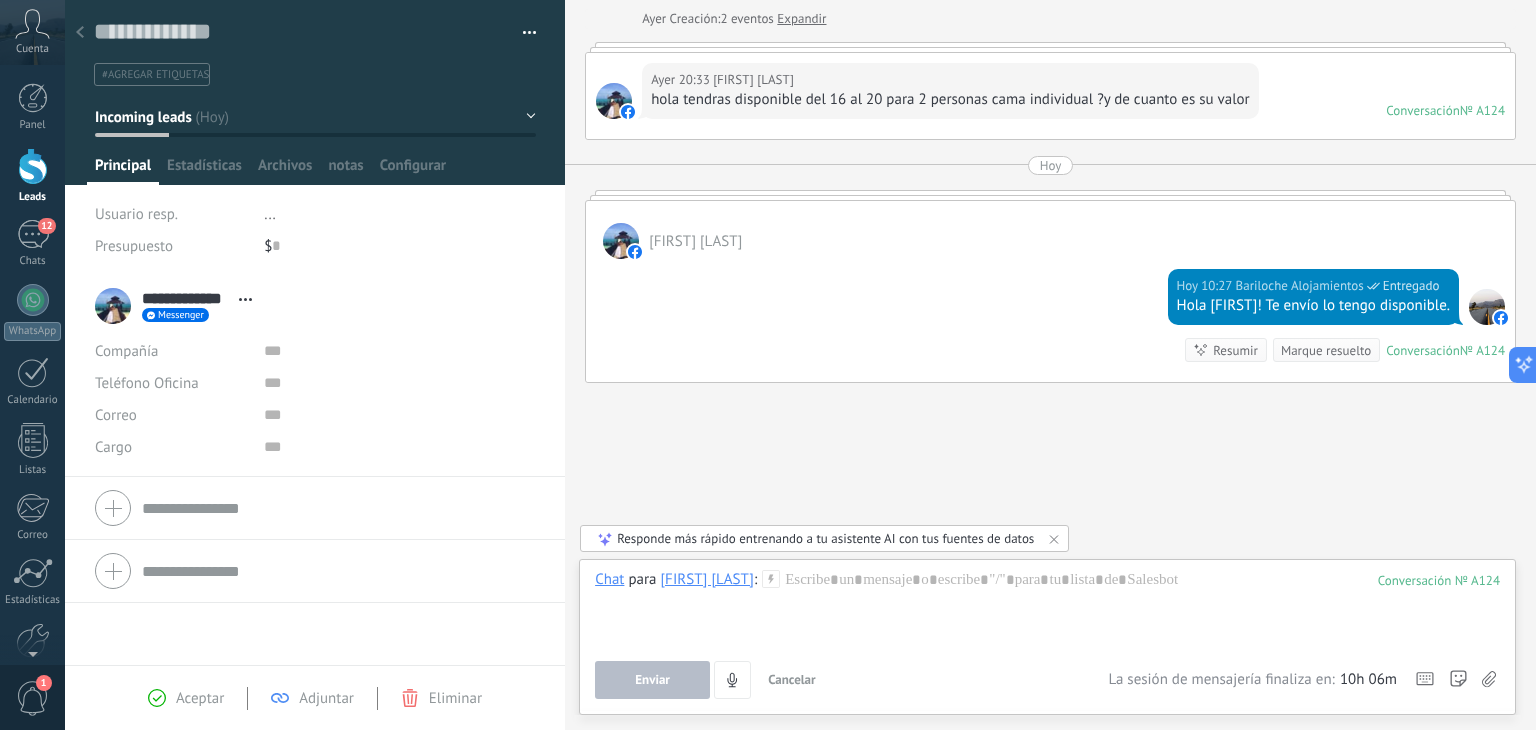 click on "Cancelar" at bounding box center (792, 680) 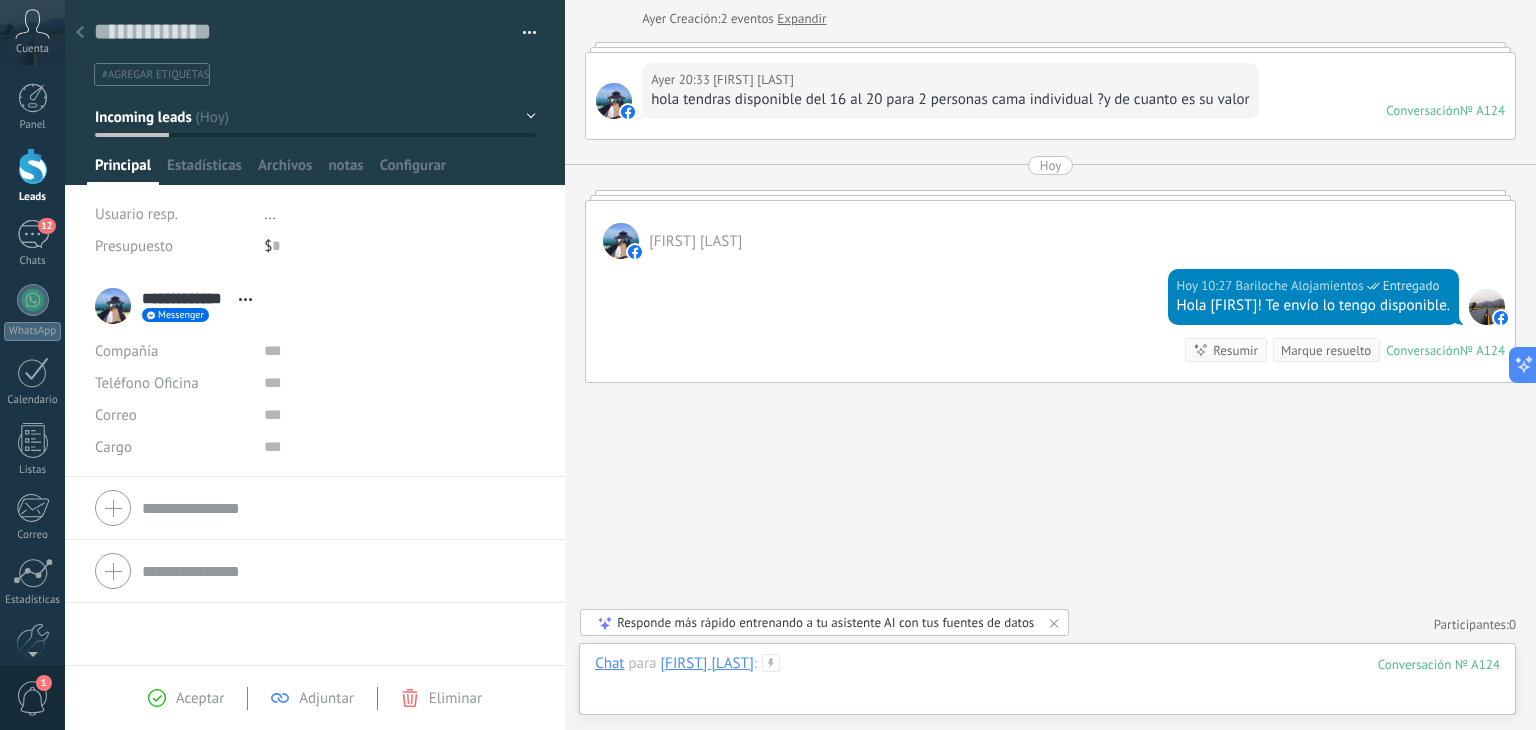 click at bounding box center [1047, 684] 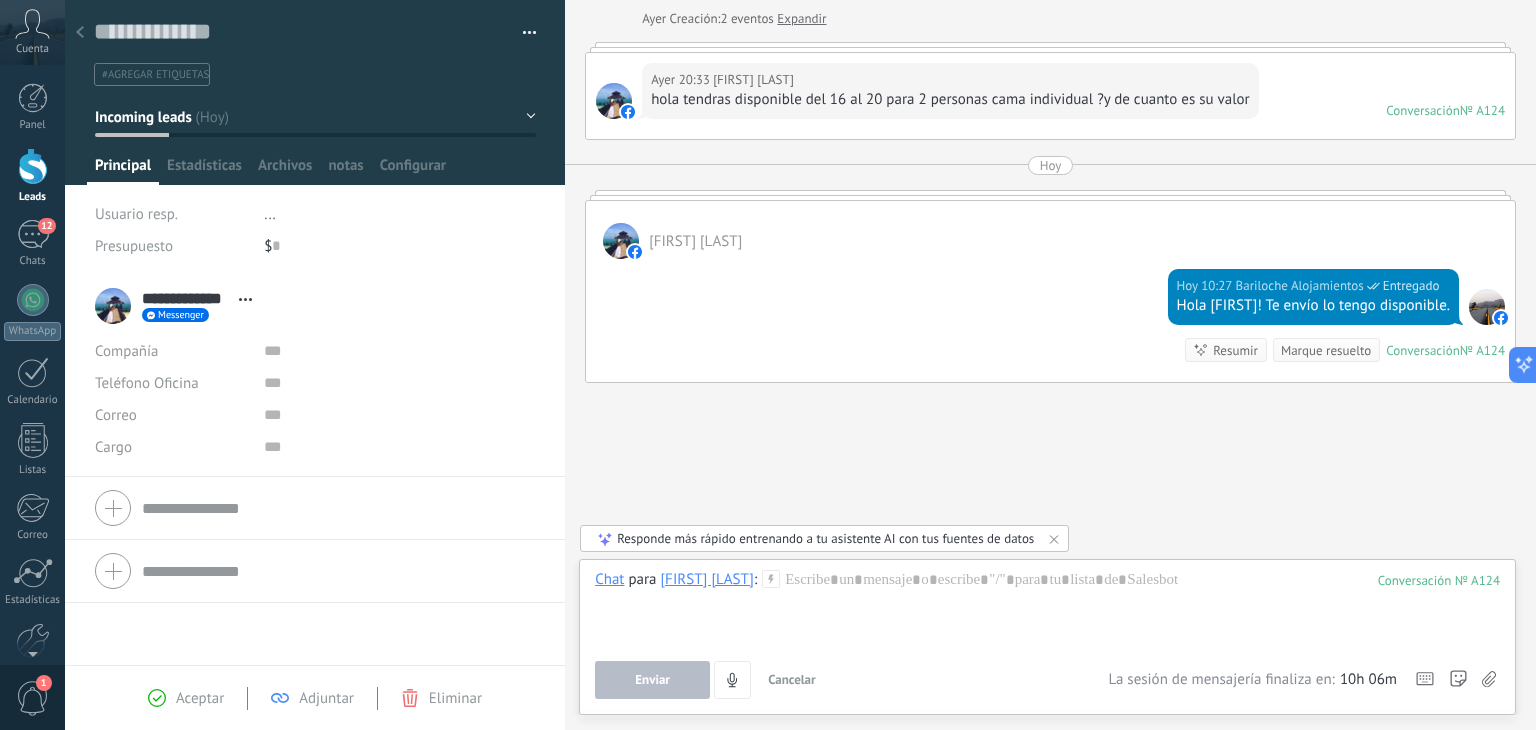 click on "Enviar Cancelar Rastrear clics en links ? Reducir links largos y rastrear clics: cuando se habilita, los URLs que envías serán reemplazados con links de rastreo. Una vez clickeados, un evento se registrará en el feed del lead. Abajo seleccione las fuentes que utilizan esta  en Ajustes" at bounding box center [851, 680] 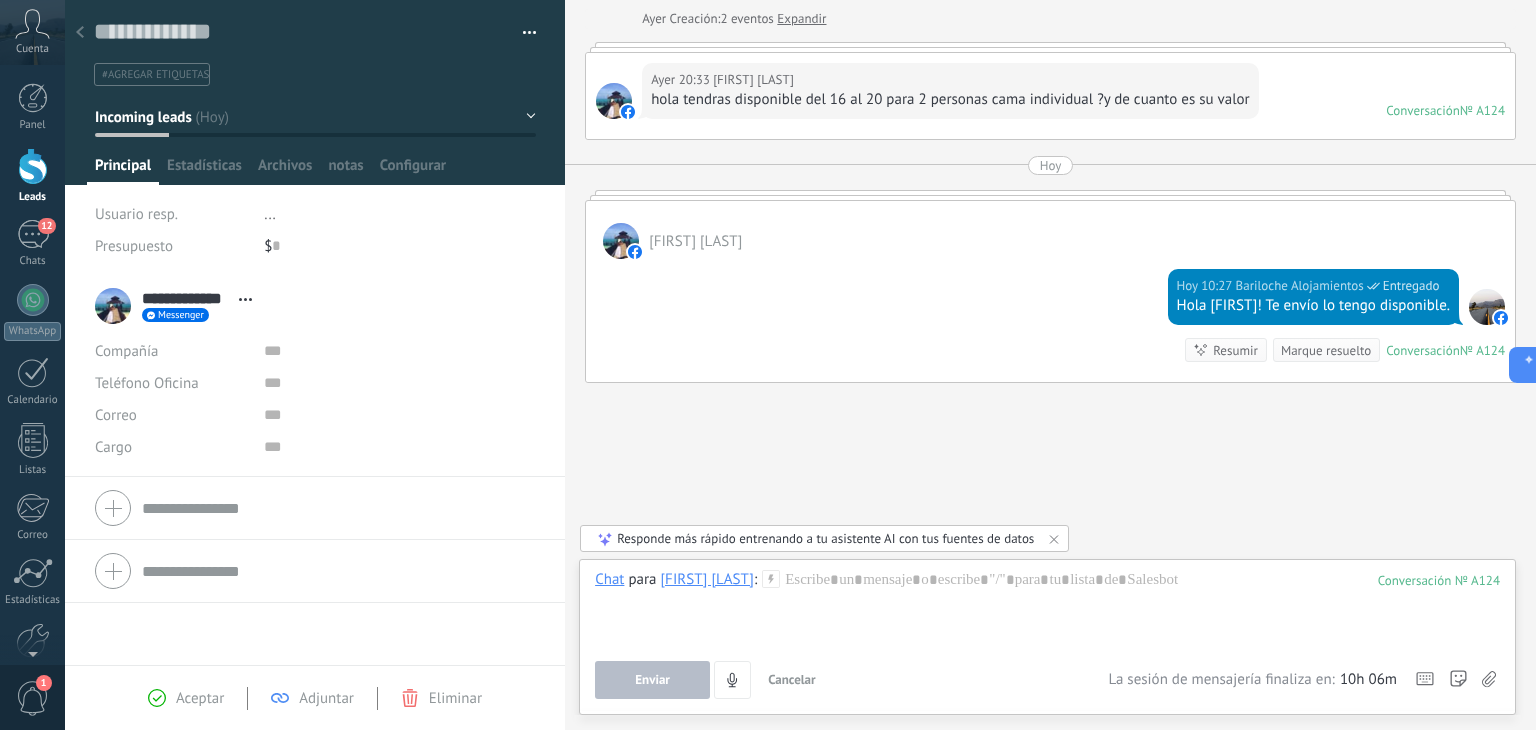 drag, startPoint x: 1012, startPoint y: 655, endPoint x: 1043, endPoint y: 649, distance: 31.575306 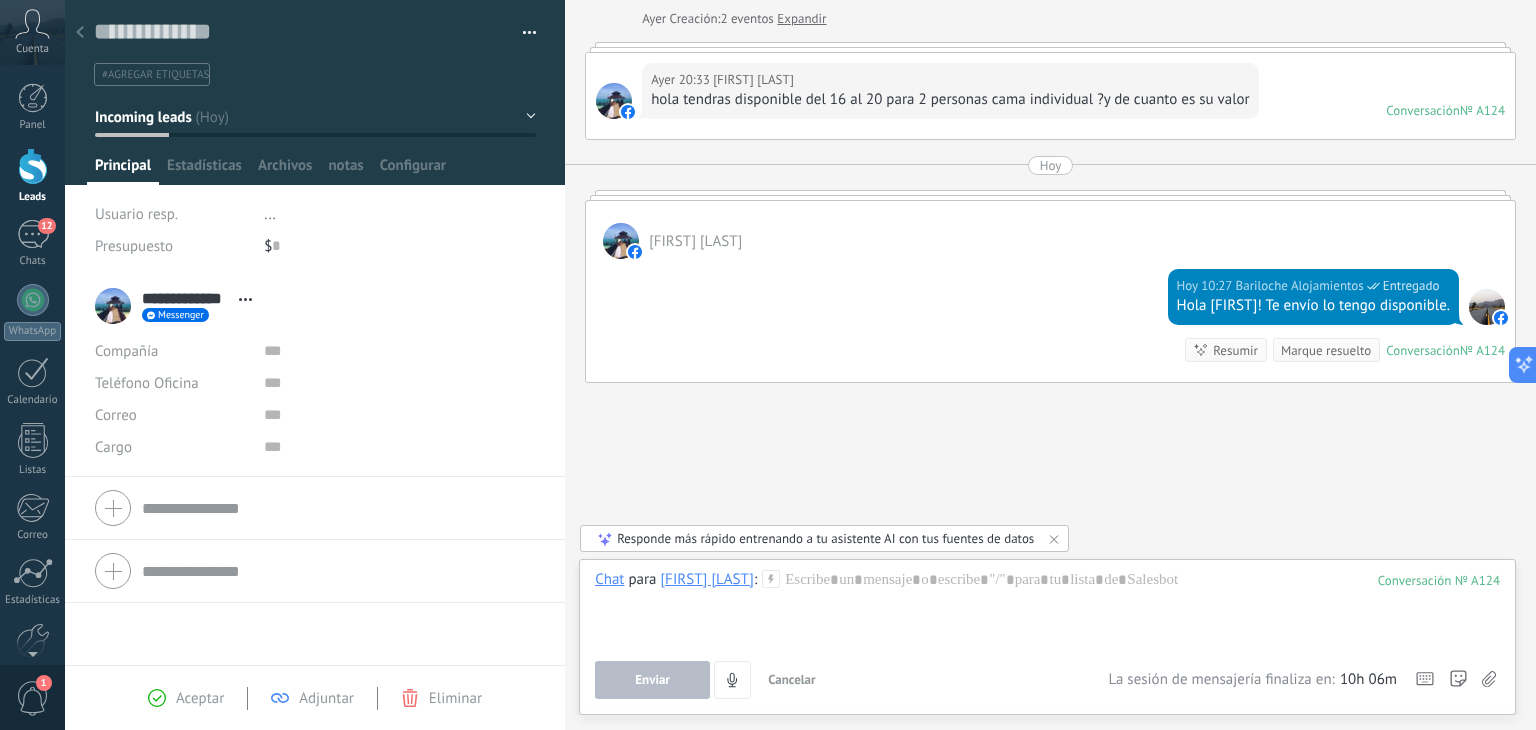 click on "Chat   para   [FIRST] [LAST] : 124 Enviar Cancelar Rastrear clics en links ? Reducir links largos y rastrear clics: cuando se habilita, los URLs que envías serán reemplazados con links de rastreo. Una vez clickeados, un evento se registrará en el feed del lead. Abajo seleccione las fuentes que utilizan esta  en Ajustes Las plantillas no pueden ser editadas 10h 06m La sesión de mensajería finaliza en: Atajos – ejecutar bots y plantillas – seleccionar acción – mencionar a un colega – seleccionar el destinatario – insertar valor del campo Kommo AI Beta Corregir gramática y ortografía Hacerlo profesional Hacerlo amistoso Hacerlo ingenioso Hacerlo más largo Hacerlo más corto Simplificarlo" at bounding box center (1047, 634) 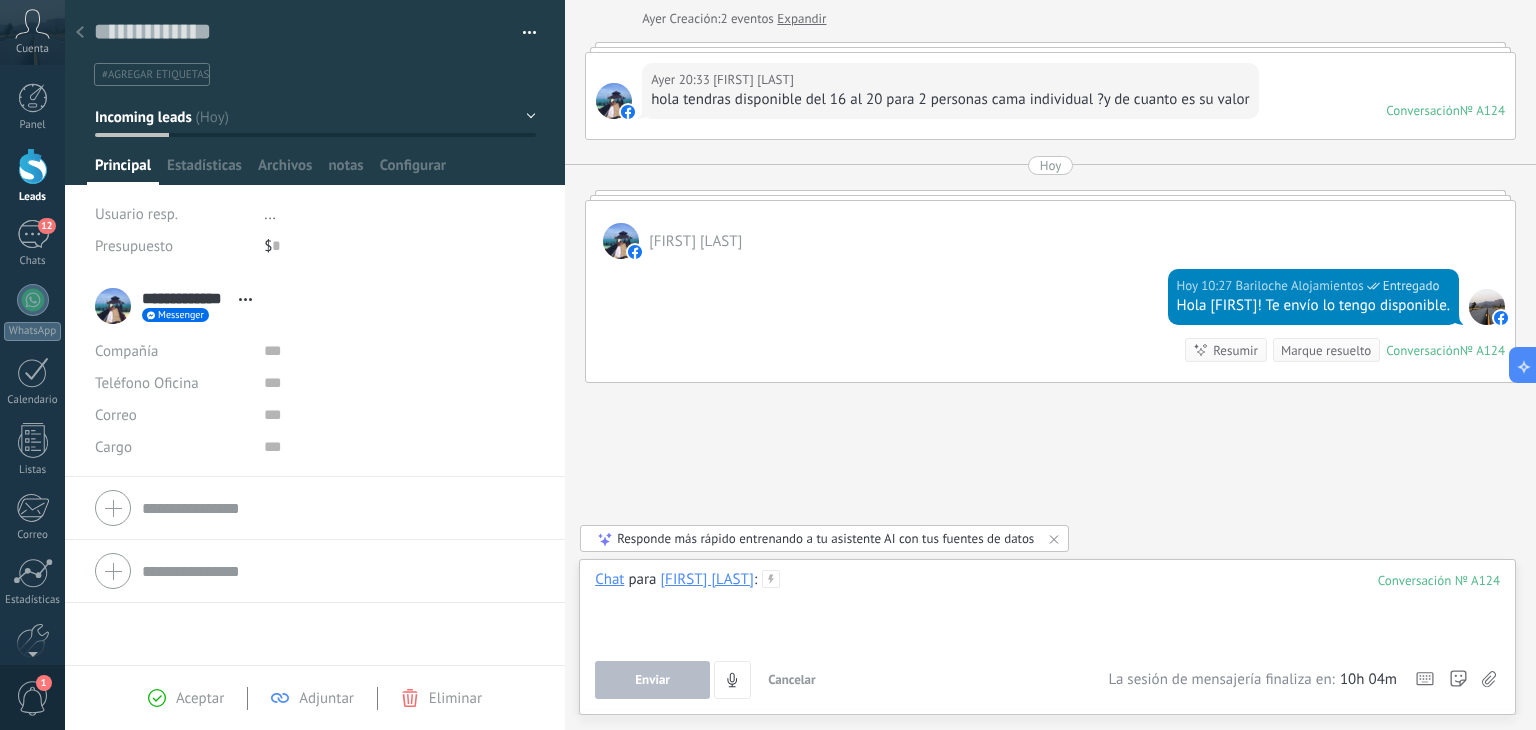 click at bounding box center (1047, 608) 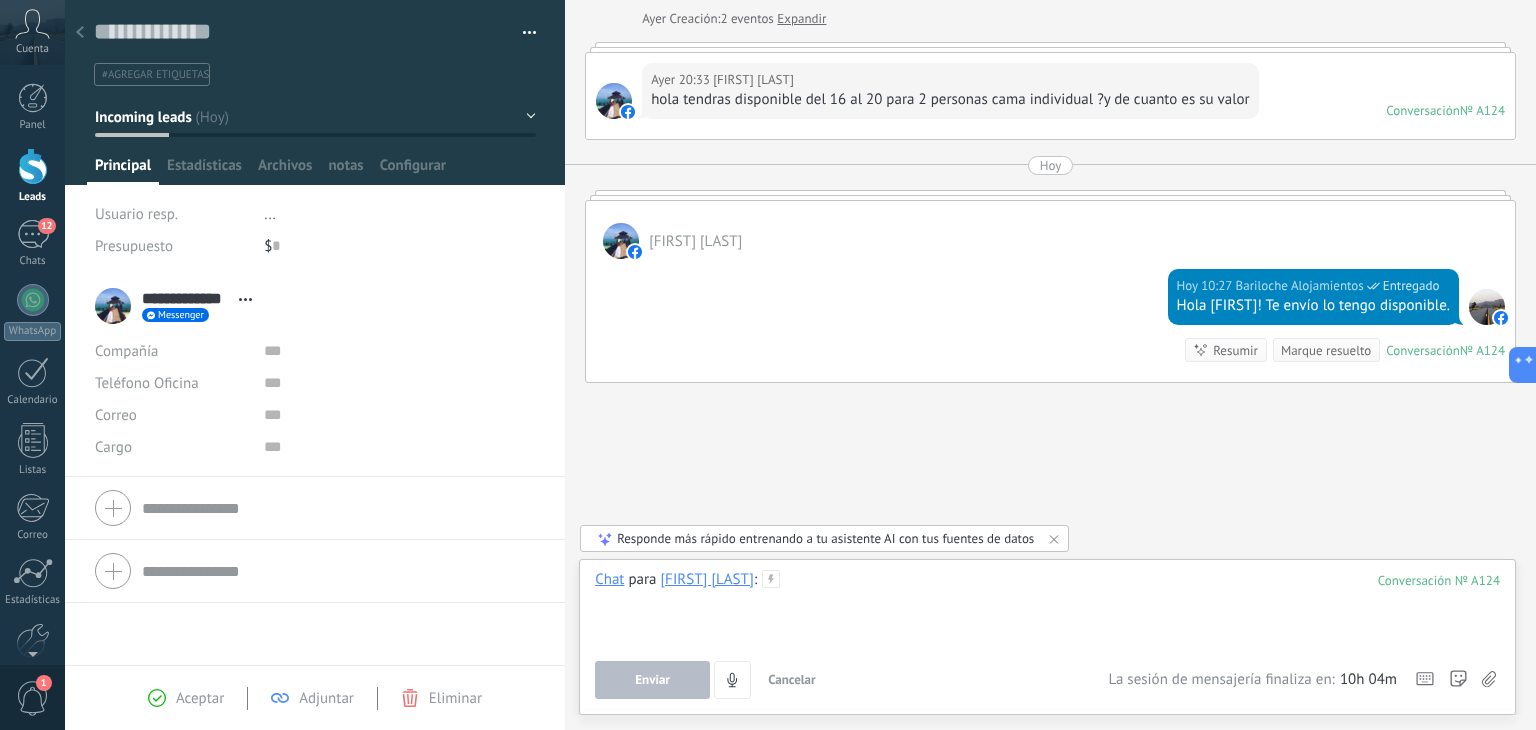 paste 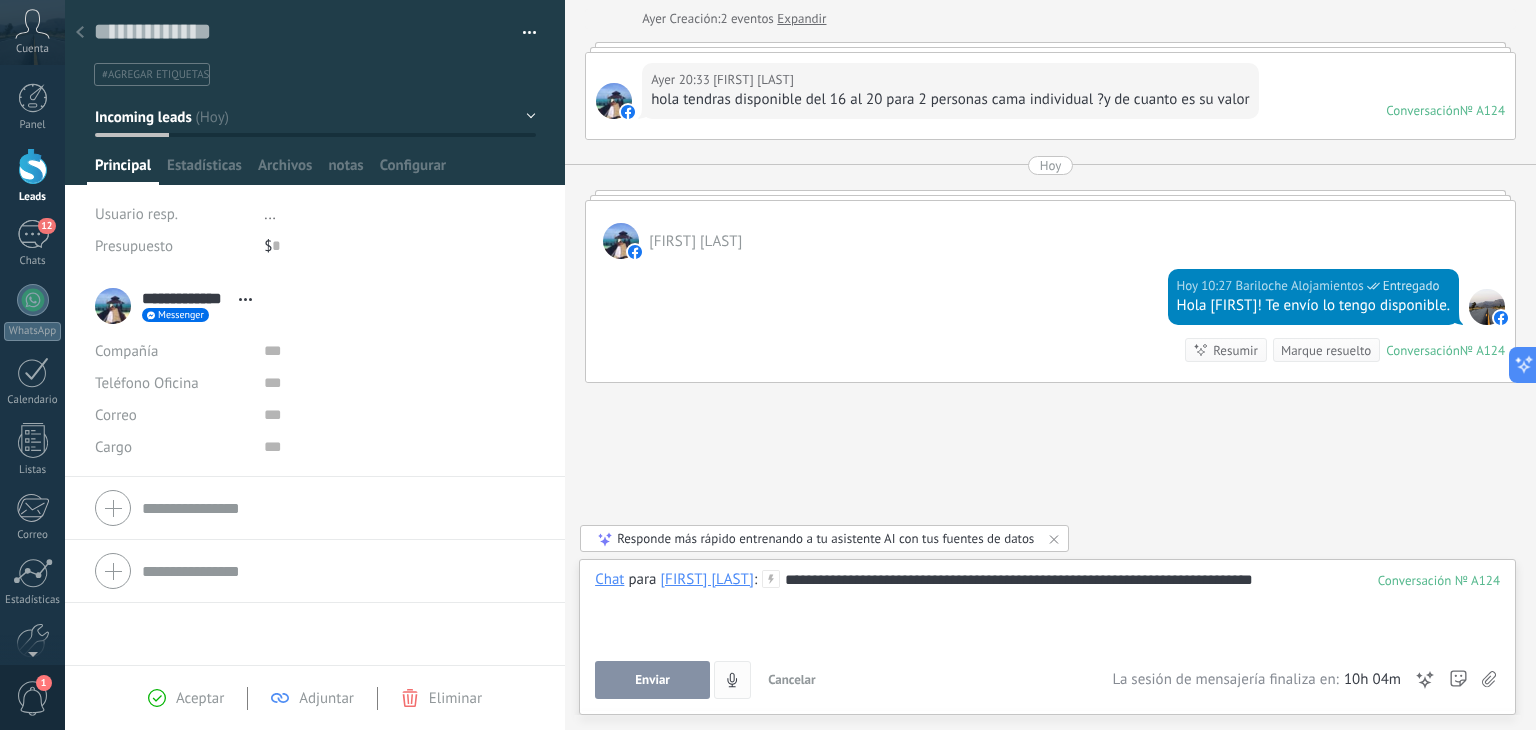 click on "Enviar" at bounding box center [652, 680] 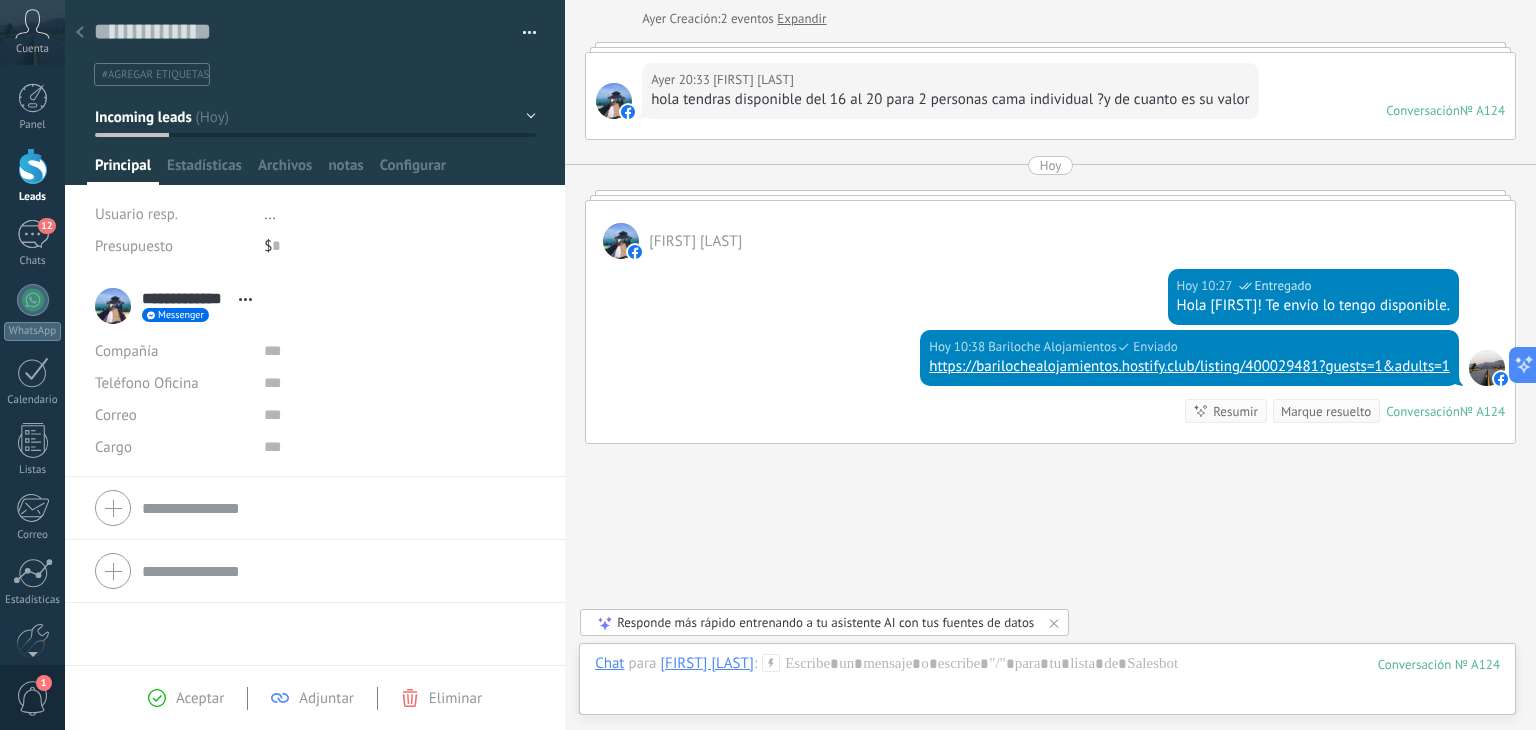 scroll, scrollTop: 160, scrollLeft: 0, axis: vertical 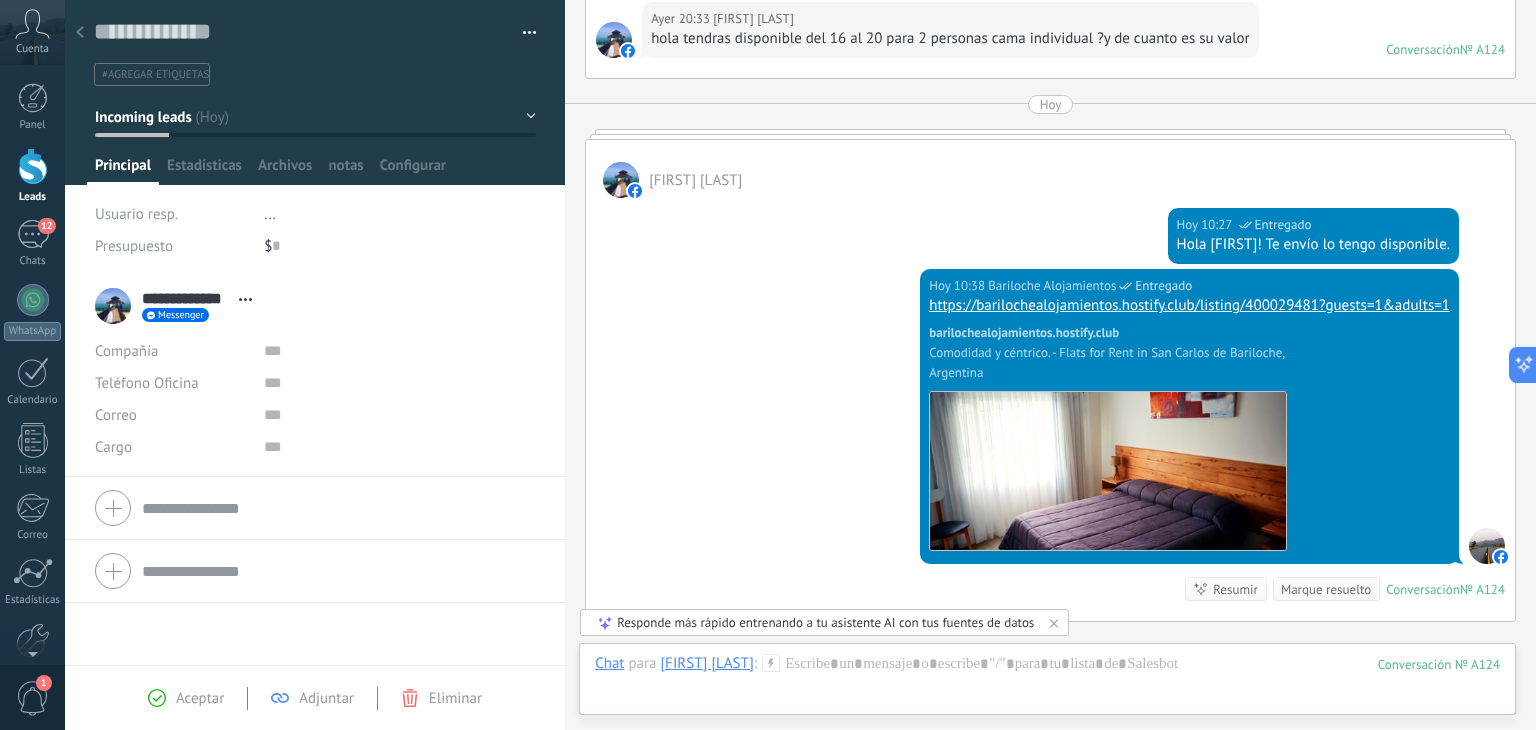 click on "#agregar etiquetas" at bounding box center (155, 75) 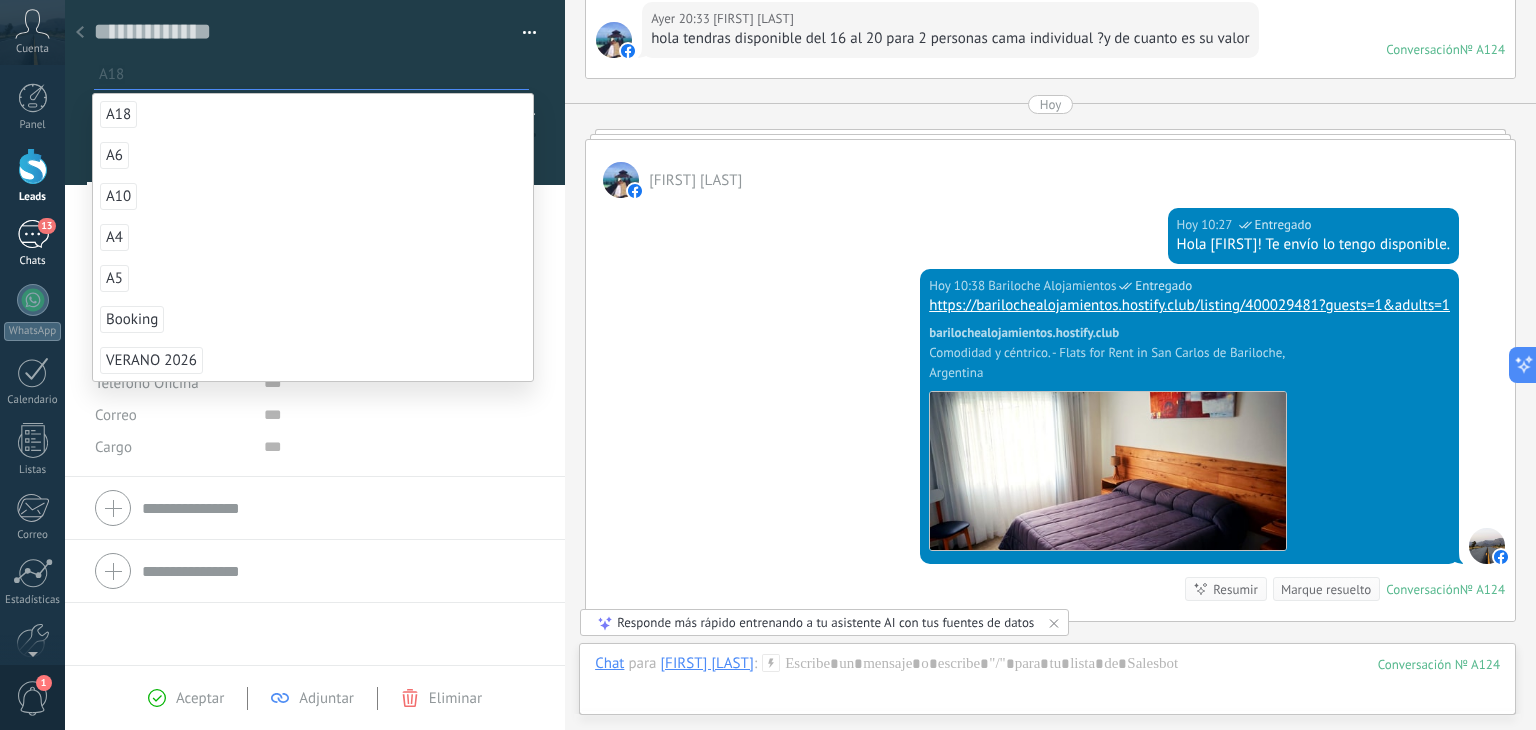 click on "13
Chats" at bounding box center (32, 244) 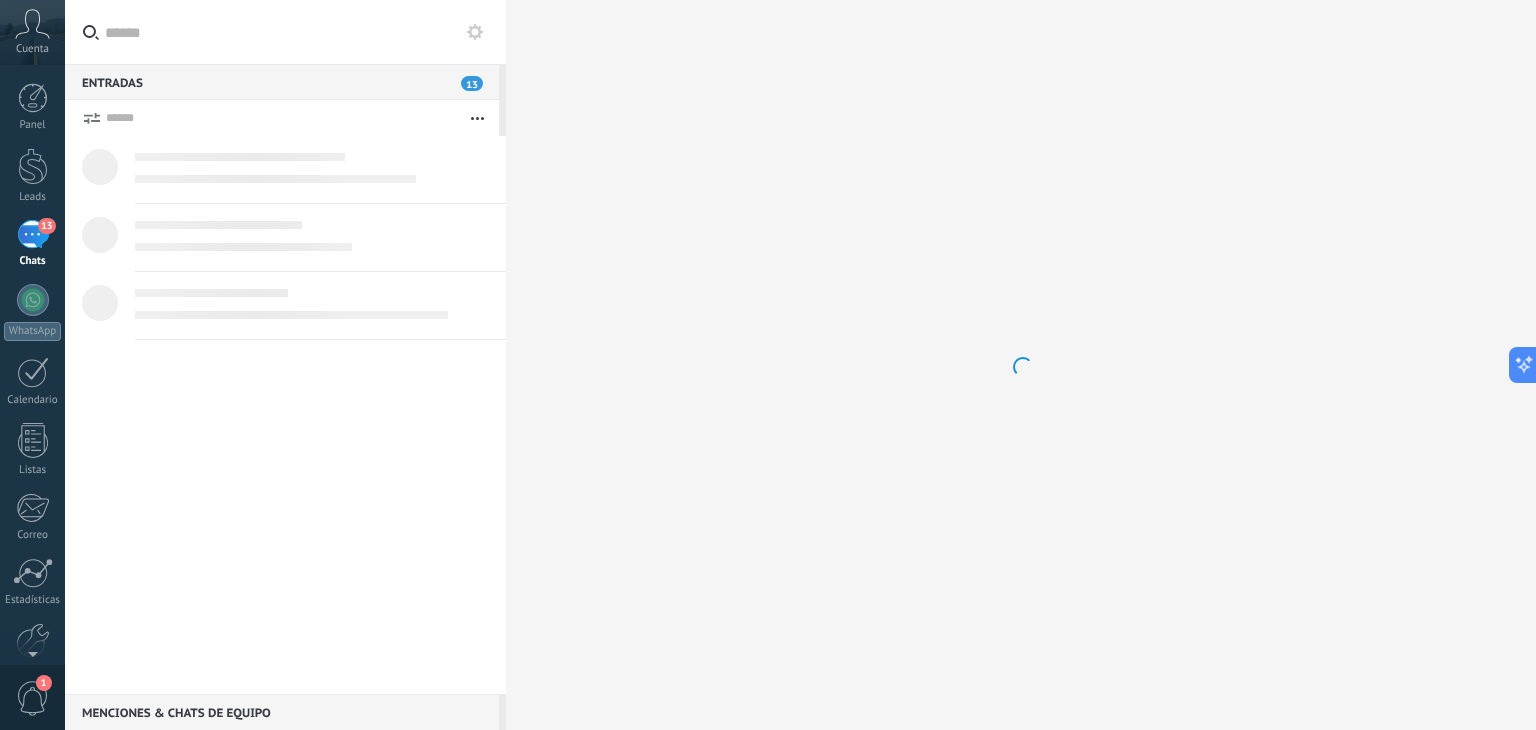 click on "13" at bounding box center (33, 234) 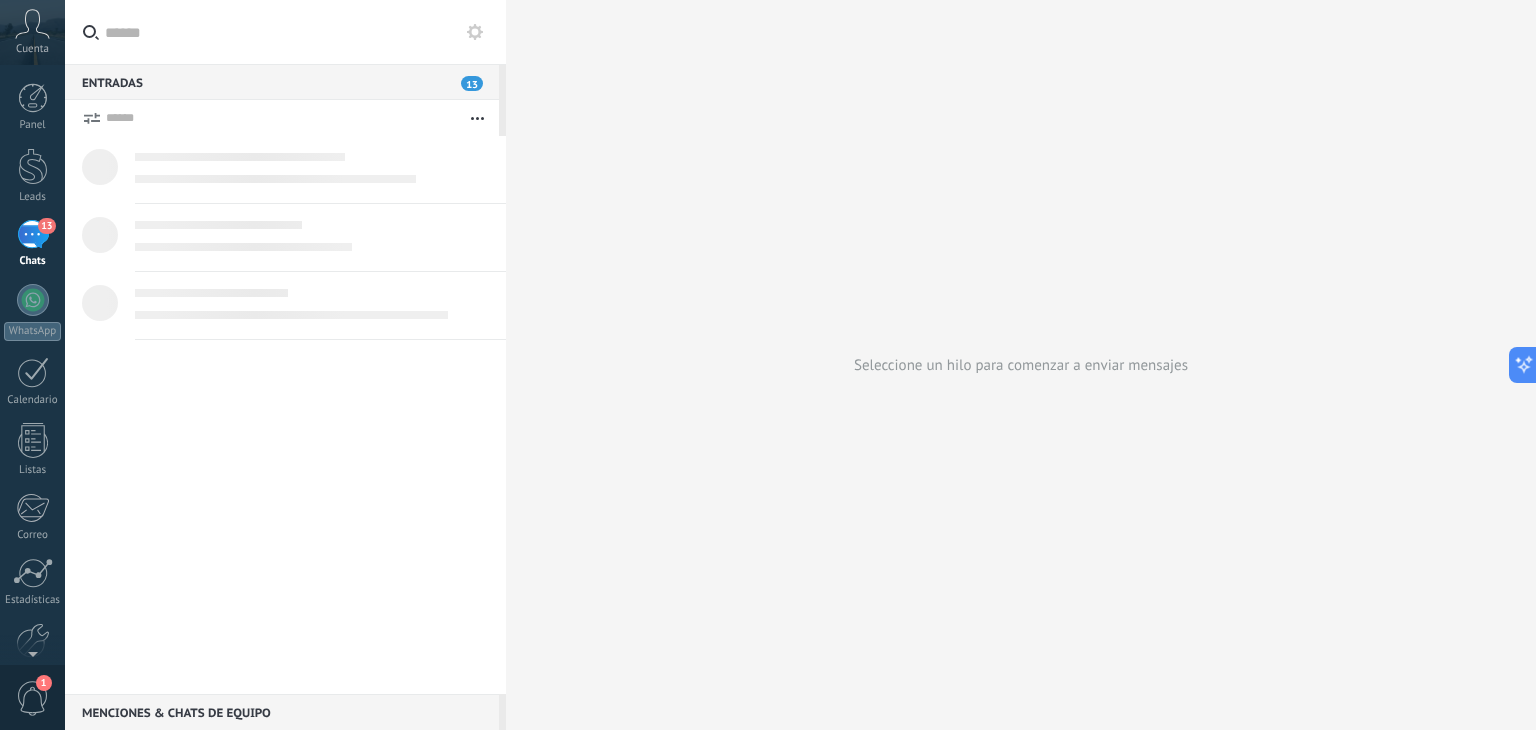 click on "13" at bounding box center [33, 234] 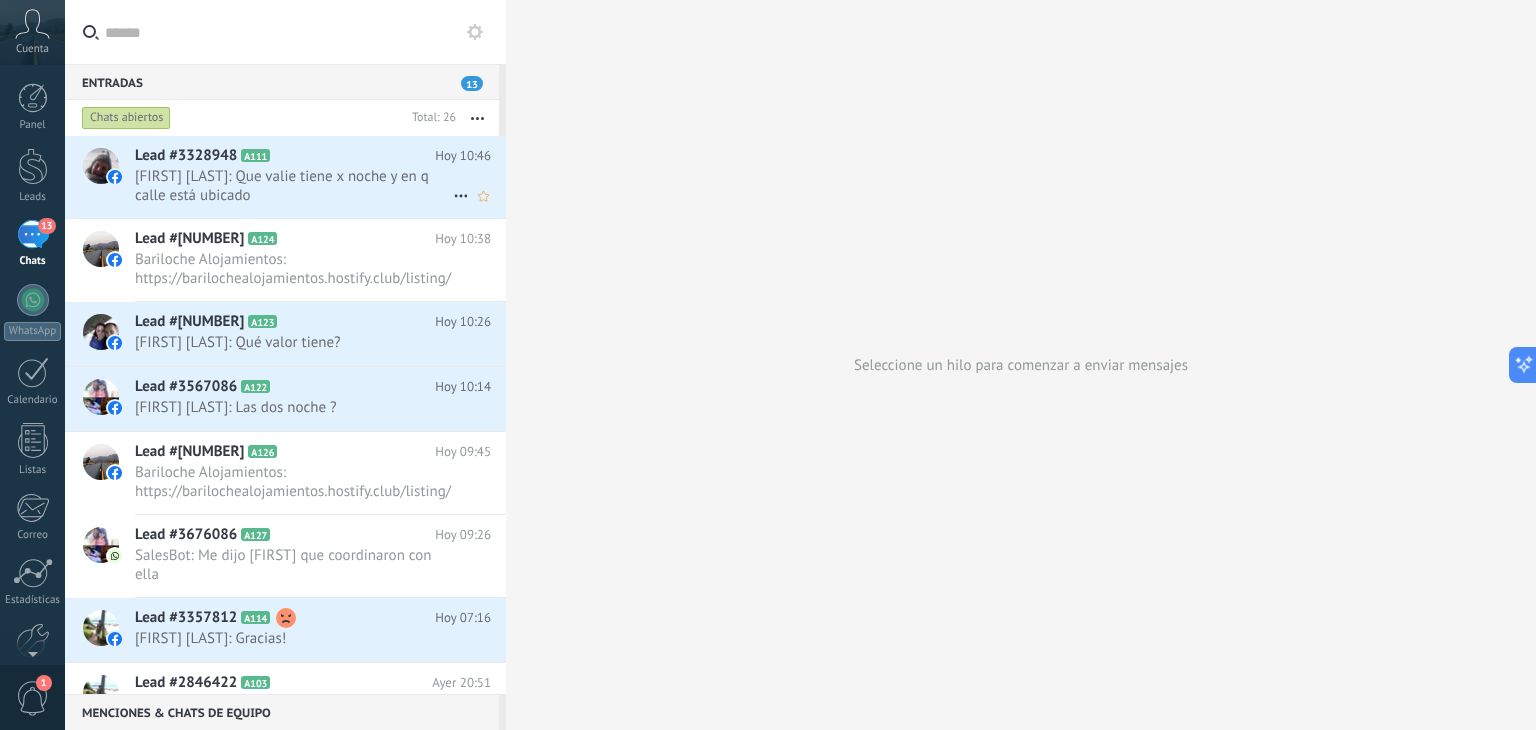 click on "[FIRST] [LAST]: Que valie tiene x noche y en q calle está ubicado" at bounding box center [294, 186] 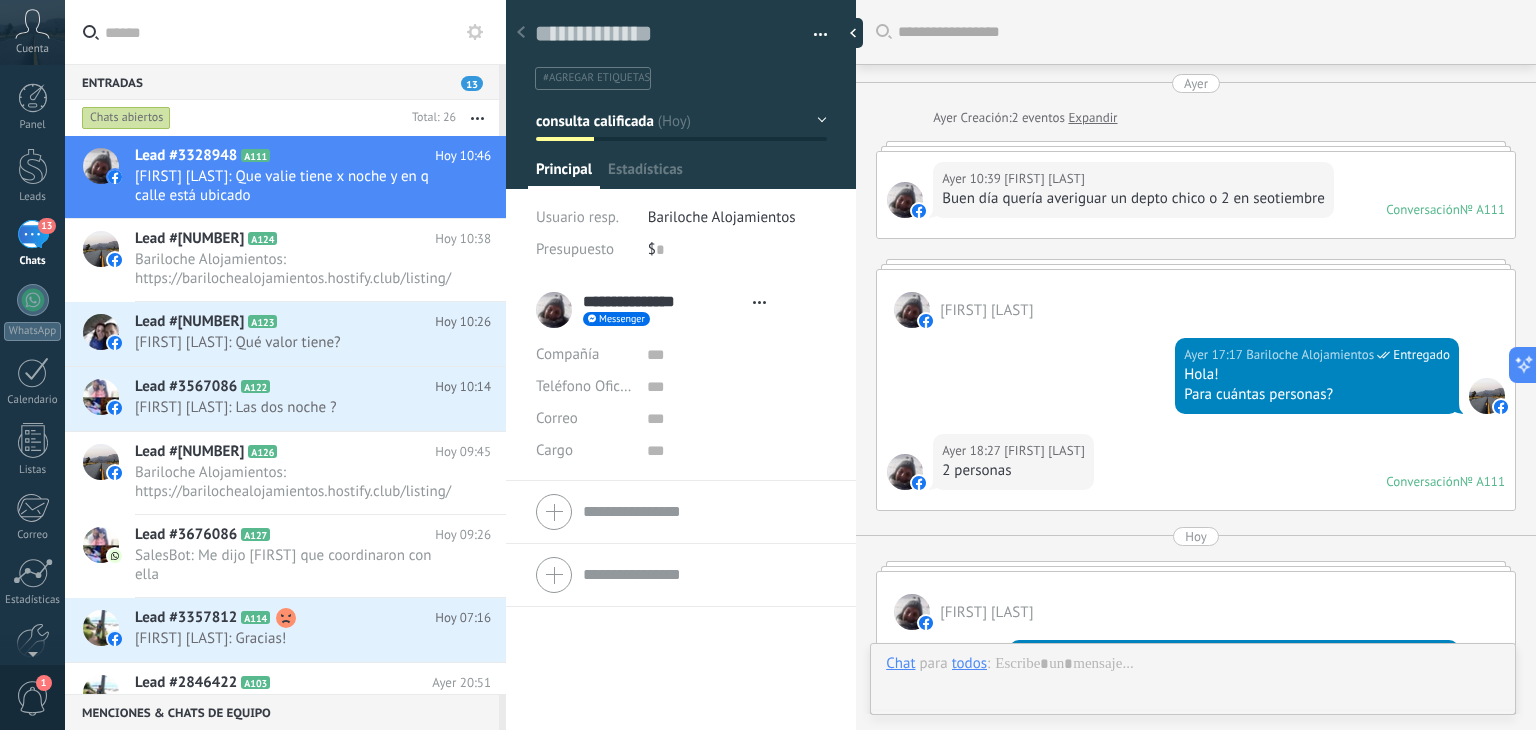 type on "**********" 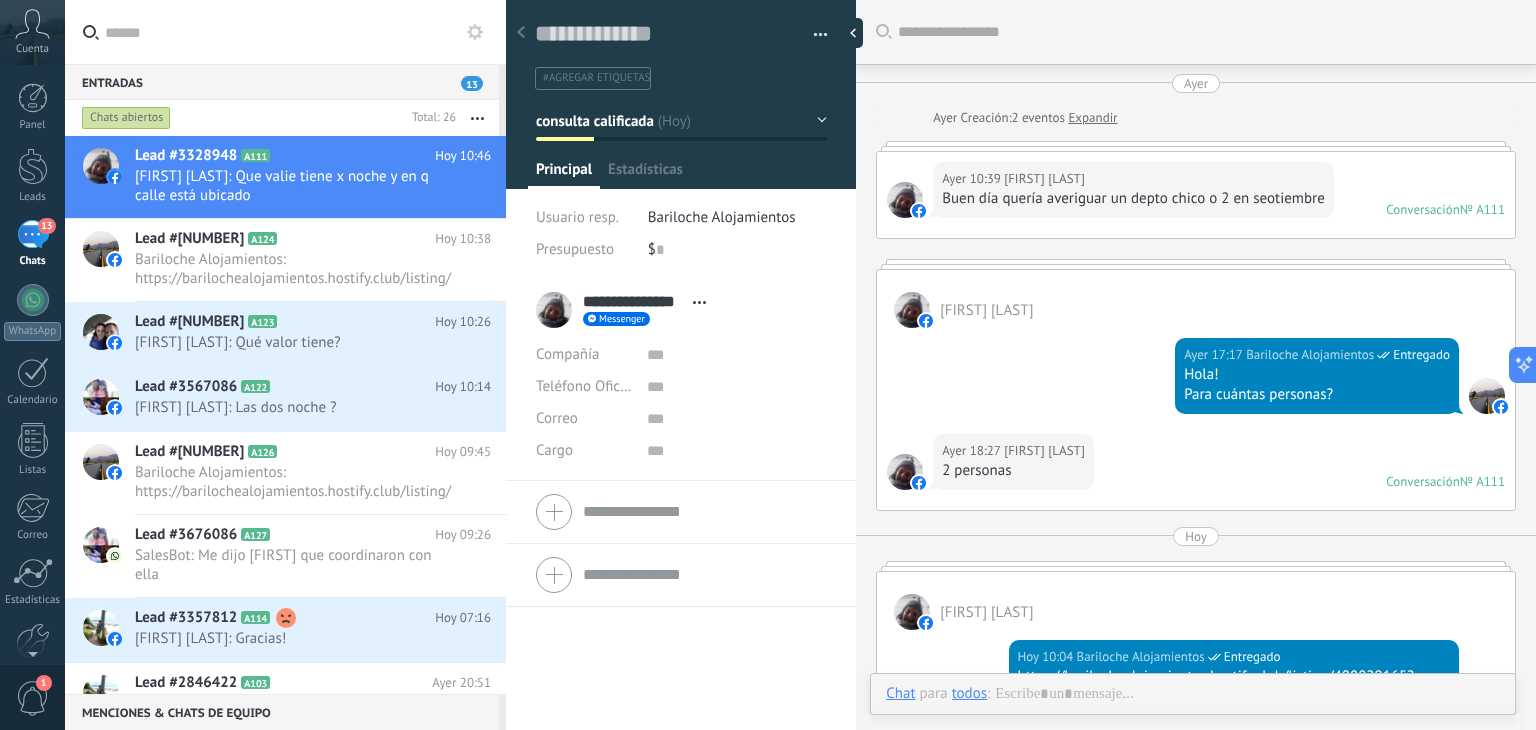 scroll, scrollTop: 29, scrollLeft: 0, axis: vertical 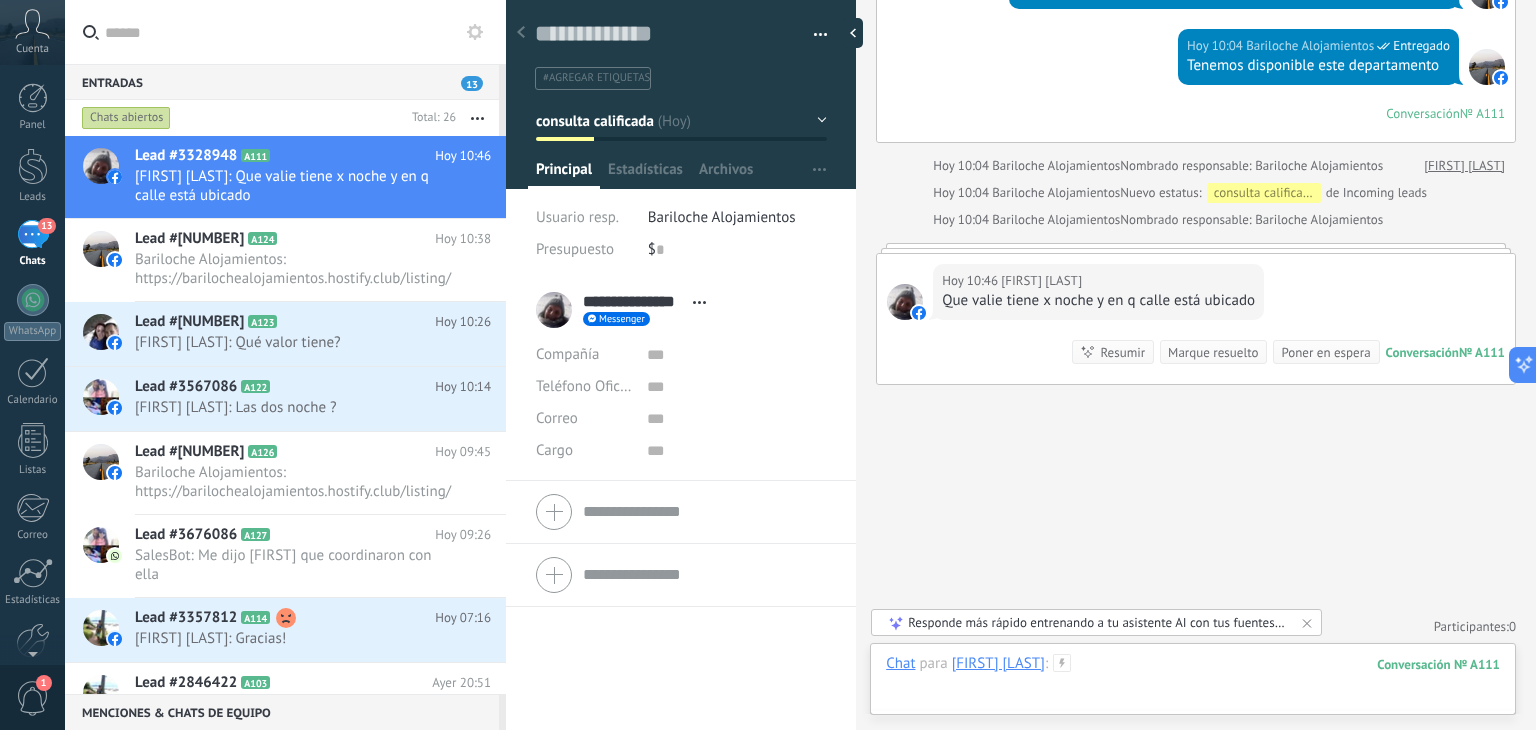 click at bounding box center (1193, 684) 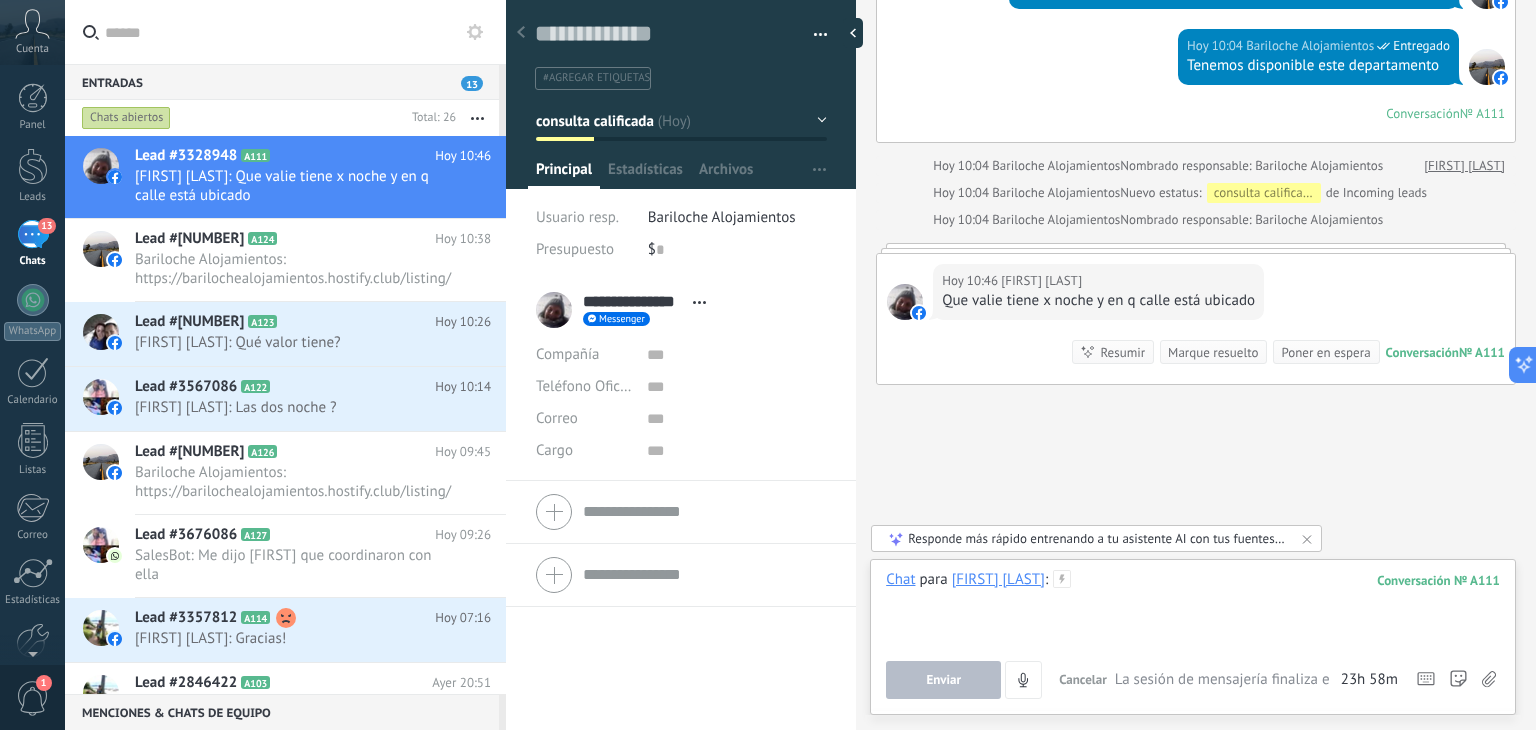 type 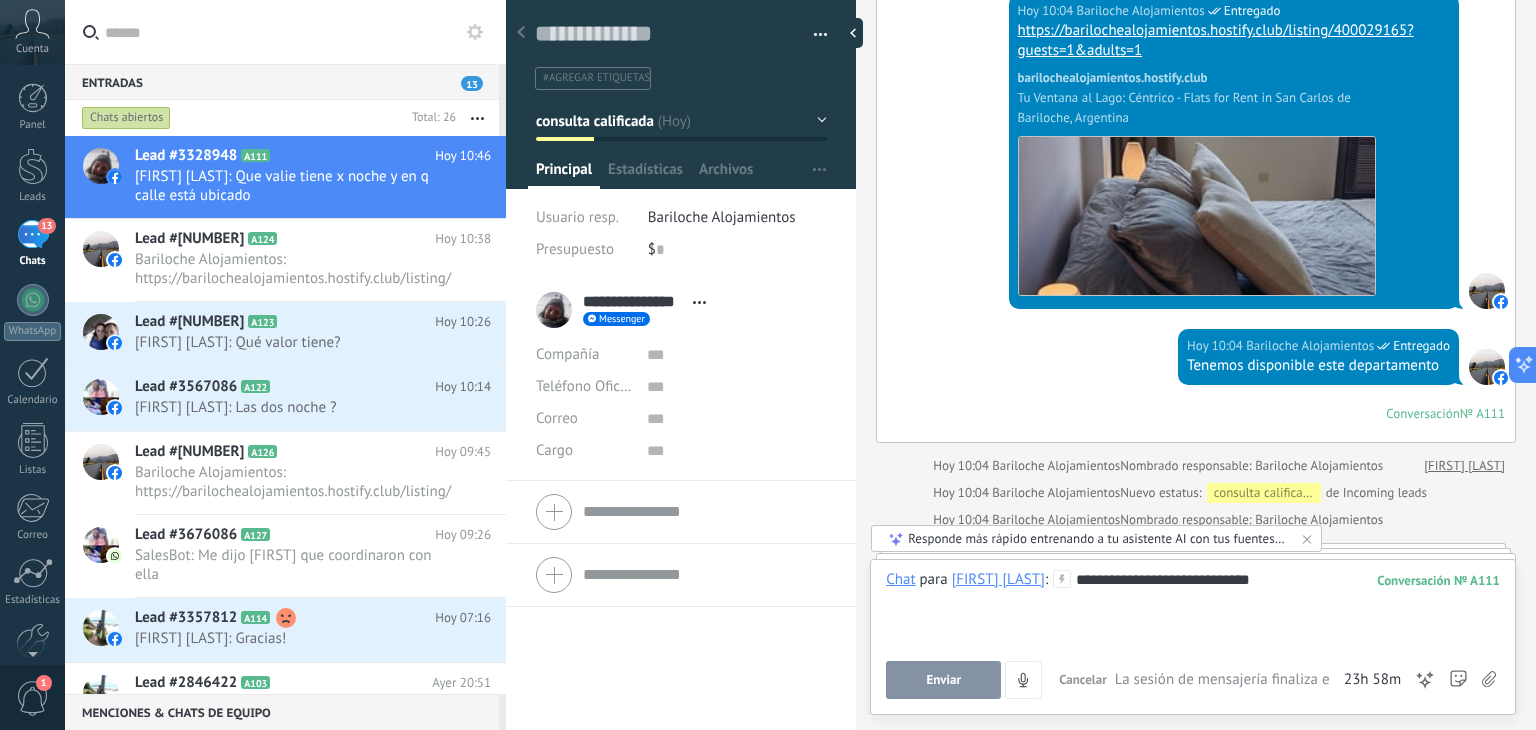 scroll, scrollTop: 946, scrollLeft: 0, axis: vertical 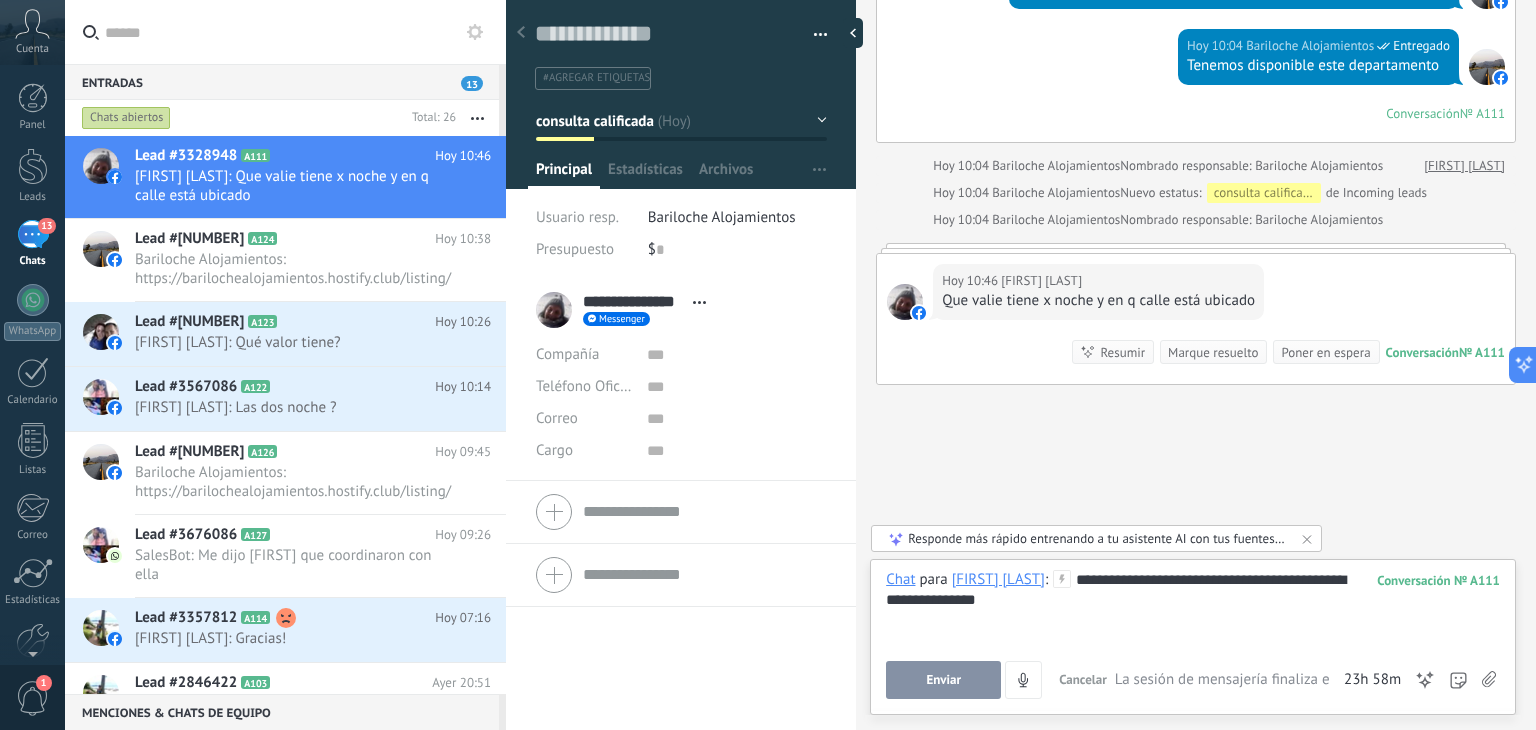 click on "Enviar" at bounding box center (943, 680) 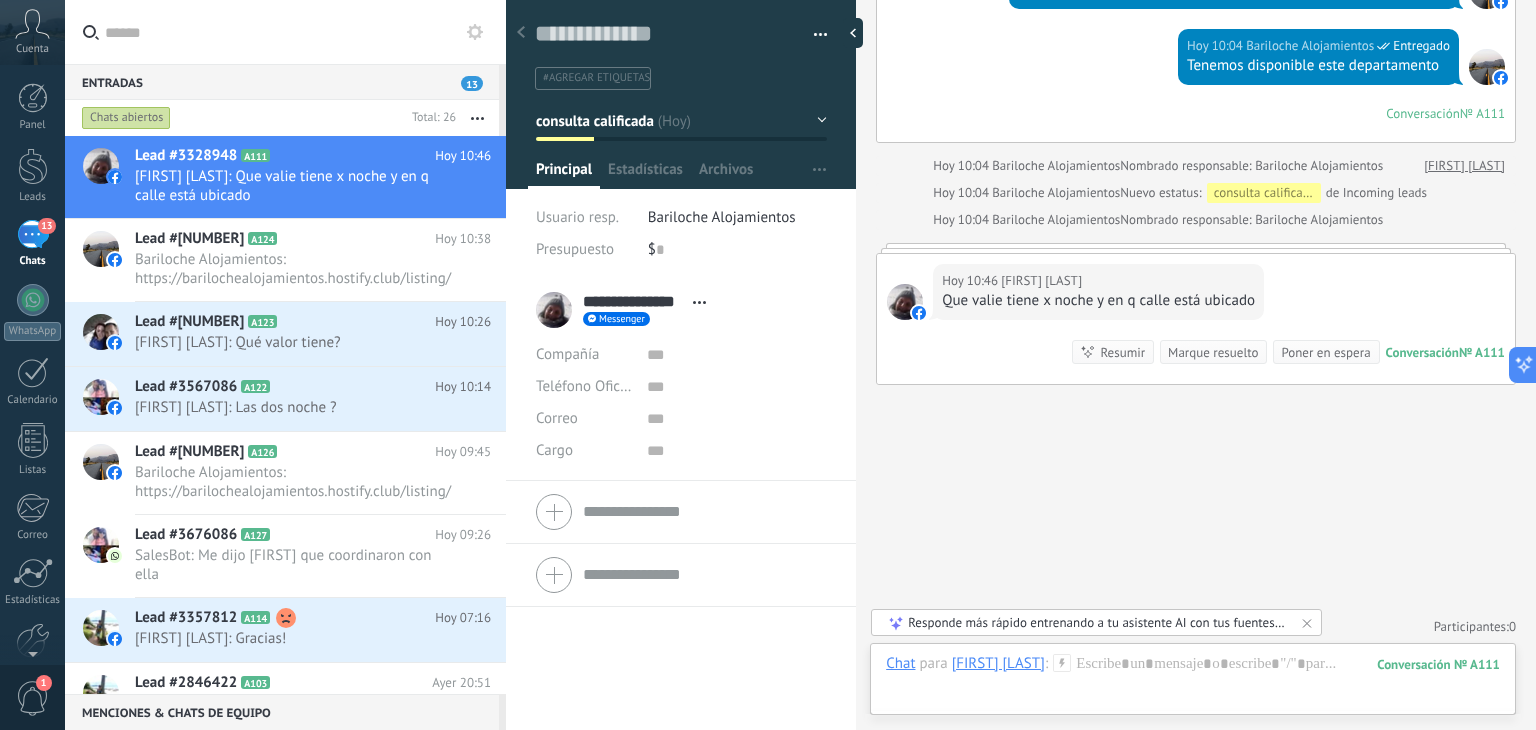scroll, scrollTop: 1016, scrollLeft: 0, axis: vertical 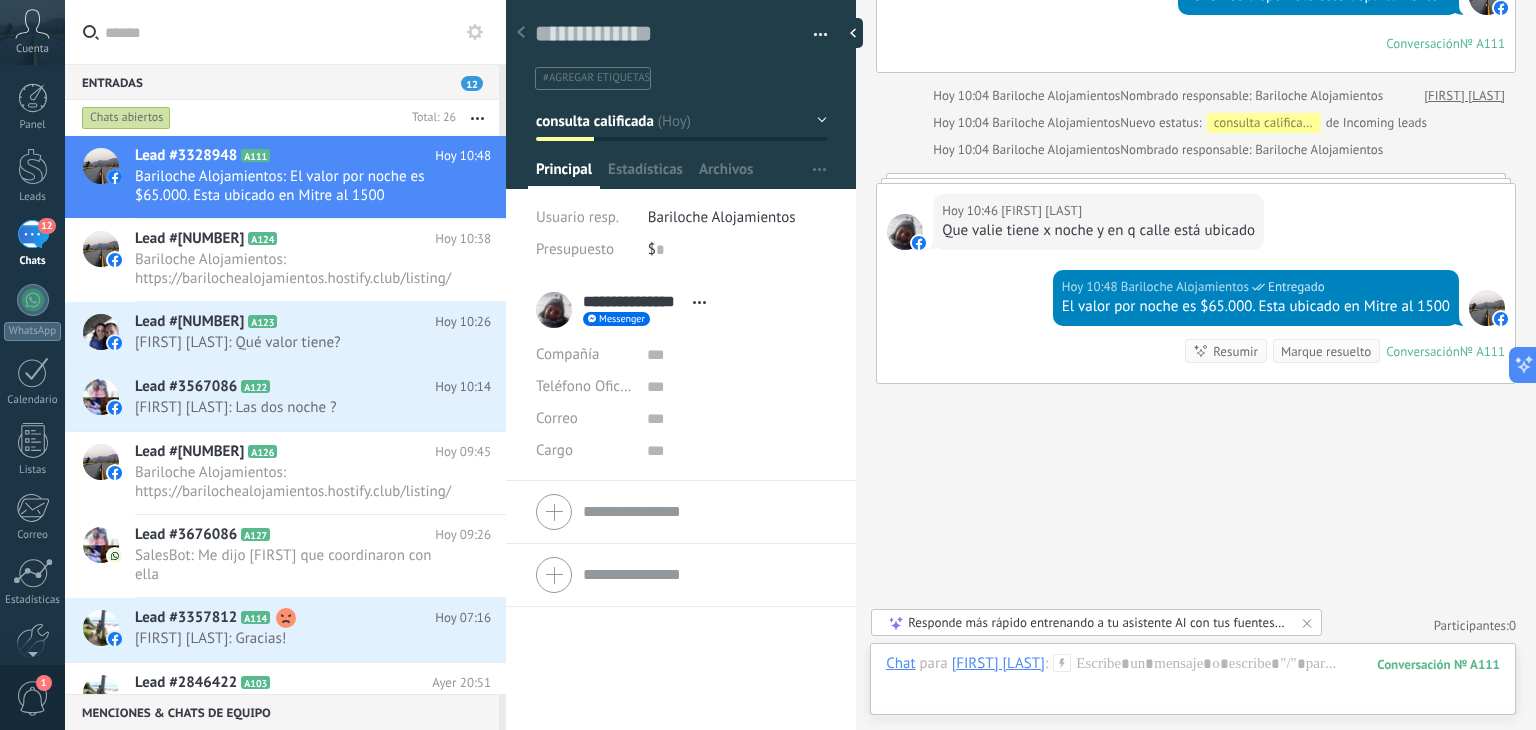 click on "consulta calificada" at bounding box center [595, 120] 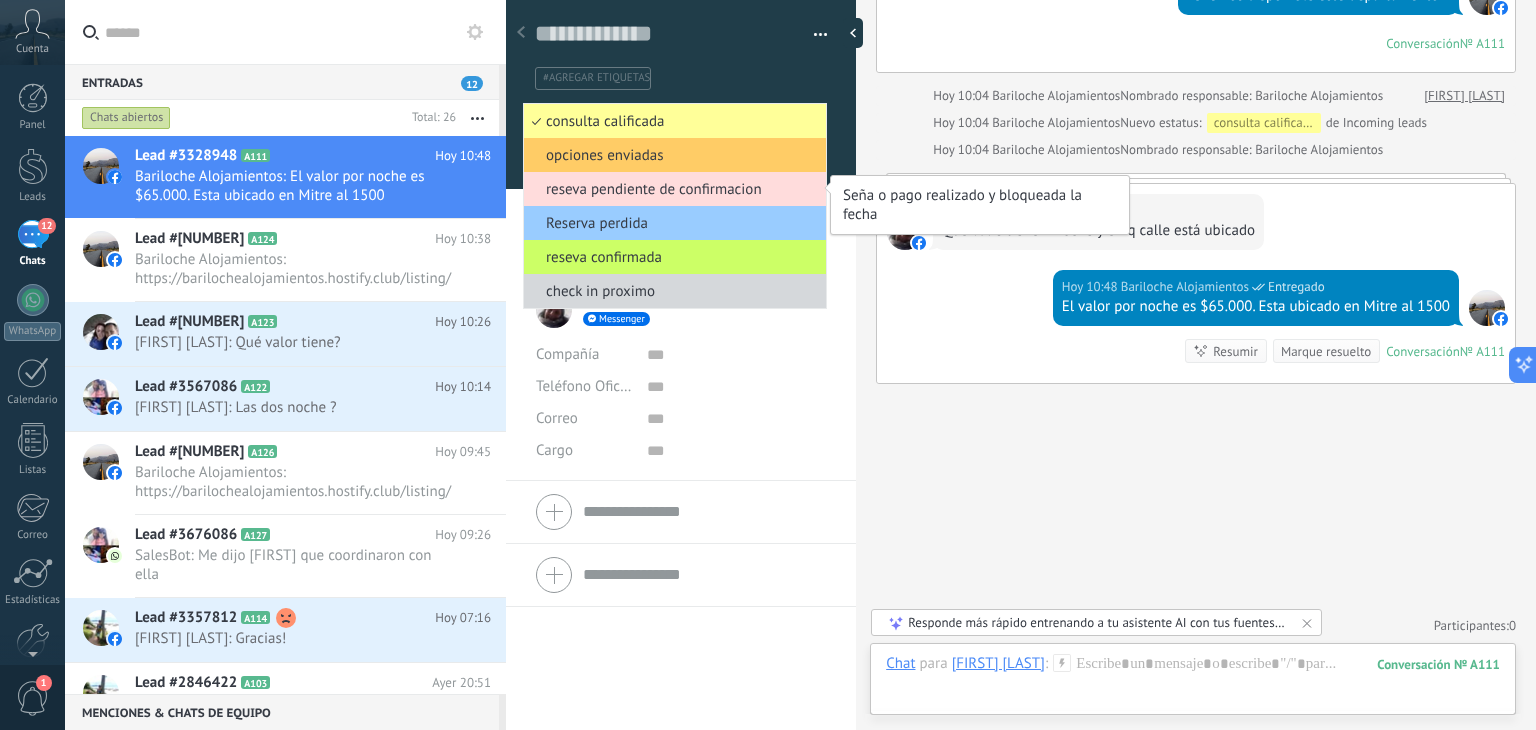 click on "reseva pendiente de confirmacion" at bounding box center [672, 189] 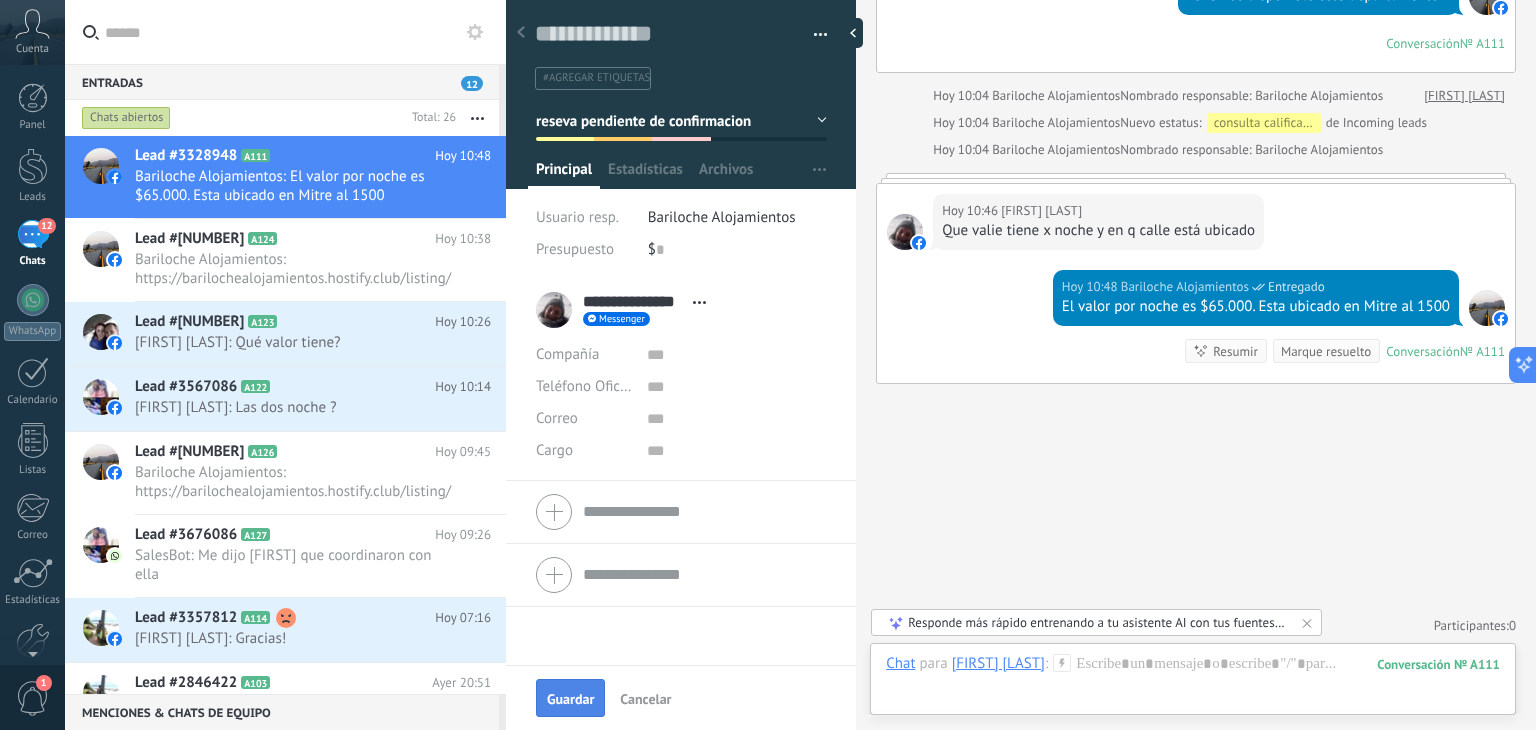 click on "Guardar" at bounding box center [570, 699] 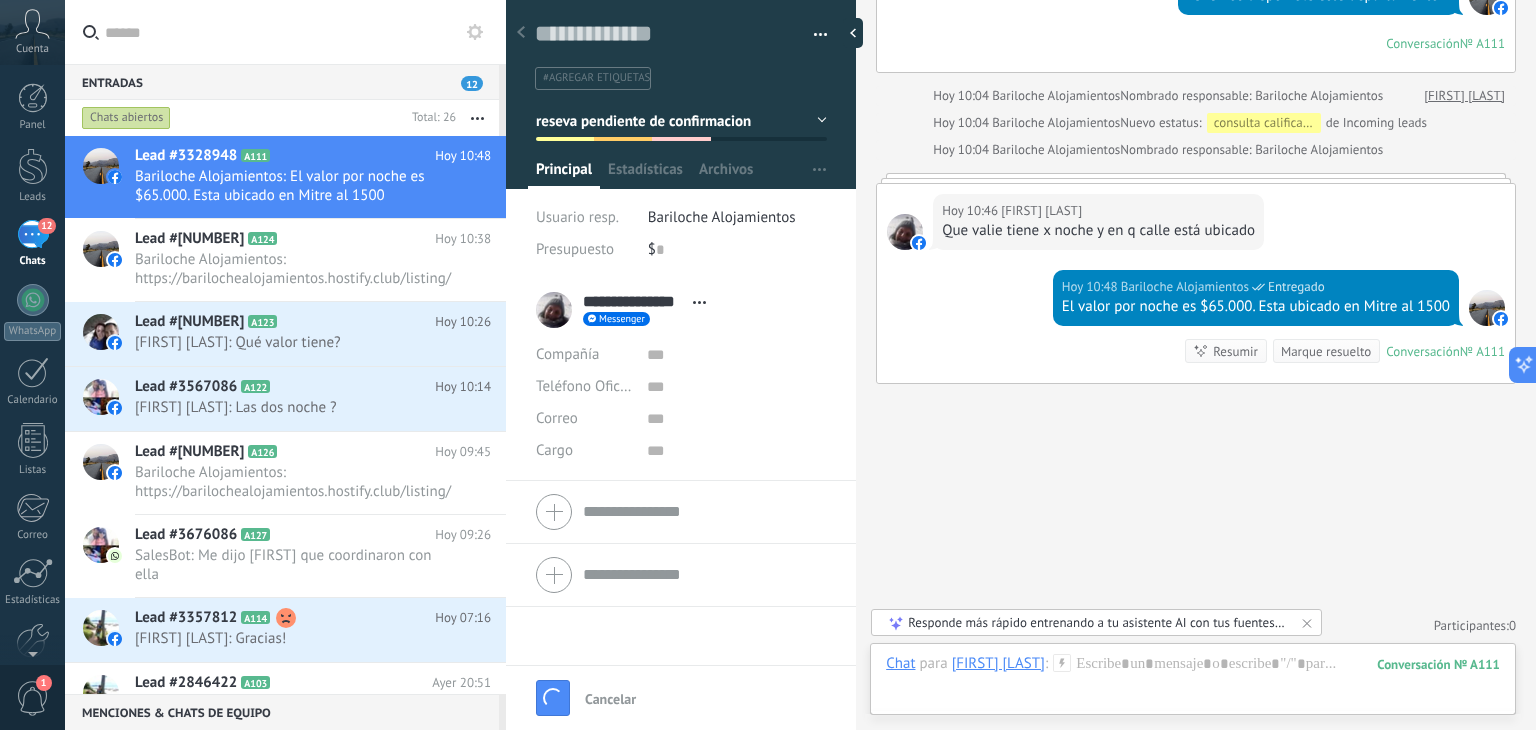 scroll, scrollTop: 1048, scrollLeft: 0, axis: vertical 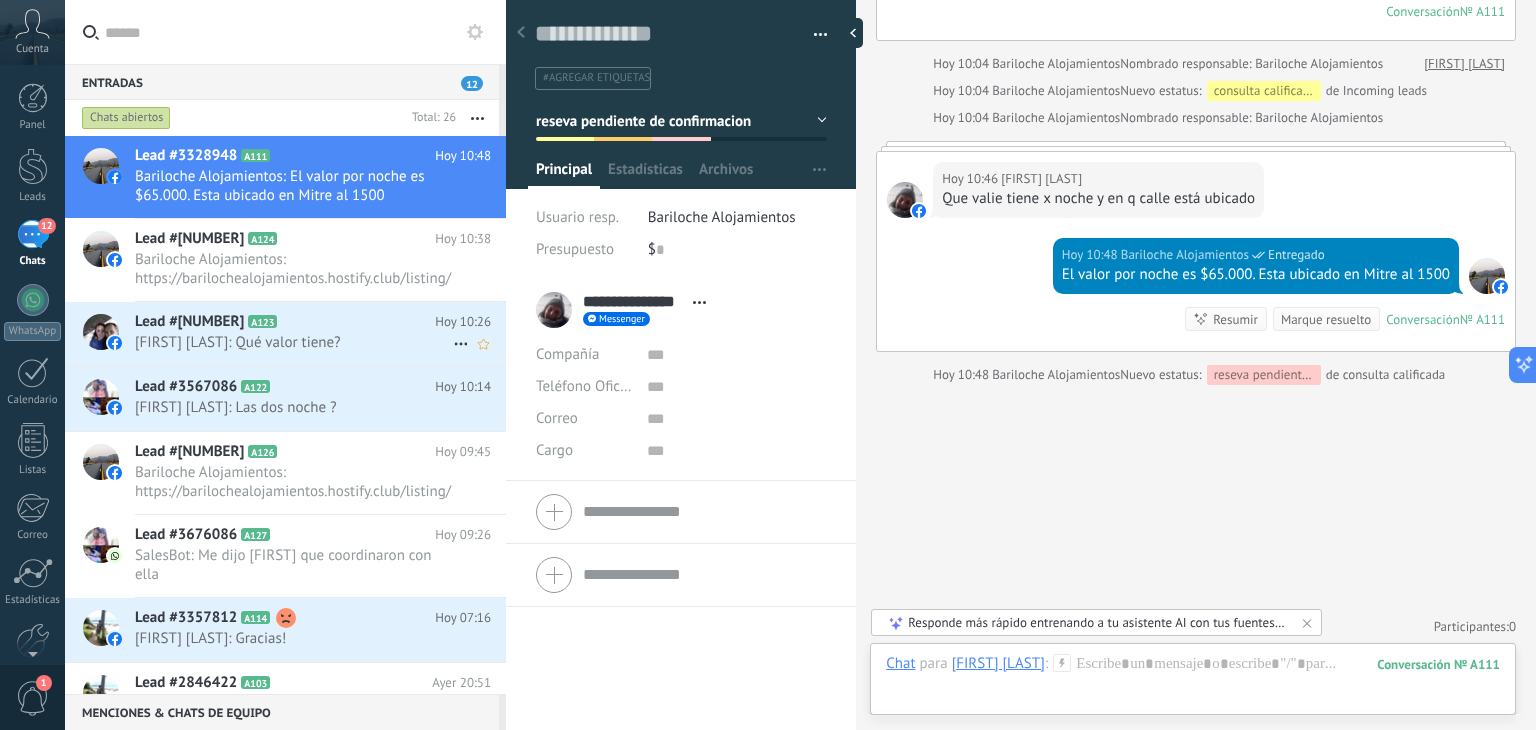 click on "[FIRST] [LAST]: Qué valor tiene?" at bounding box center (294, 342) 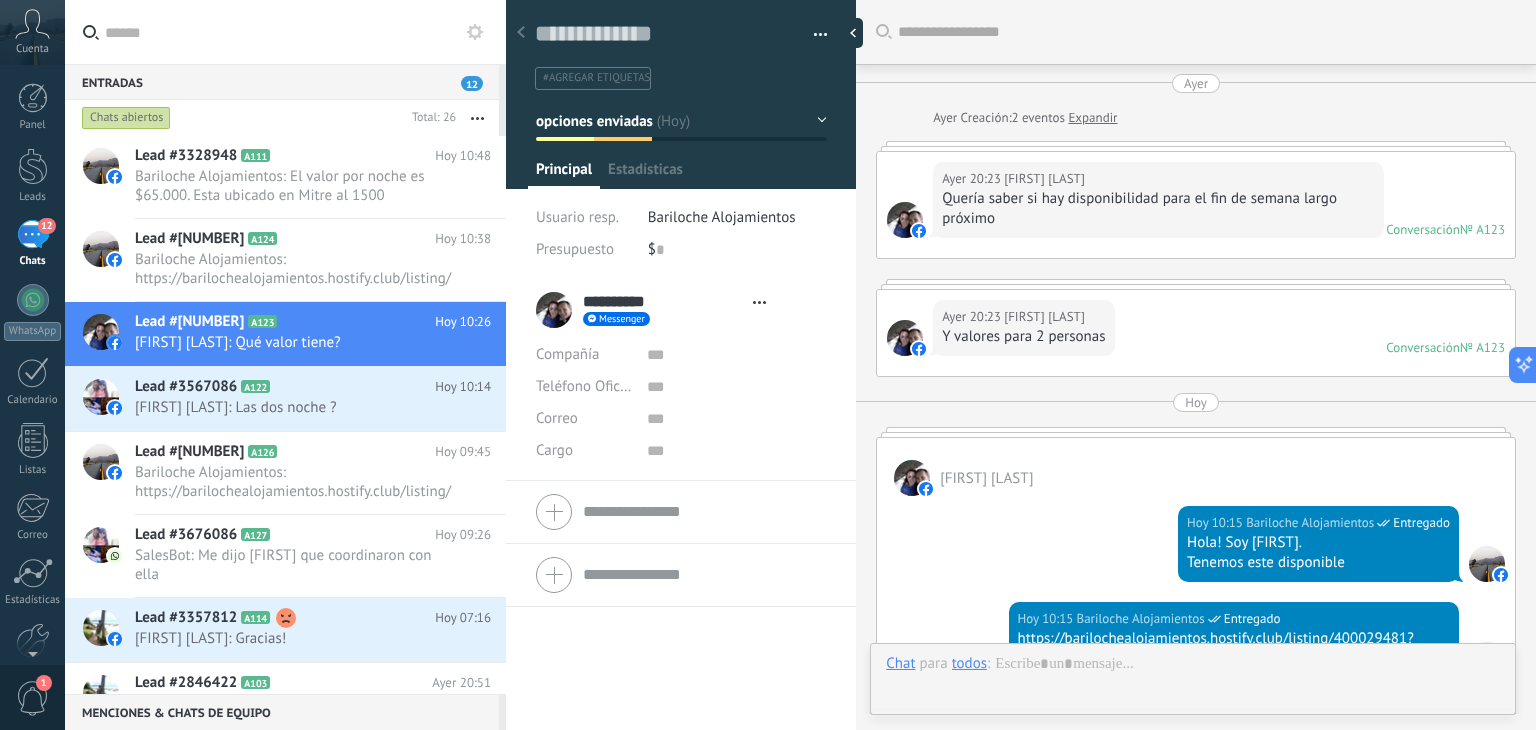 type on "**********" 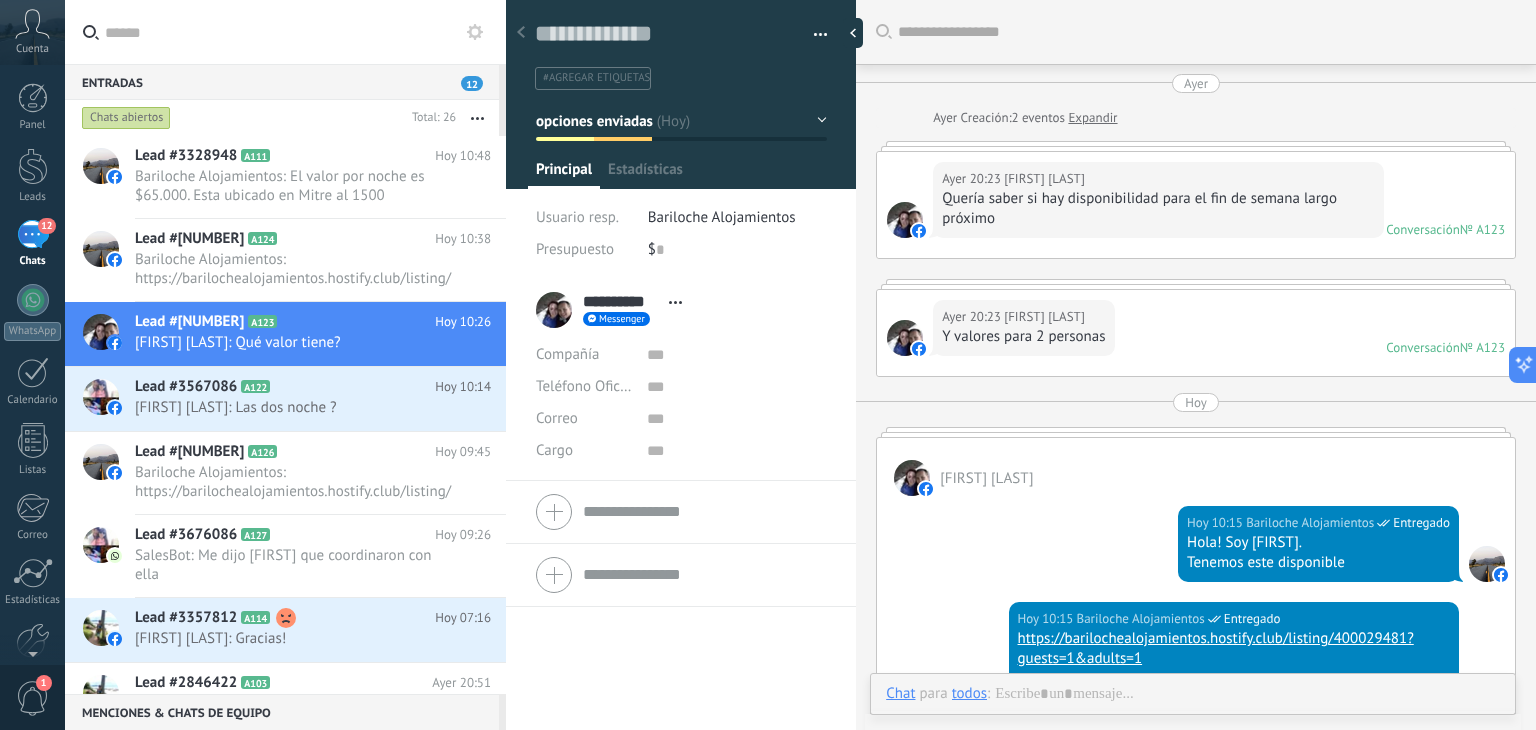scroll, scrollTop: 29, scrollLeft: 0, axis: vertical 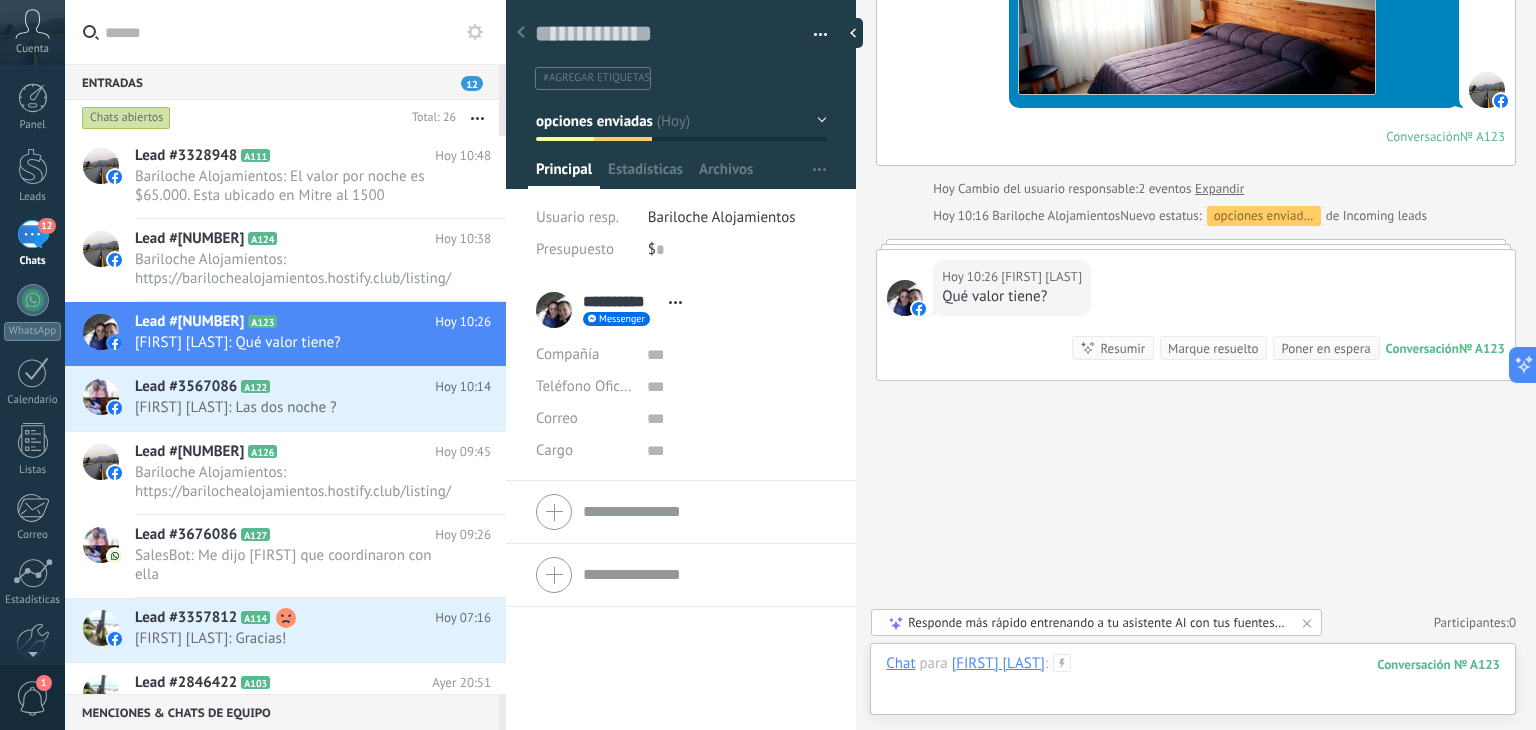 click at bounding box center [1193, 684] 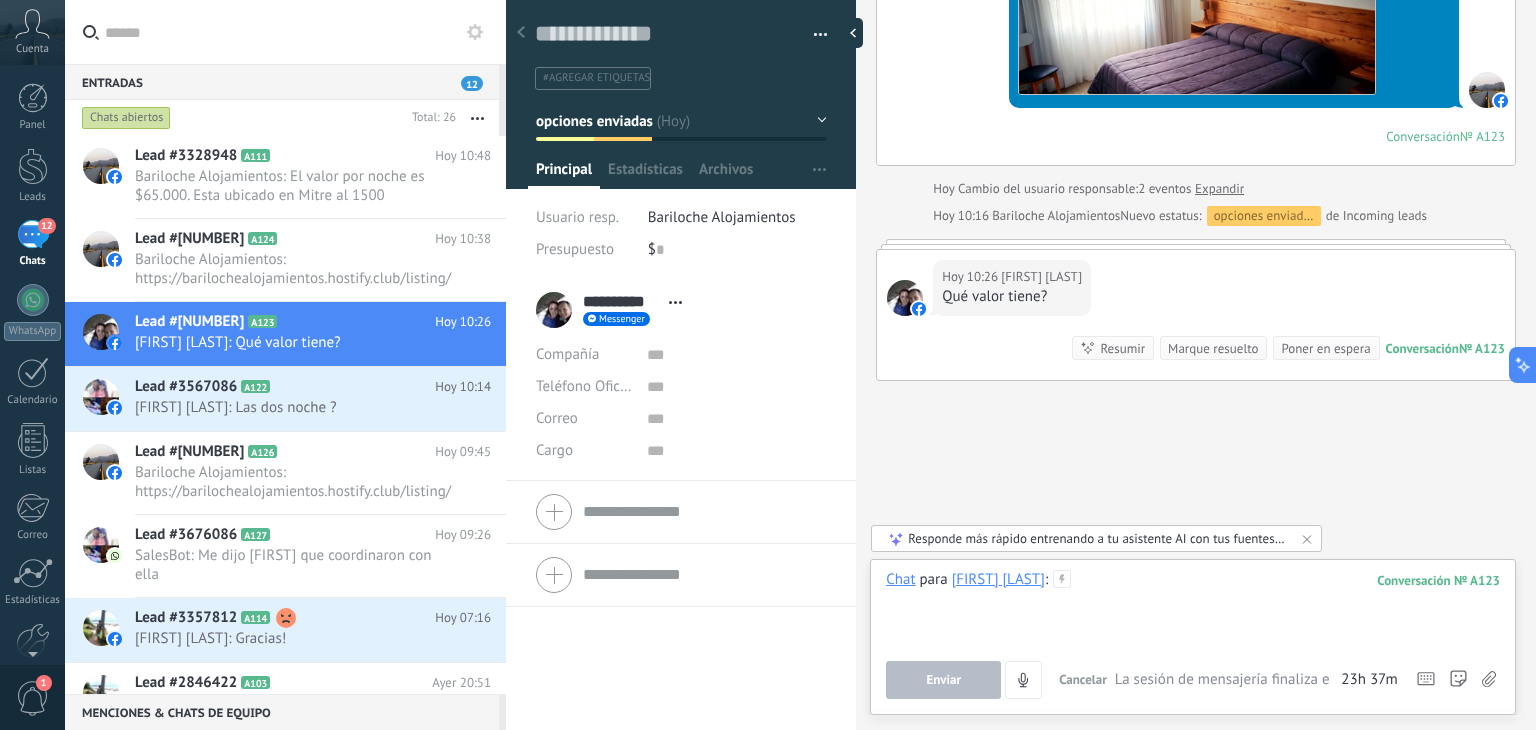 type 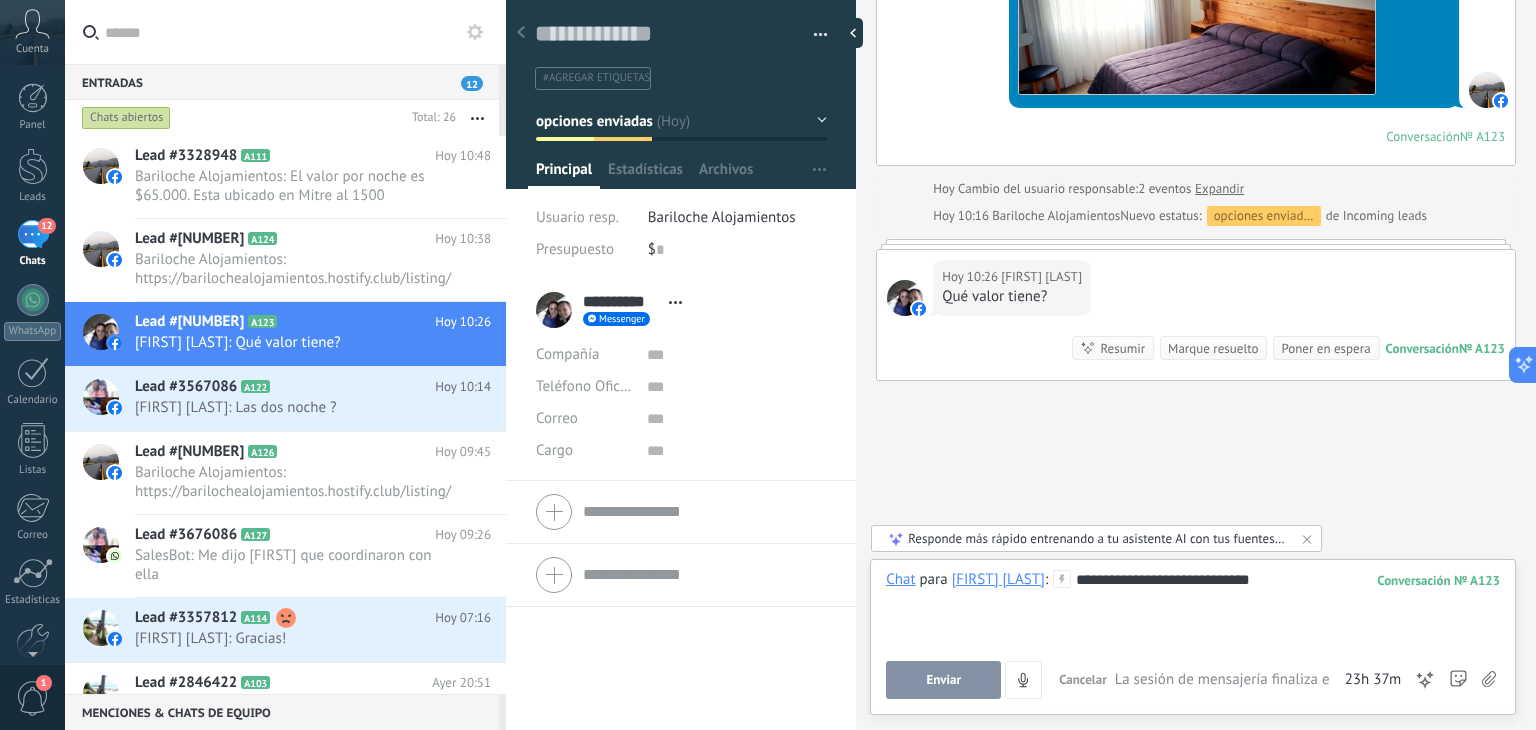 click on "Enviar" at bounding box center (943, 680) 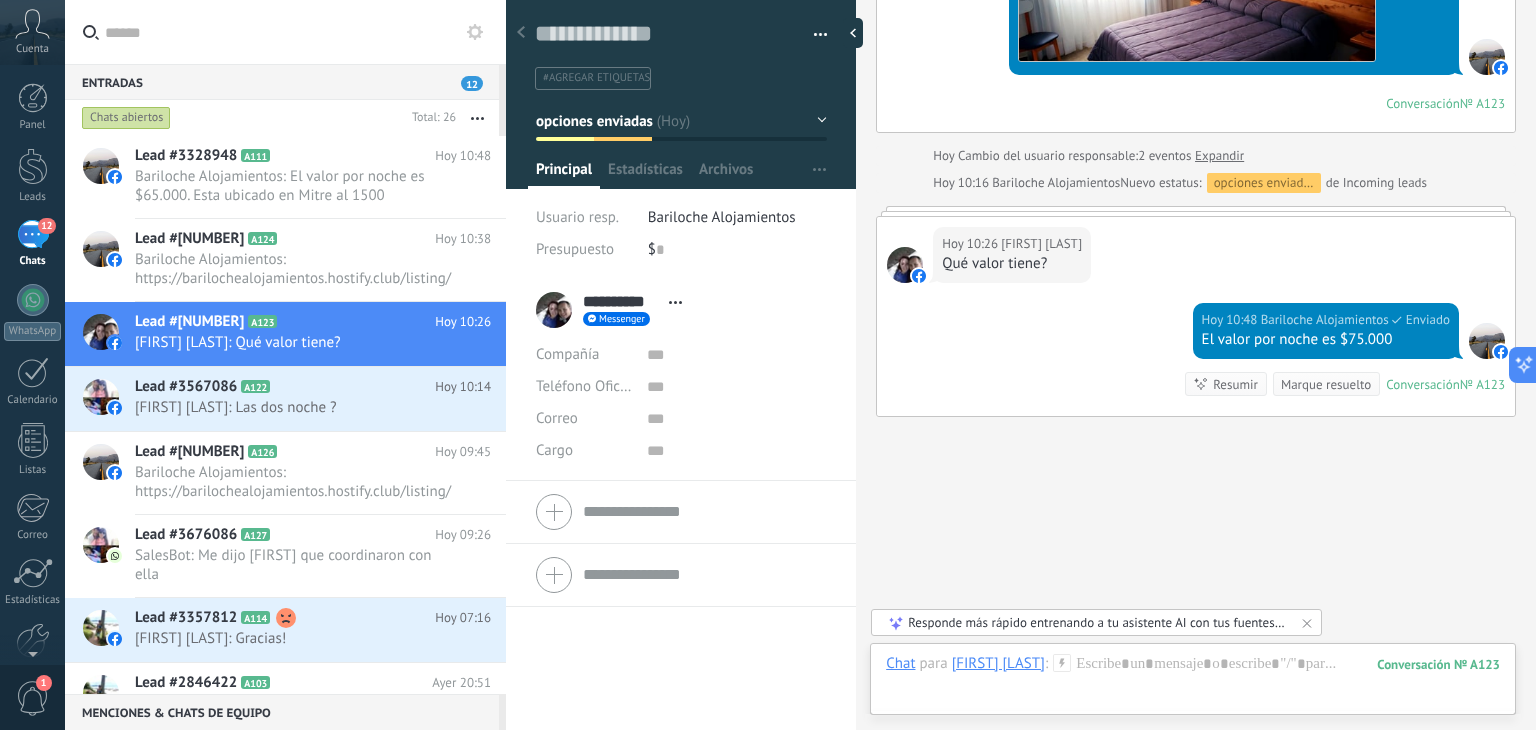 scroll, scrollTop: 911, scrollLeft: 0, axis: vertical 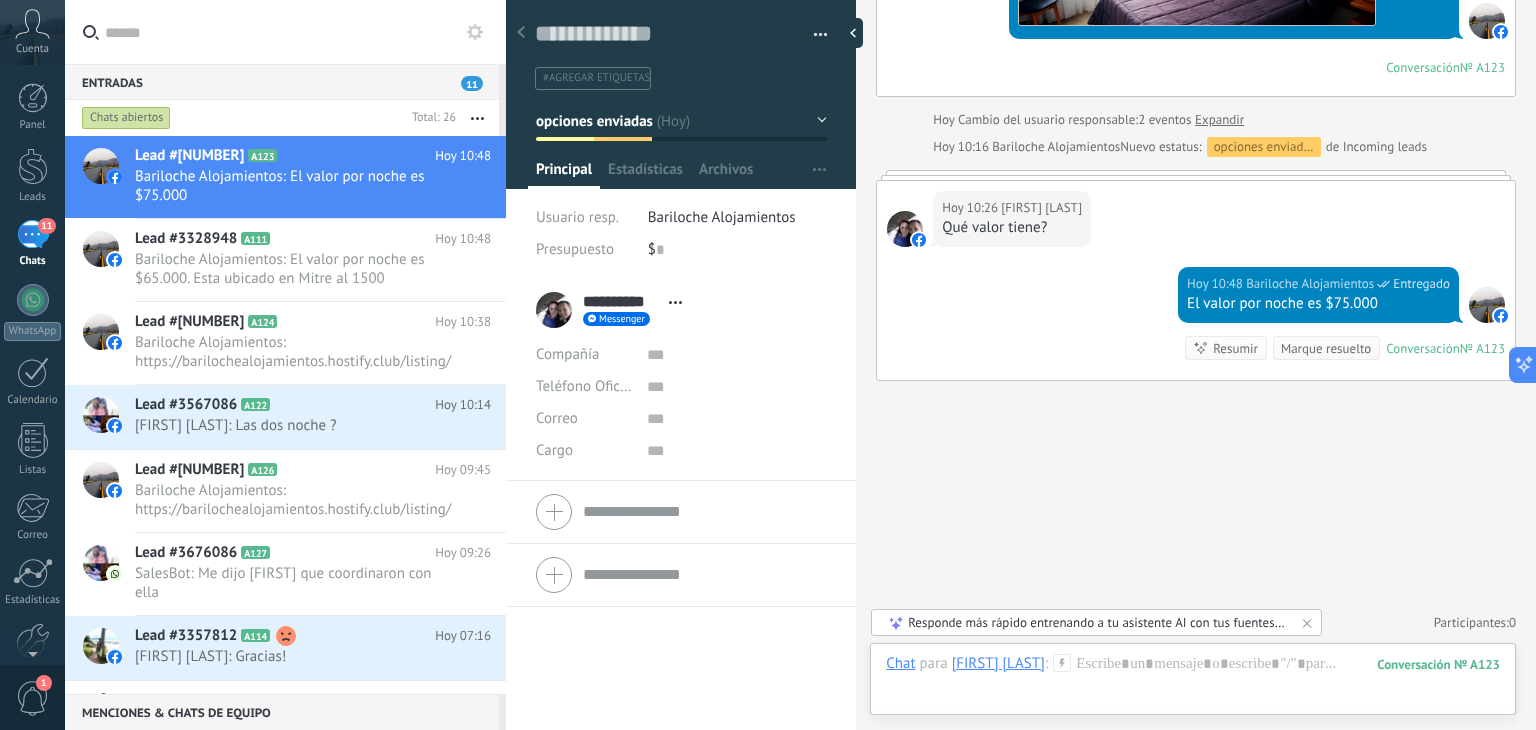 click on "opciones enviadas" at bounding box center (594, 120) 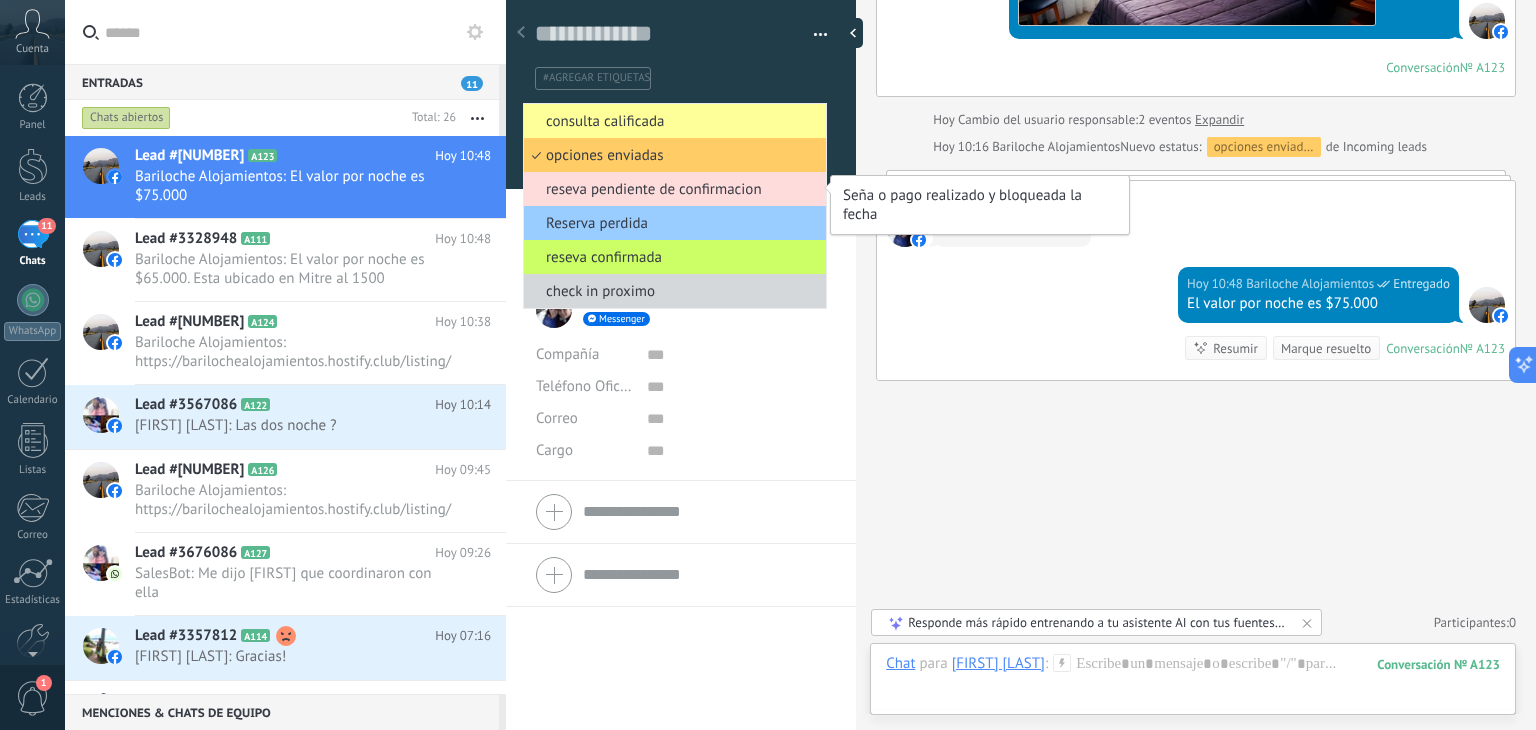 click on "reseva pendiente de confirmacion" at bounding box center (672, 189) 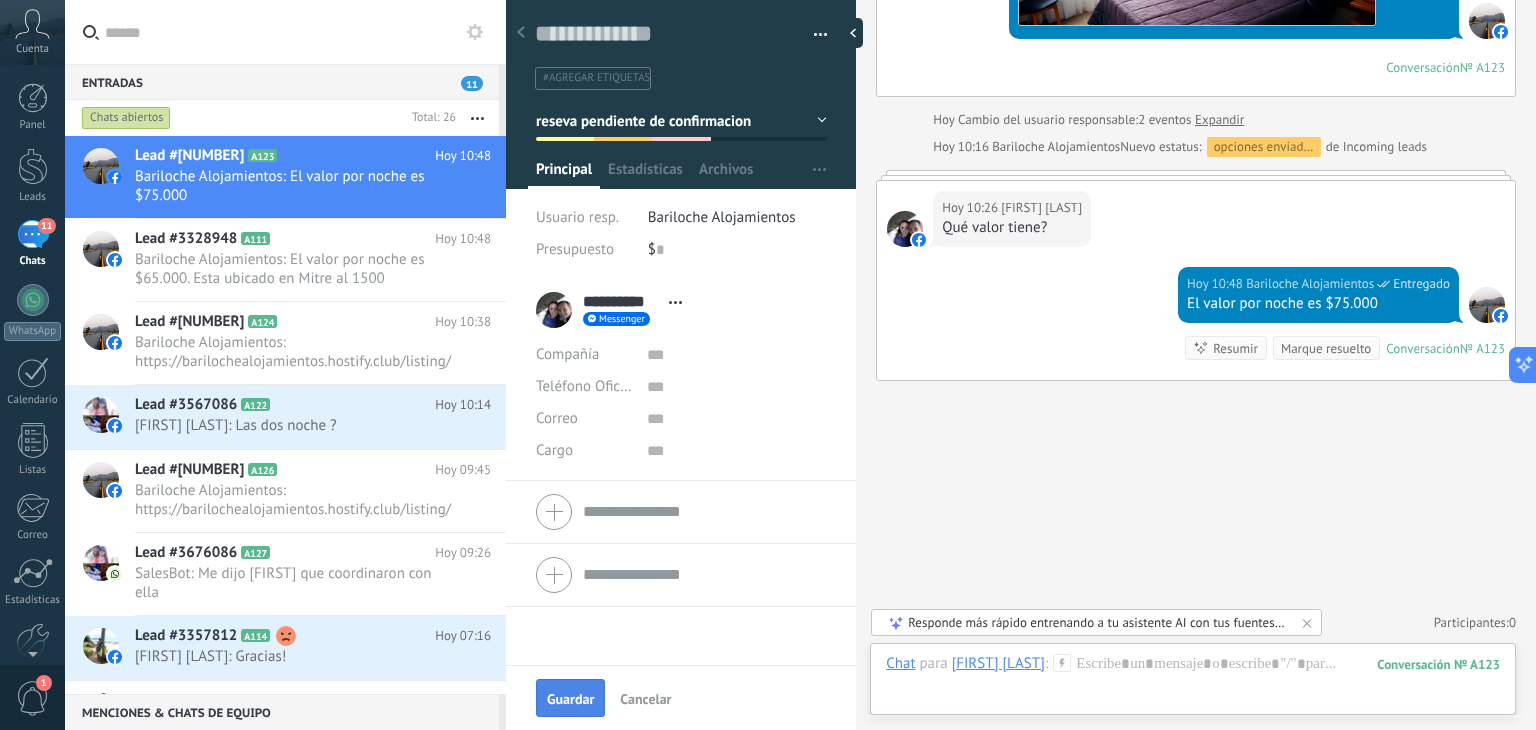 click on "Guardar" at bounding box center [570, 699] 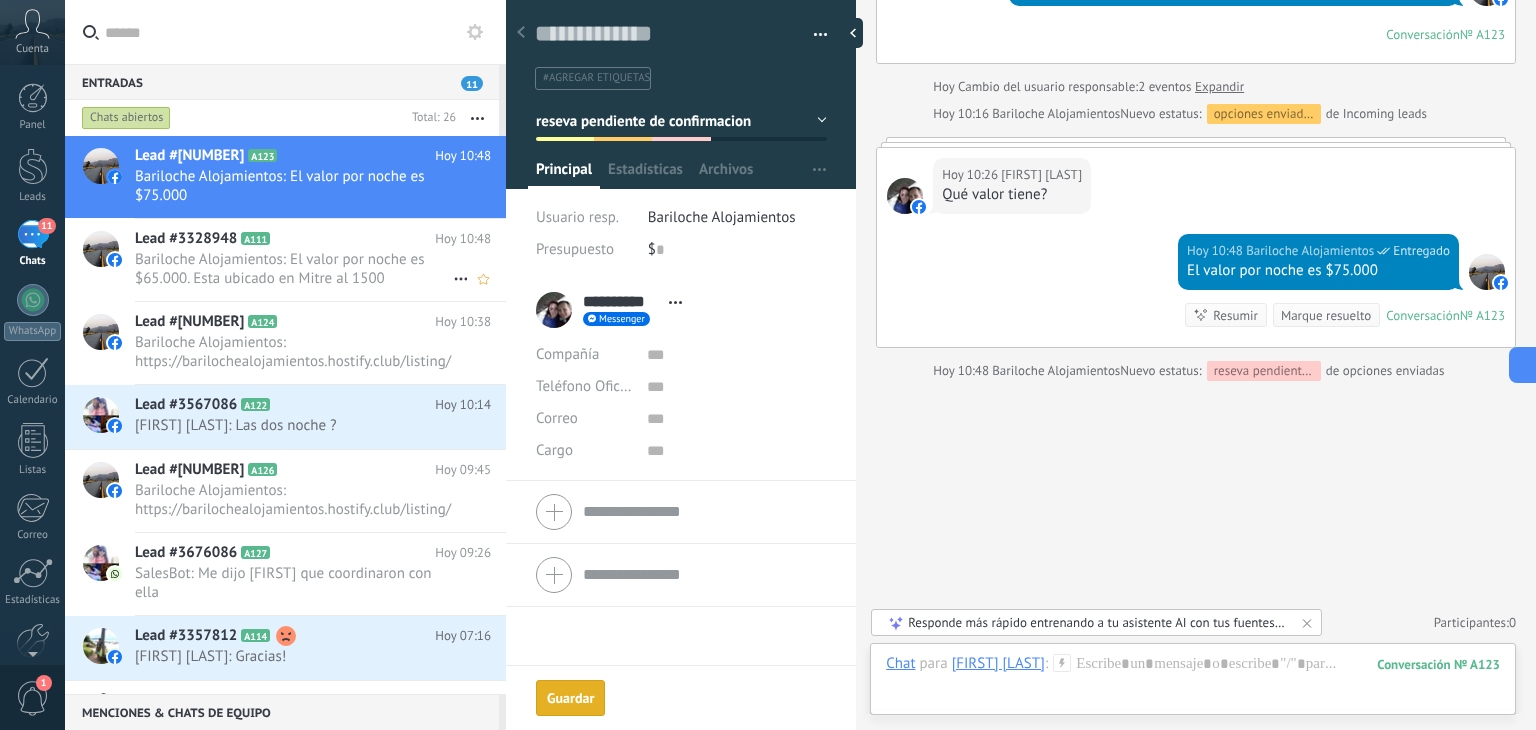 scroll, scrollTop: 944, scrollLeft: 0, axis: vertical 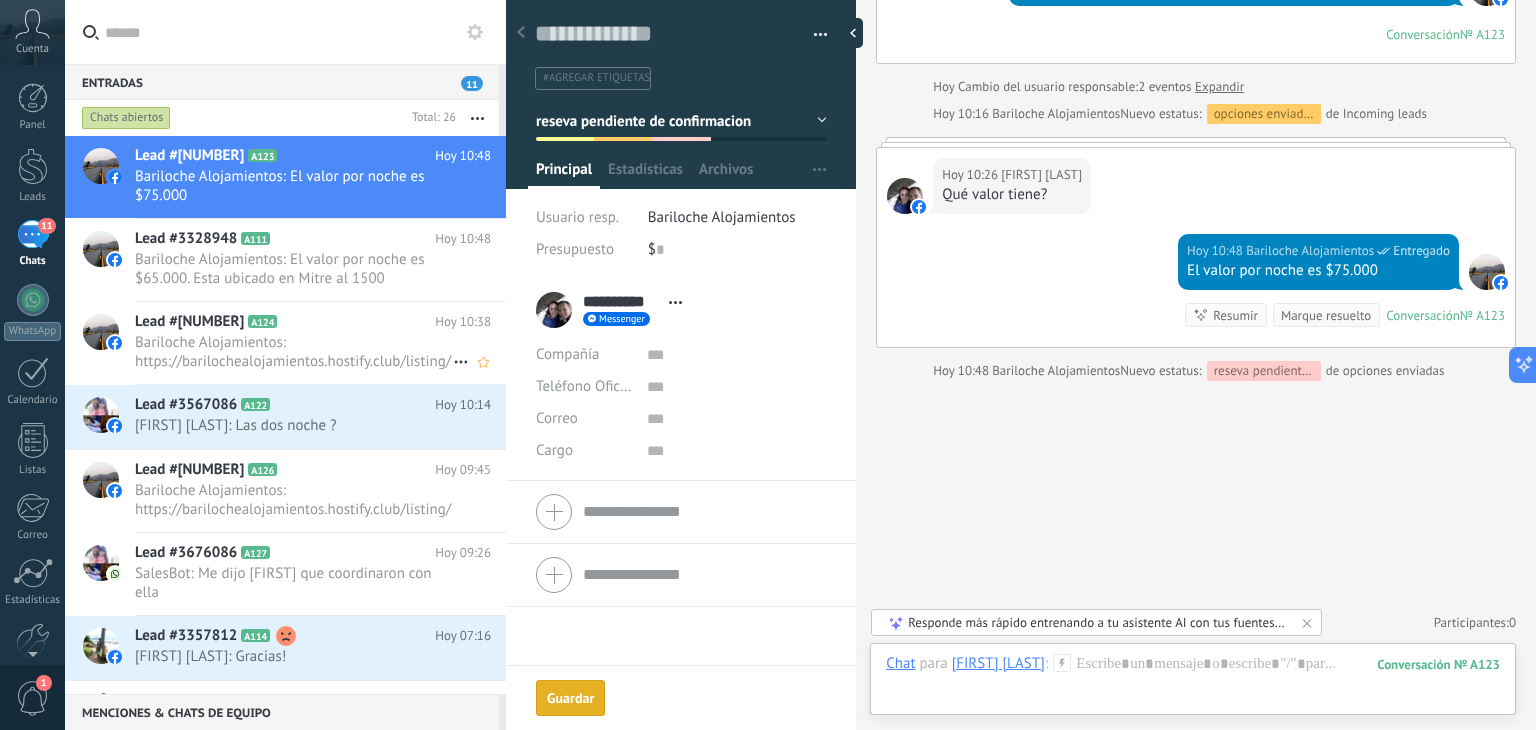 click on "Bariloche Alojamientos: https://barilochealojamientos.hostify.club/listing/400029481?guests=1&adults=1" at bounding box center [294, 352] 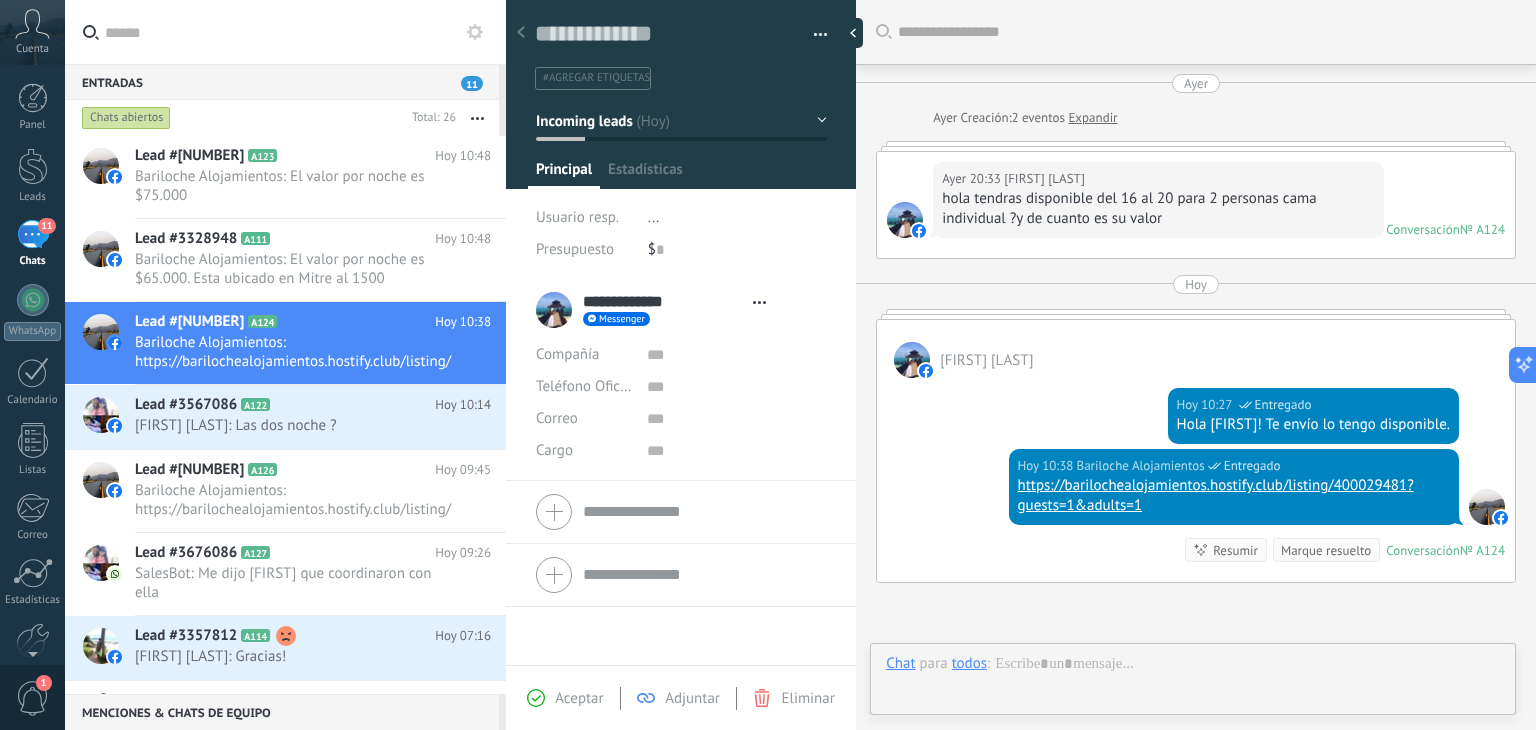 scroll, scrollTop: 29, scrollLeft: 0, axis: vertical 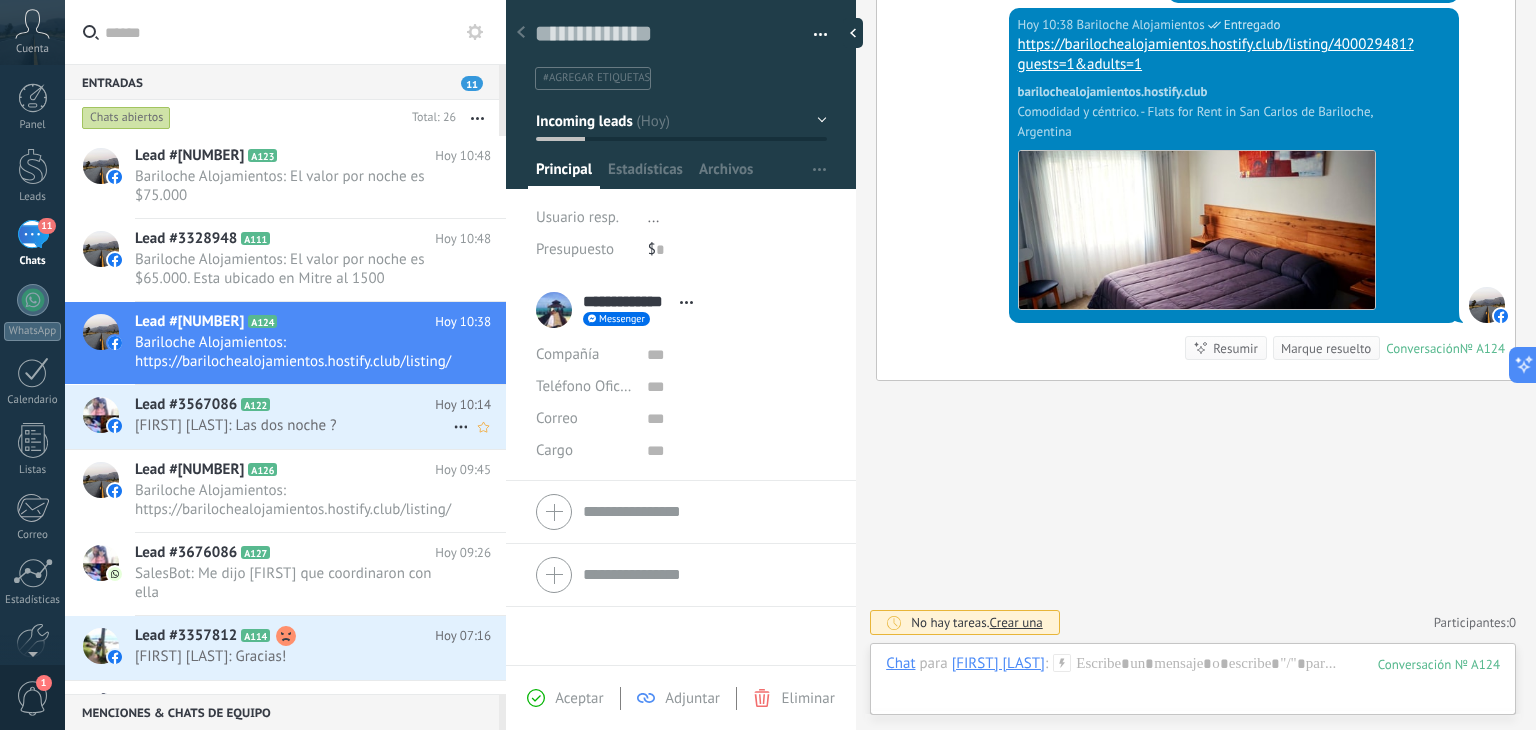 click on "[FIRST] [LAST]: Las dos noche ?" at bounding box center (294, 425) 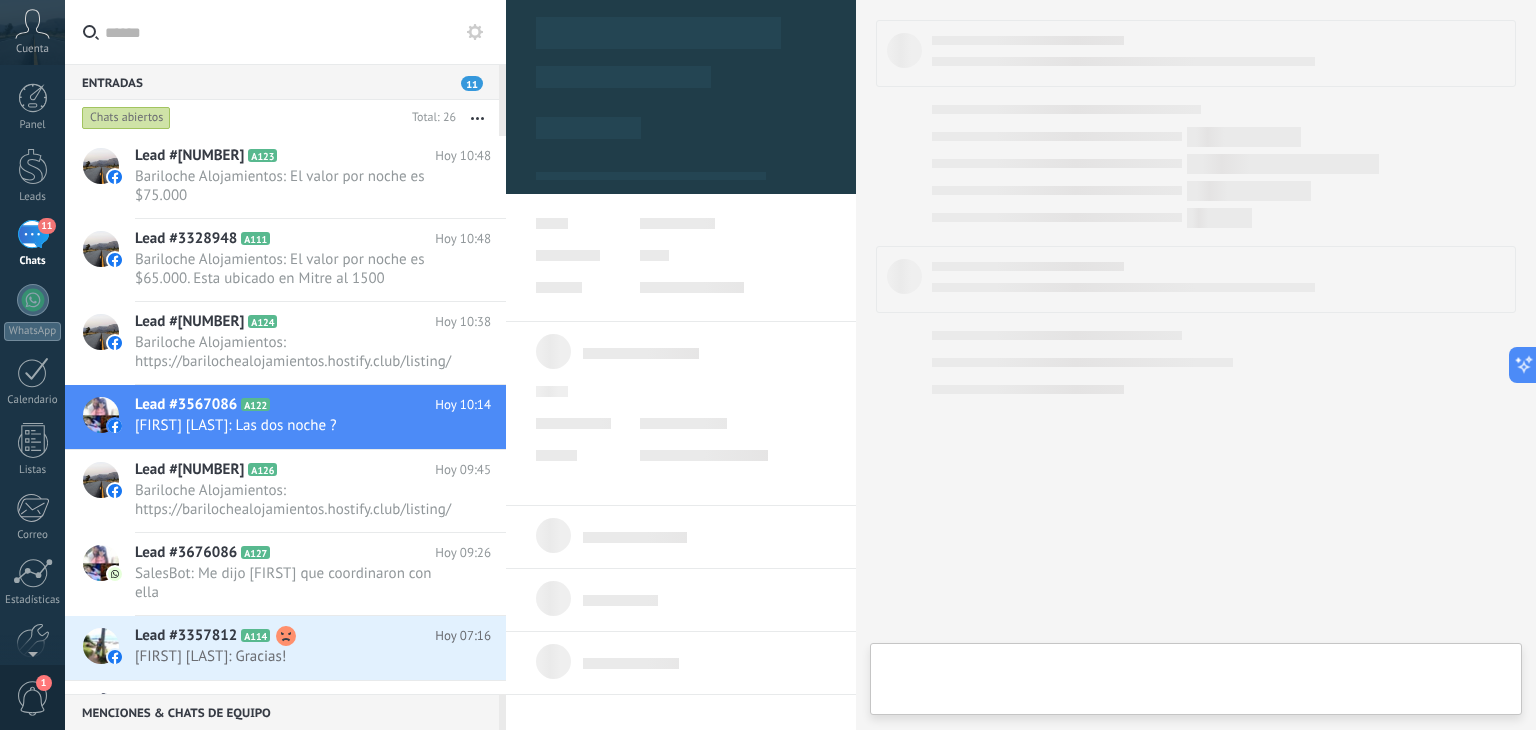 type on "**********" 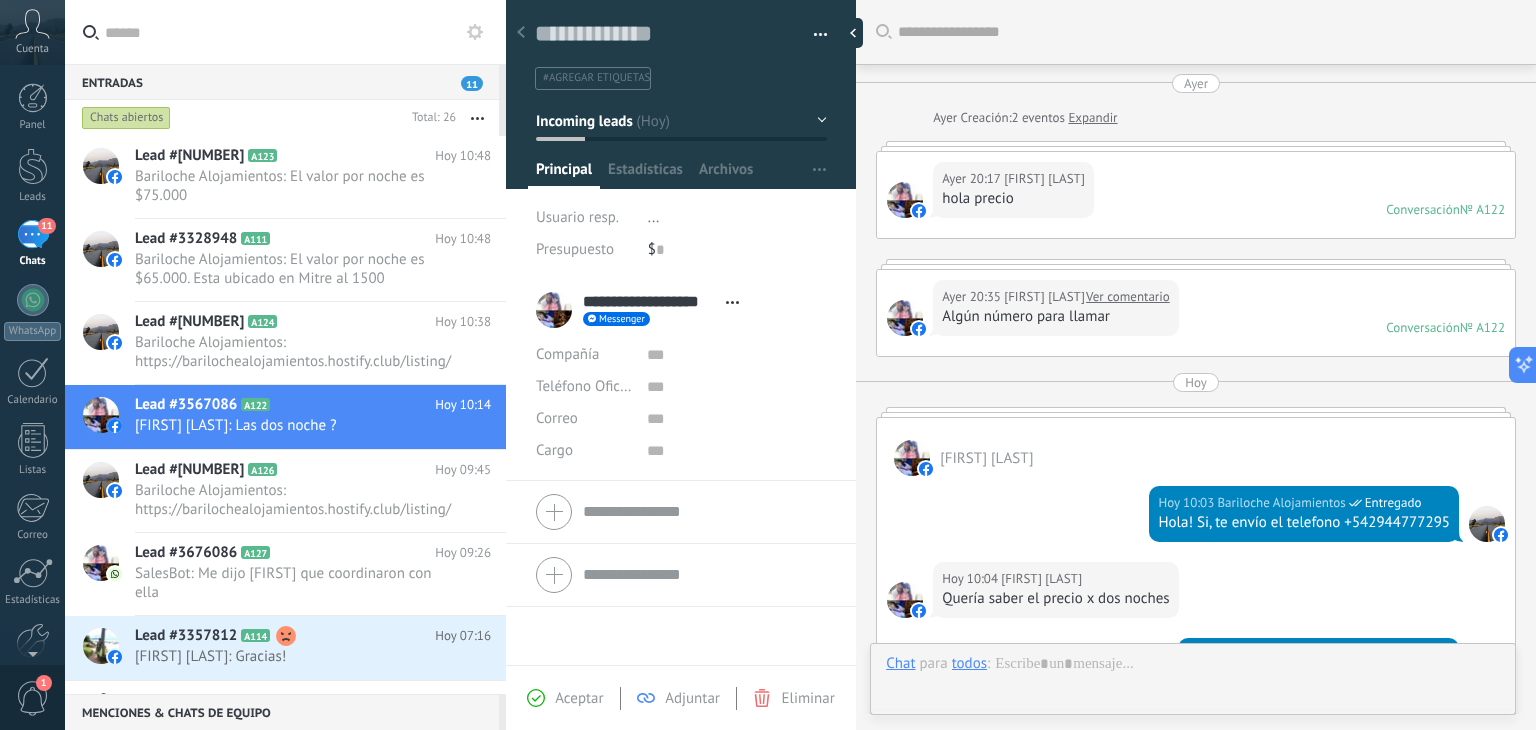 scroll, scrollTop: 29, scrollLeft: 0, axis: vertical 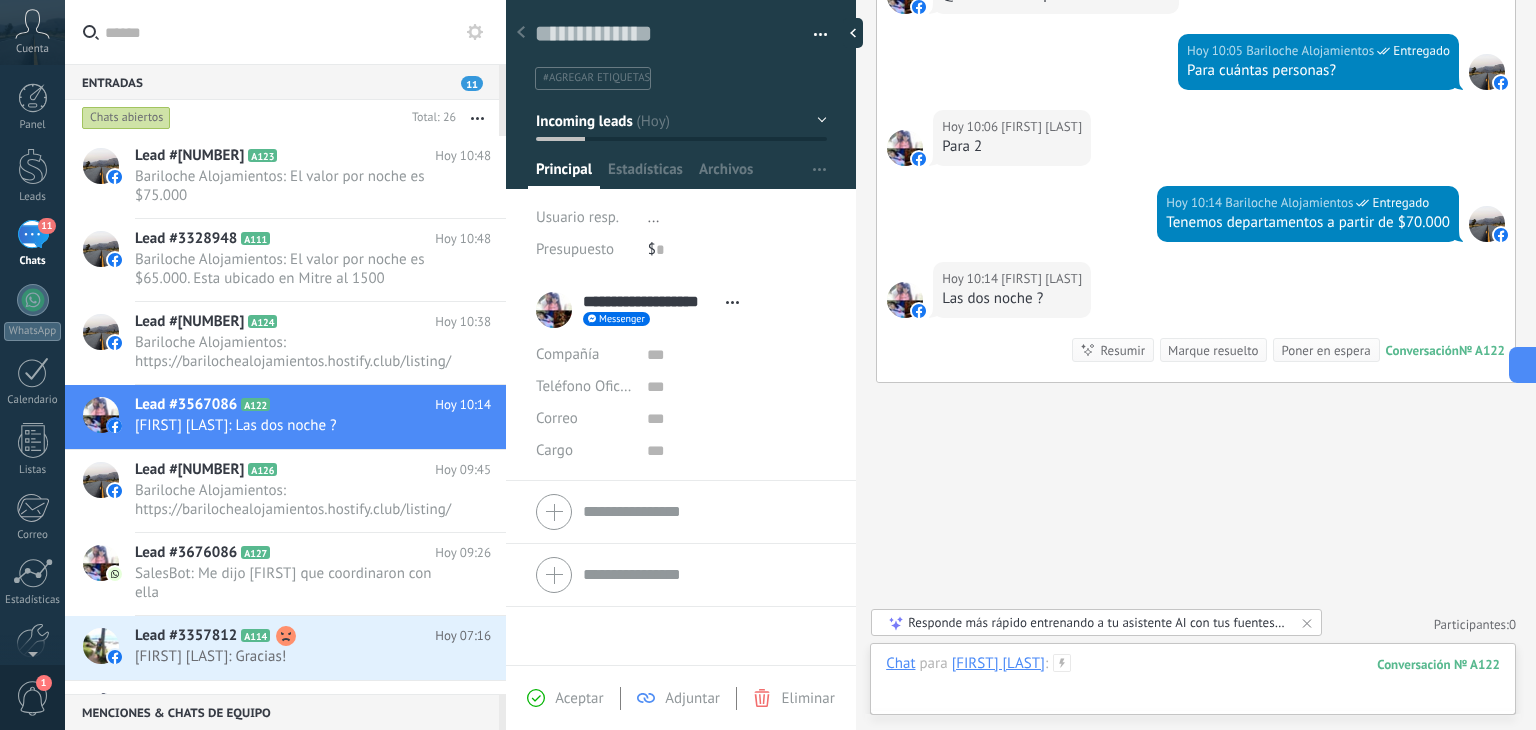 click at bounding box center [1193, 684] 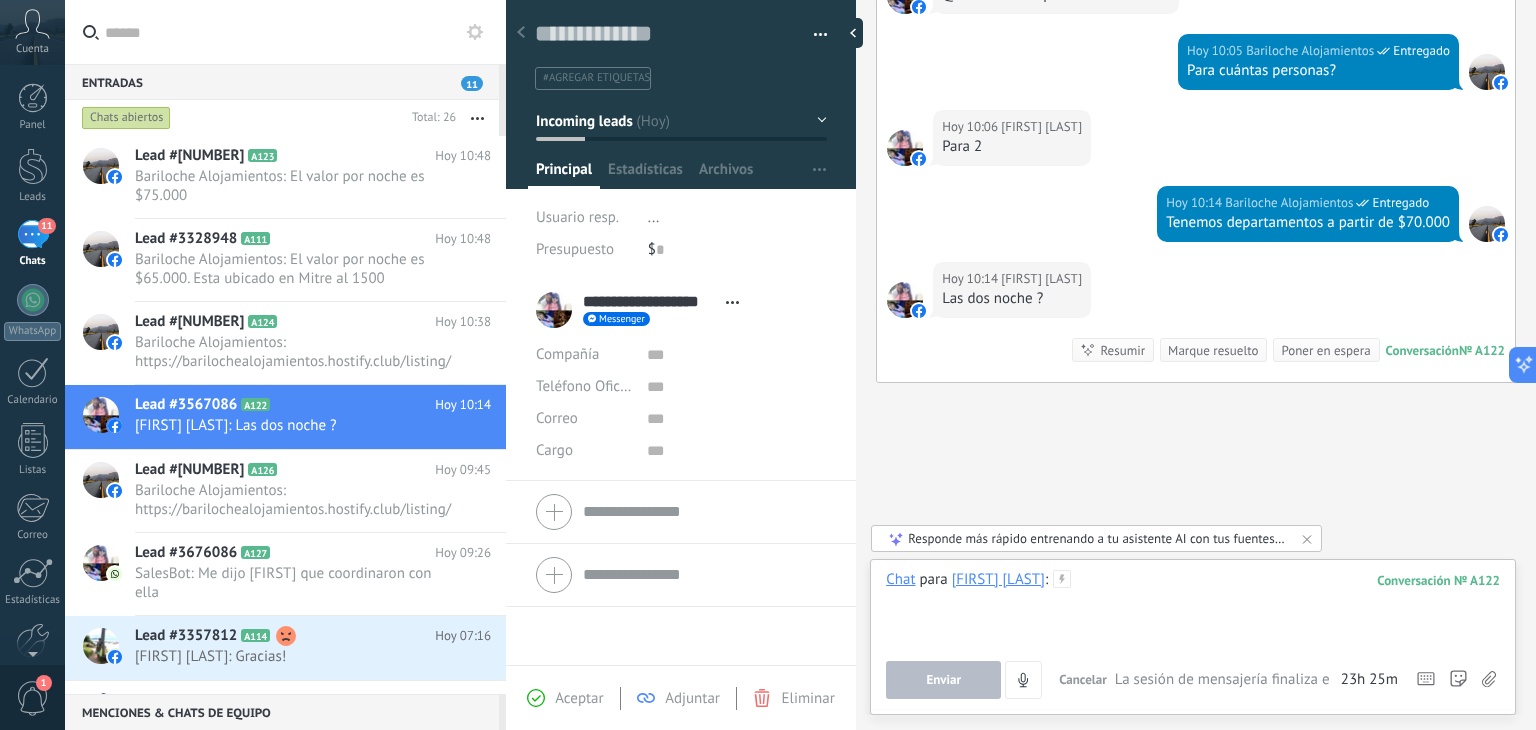type 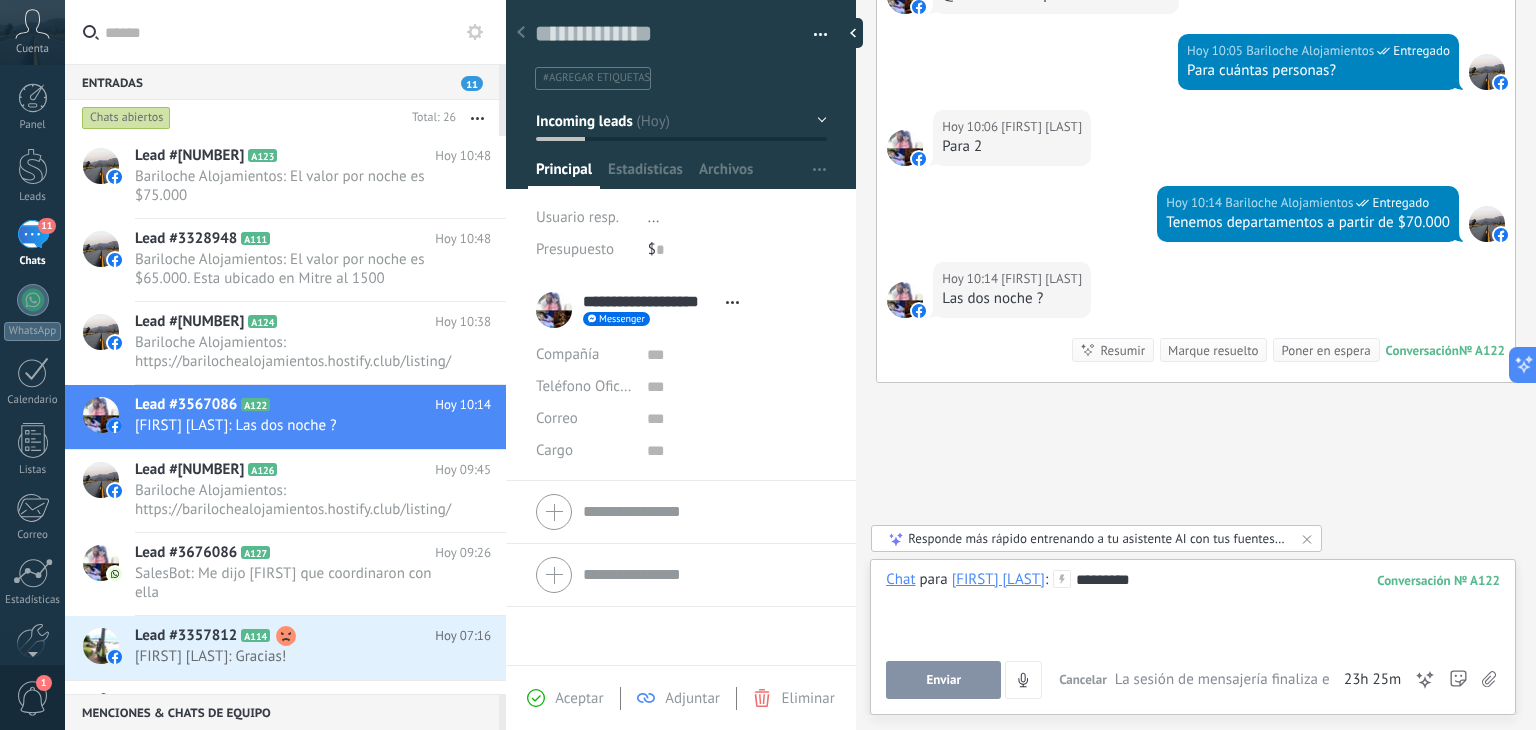 click on "Enviar" at bounding box center [943, 680] 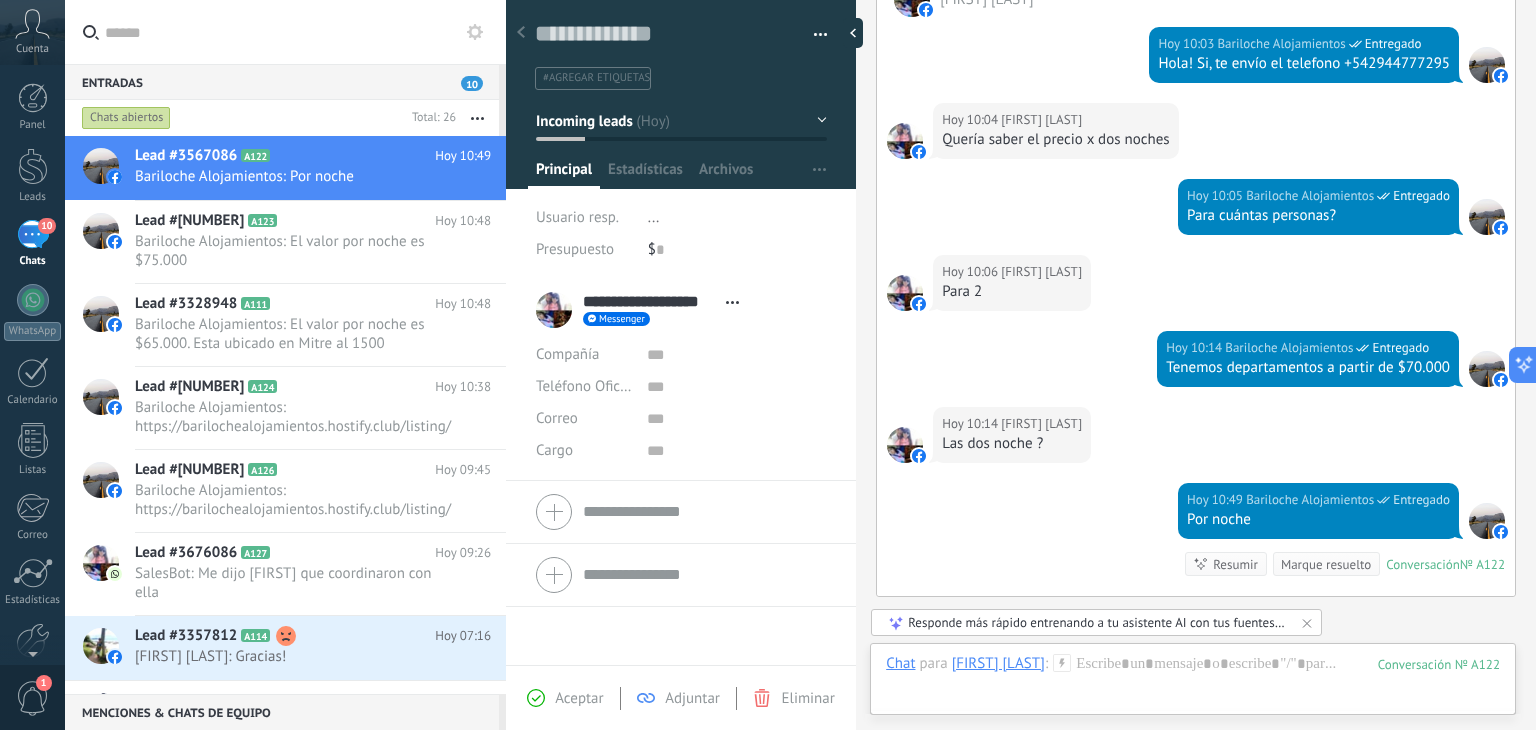scroll, scrollTop: 672, scrollLeft: 0, axis: vertical 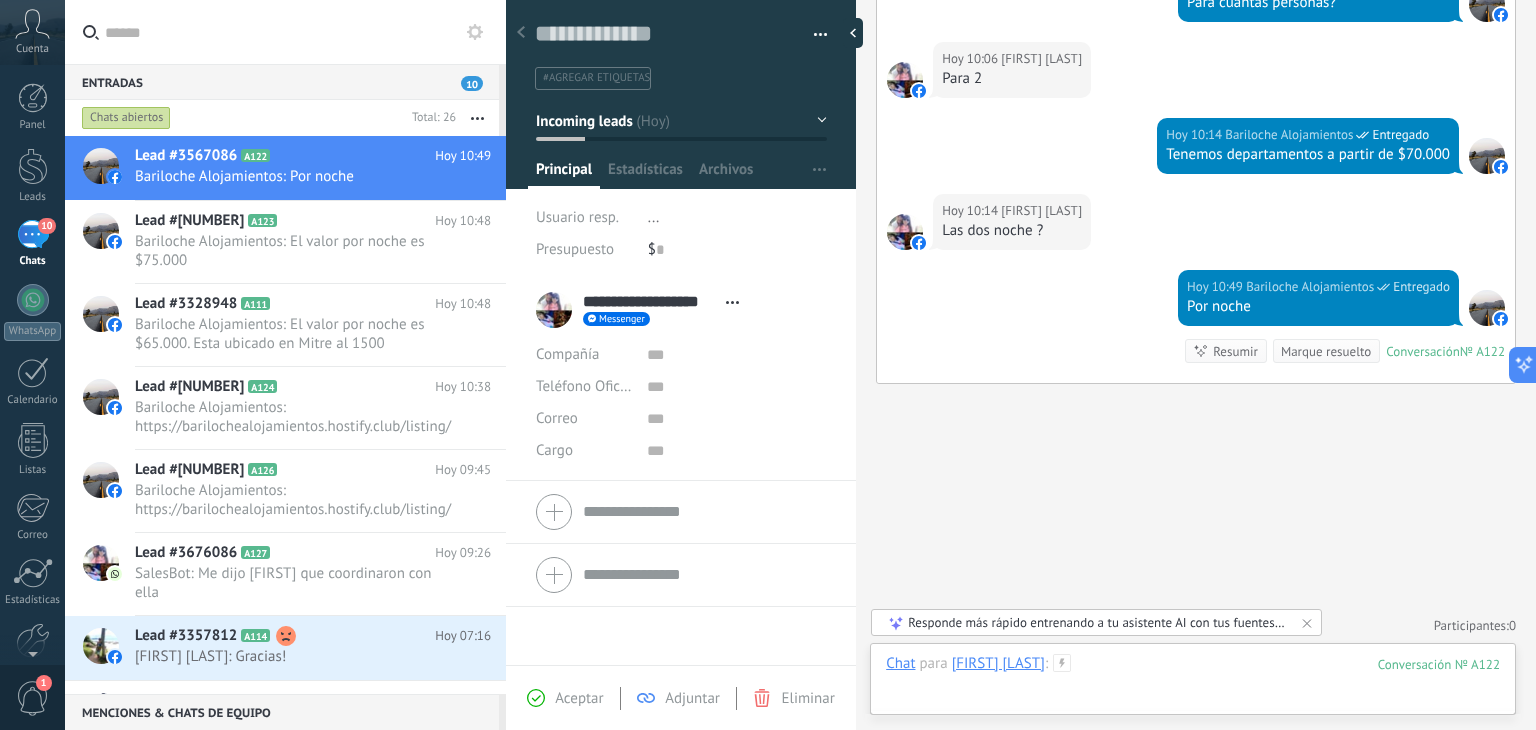 click at bounding box center (1193, 684) 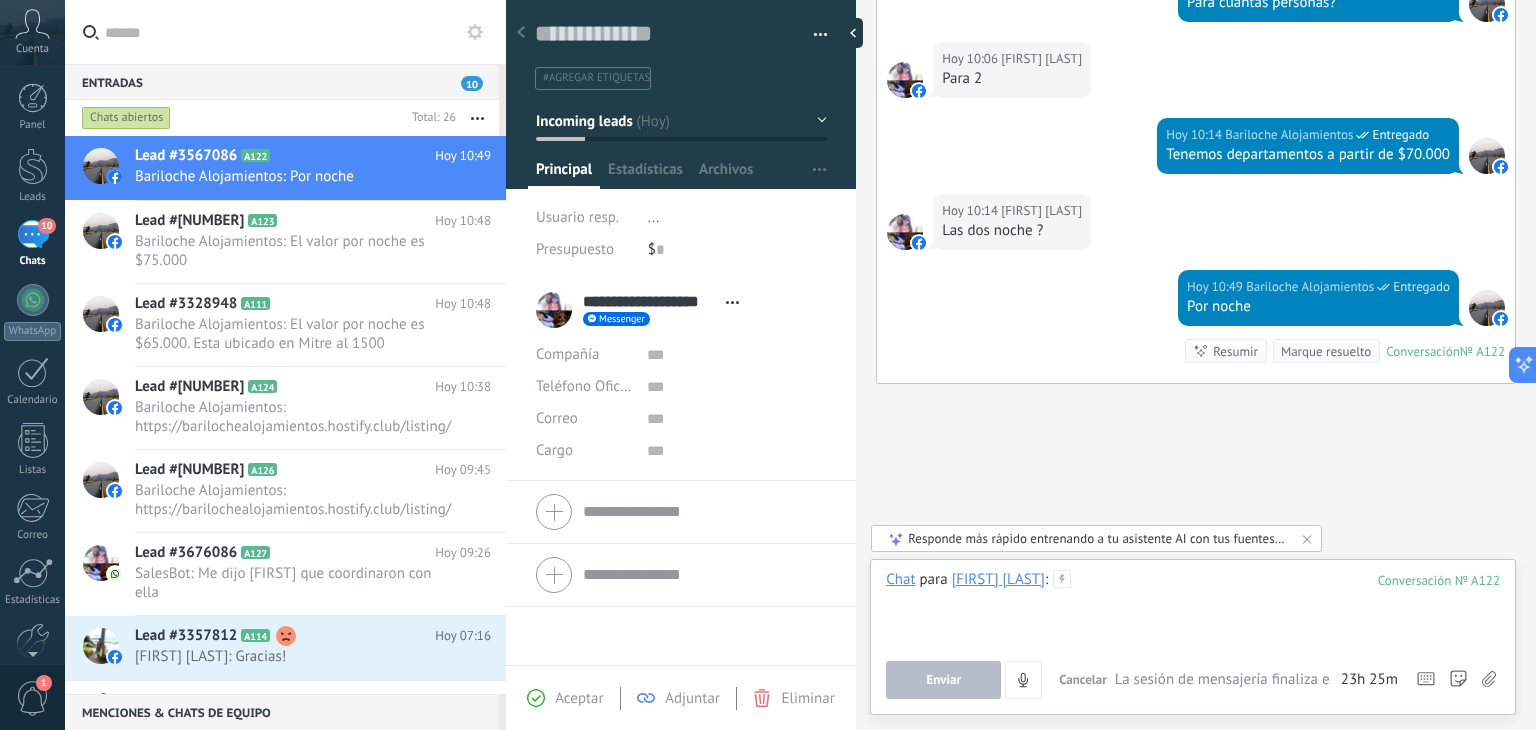 type 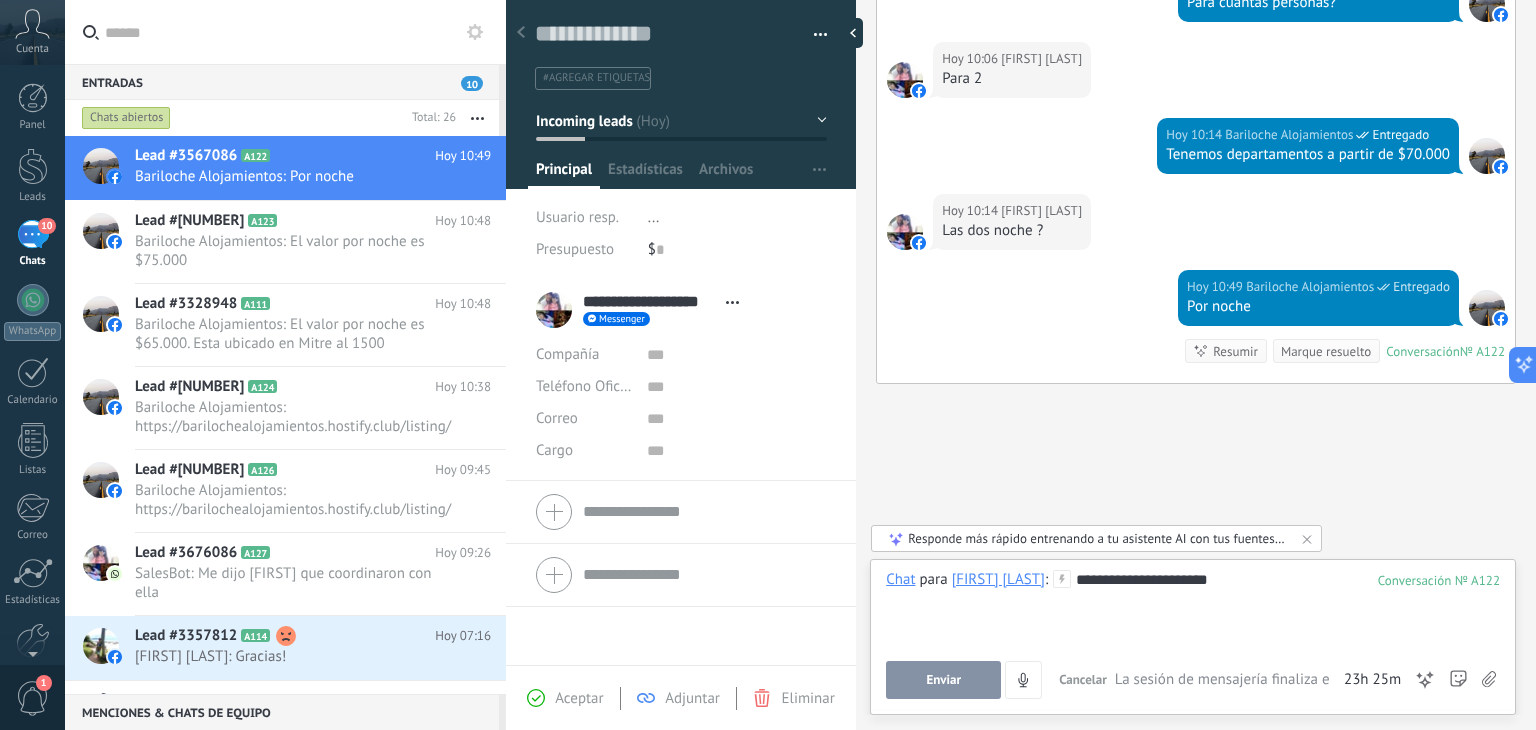 click on "Enviar" at bounding box center (943, 680) 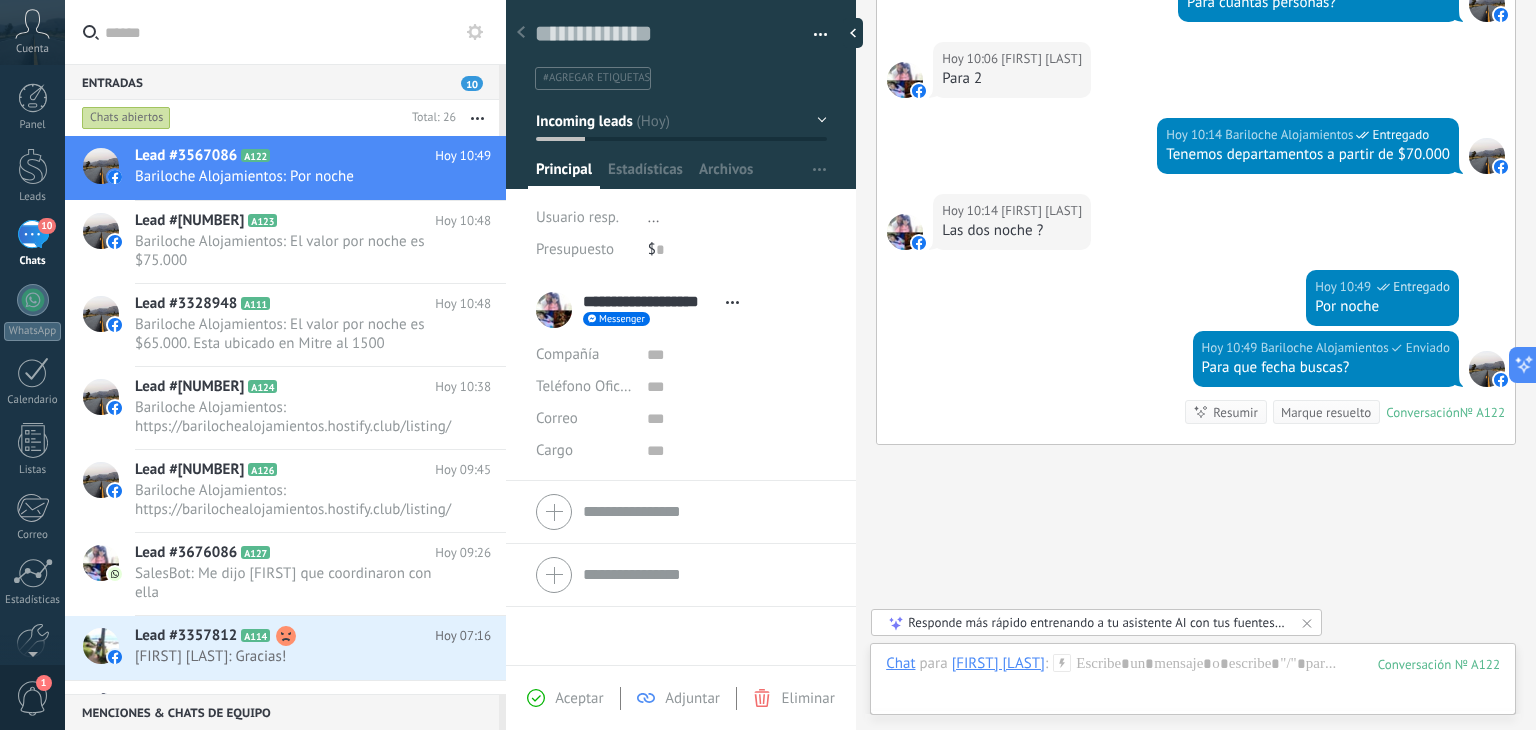 scroll, scrollTop: 733, scrollLeft: 0, axis: vertical 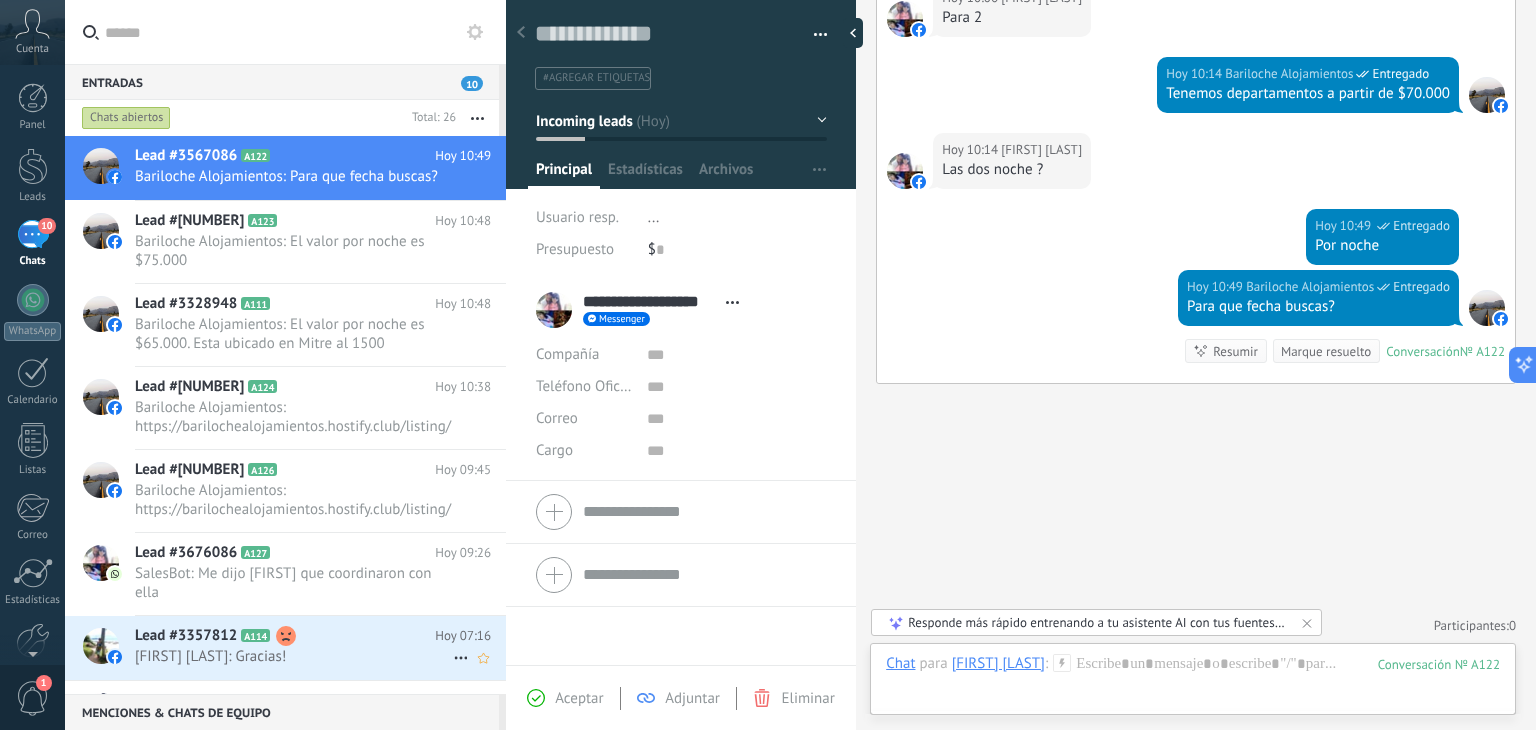click on "Lead #[NUMBER]
A114
Hoy 07:16
[FIRST] [LAST]: Gracias!" at bounding box center (320, 647) 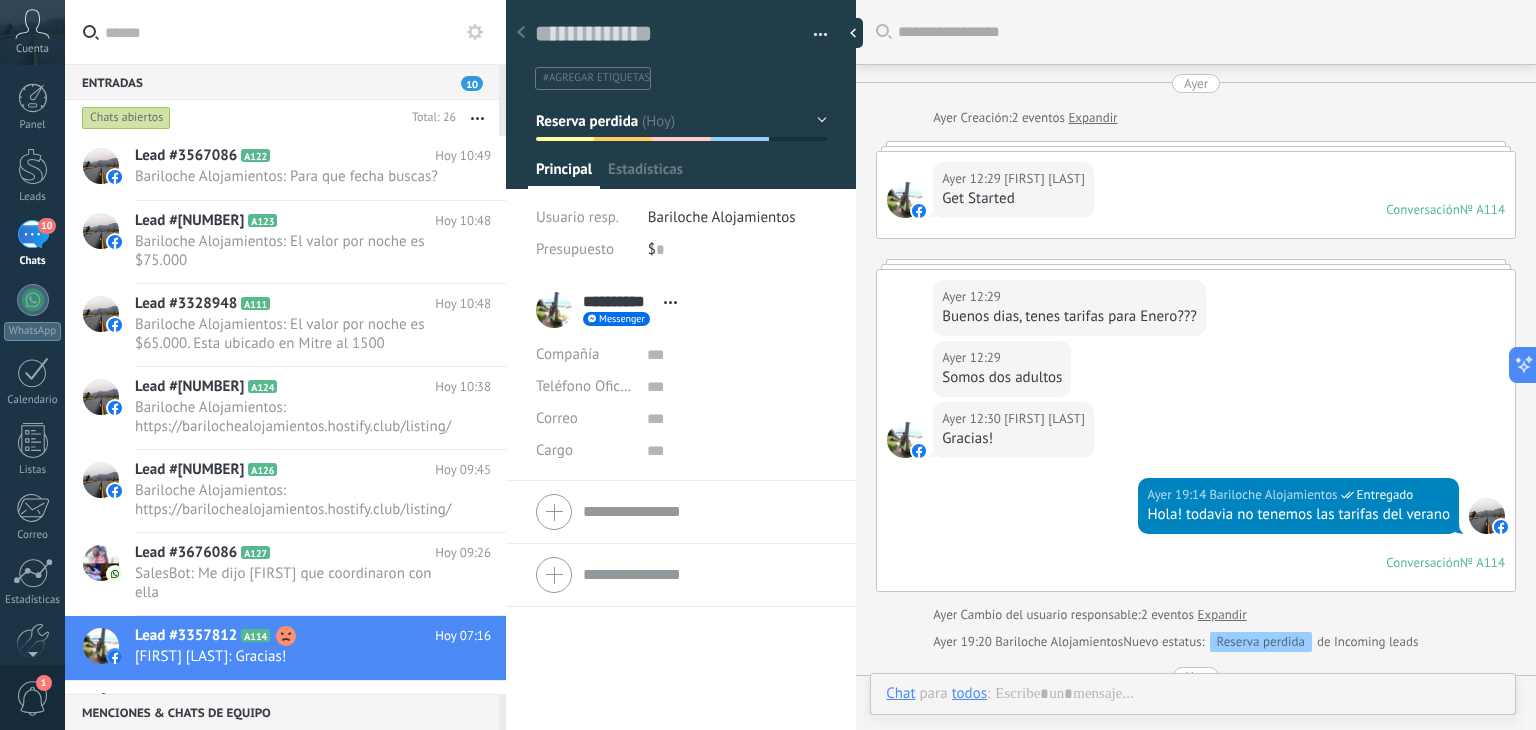 scroll, scrollTop: 29, scrollLeft: 0, axis: vertical 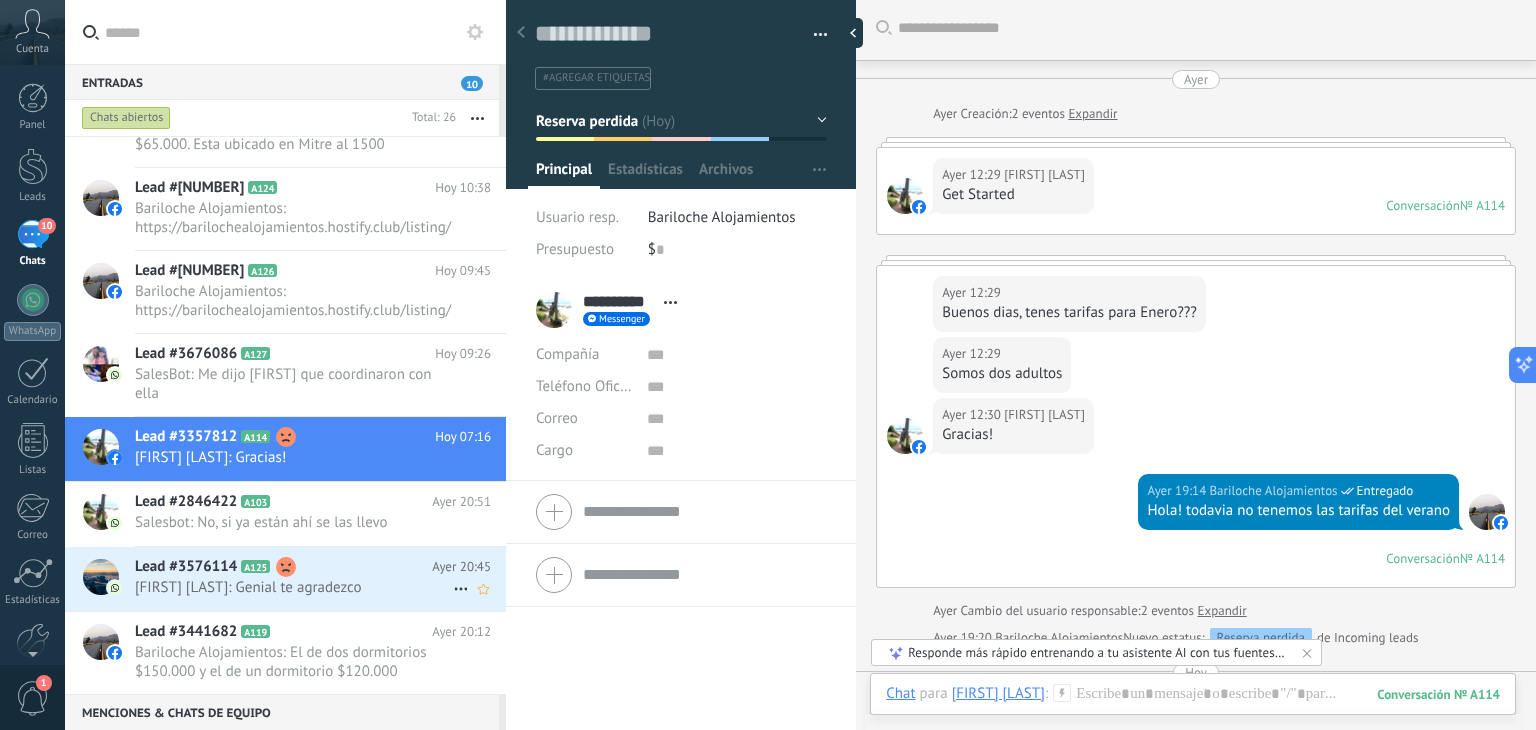 click on "[FIRST] [LAST]: Genial te agradezco" at bounding box center [294, 587] 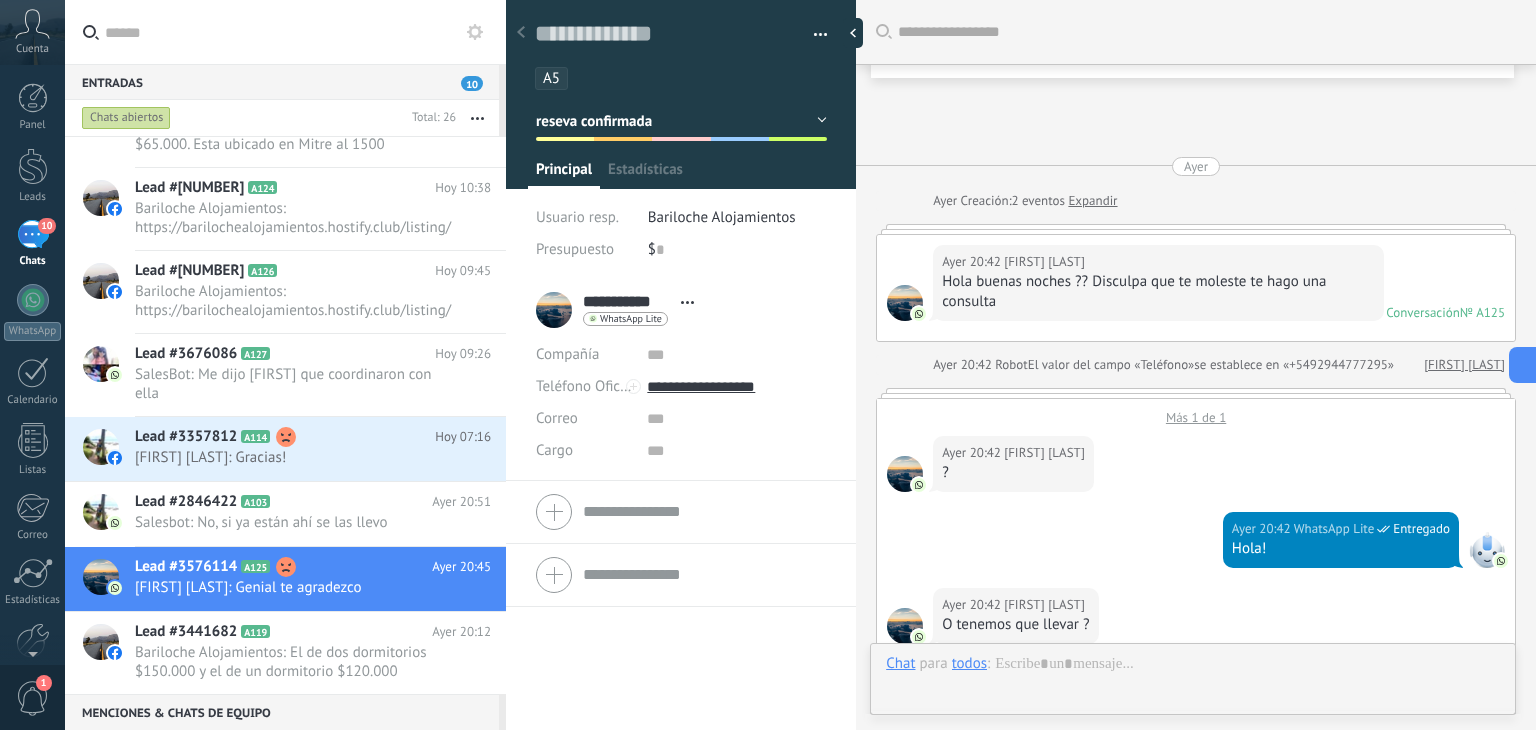scroll, scrollTop: 29, scrollLeft: 0, axis: vertical 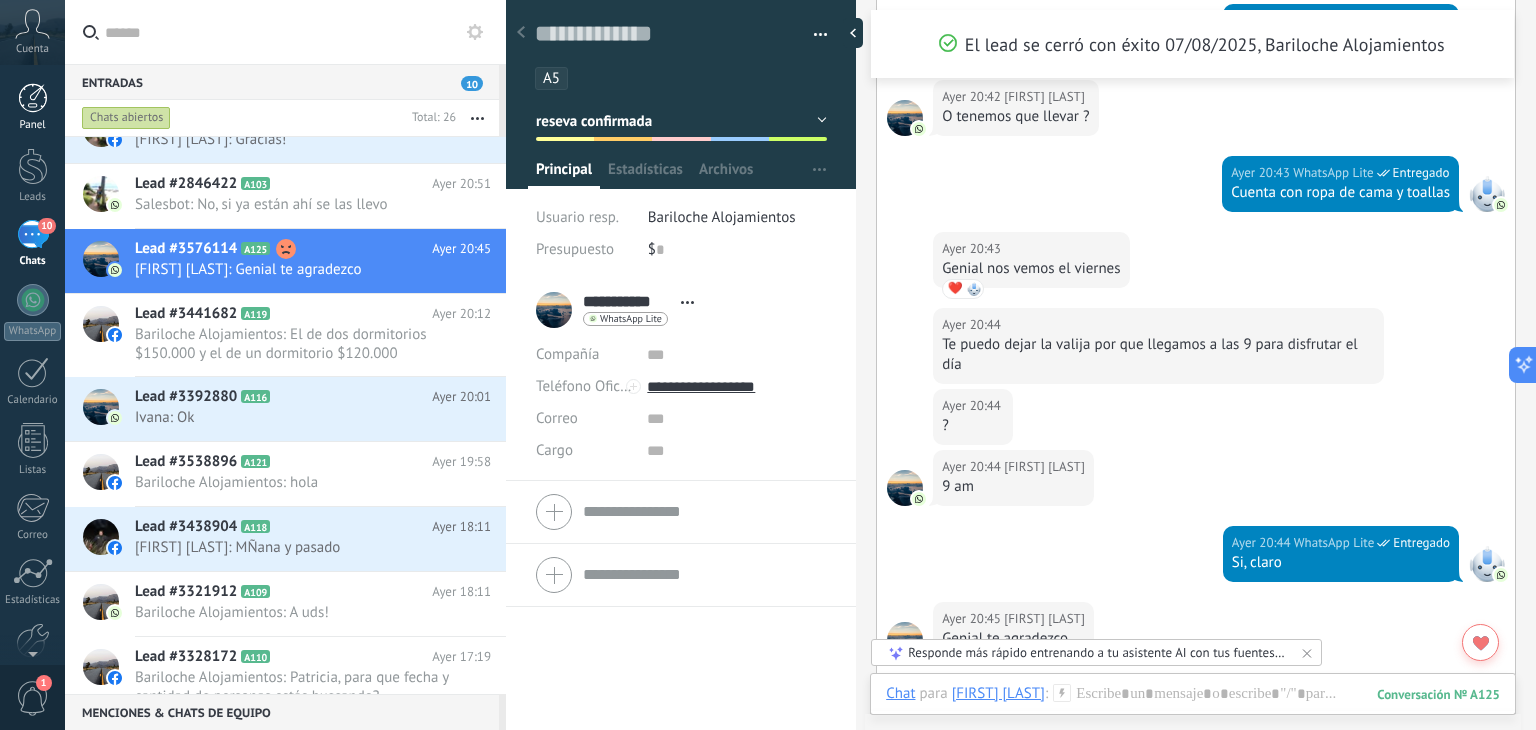 click at bounding box center (33, 98) 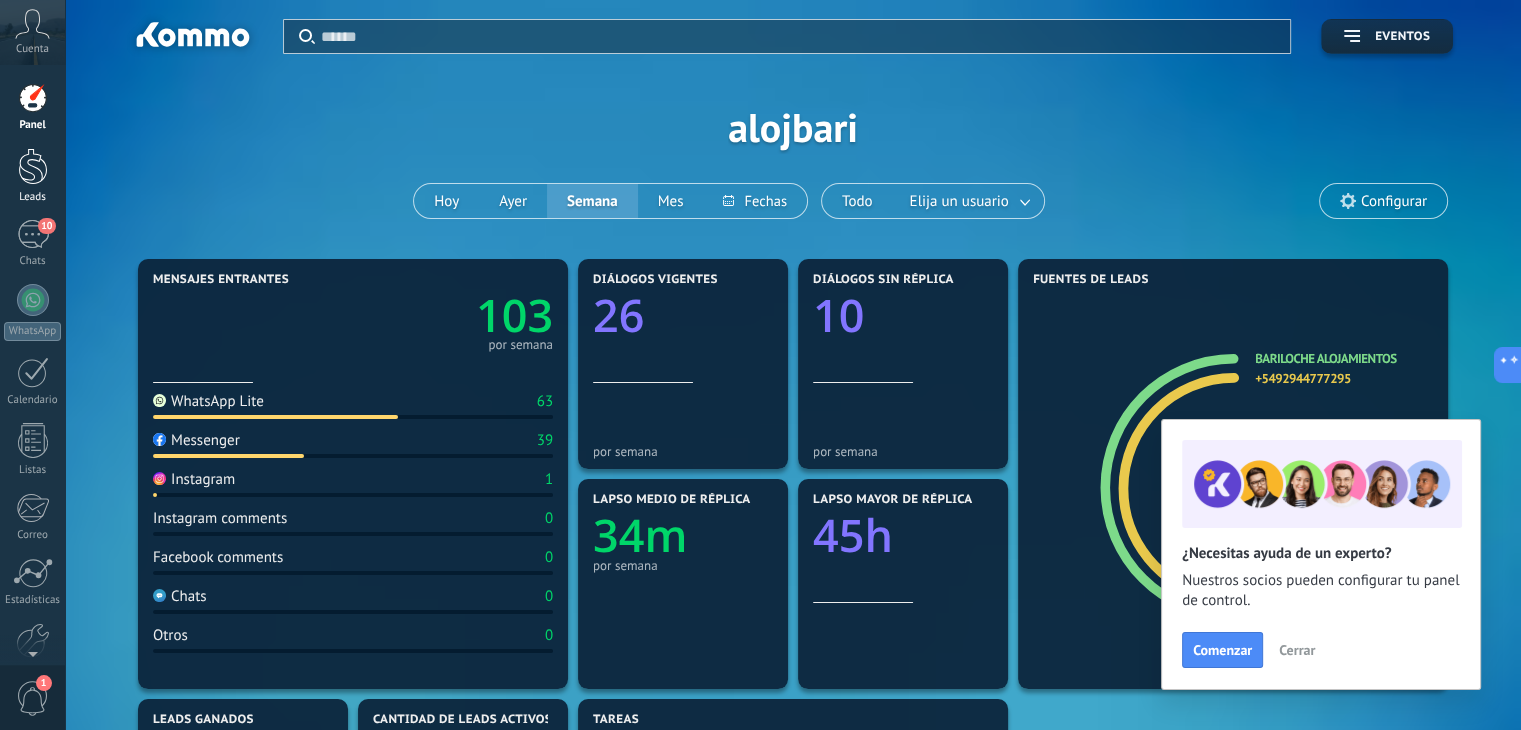 click at bounding box center (33, 166) 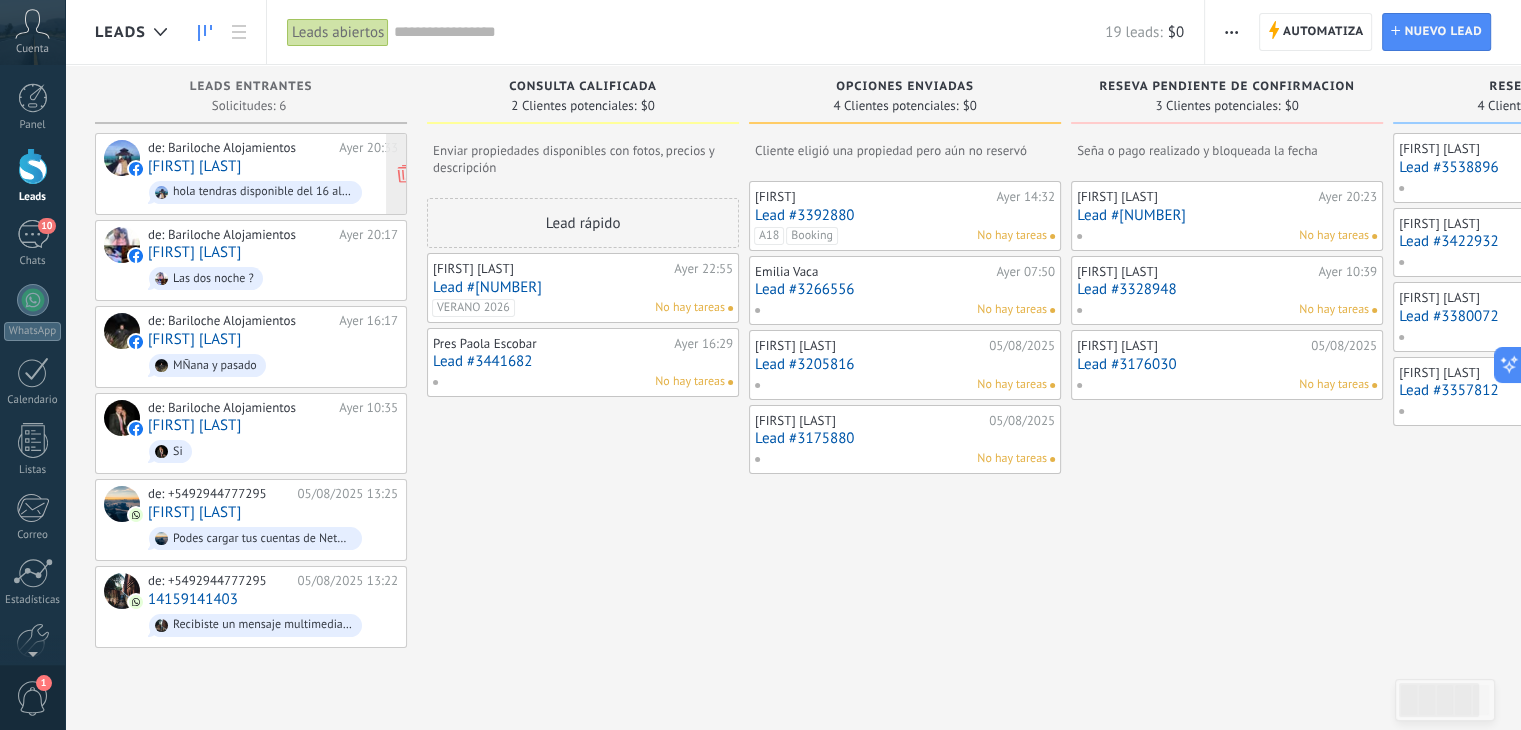 click on "[FIRST] [LAST]" at bounding box center (194, 166) 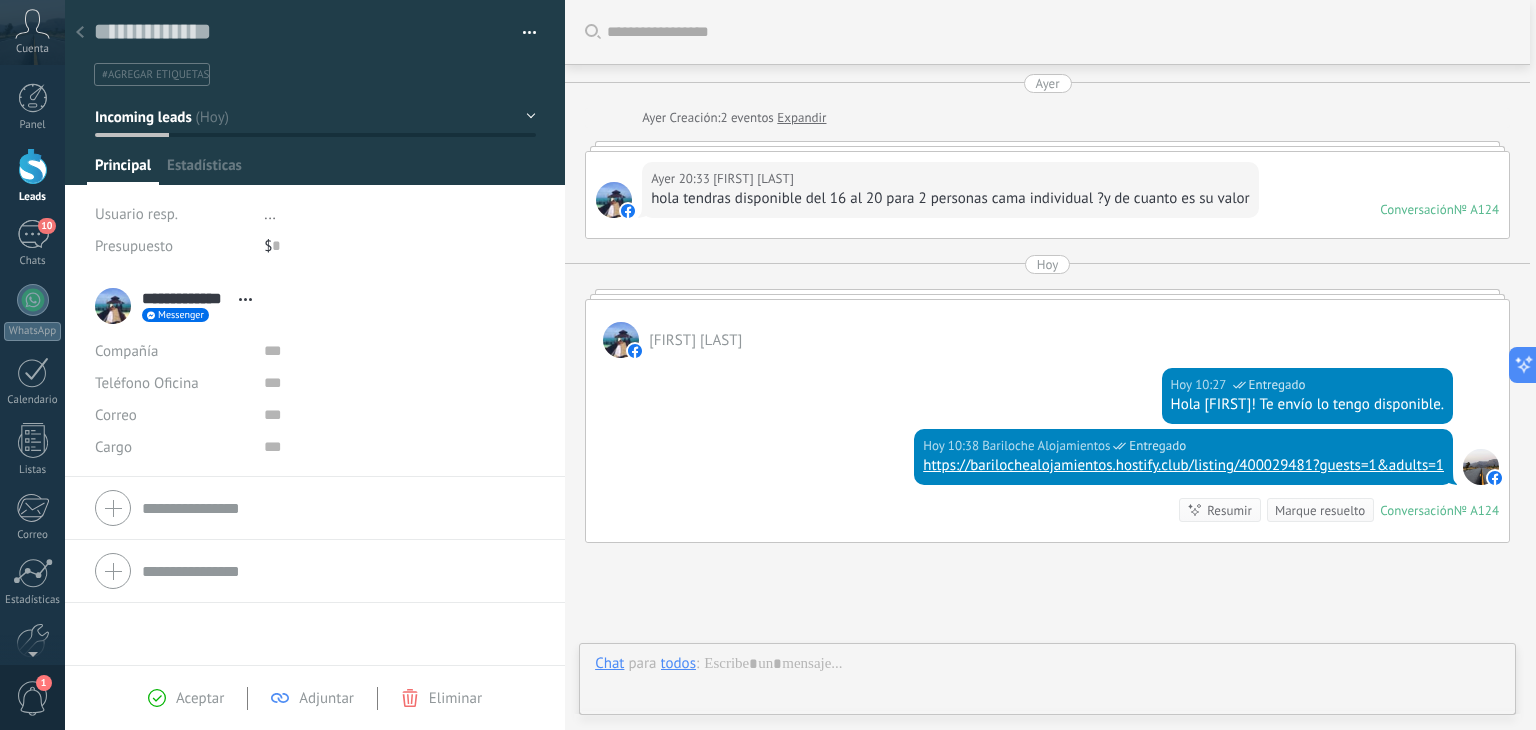 scroll, scrollTop: 29, scrollLeft: 0, axis: vertical 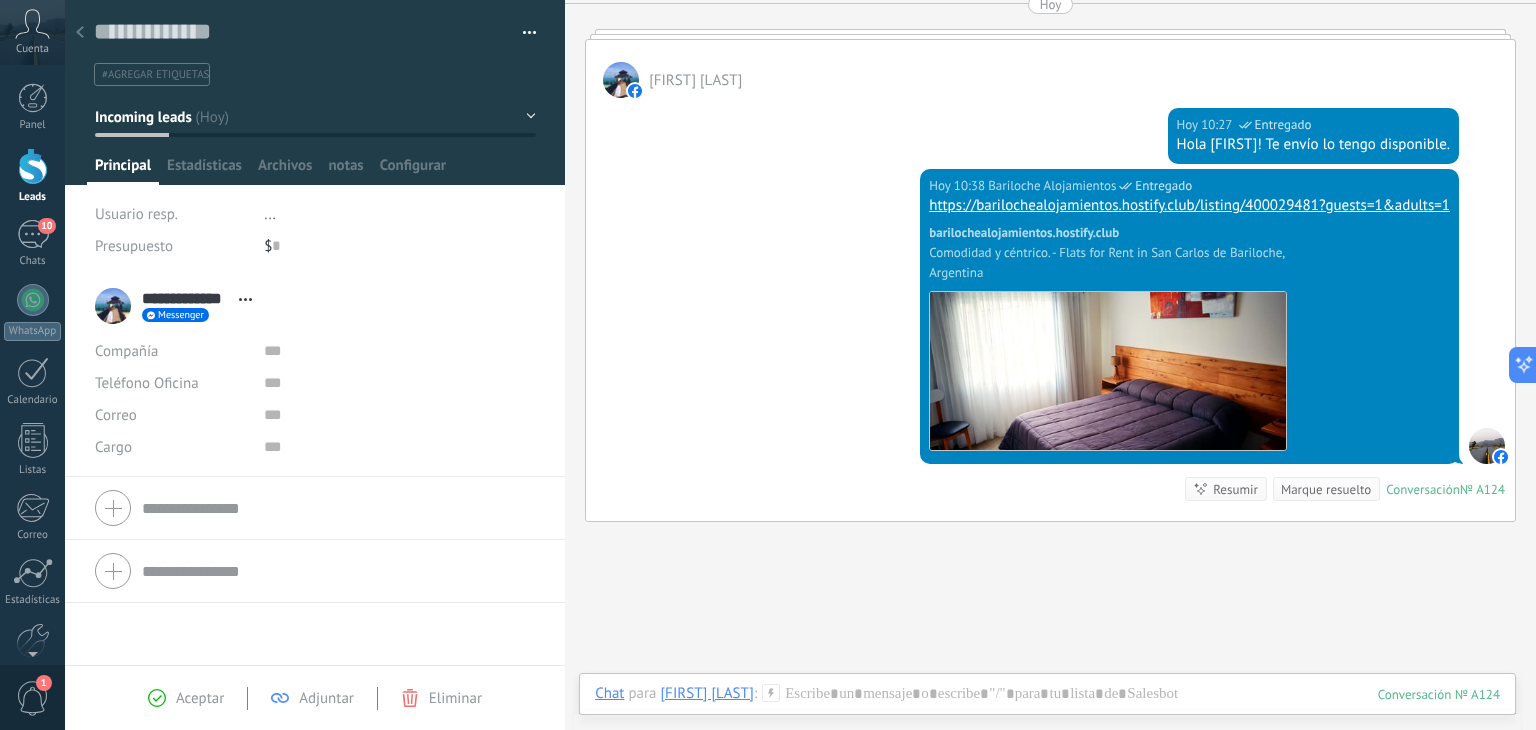 click on "Incoming leads" at bounding box center [143, 117] 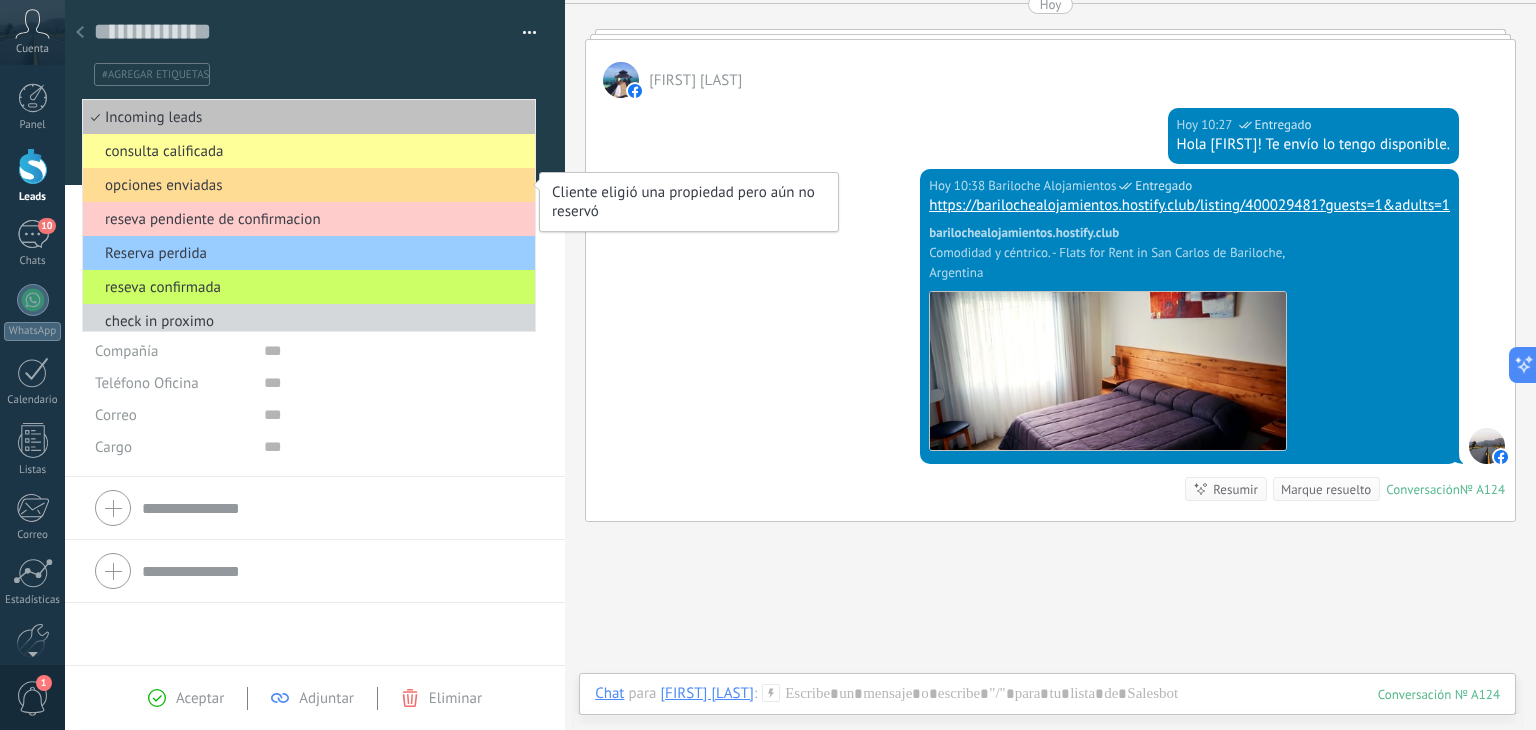 click on "opciones enviadas" at bounding box center (306, 185) 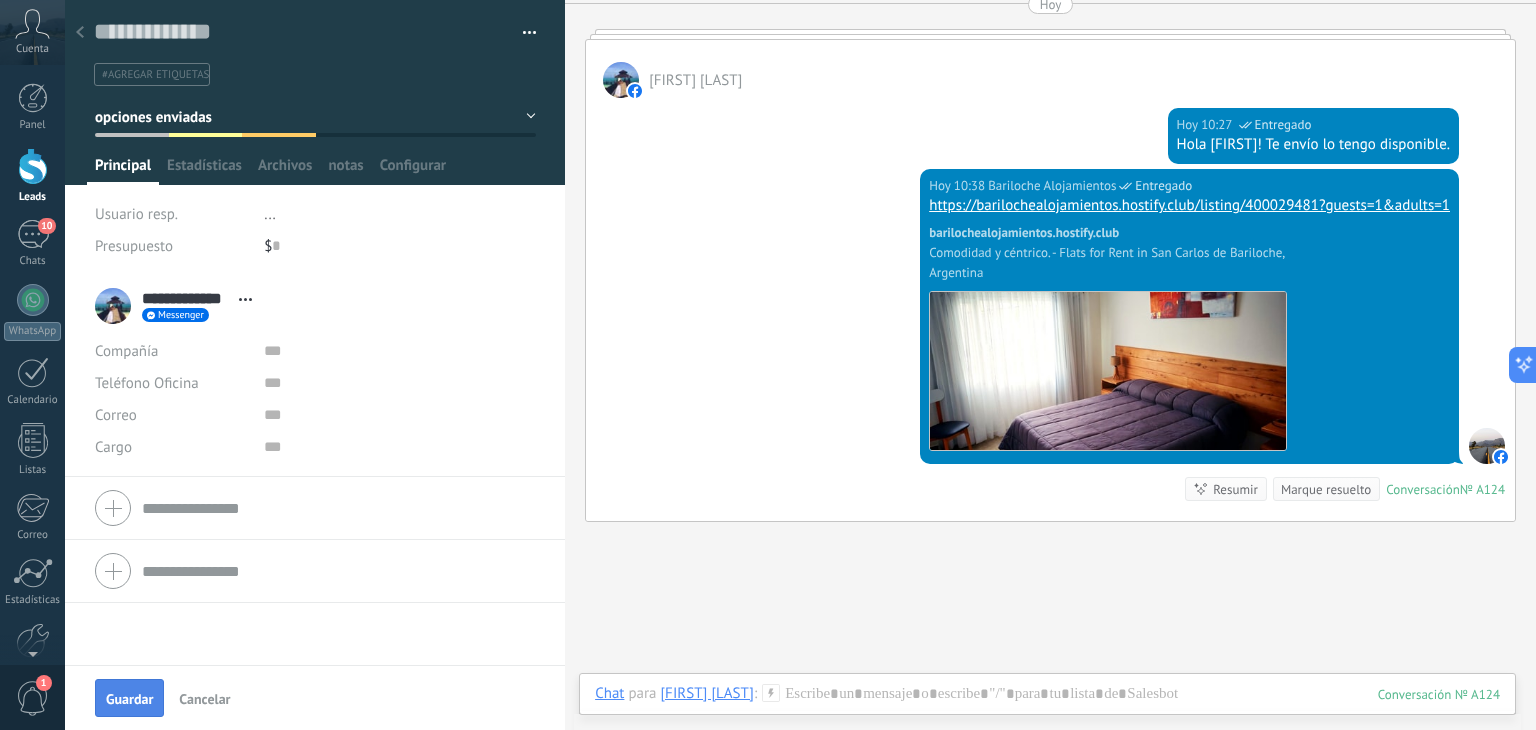 click on "Guardar" at bounding box center [129, 699] 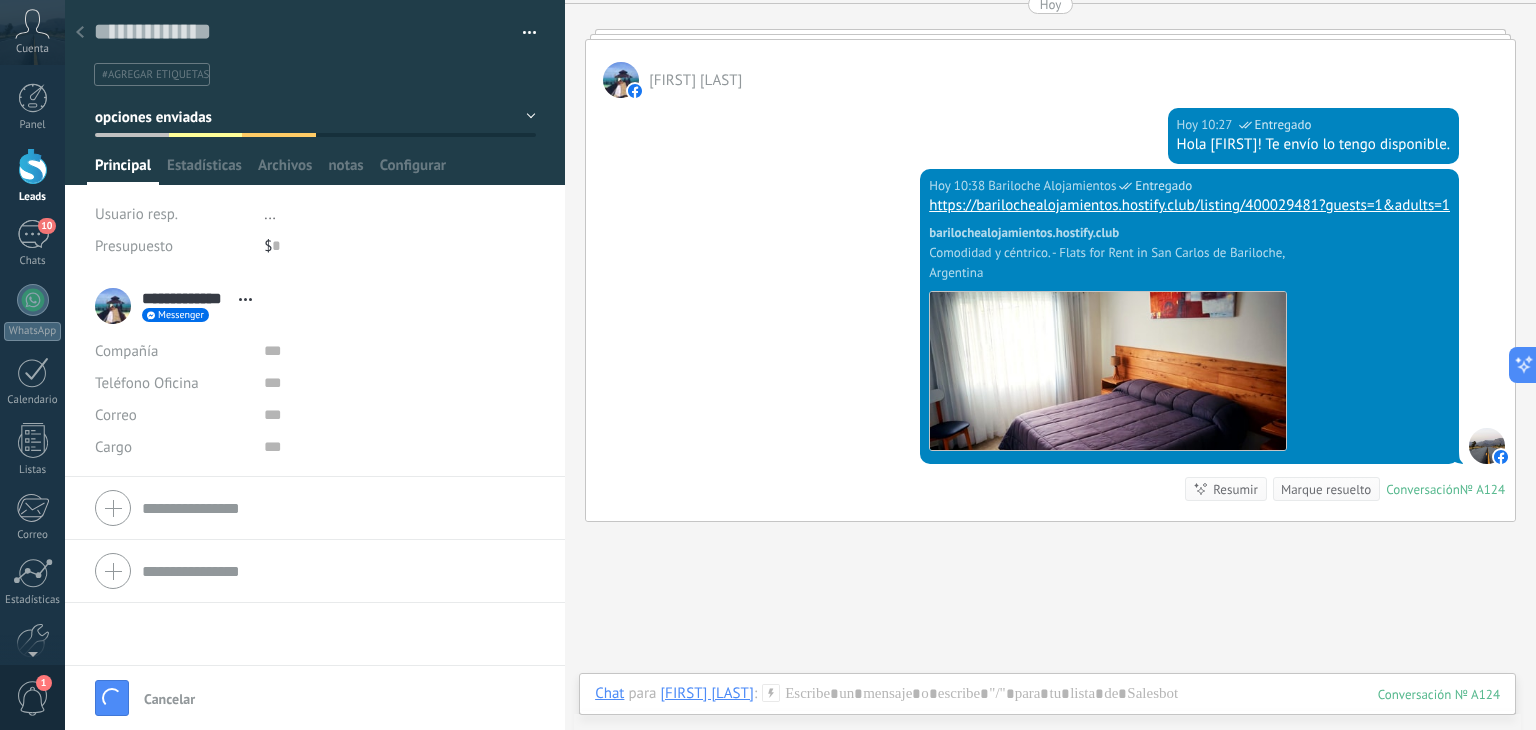 scroll, scrollTop: 347, scrollLeft: 0, axis: vertical 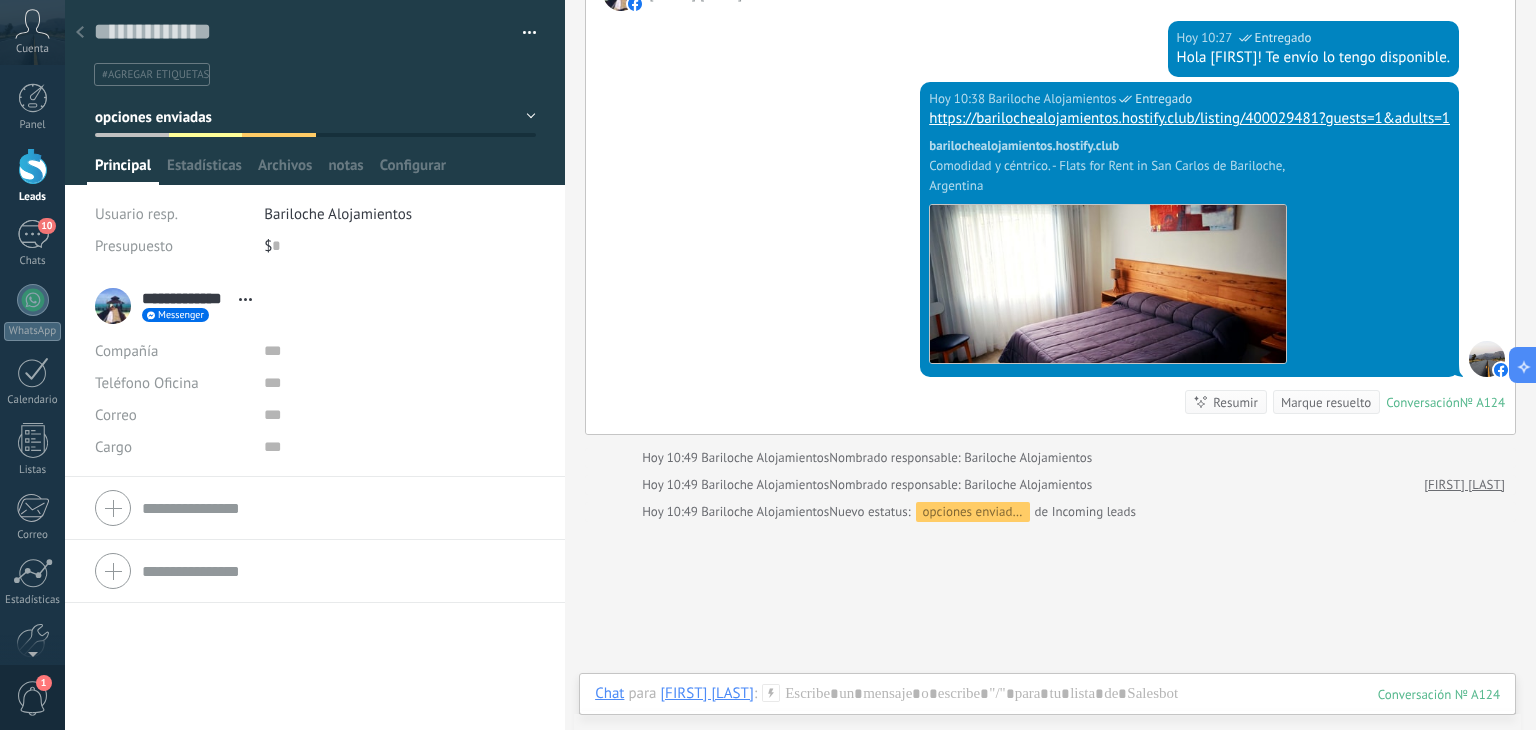 click at bounding box center (33, 166) 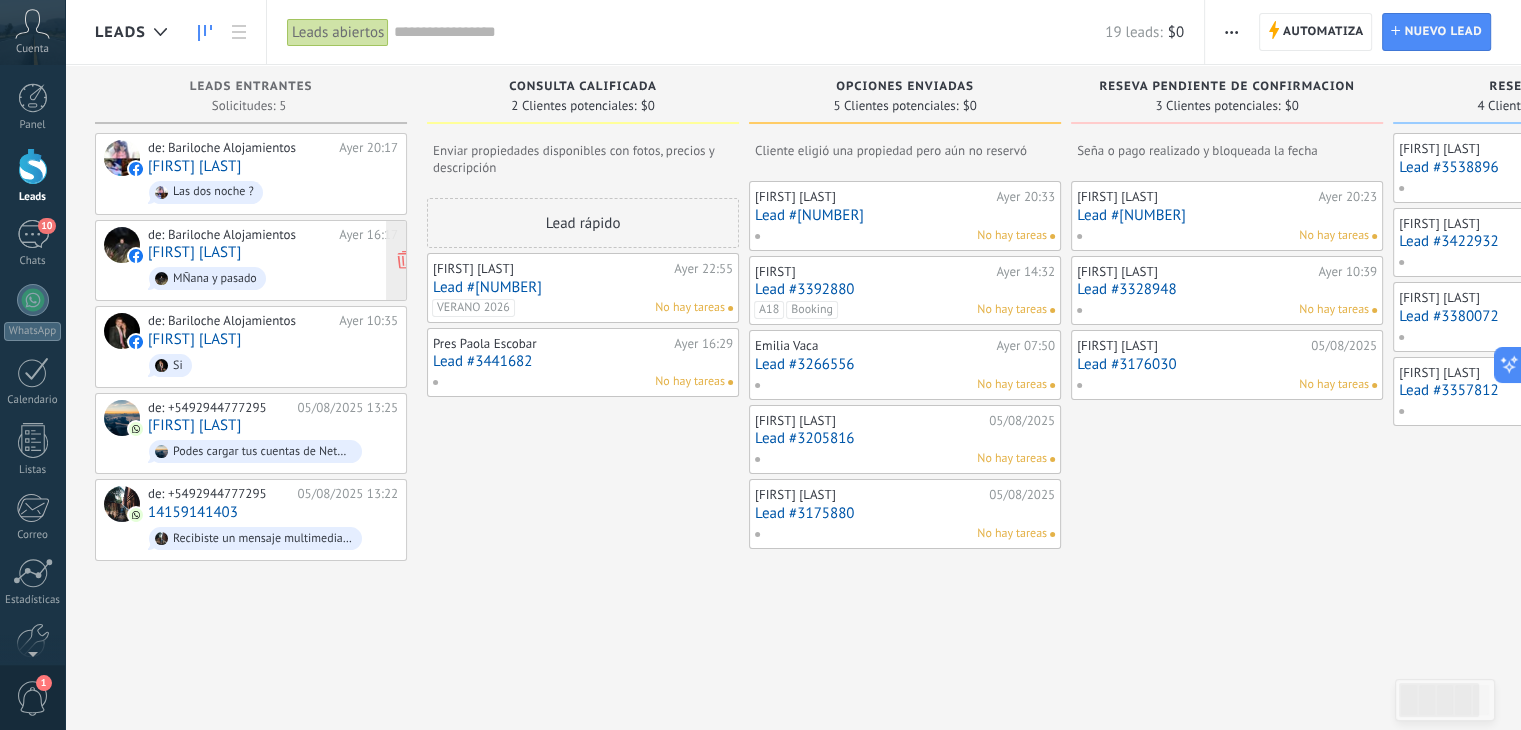 click on "[FIRST] [LAST]" at bounding box center [194, 252] 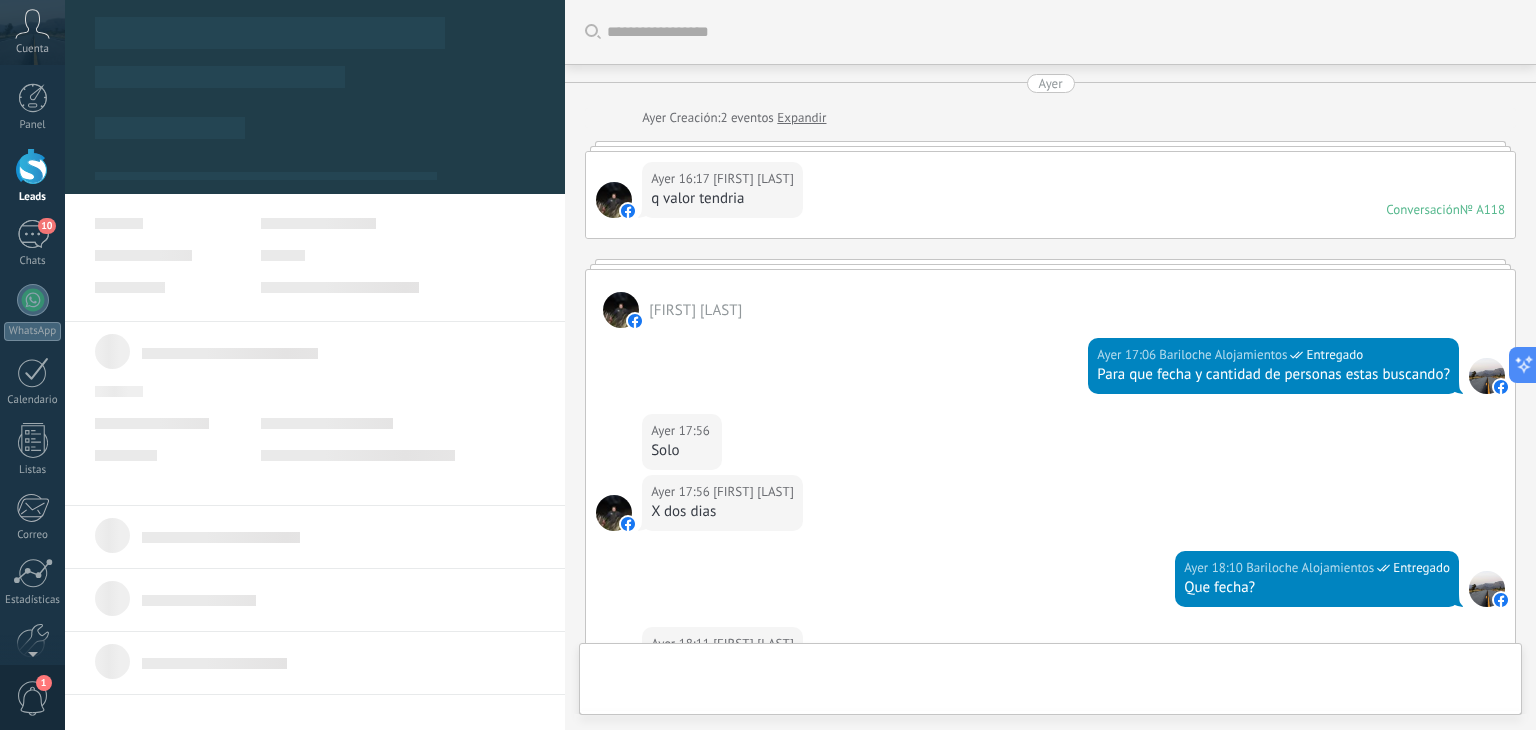 scroll, scrollTop: 321, scrollLeft: 0, axis: vertical 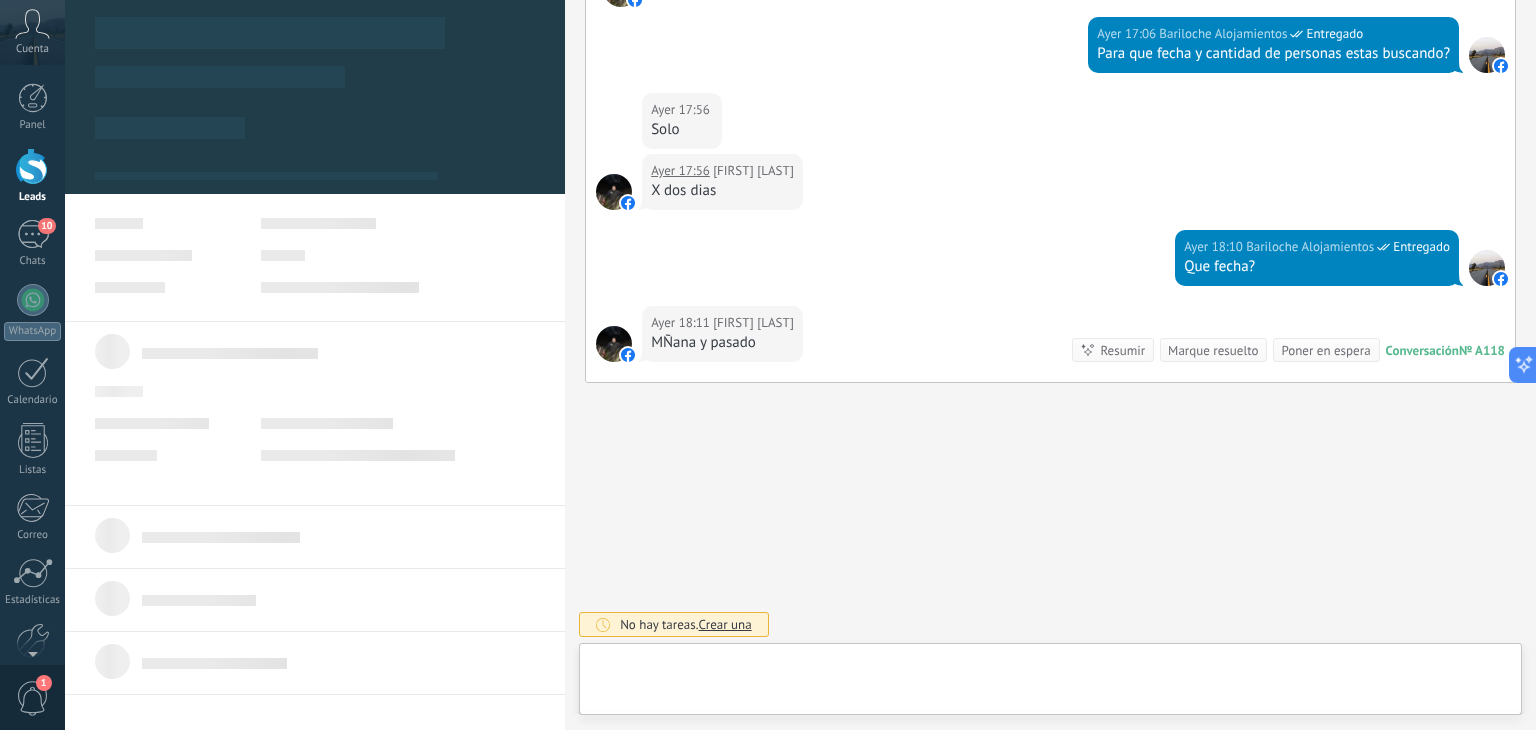 type on "**********" 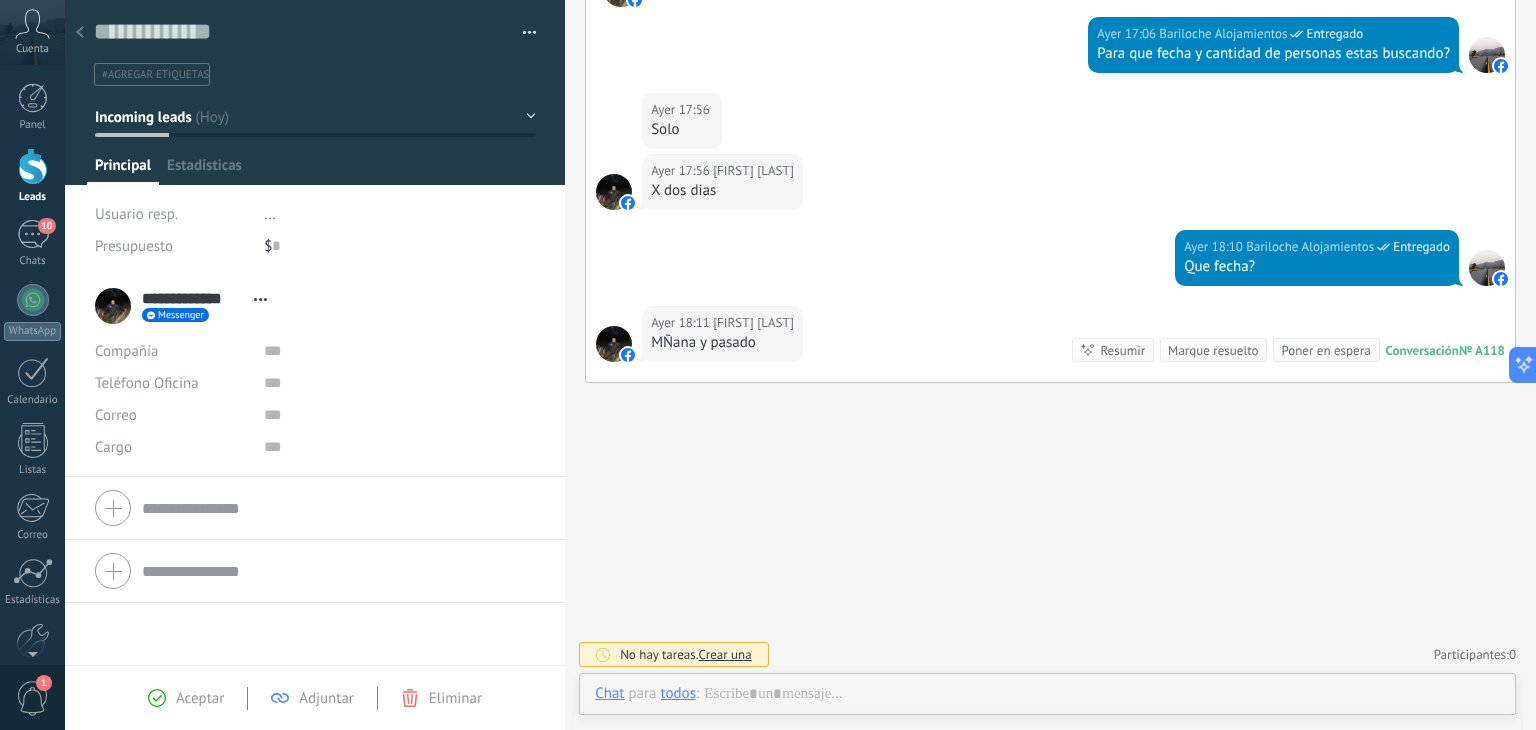 scroll, scrollTop: 29, scrollLeft: 0, axis: vertical 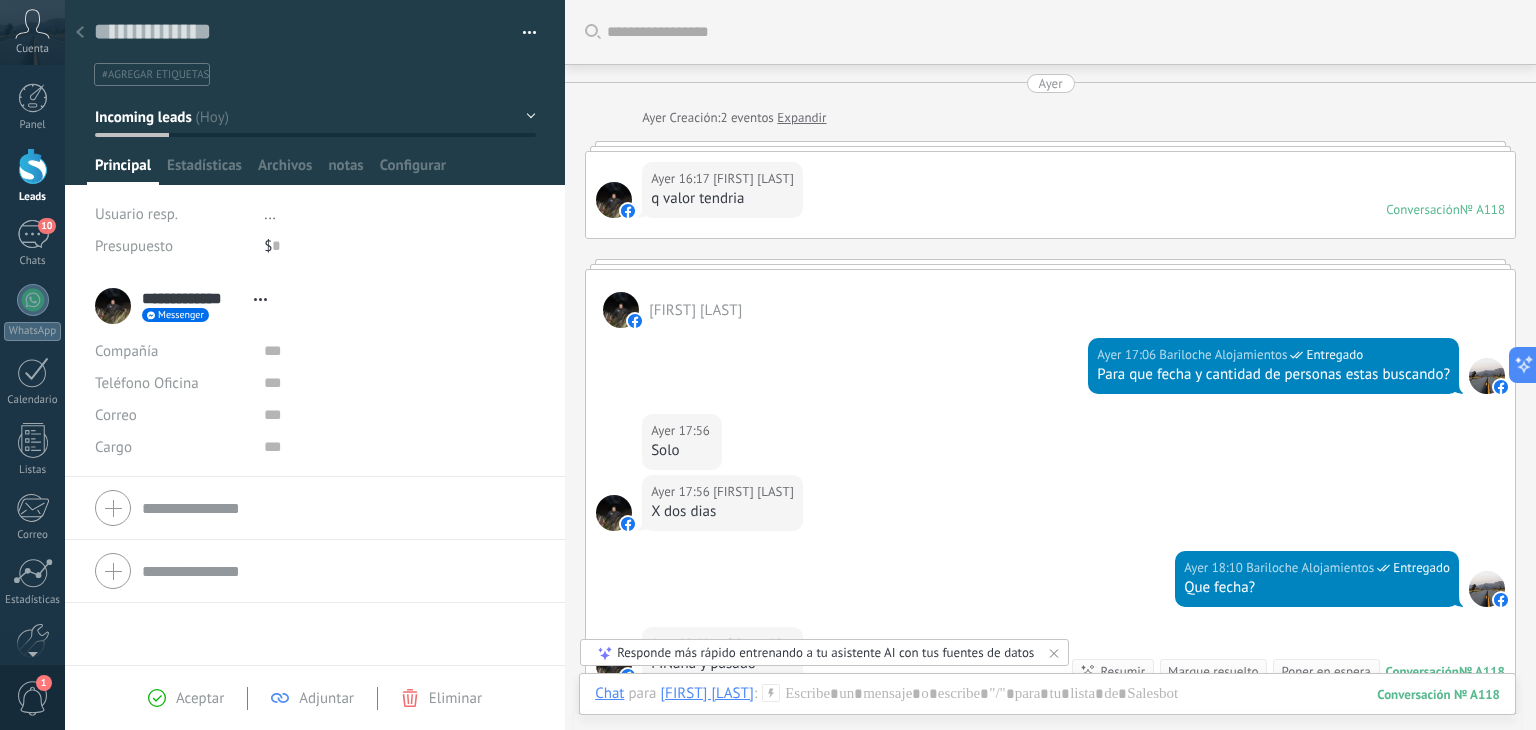 click on "Incoming leads" at bounding box center (315, 117) 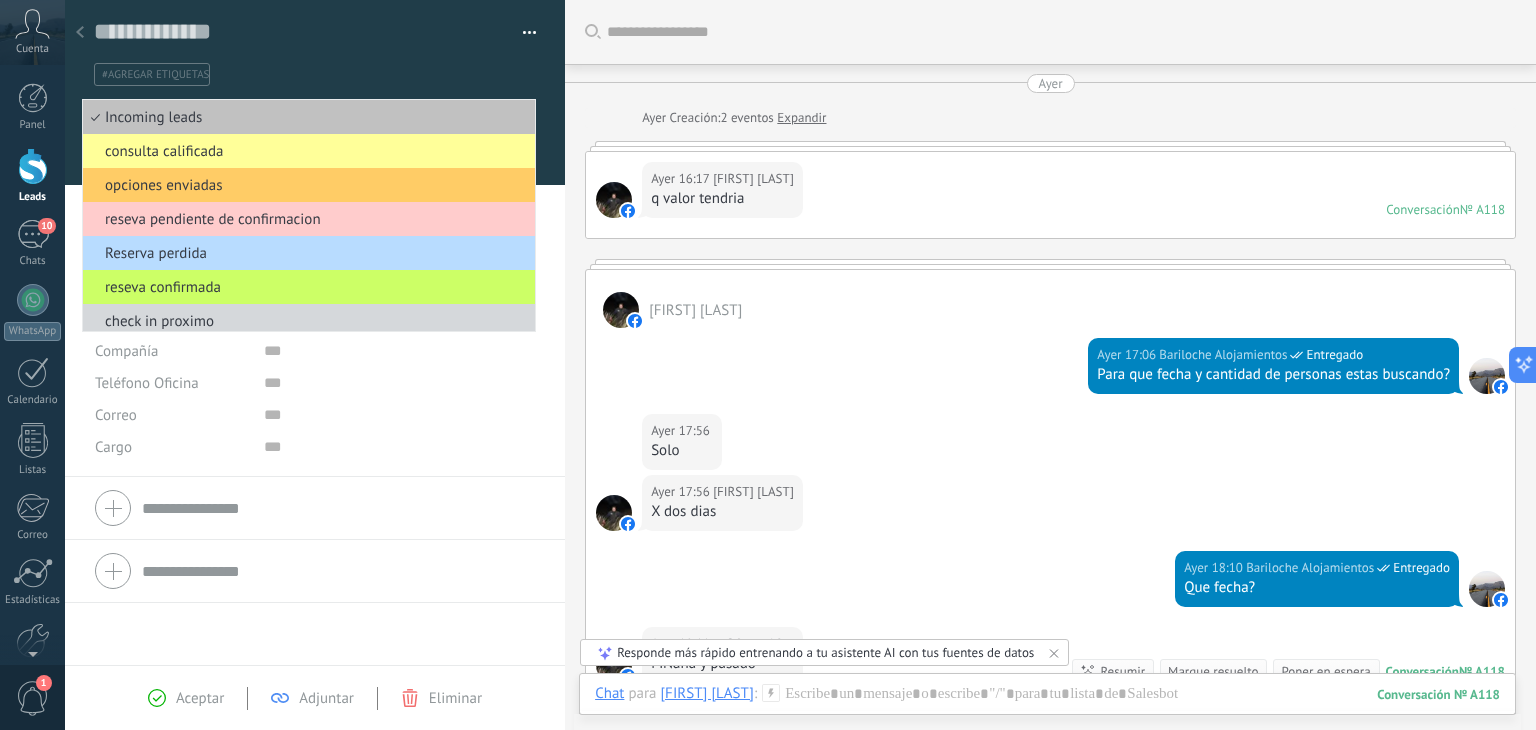 click on "Reserva perdida" at bounding box center [306, 253] 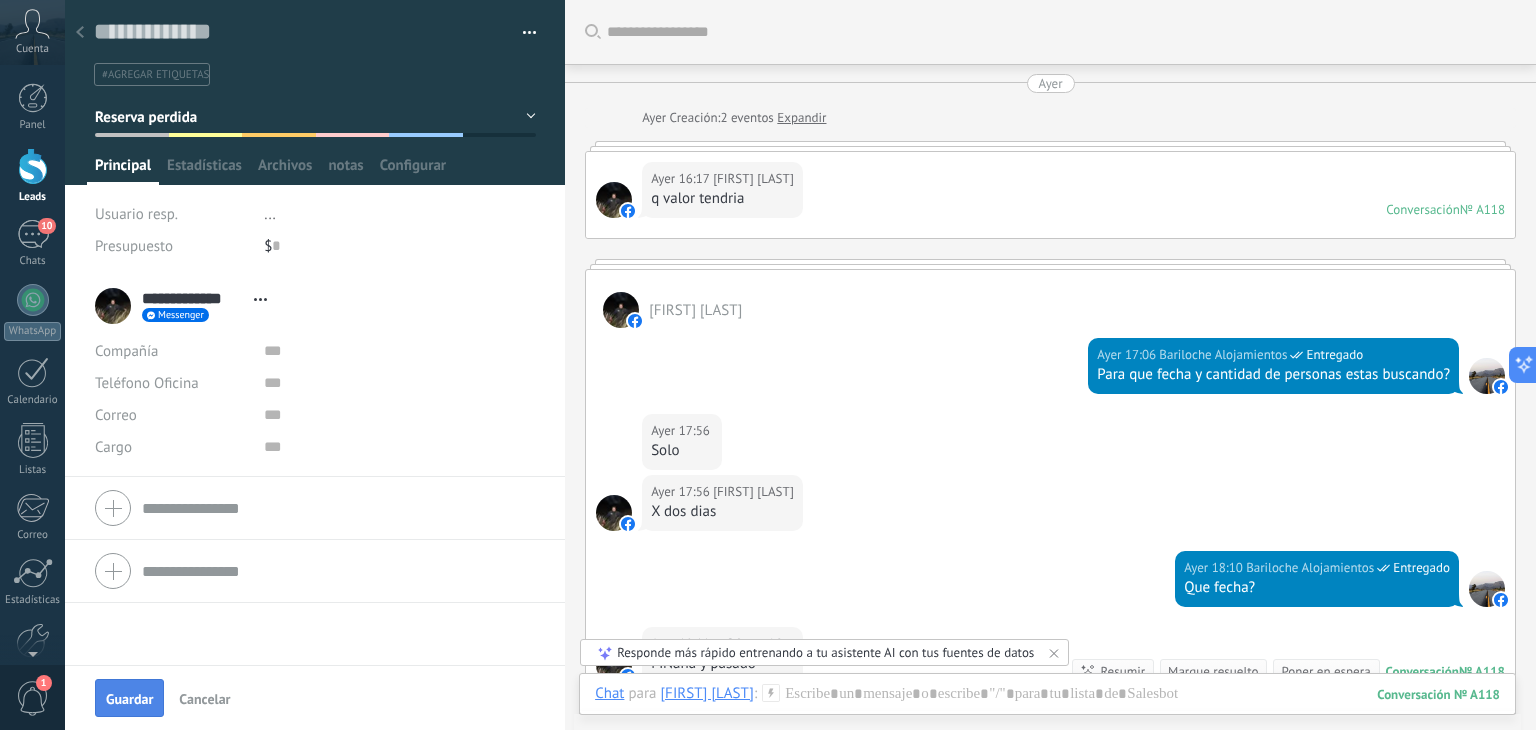 click on "Guardar" at bounding box center [129, 699] 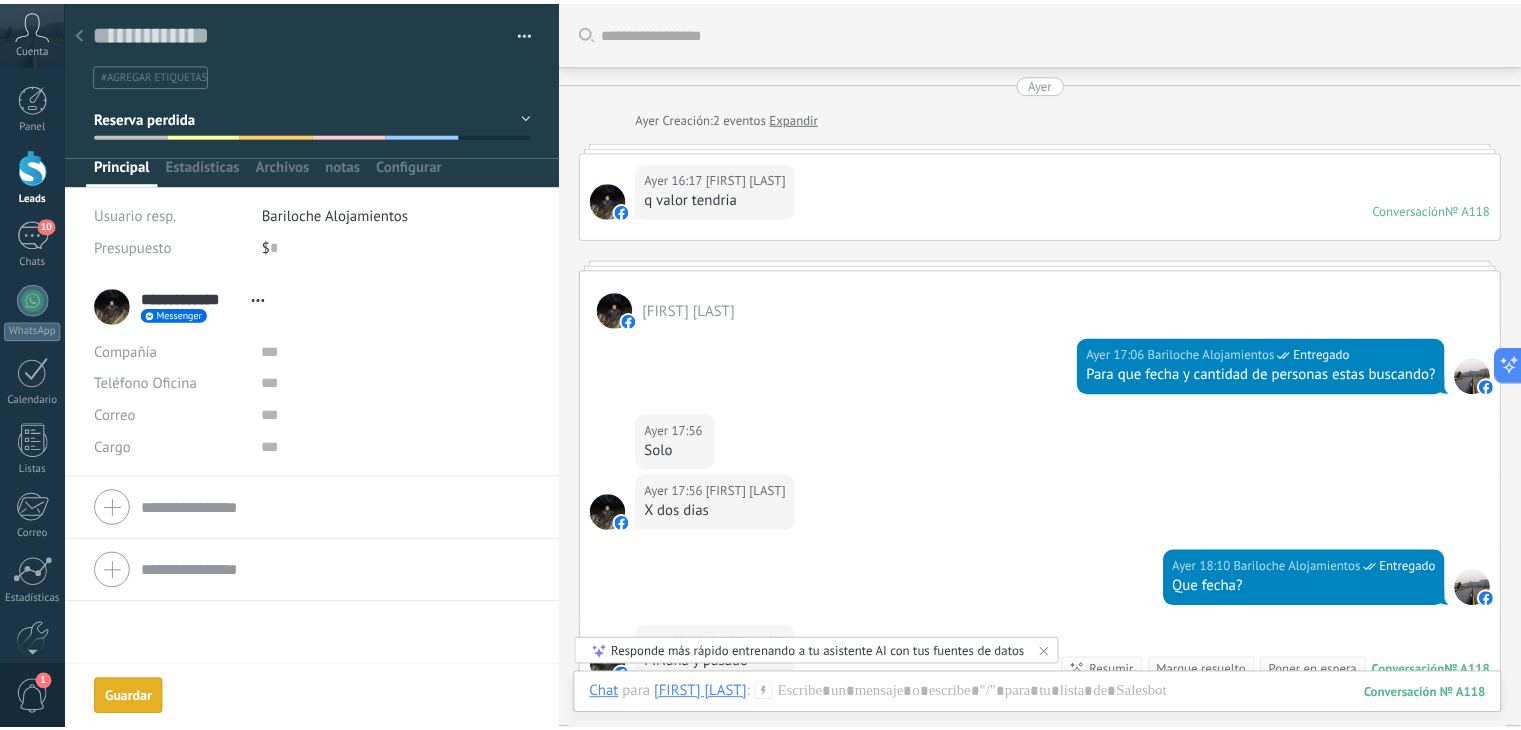 scroll, scrollTop: 126, scrollLeft: 0, axis: vertical 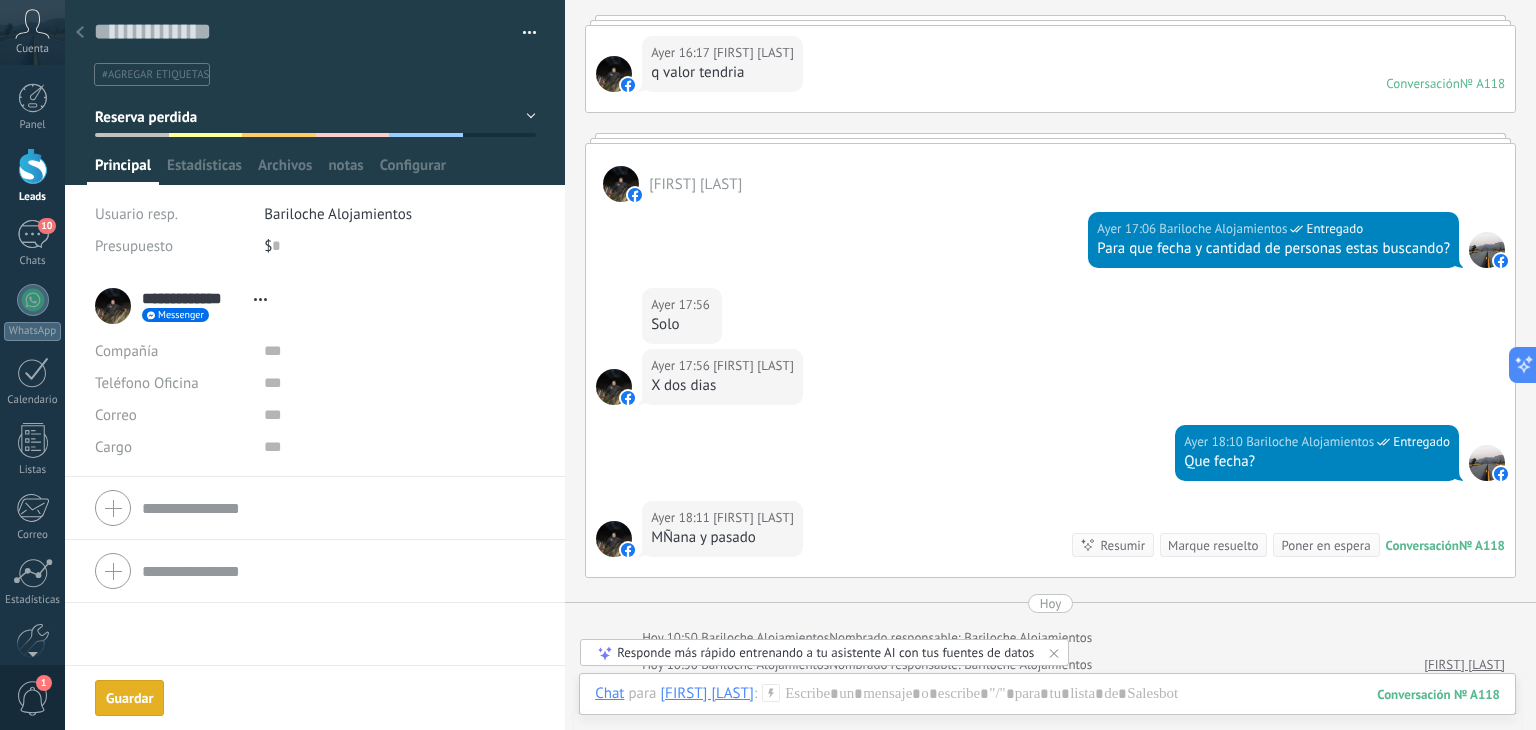 click at bounding box center (80, 33) 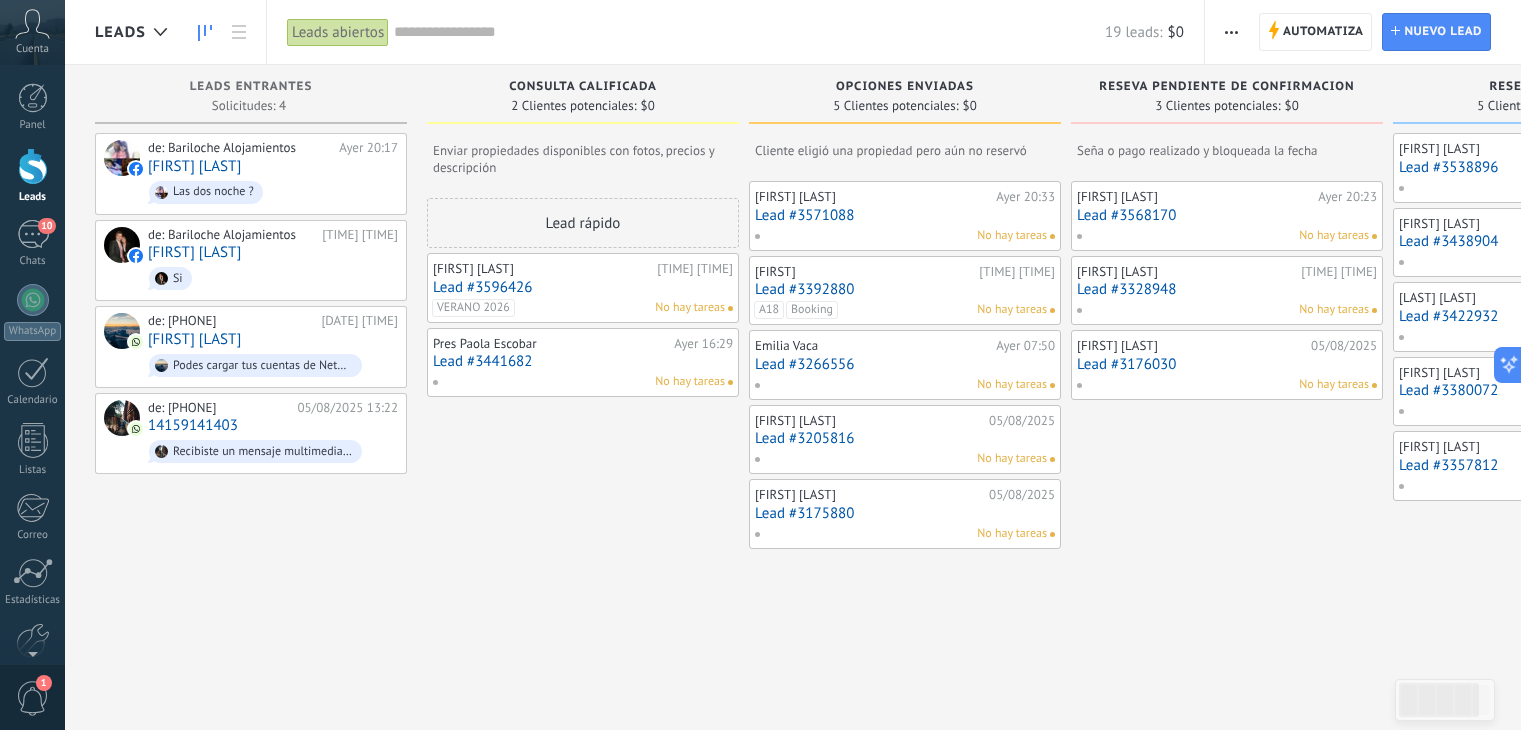 scroll, scrollTop: 0, scrollLeft: 0, axis: both 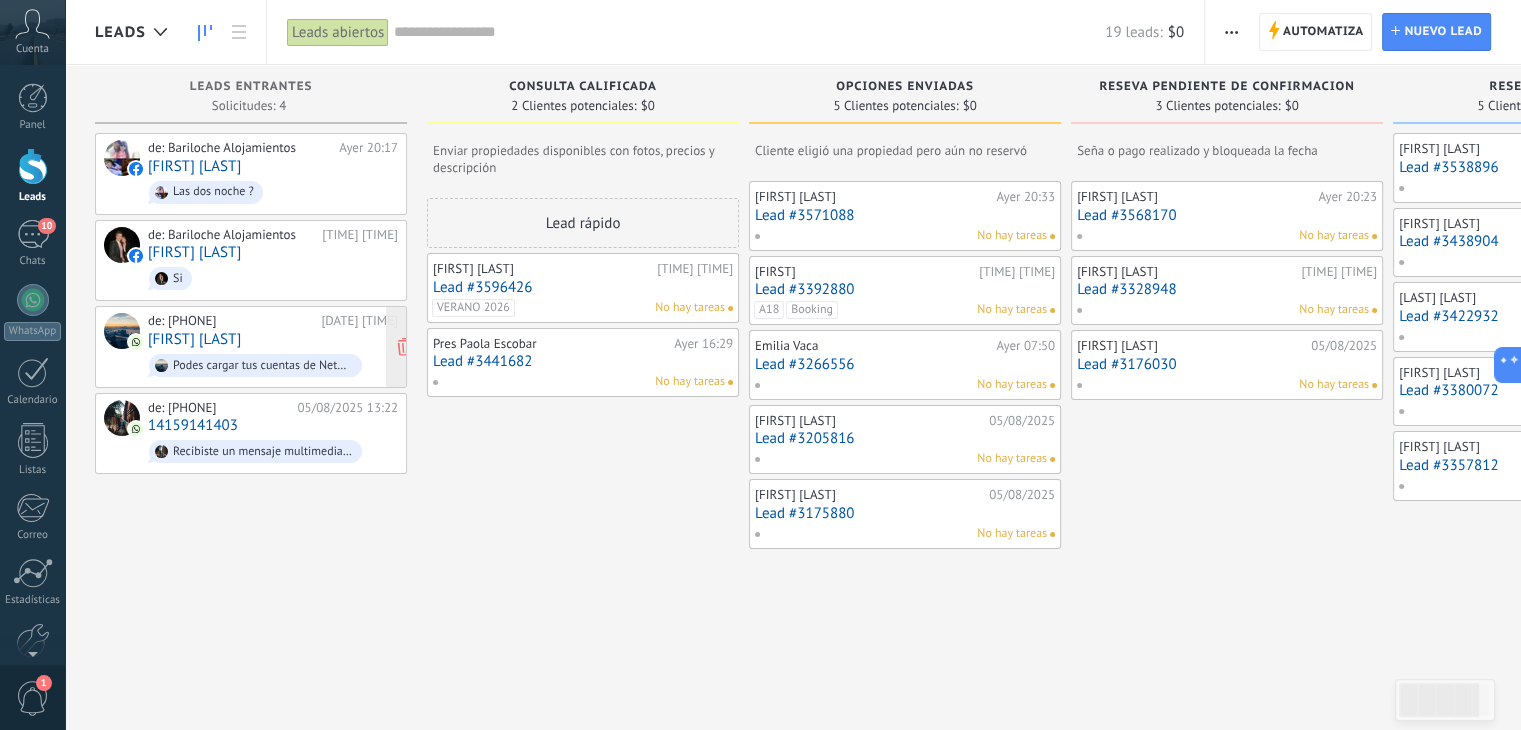 click on "[FIRST] [LAST]" at bounding box center (194, 339) 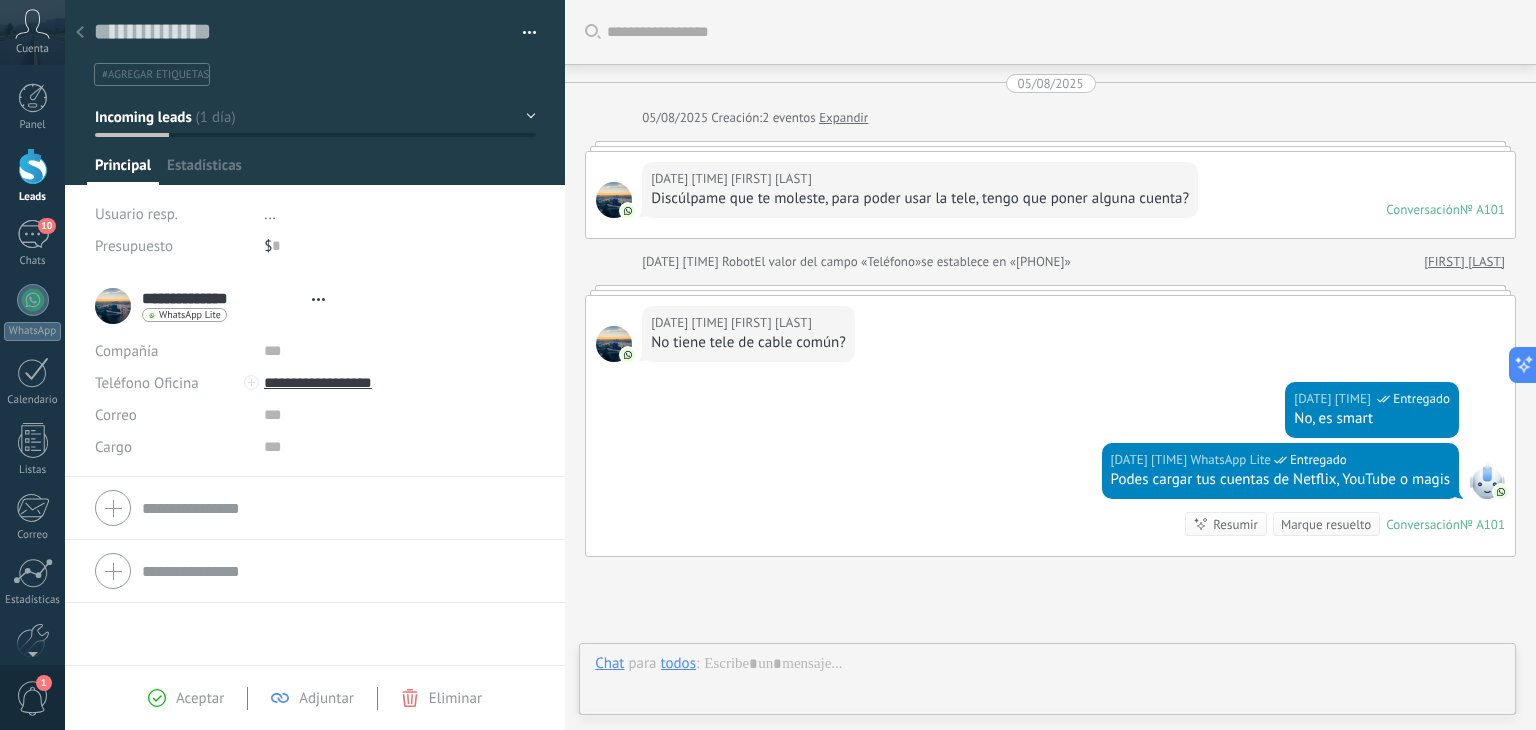 scroll, scrollTop: 29, scrollLeft: 0, axis: vertical 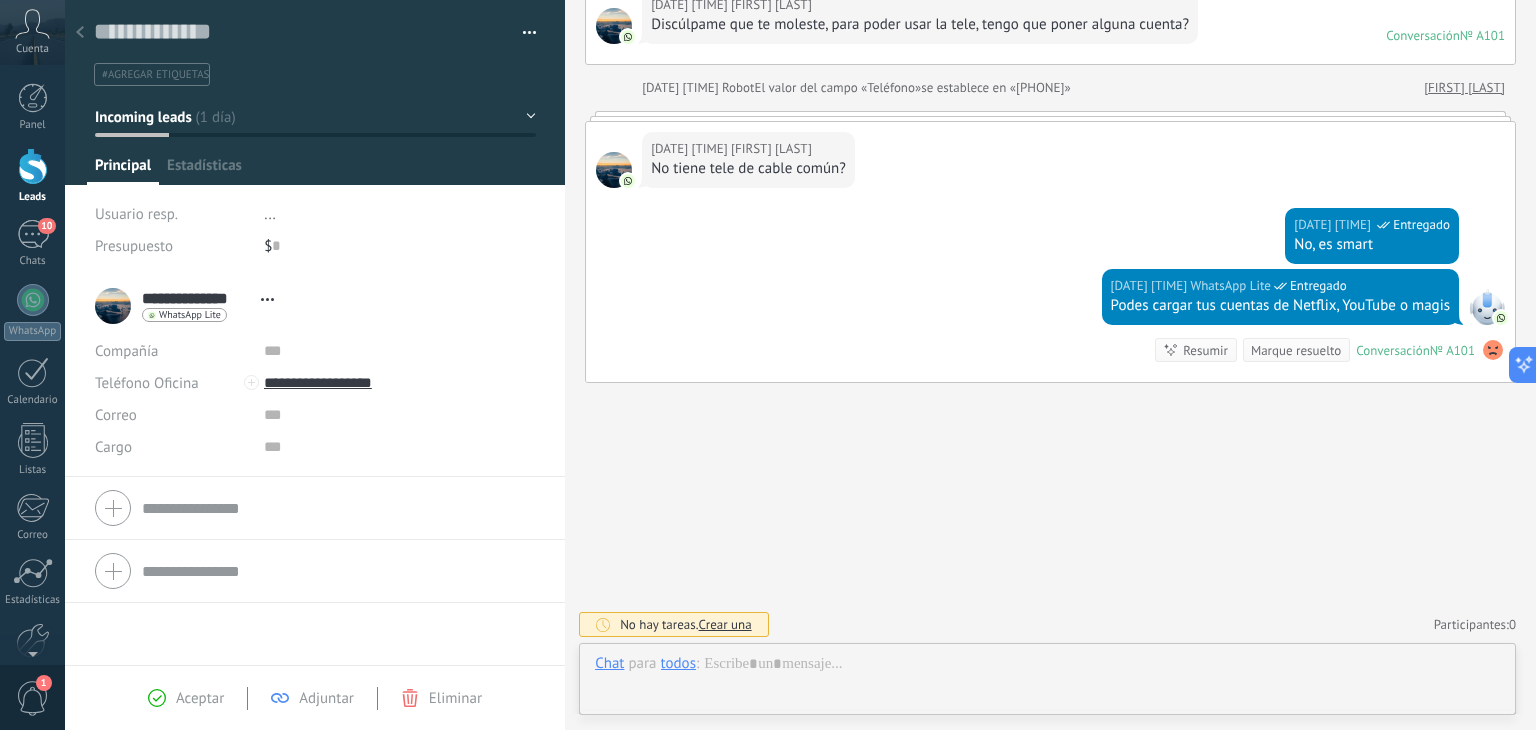 click on "Incoming leads" at bounding box center [143, 117] 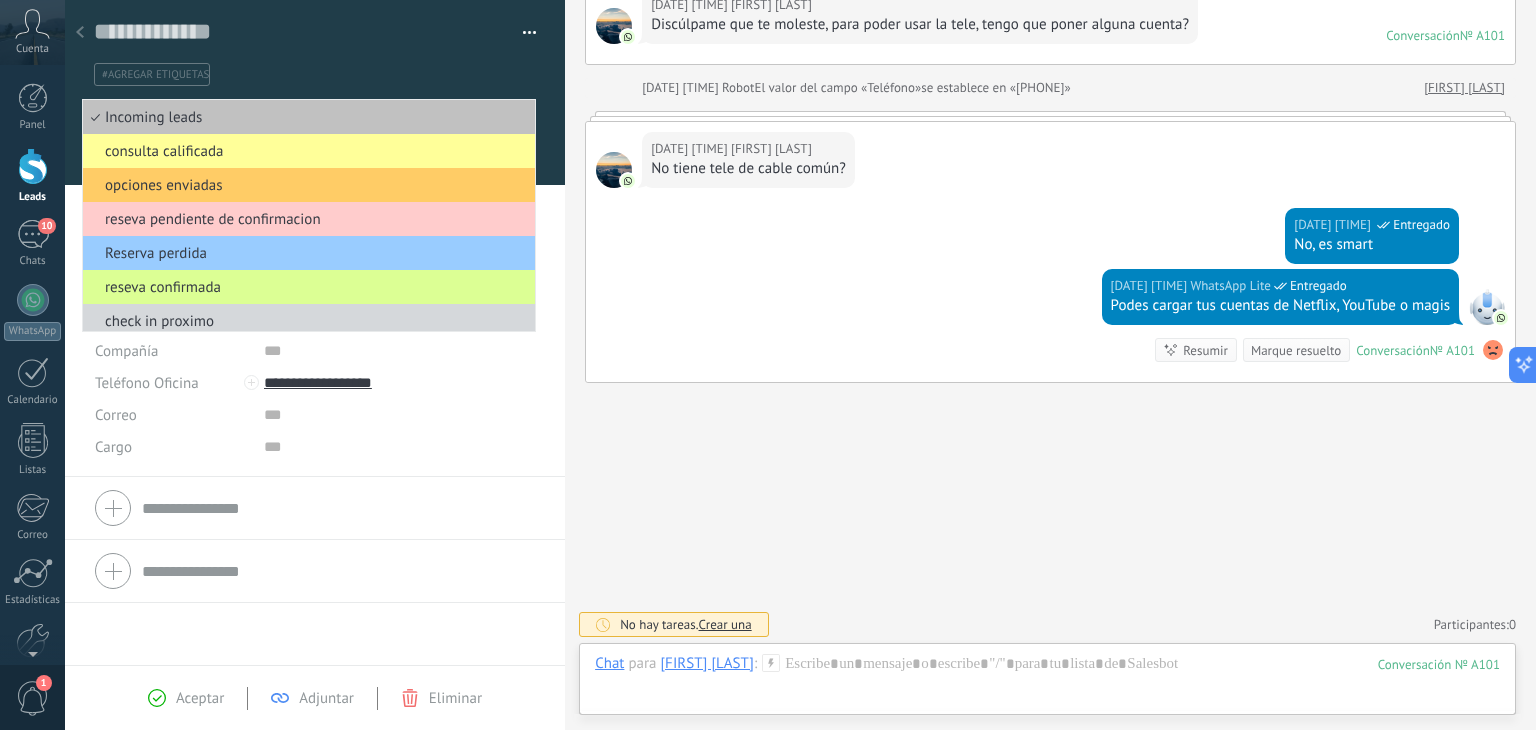 click on "reseva confirmada" at bounding box center [306, 287] 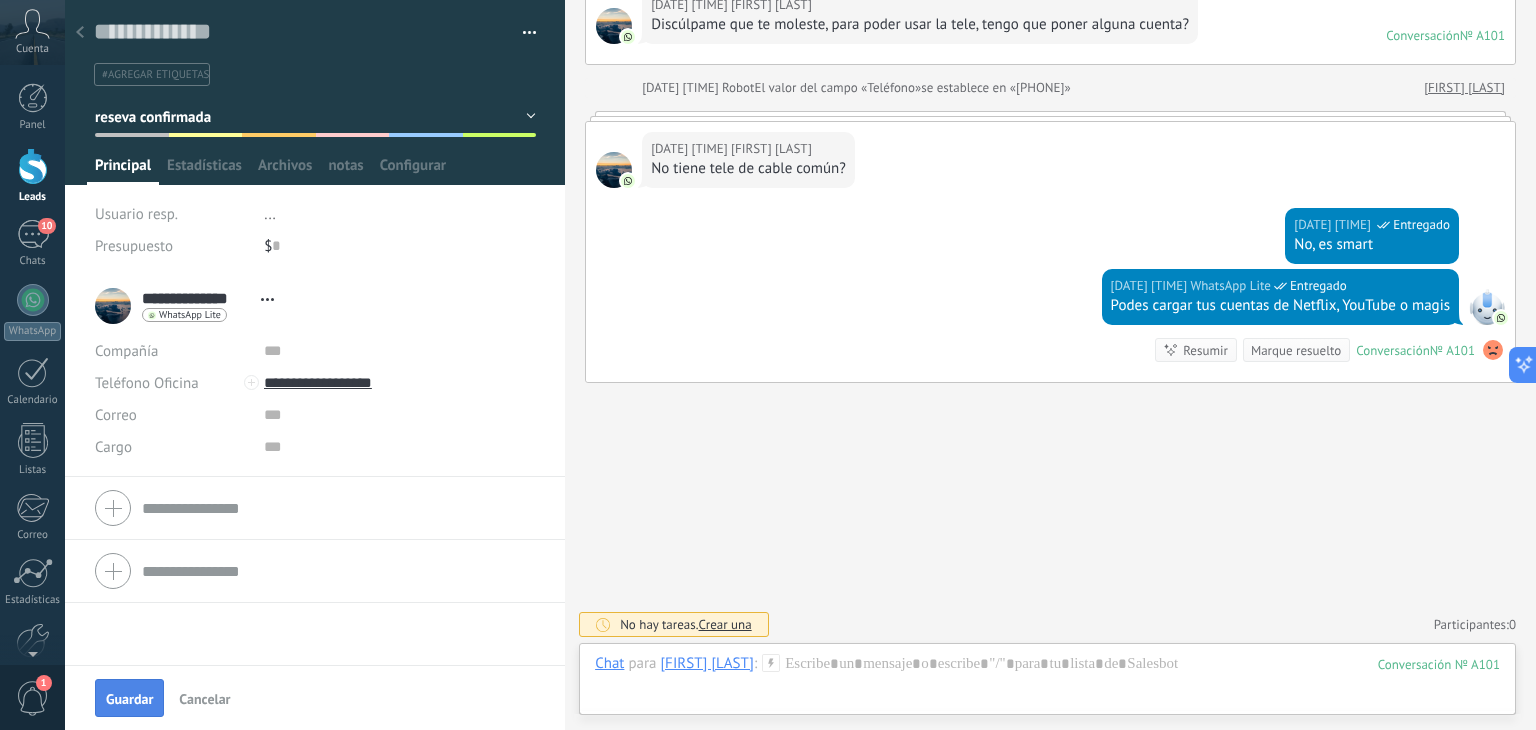 click on "Guardar" at bounding box center [129, 699] 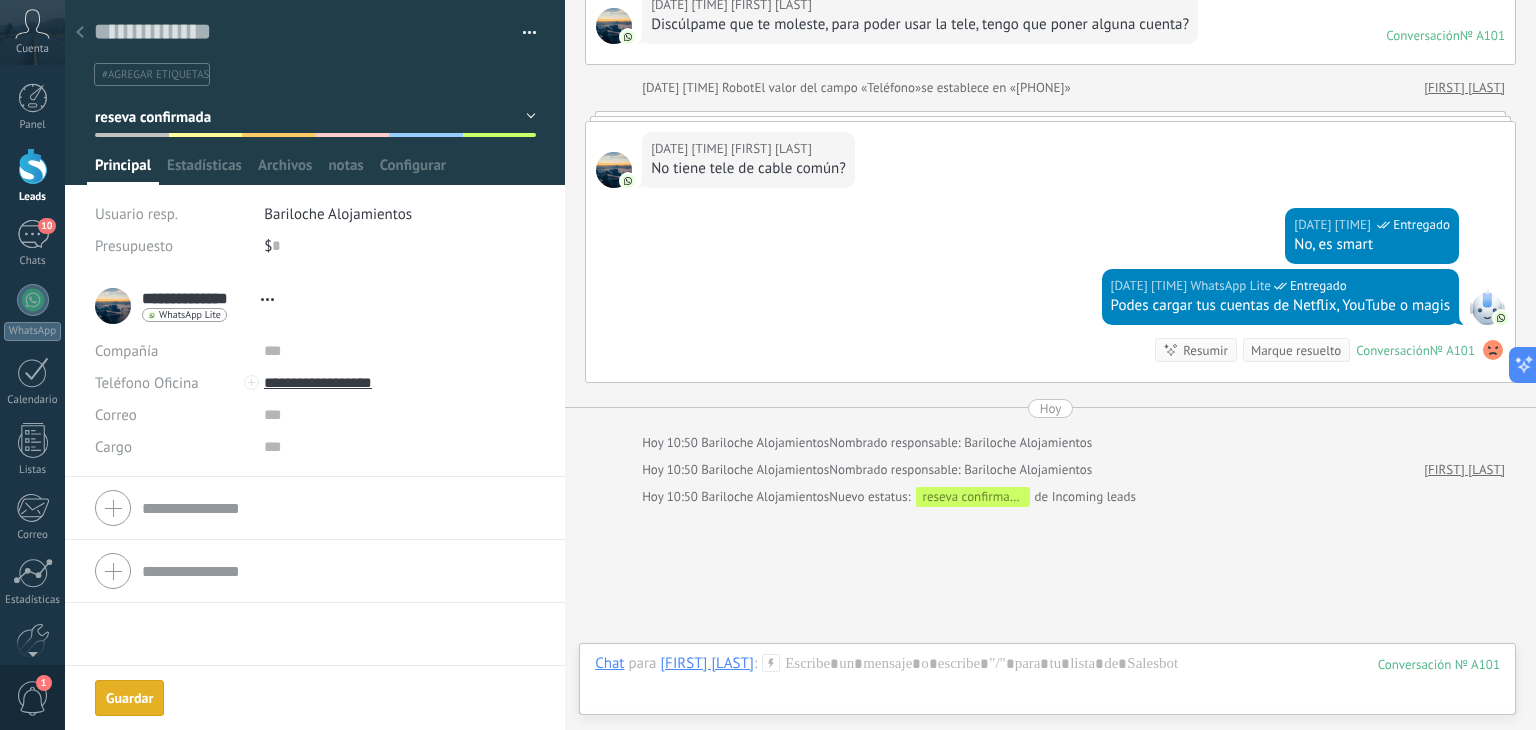 scroll, scrollTop: 381, scrollLeft: 0, axis: vertical 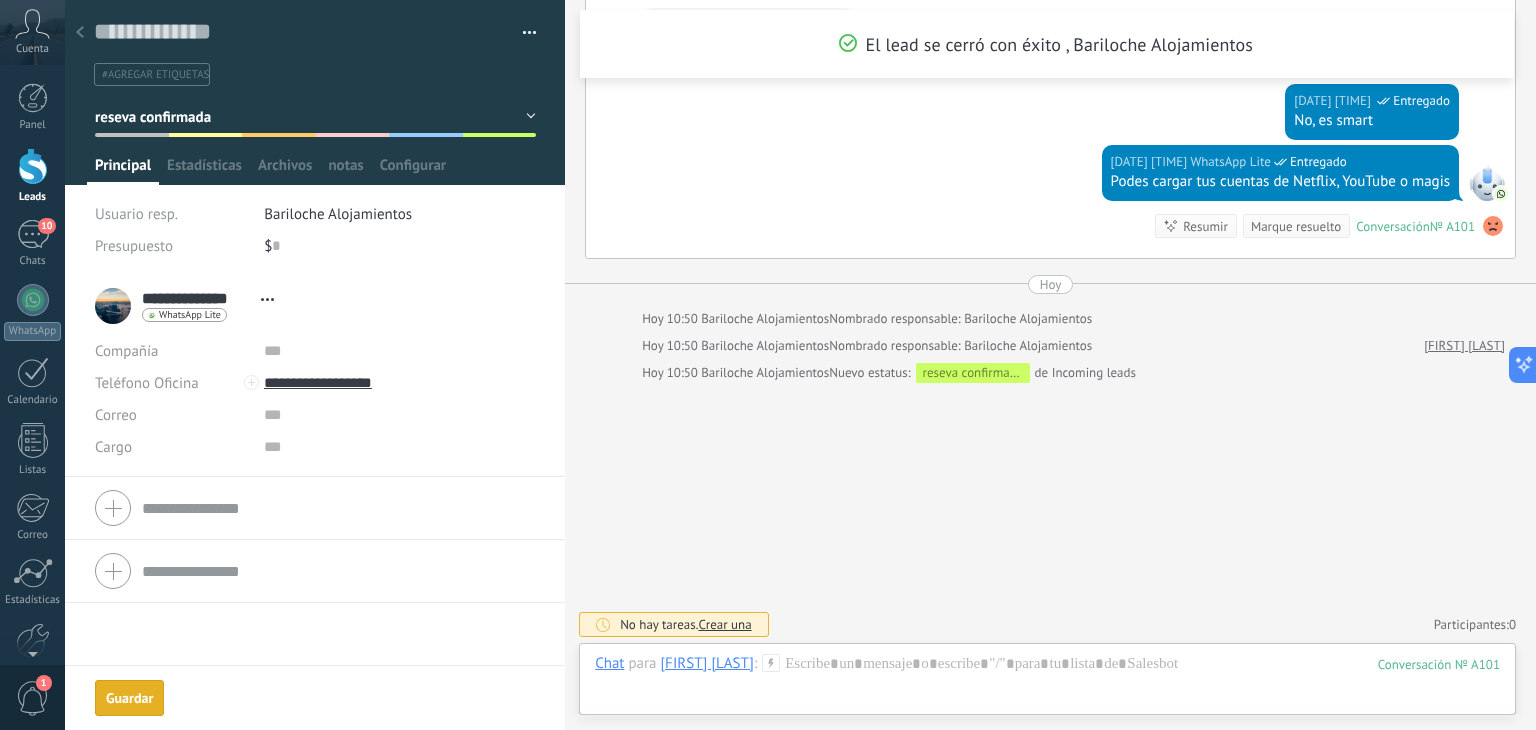click at bounding box center (80, 33) 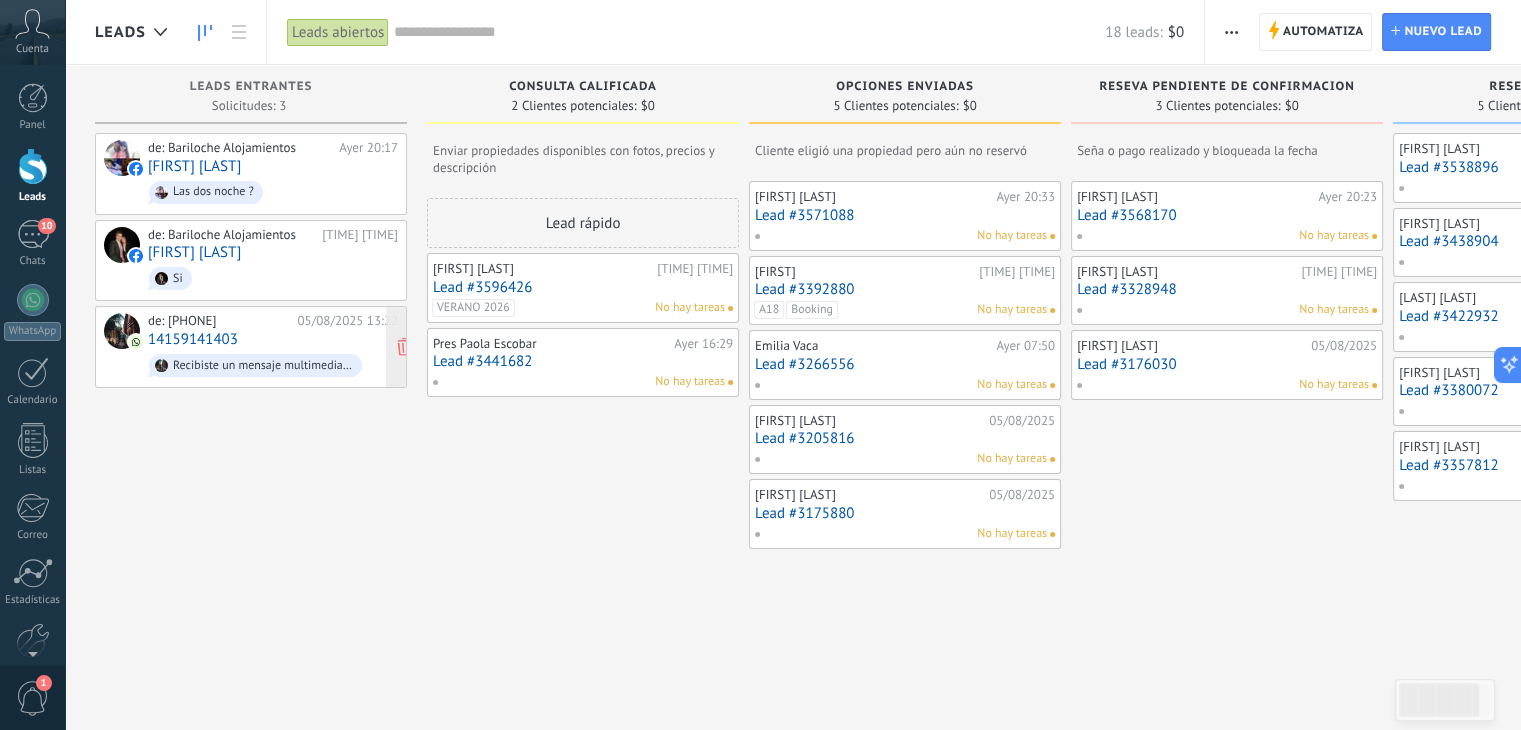click on "14159141403" at bounding box center [193, 339] 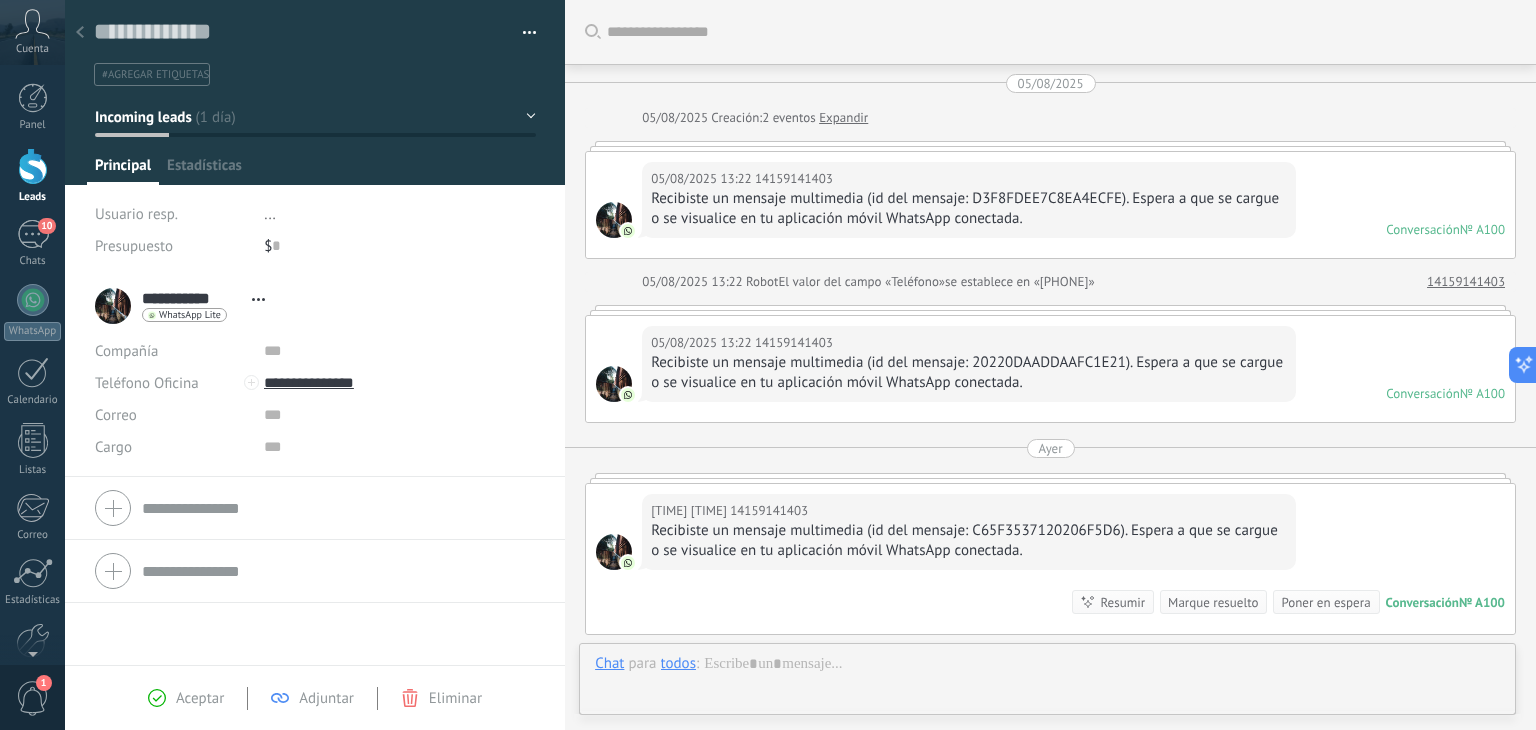 scroll, scrollTop: 252, scrollLeft: 0, axis: vertical 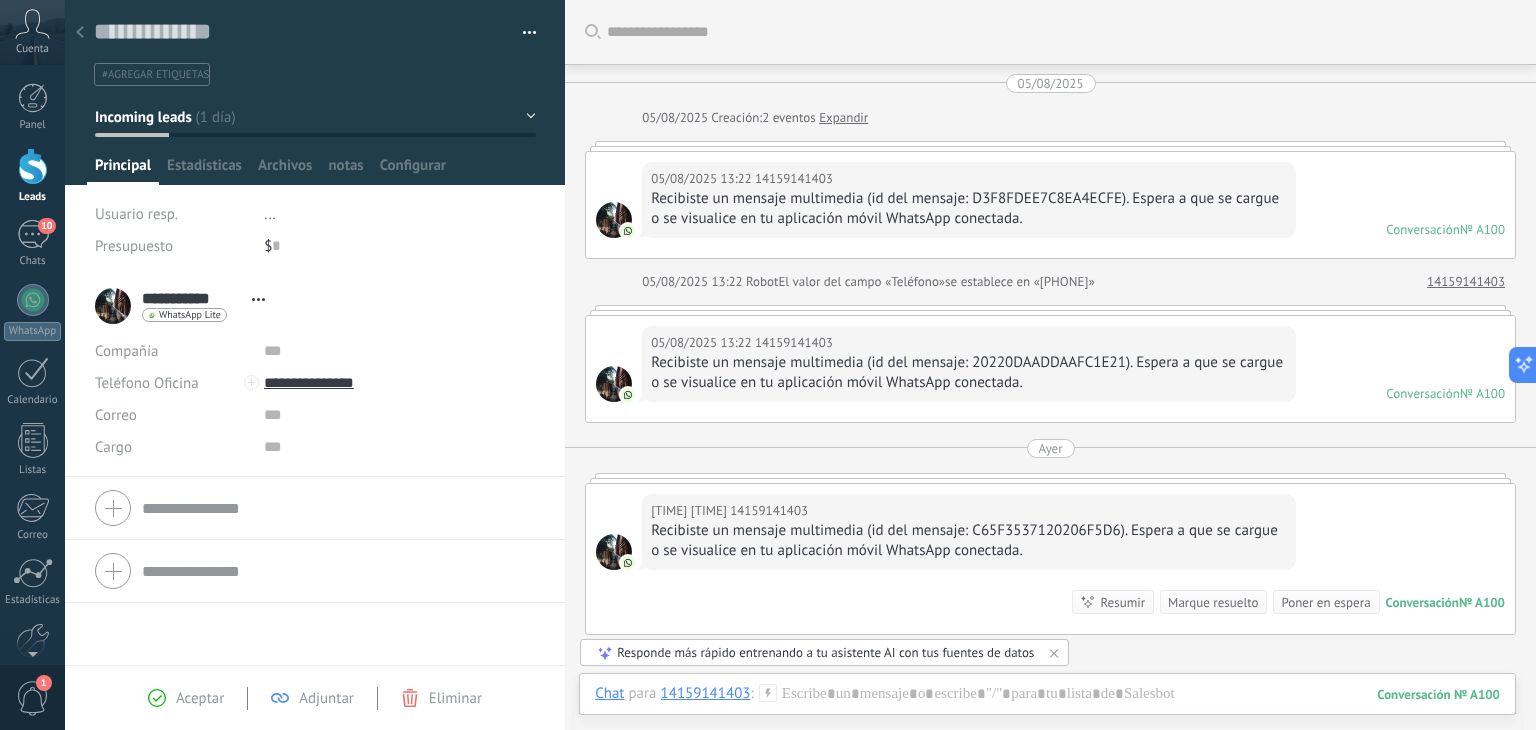 click on "Incoming leads" at bounding box center (143, 117) 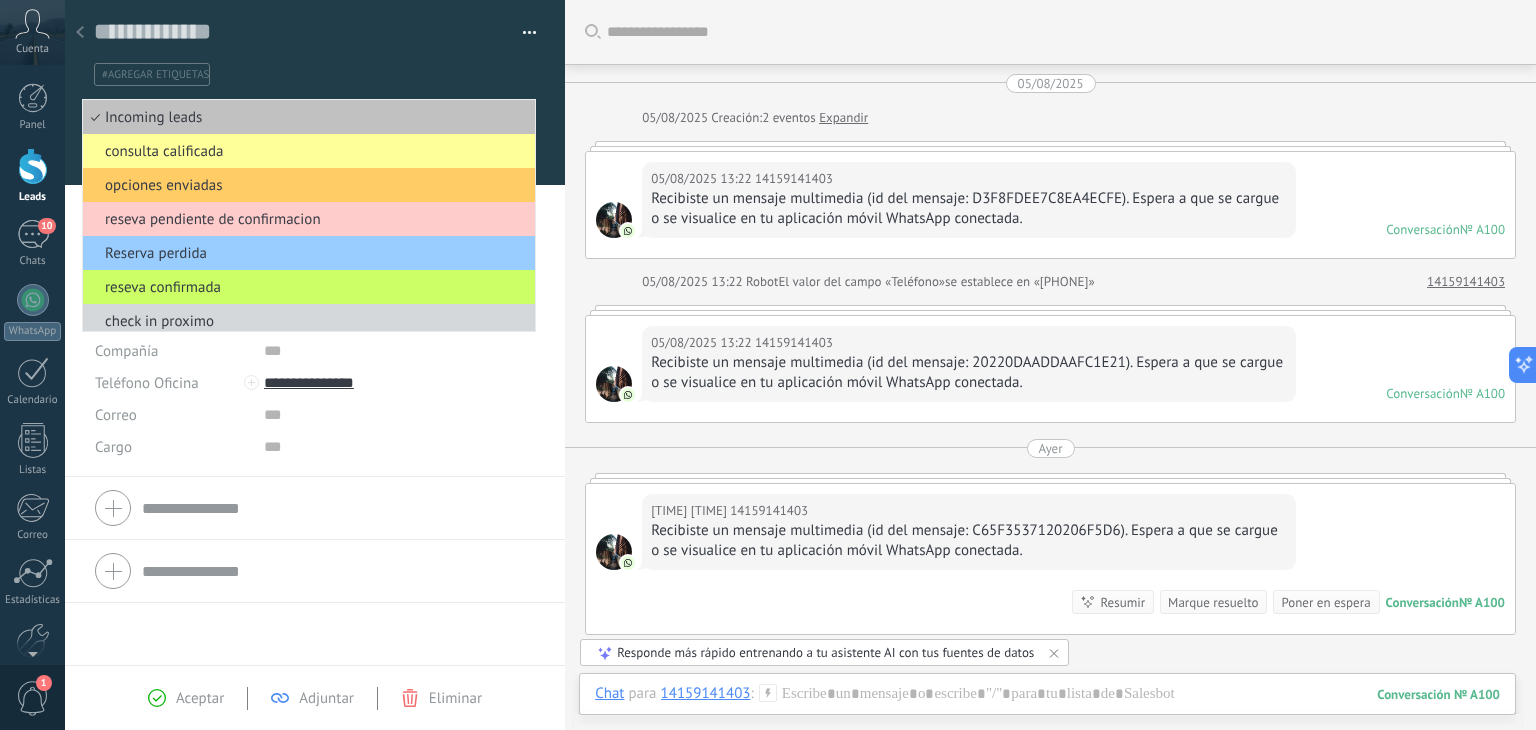 click at bounding box center (530, 36) 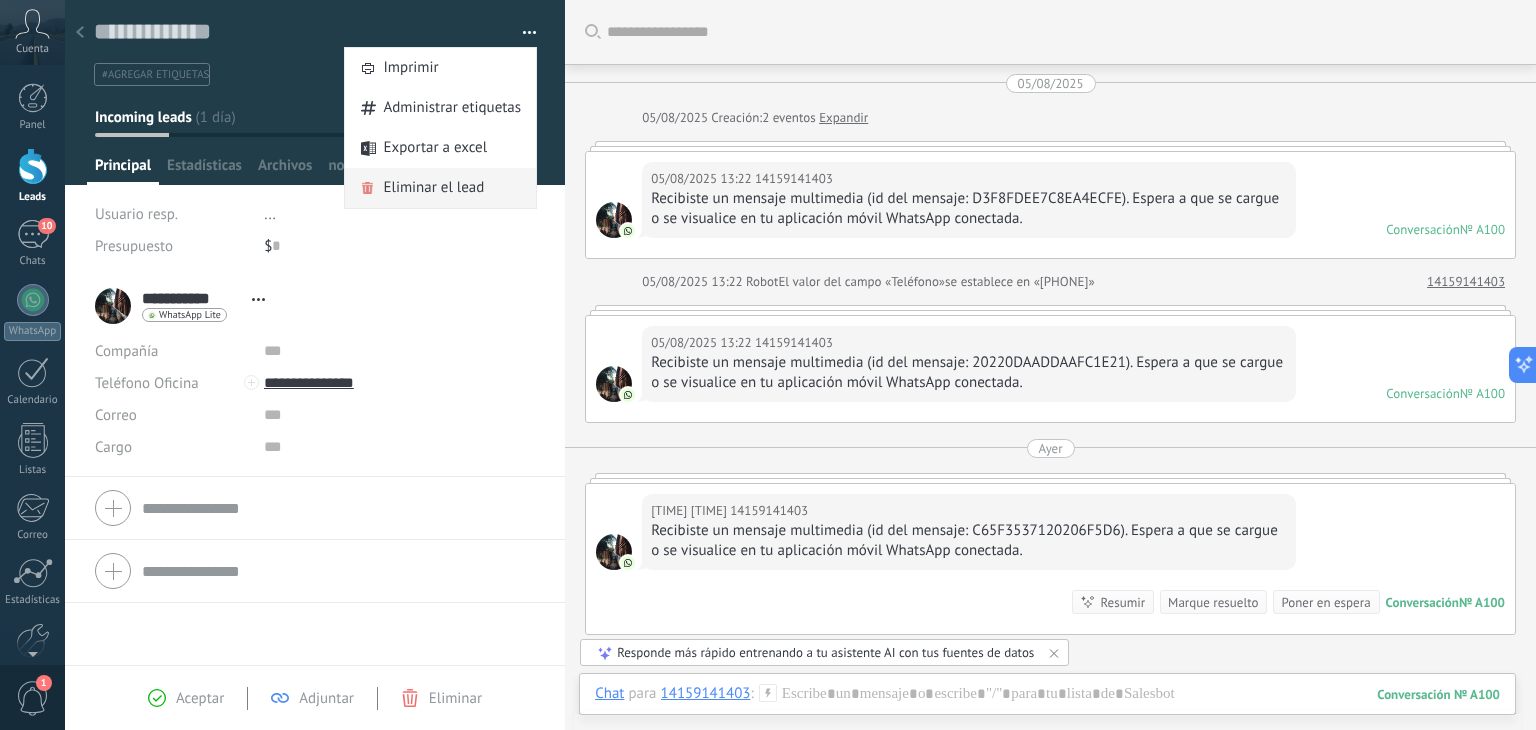 click on "Eliminar el lead" at bounding box center [433, 188] 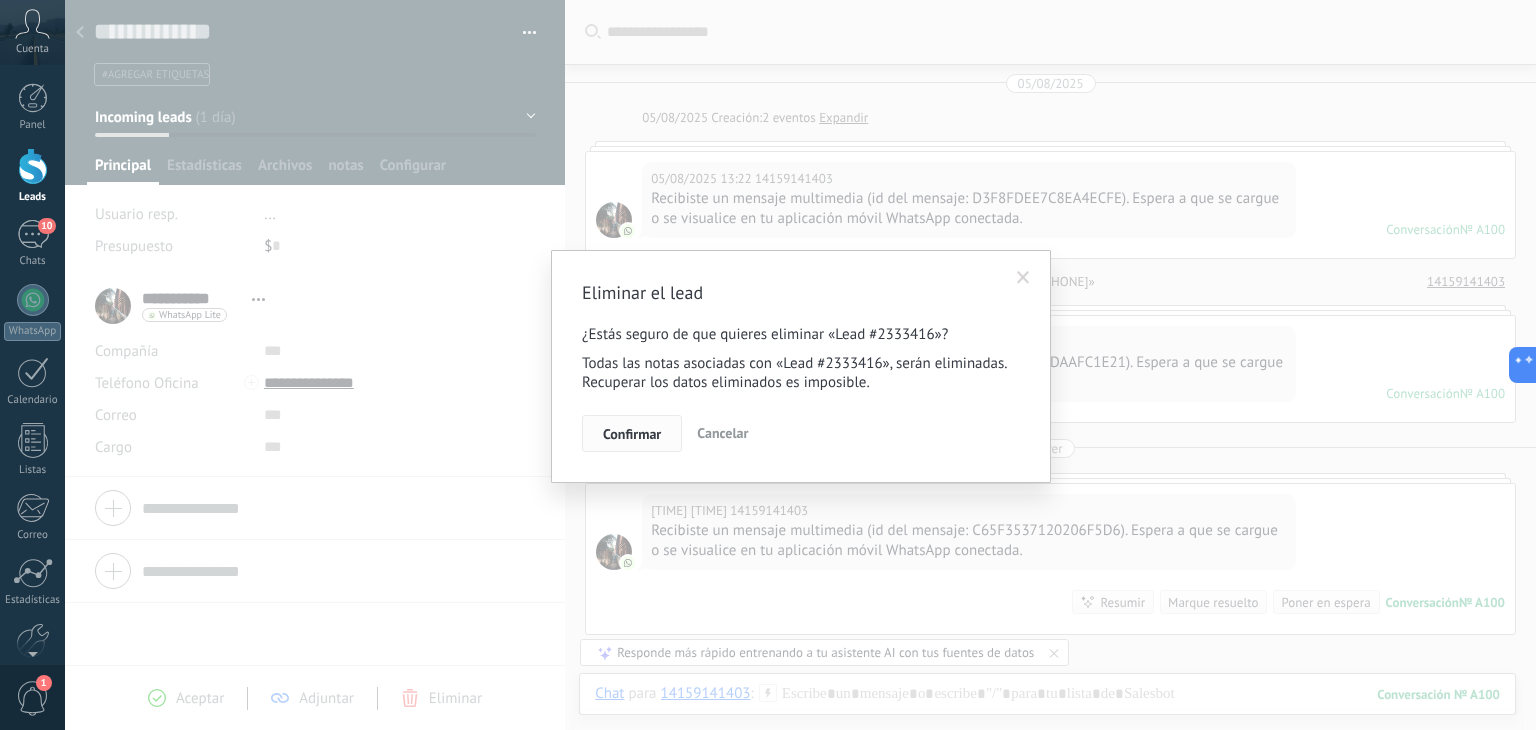 click on "Confirmar" at bounding box center (632, 434) 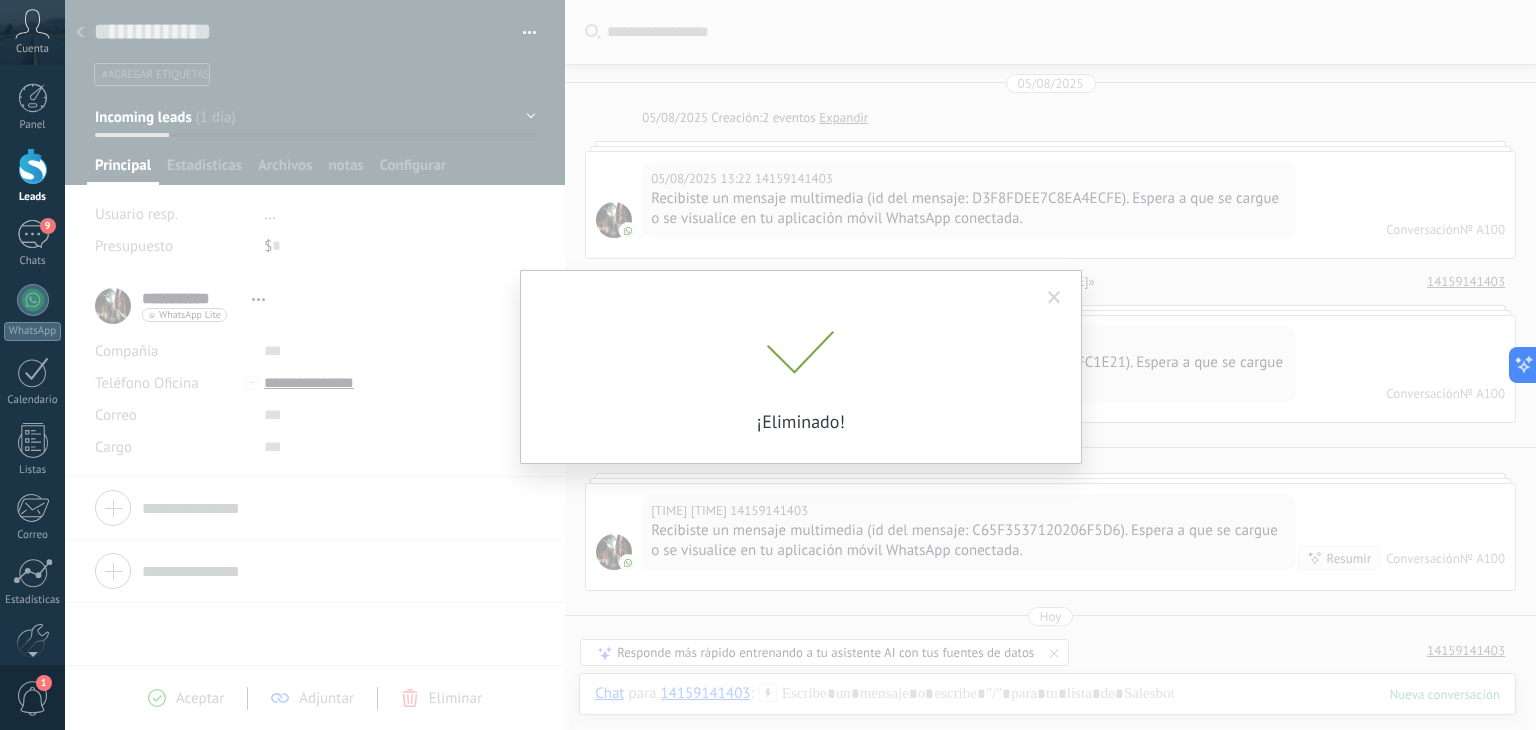 scroll, scrollTop: 70, scrollLeft: 0, axis: vertical 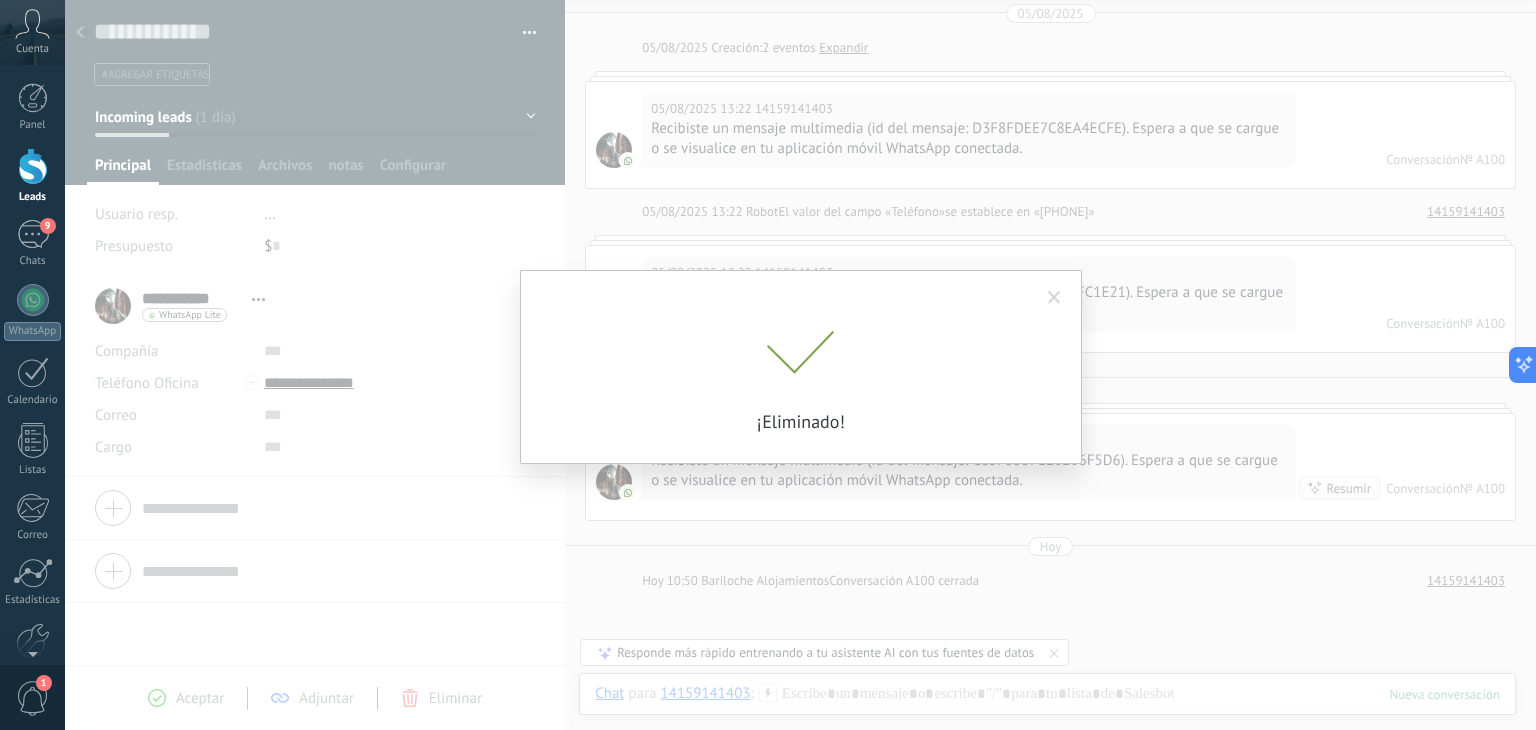 click on "Eliminar el lead ¿Estás seguro de que quieres eliminar «Lead #2333416»? Todas las notas asociadas con «Lead #2333416», serán eliminadas. Recuperar los datos eliminados es imposible. Confirmar Cancelar ¡Eliminado!" at bounding box center (800, 365) 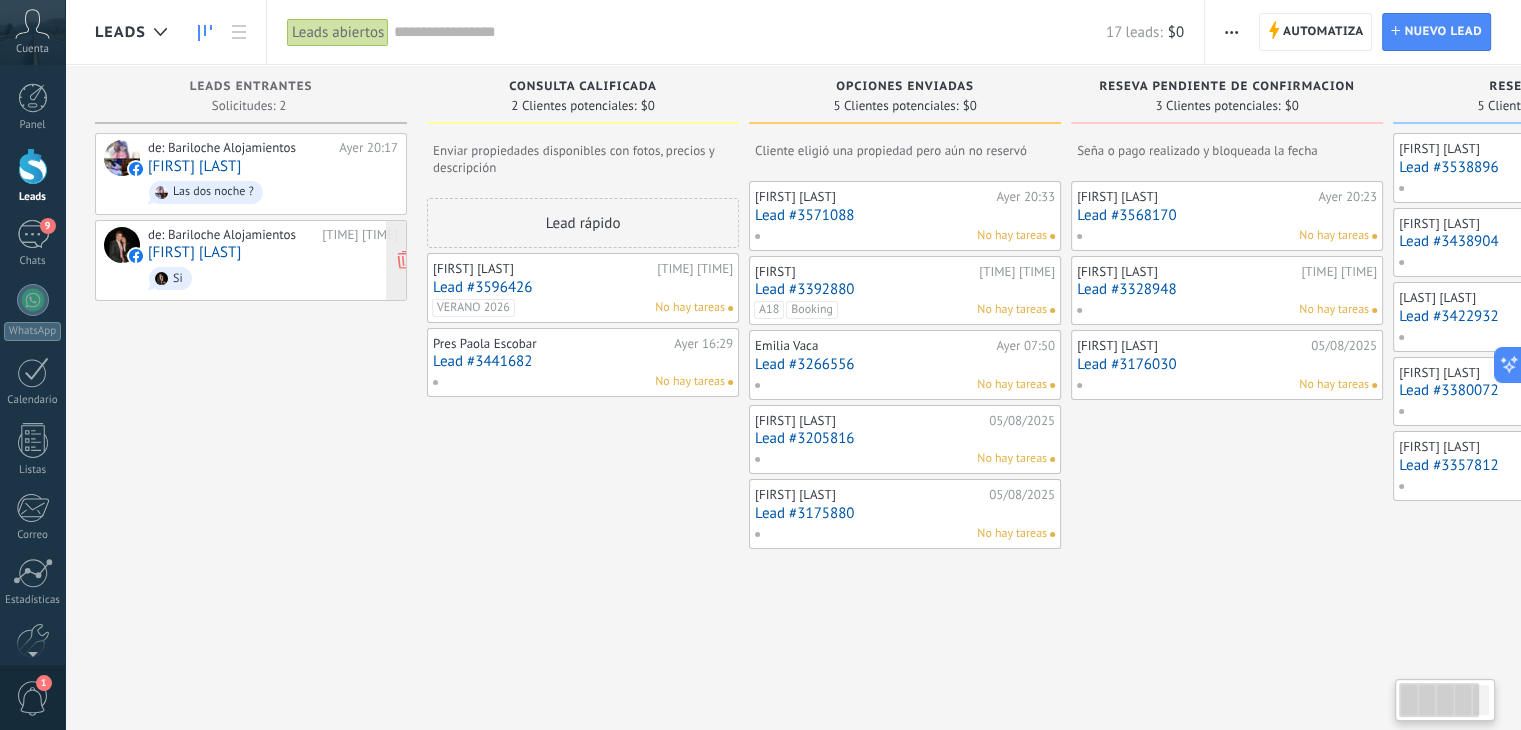 click on "[FIRST] [LAST]" at bounding box center [194, 252] 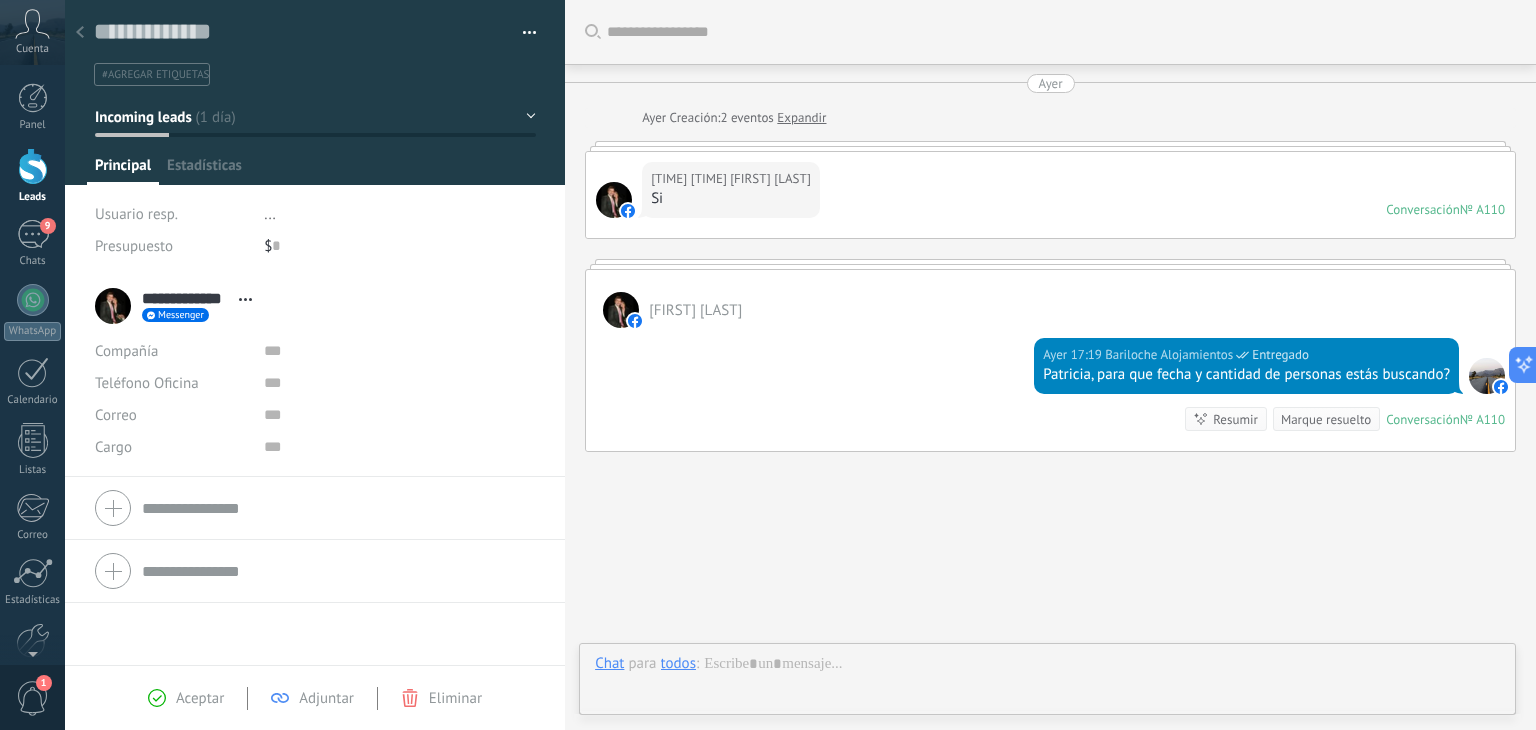 scroll, scrollTop: 29, scrollLeft: 0, axis: vertical 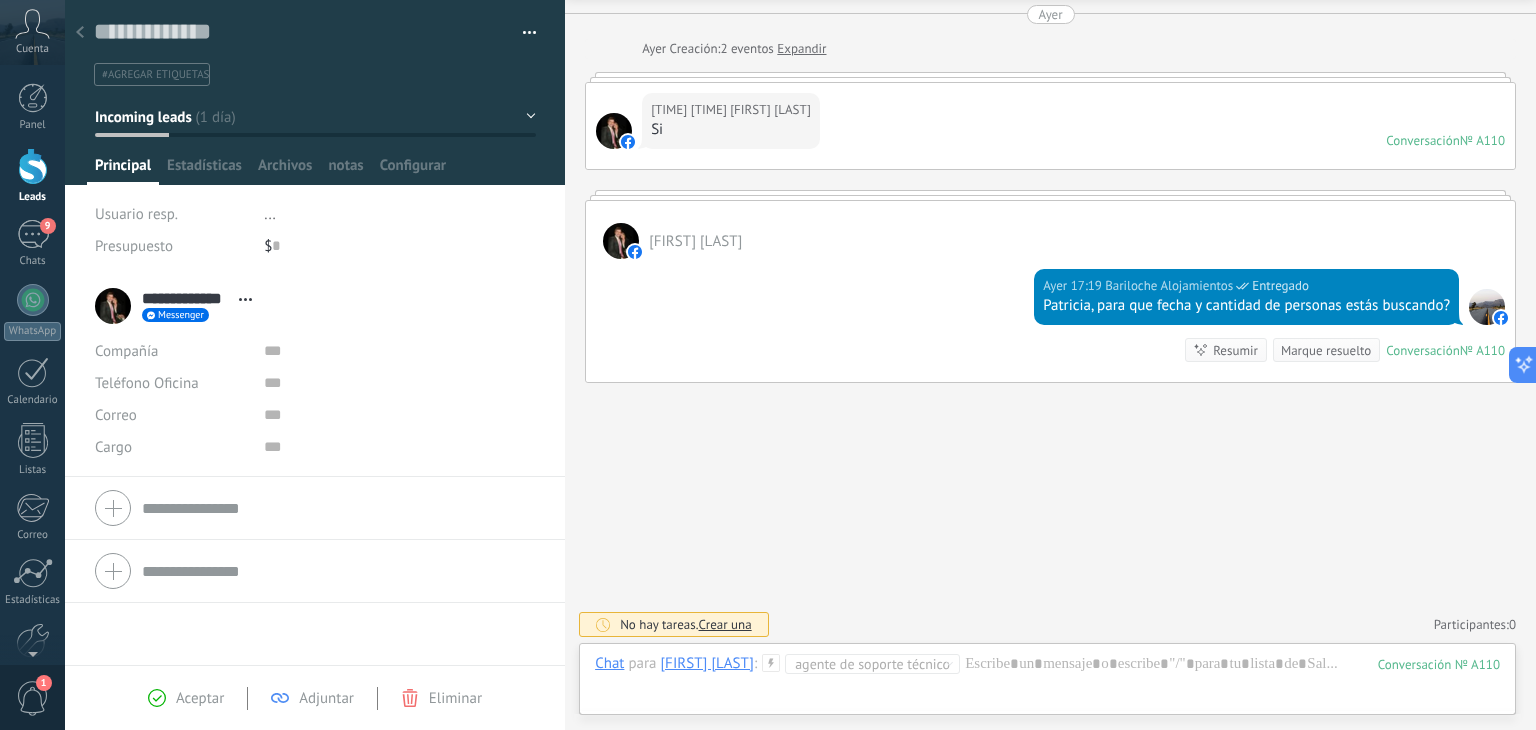 click 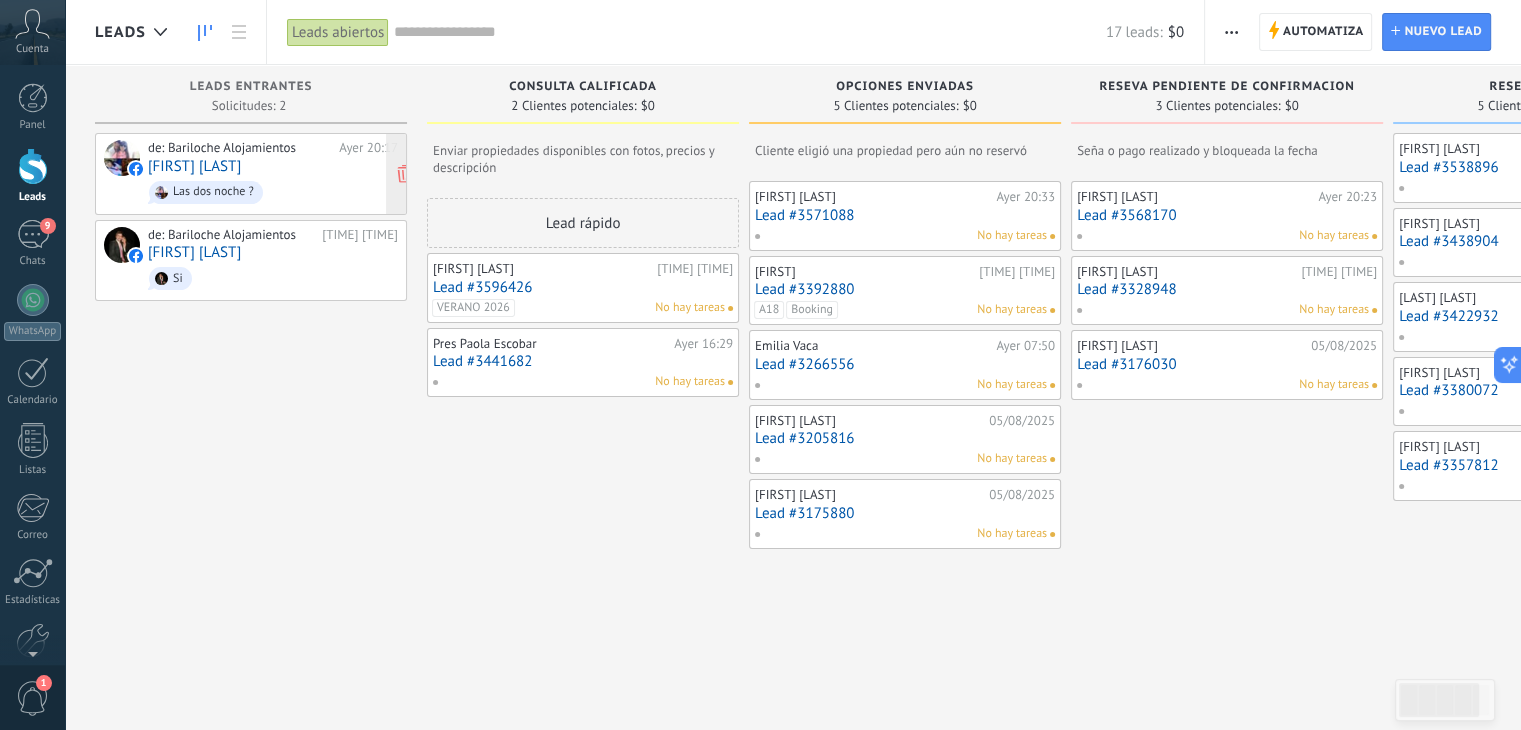 click on "[FIRST] [LAST]" at bounding box center (194, 166) 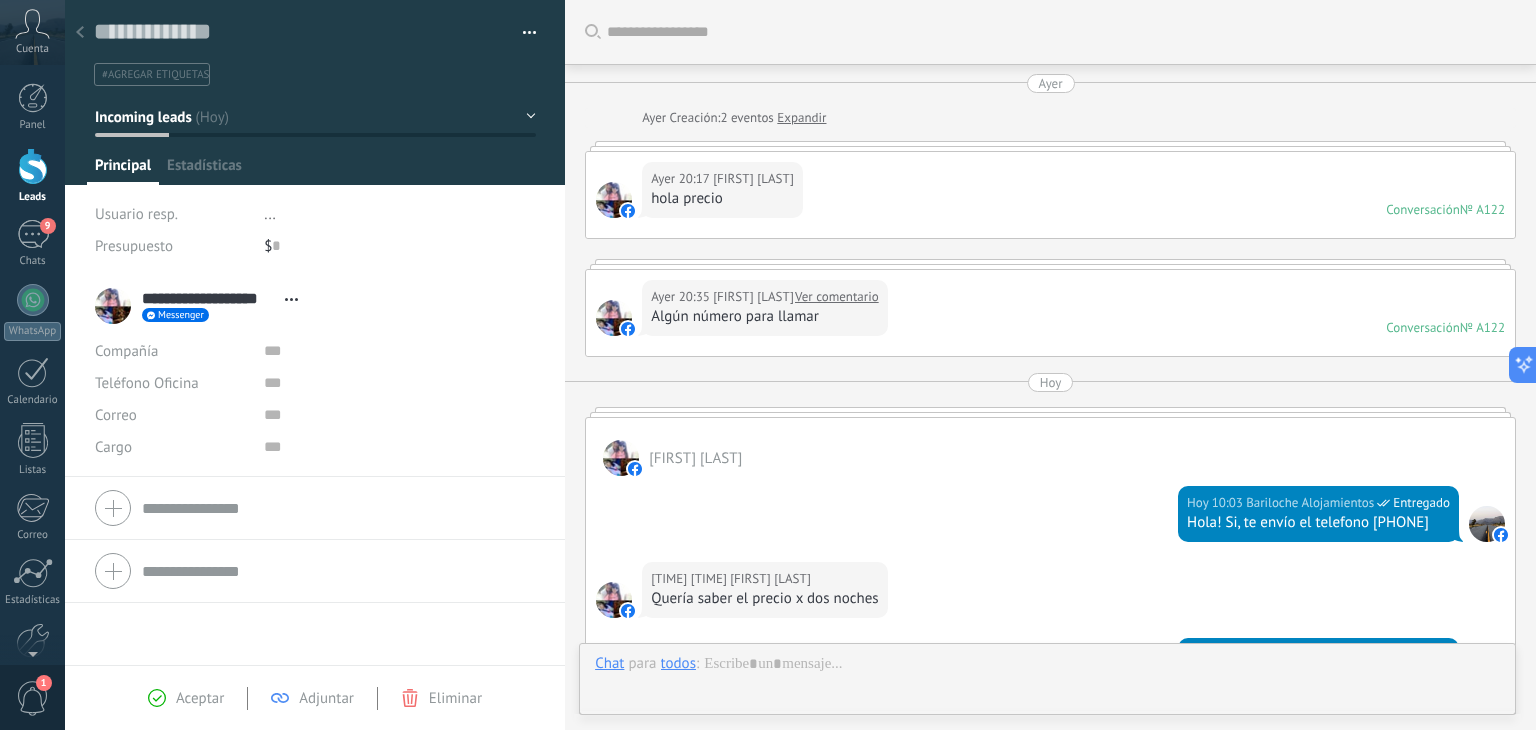 scroll, scrollTop: 733, scrollLeft: 0, axis: vertical 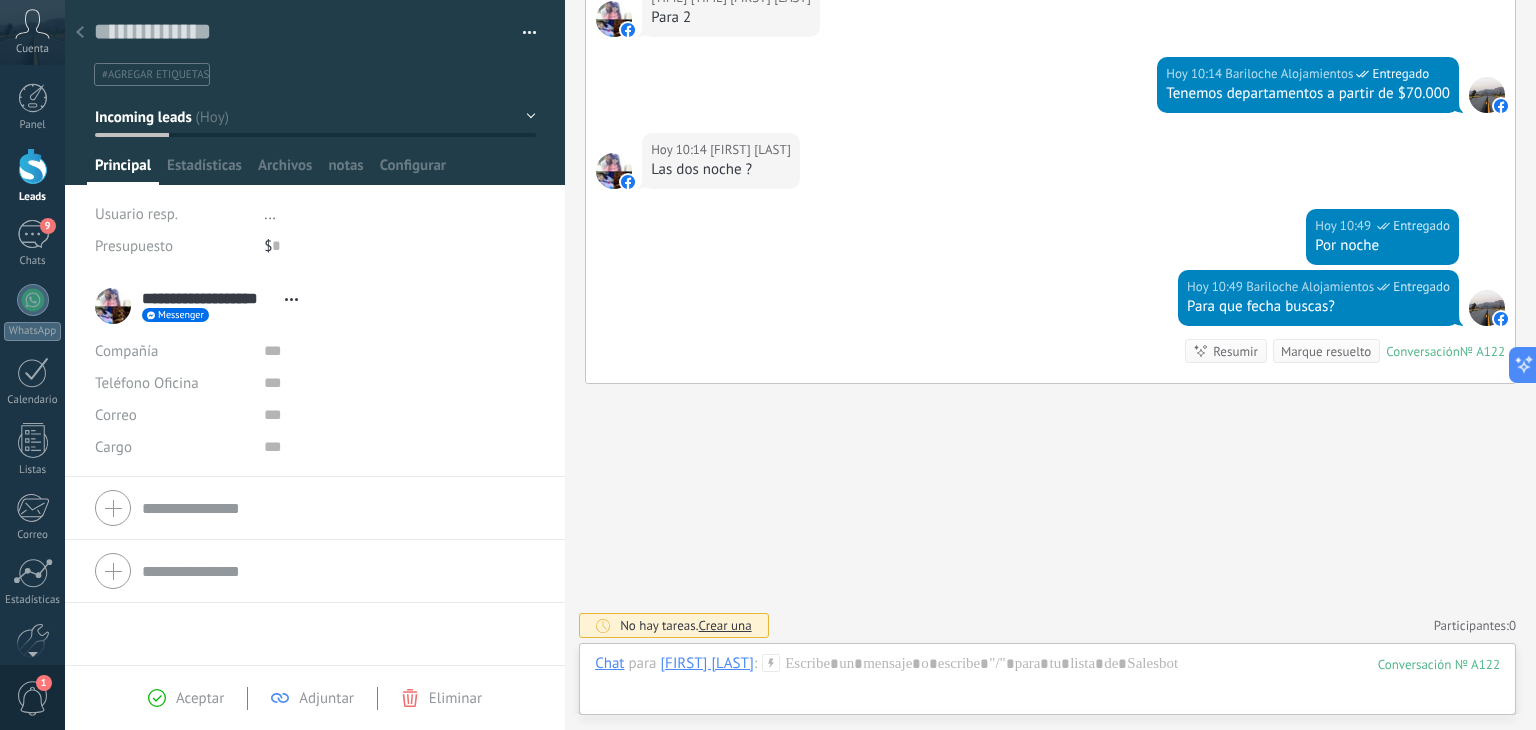 click 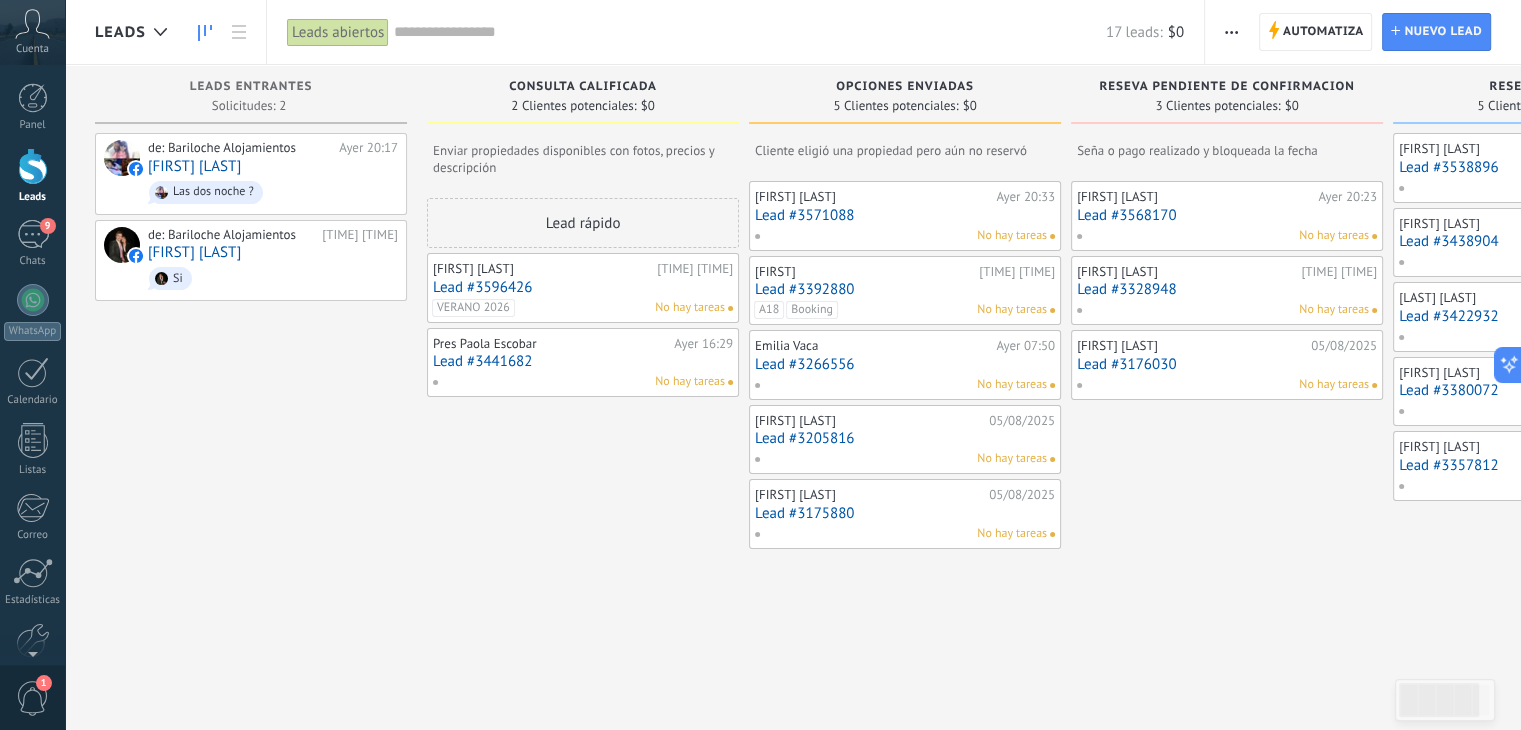 click on "Lead #3175880" at bounding box center (905, 513) 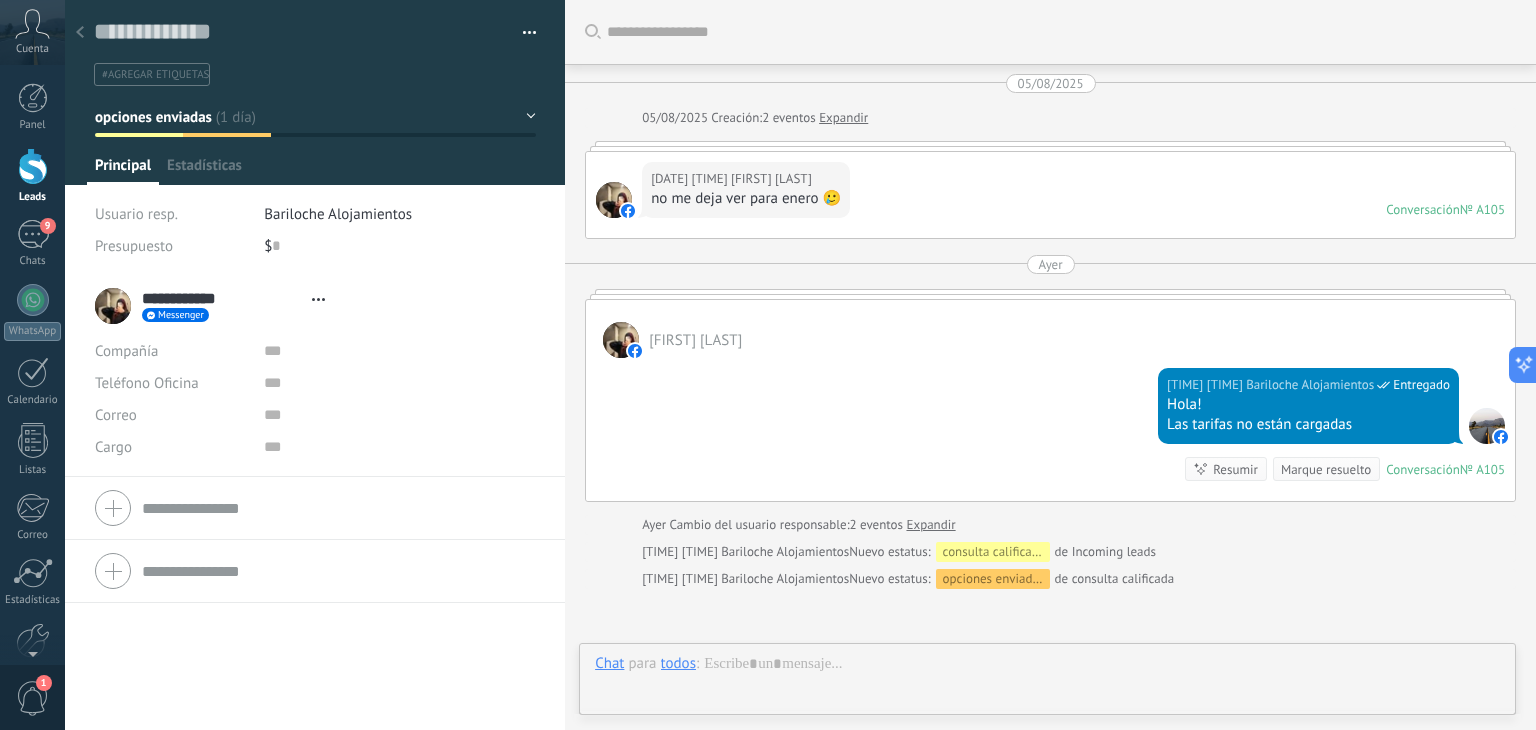 scroll, scrollTop: 206, scrollLeft: 0, axis: vertical 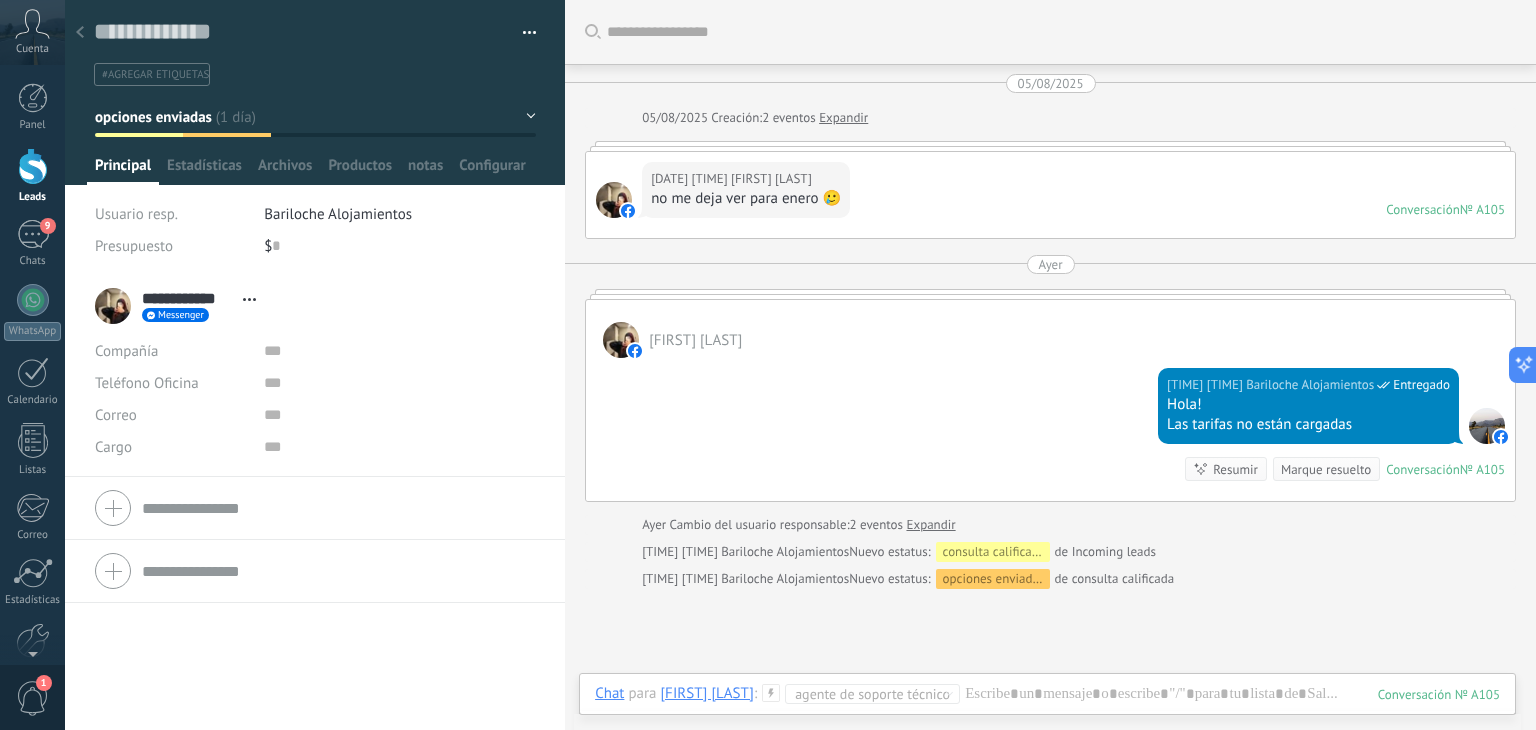 click on "opciones enviadas" at bounding box center (153, 117) 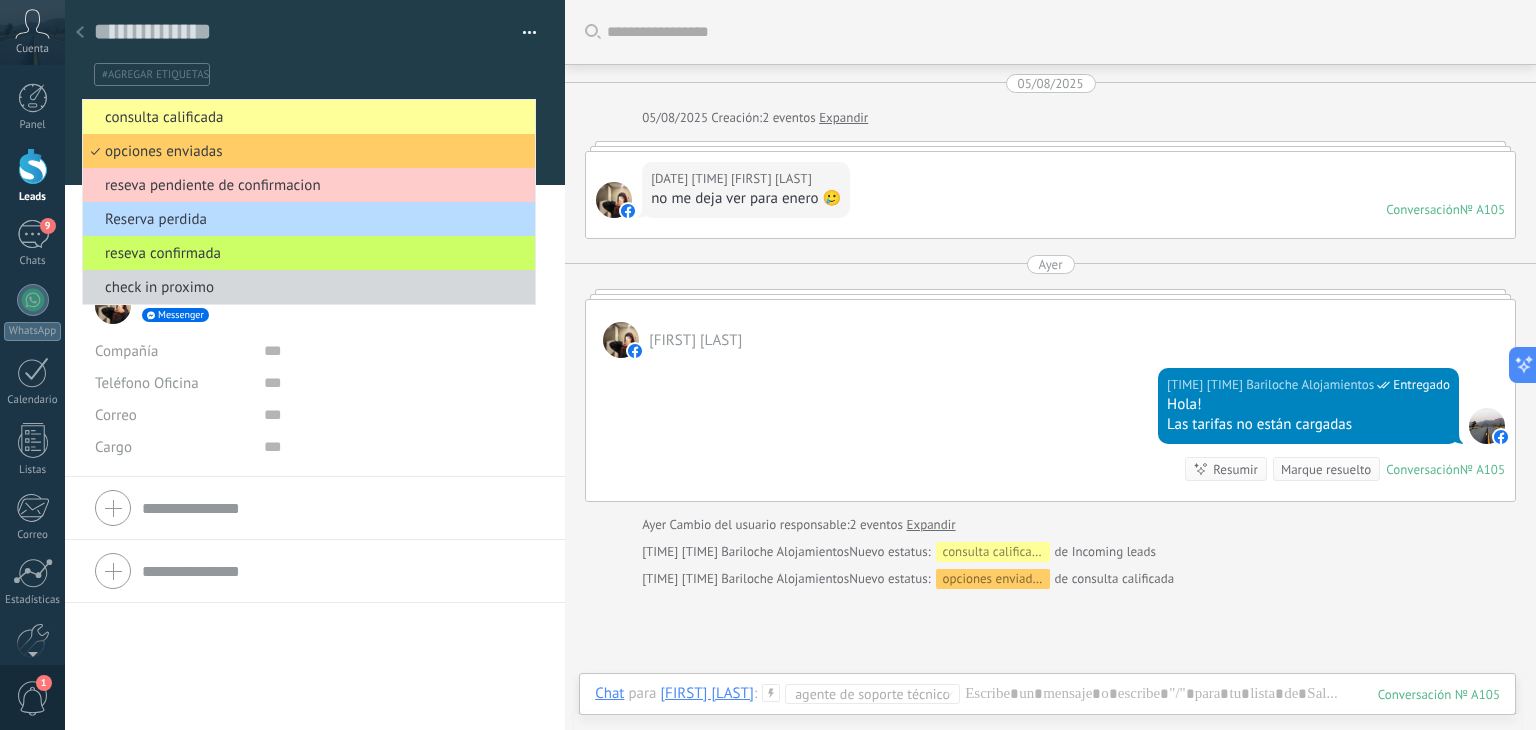 click on "Reserva perdida" at bounding box center (306, 219) 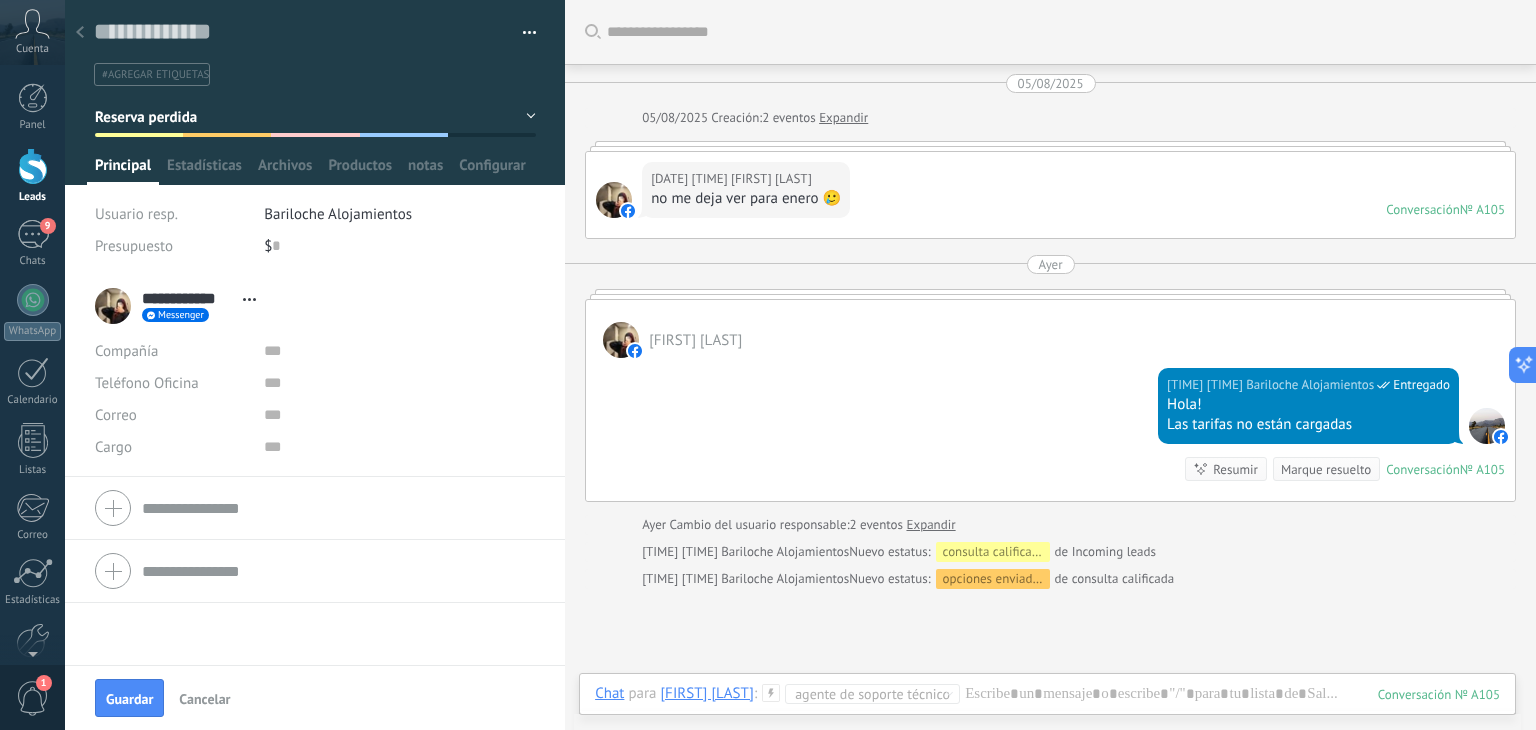 click on "Guardar" at bounding box center [129, 699] 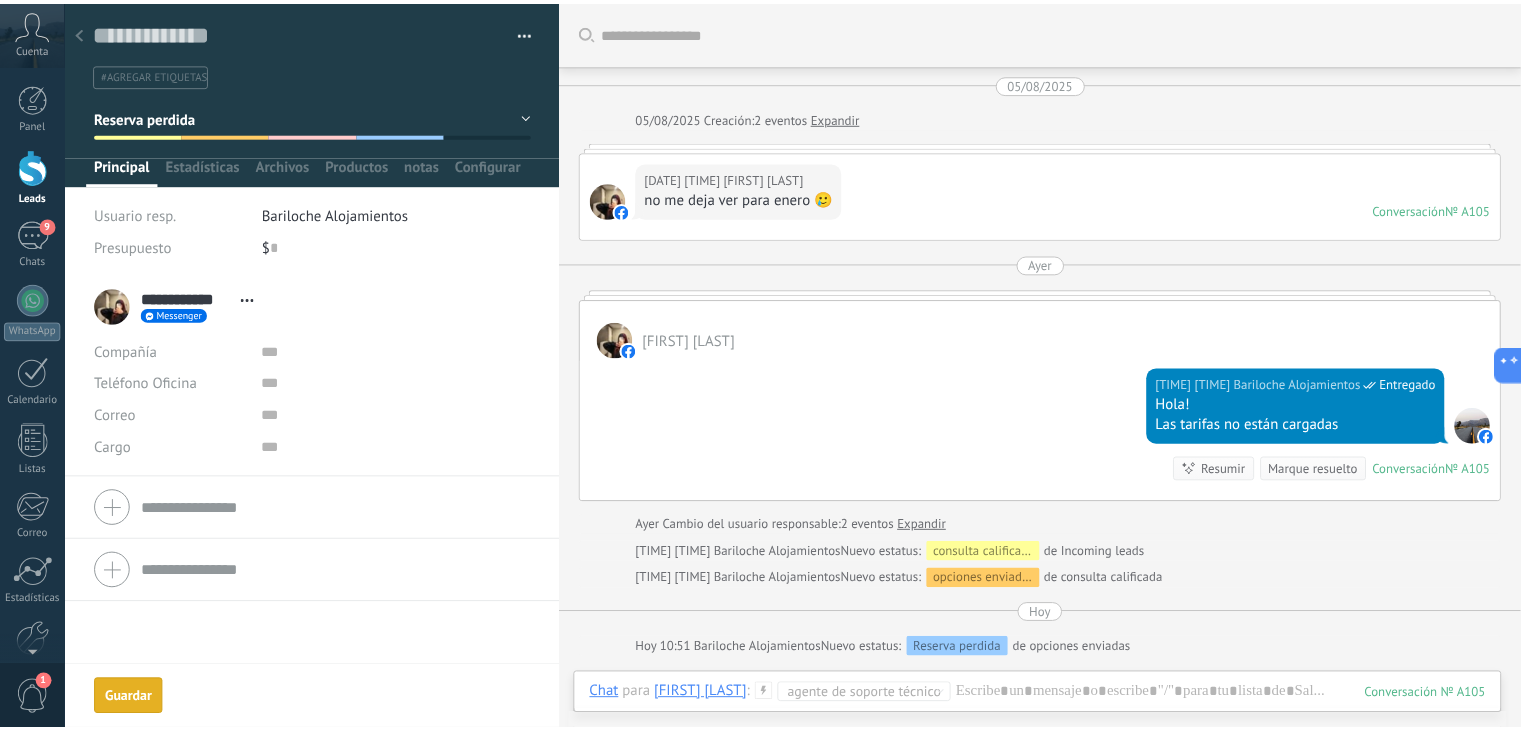 scroll, scrollTop: 68, scrollLeft: 0, axis: vertical 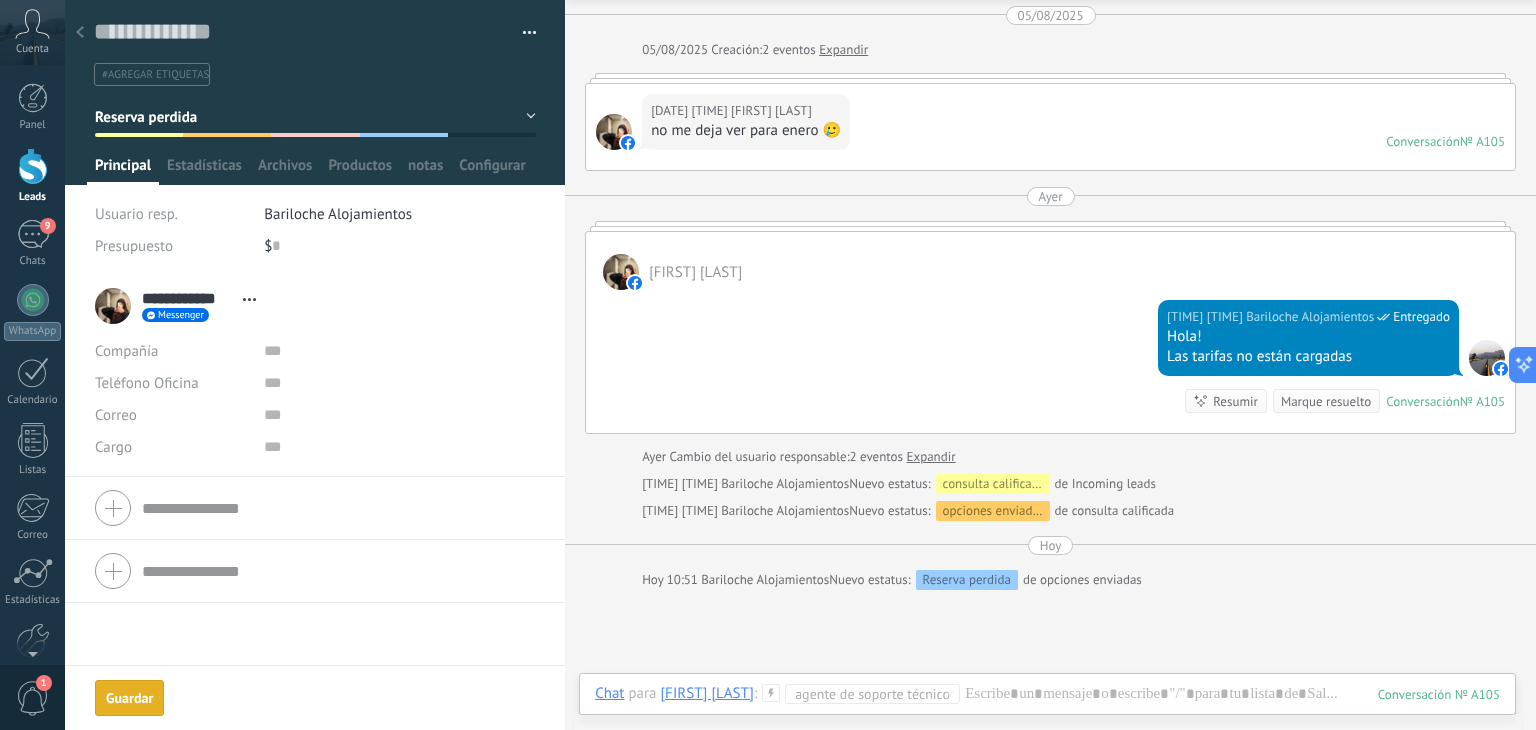 click 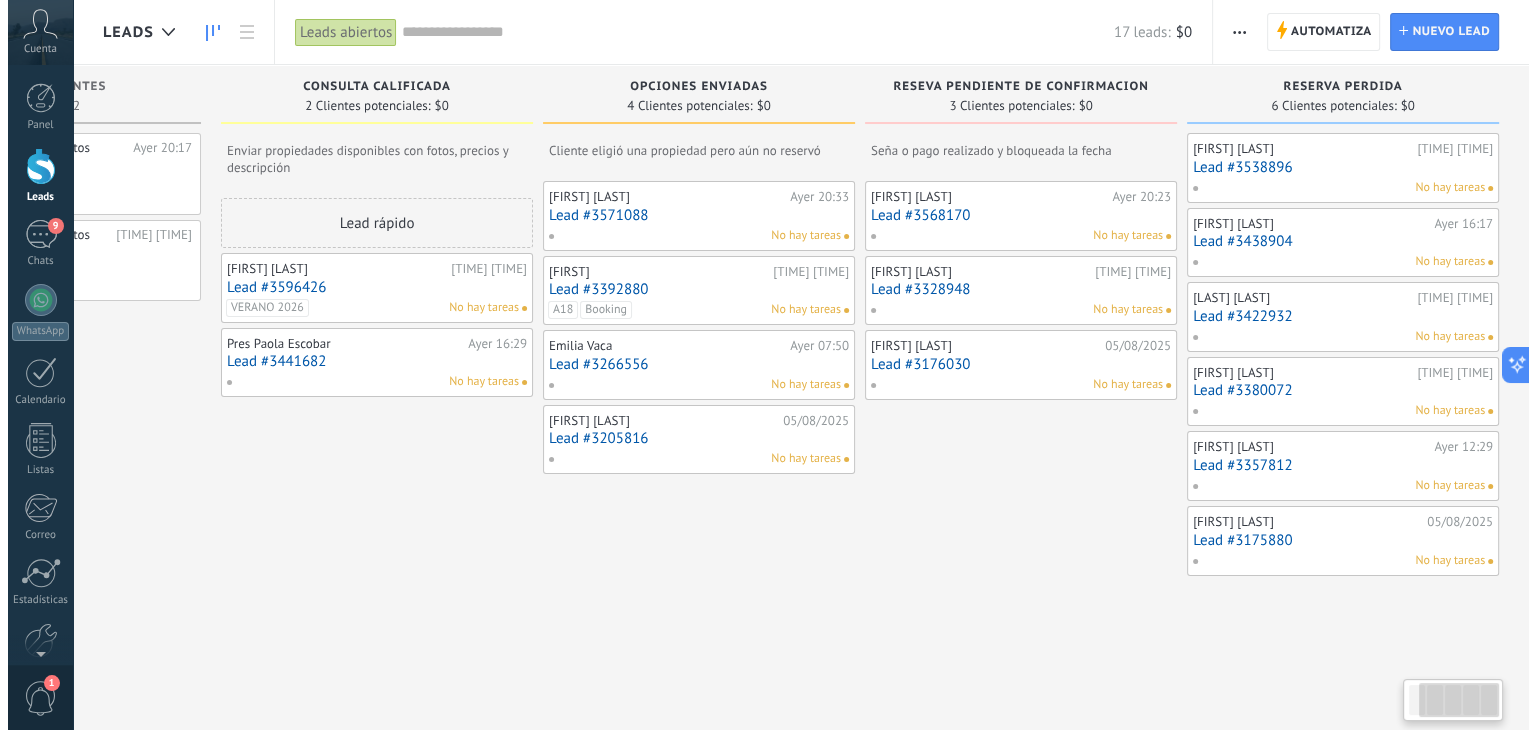 scroll, scrollTop: 0, scrollLeft: 213, axis: horizontal 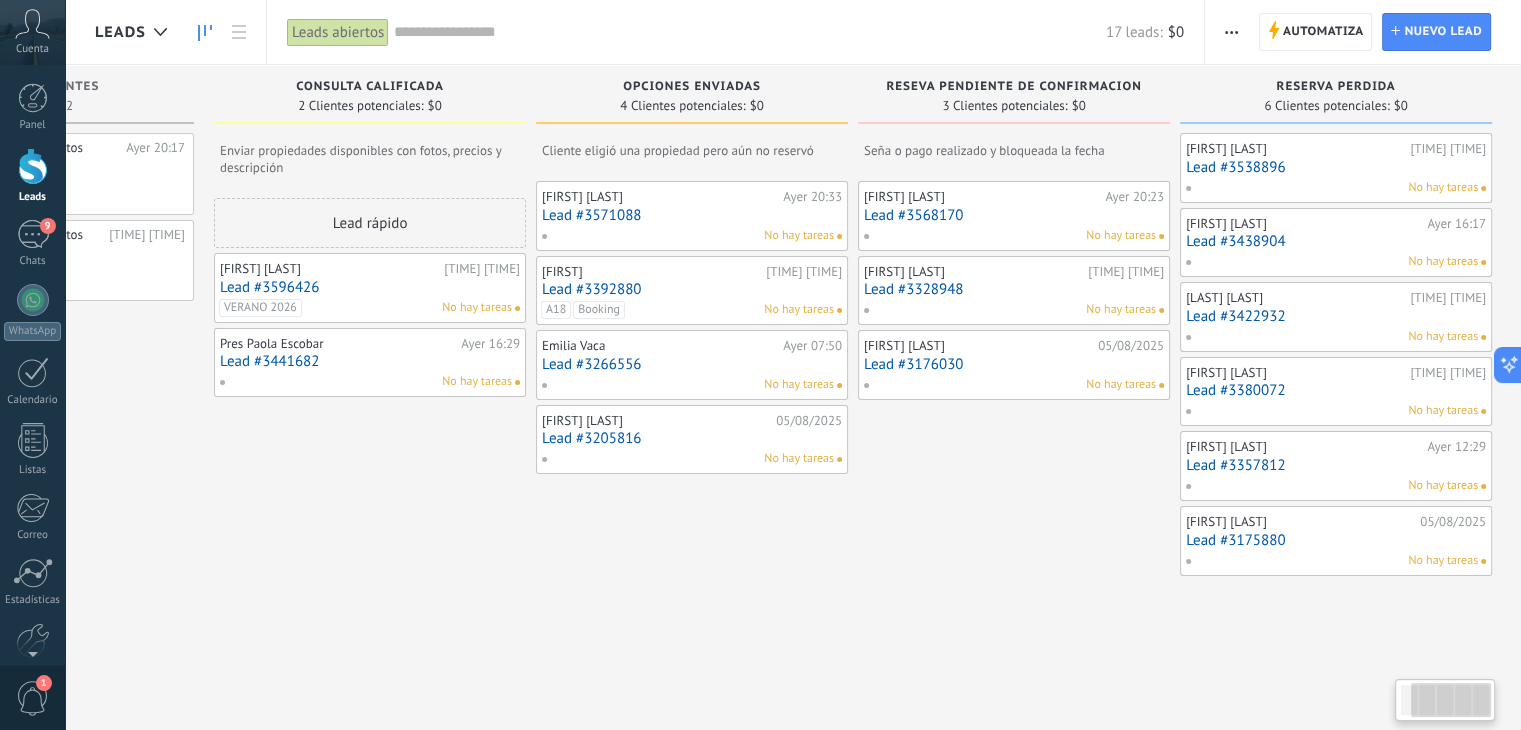 drag, startPoint x: 1212, startPoint y: 546, endPoint x: 860, endPoint y: 605, distance: 356.91034 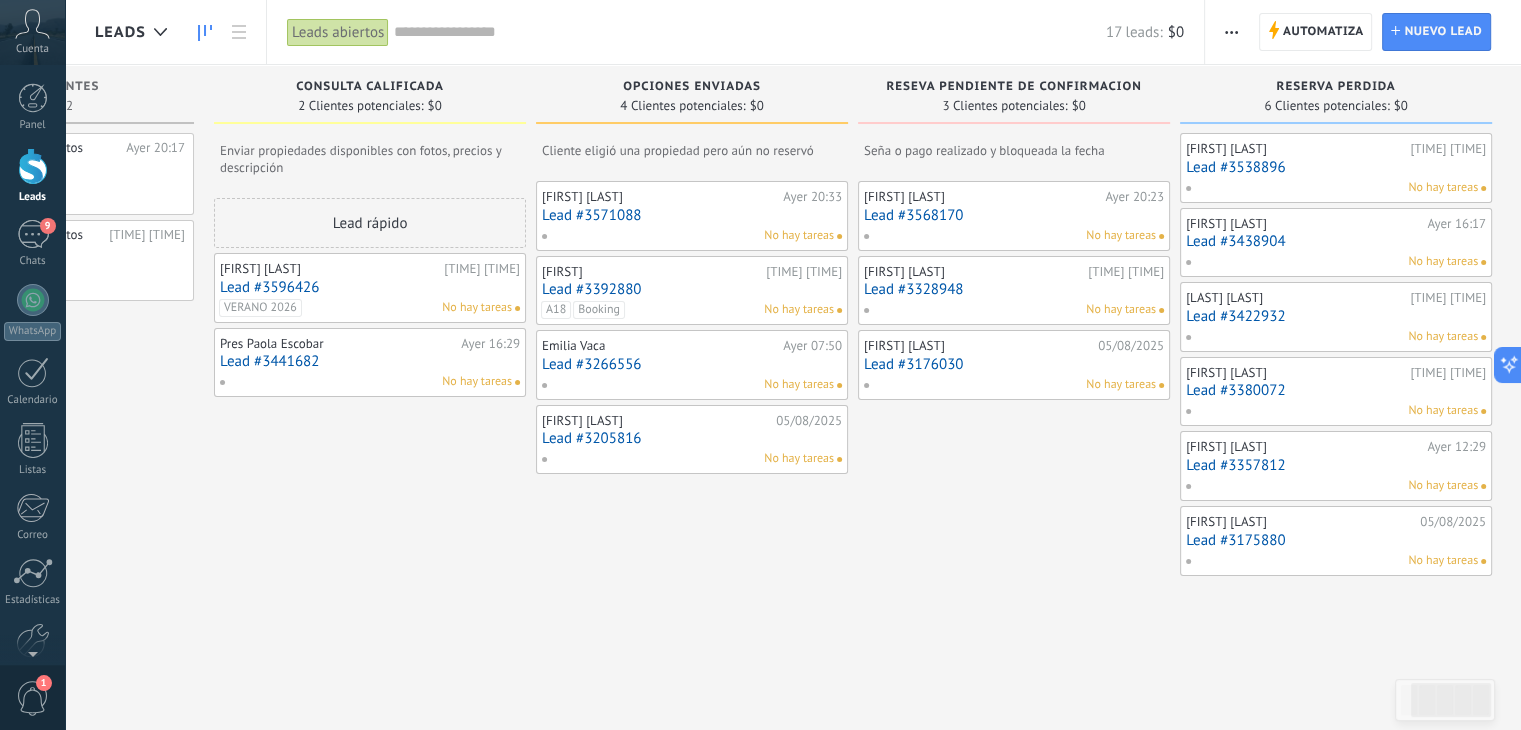 click on "Lead #3205816" at bounding box center (692, 438) 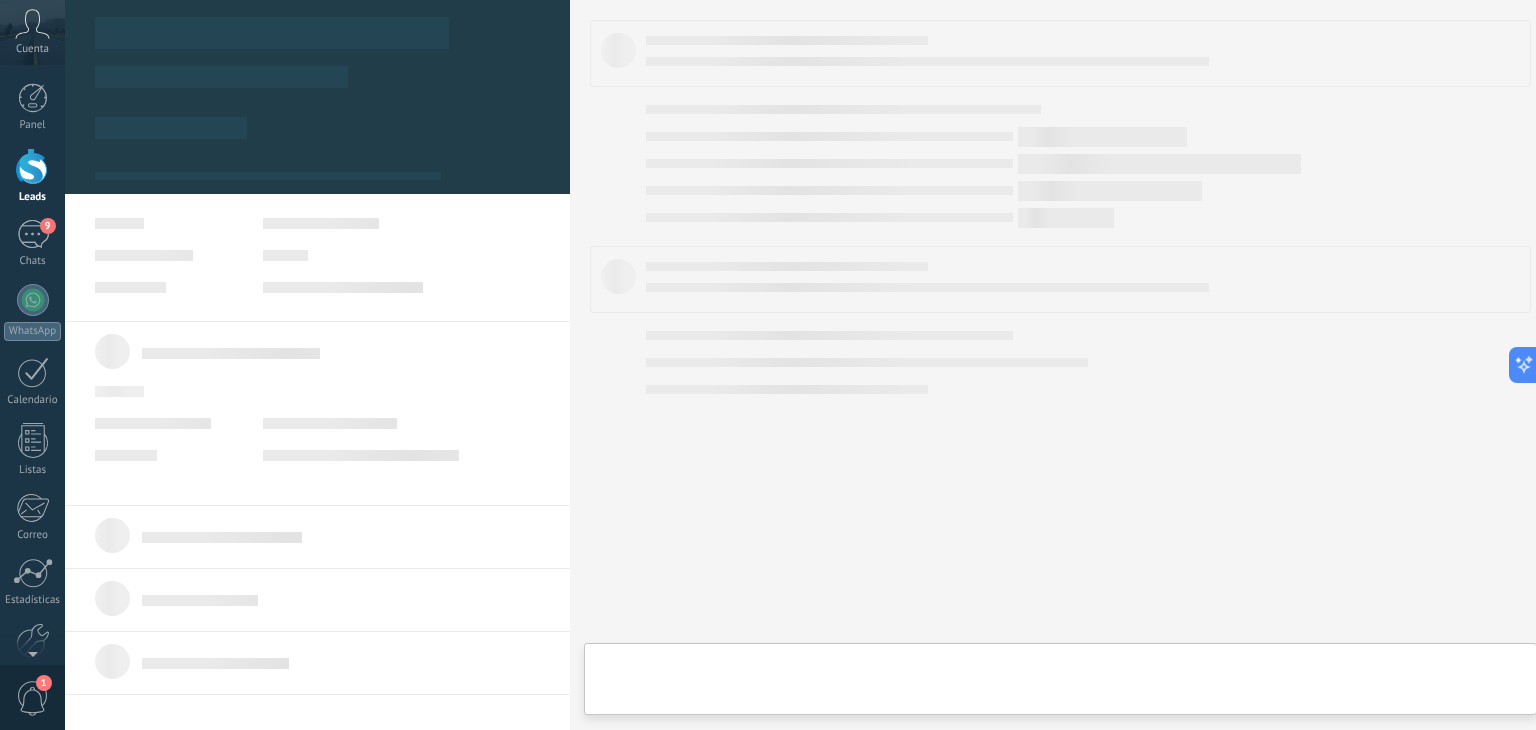 scroll, scrollTop: 0, scrollLeft: 199, axis: horizontal 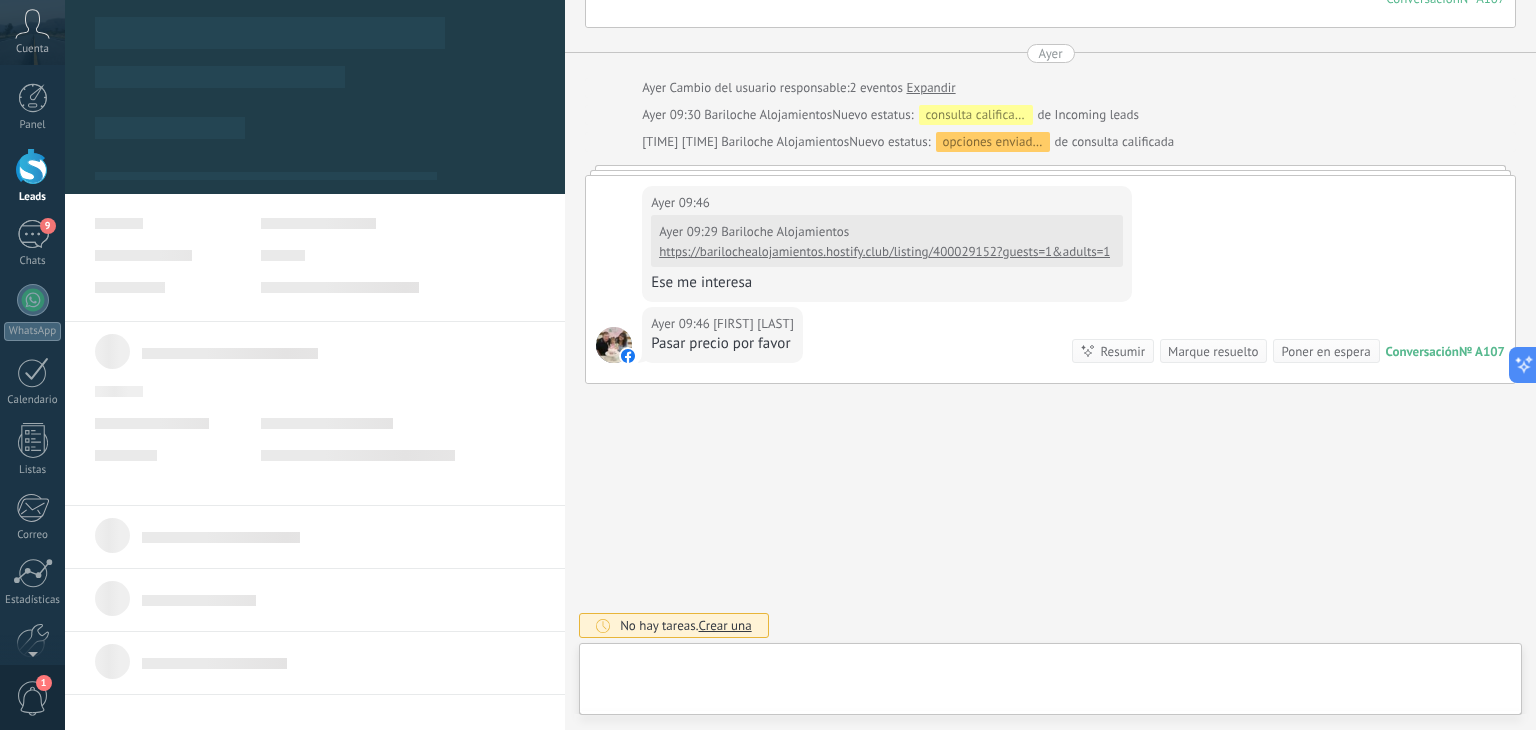 type on "**********" 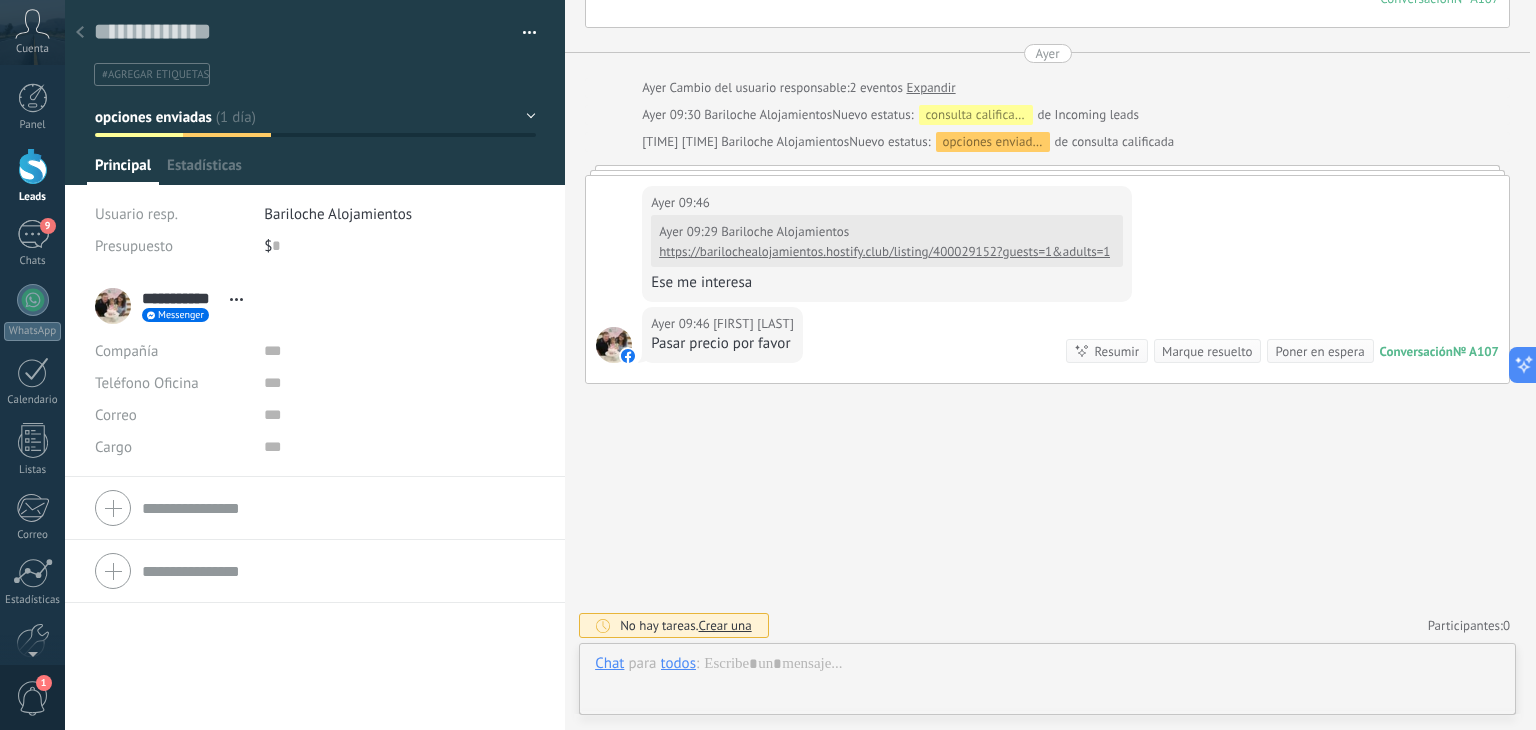 scroll, scrollTop: 29, scrollLeft: 0, axis: vertical 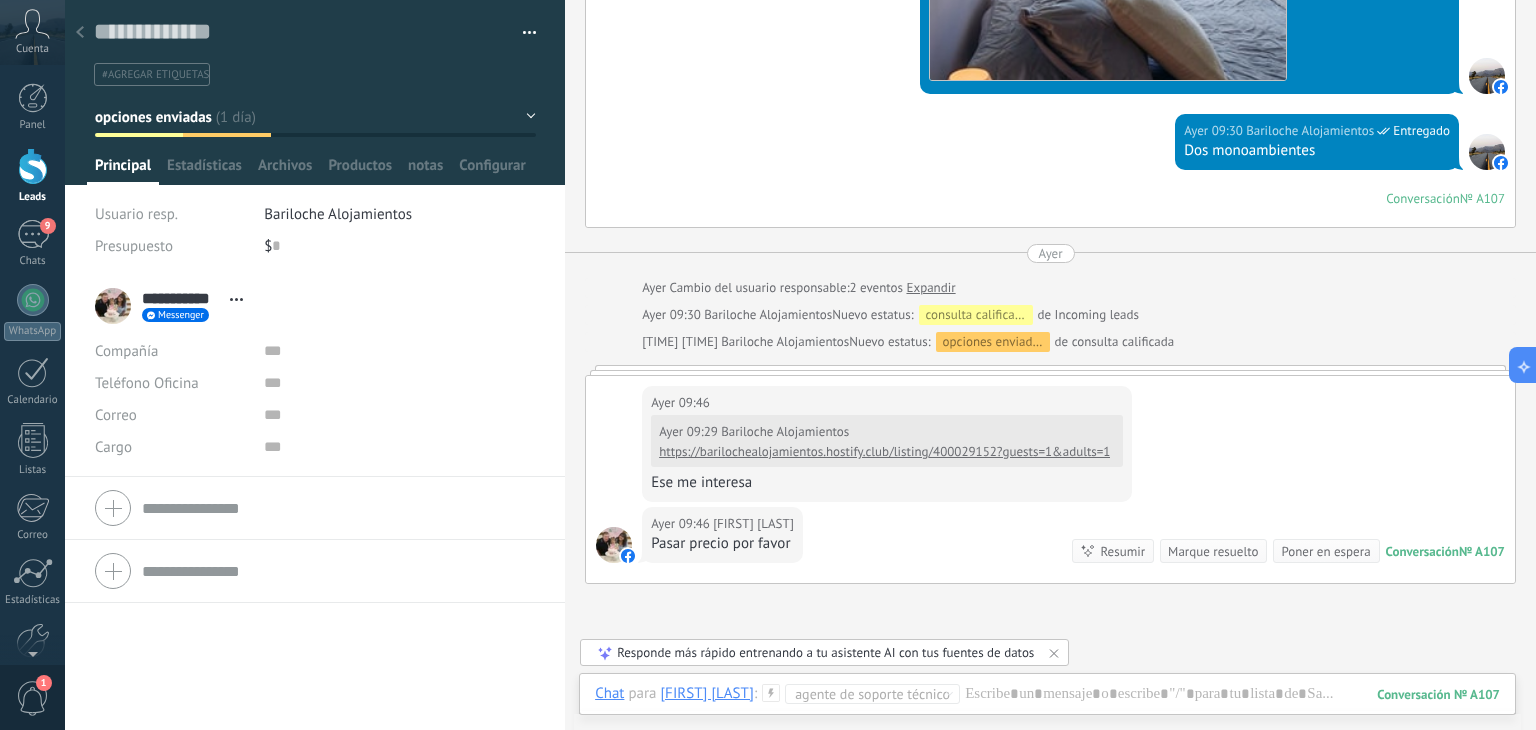 click on "https://barilochealojamientos.hostify.club/listing/400029152?guests=1&adults=1" at bounding box center (884, 452) 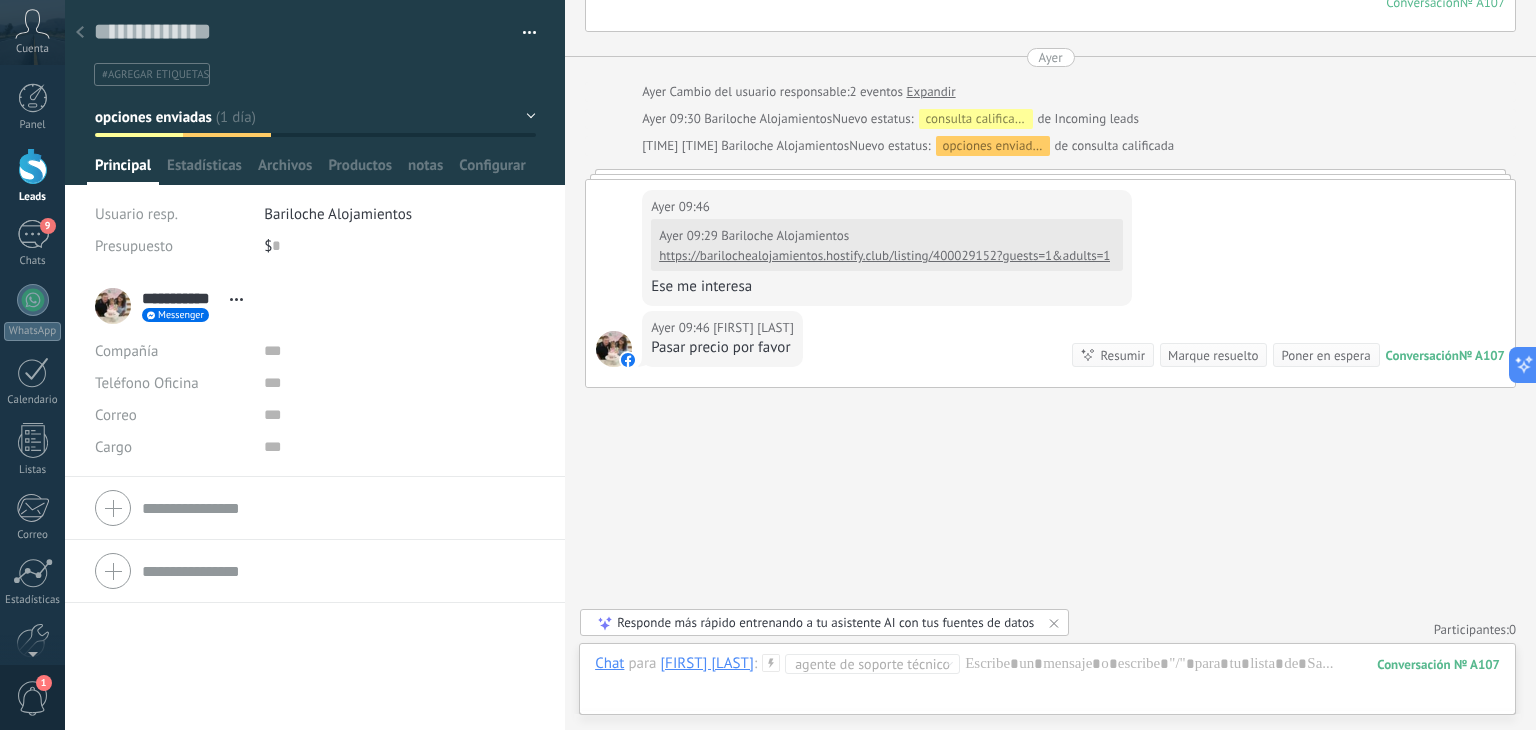 scroll, scrollTop: 1219, scrollLeft: 0, axis: vertical 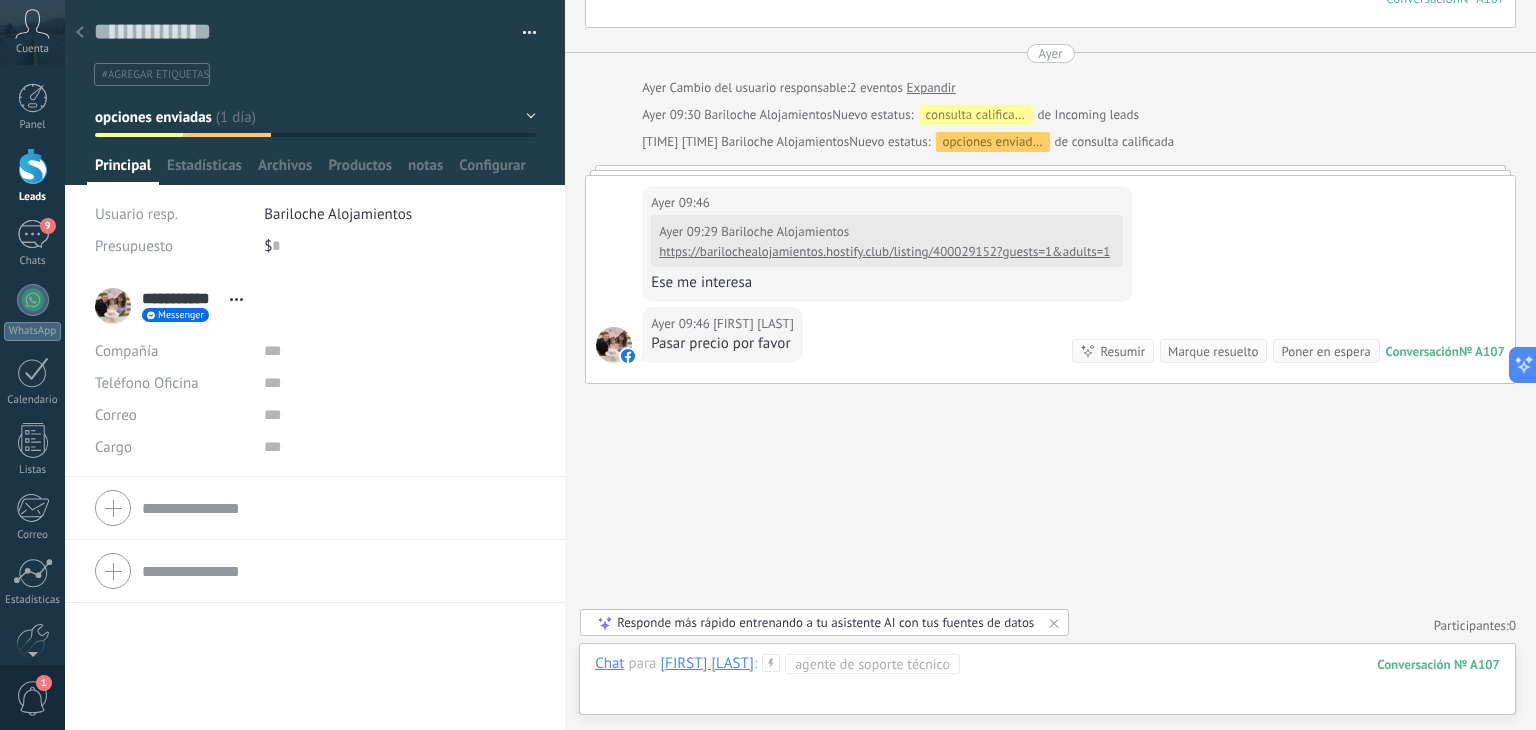 click at bounding box center (1047, 684) 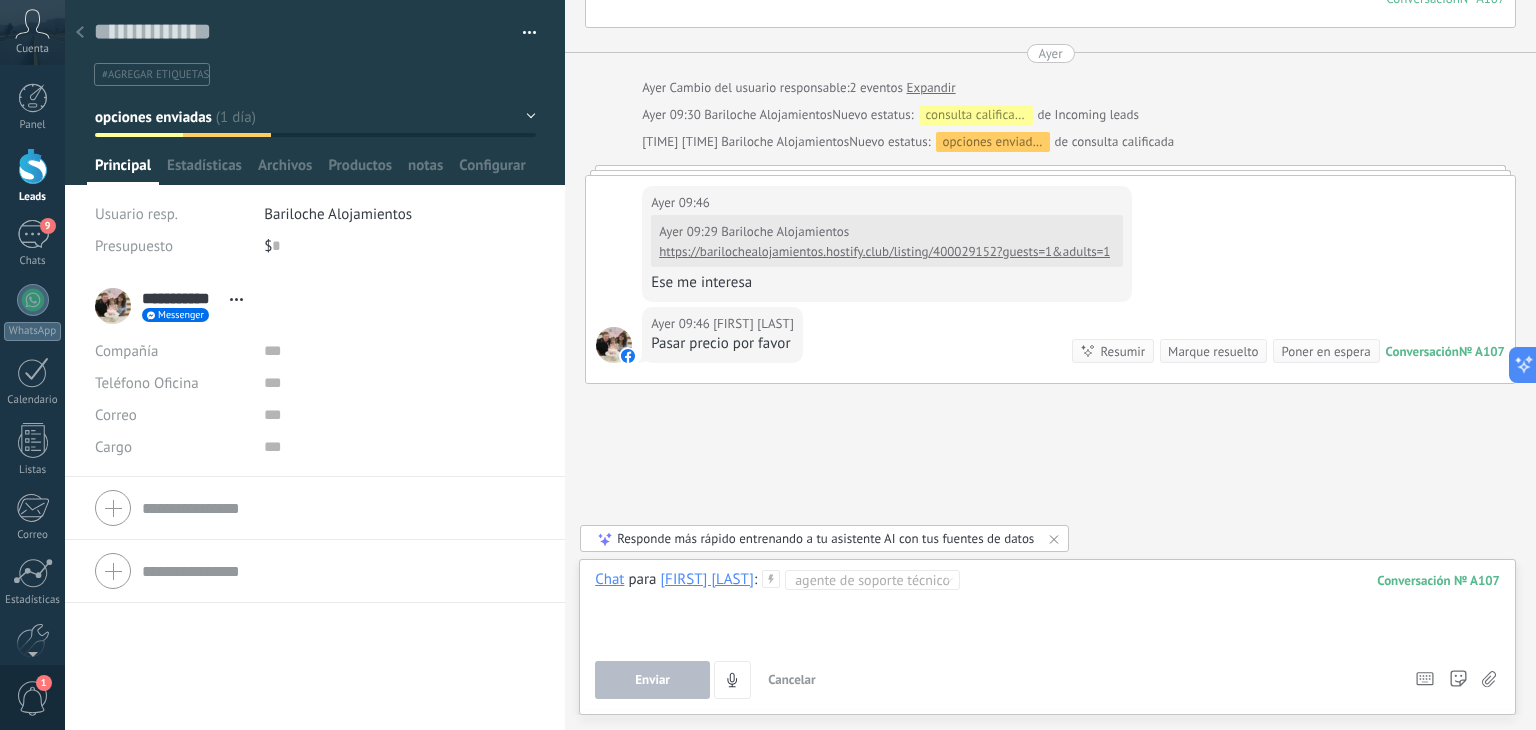 type 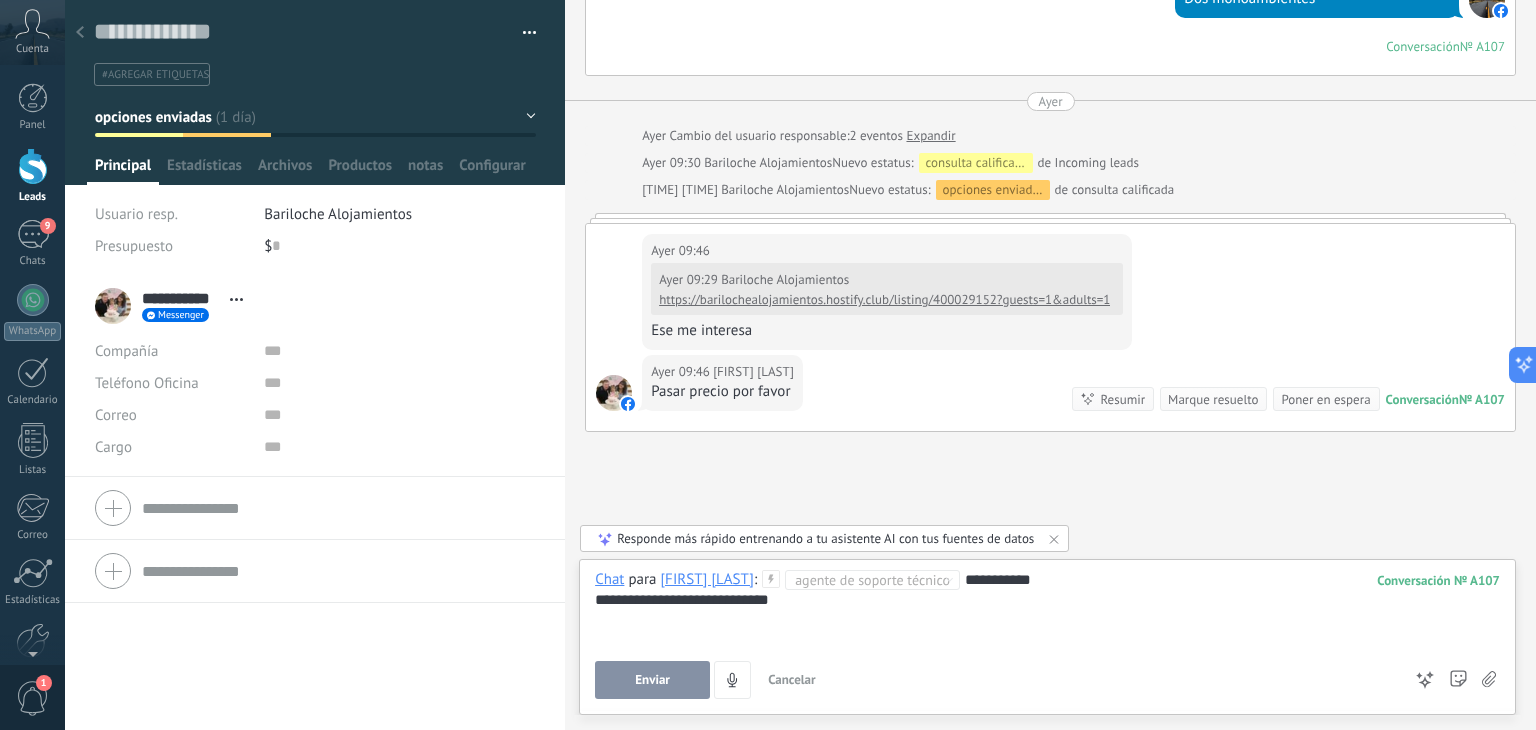 scroll, scrollTop: 1219, scrollLeft: 0, axis: vertical 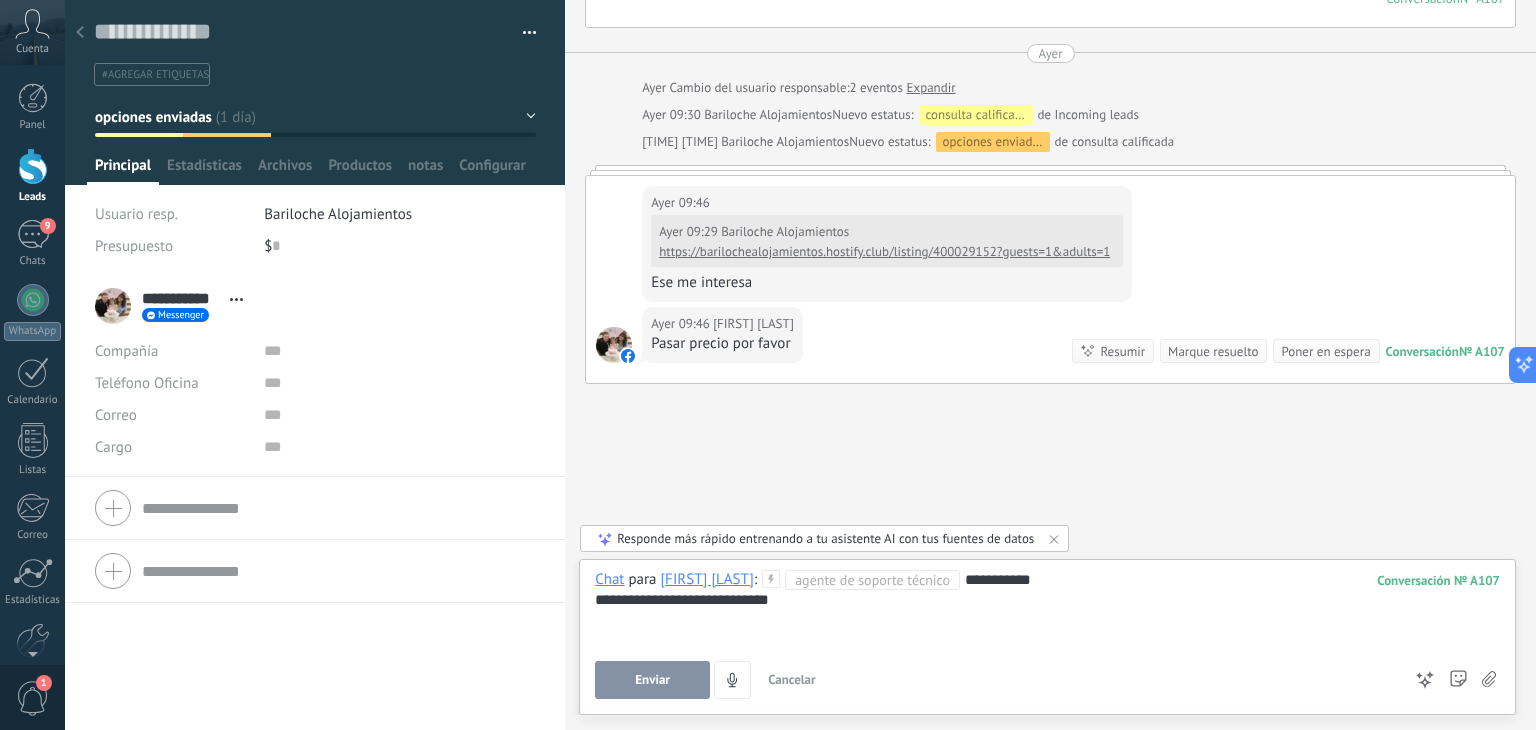 click on "Enviar" at bounding box center [652, 680] 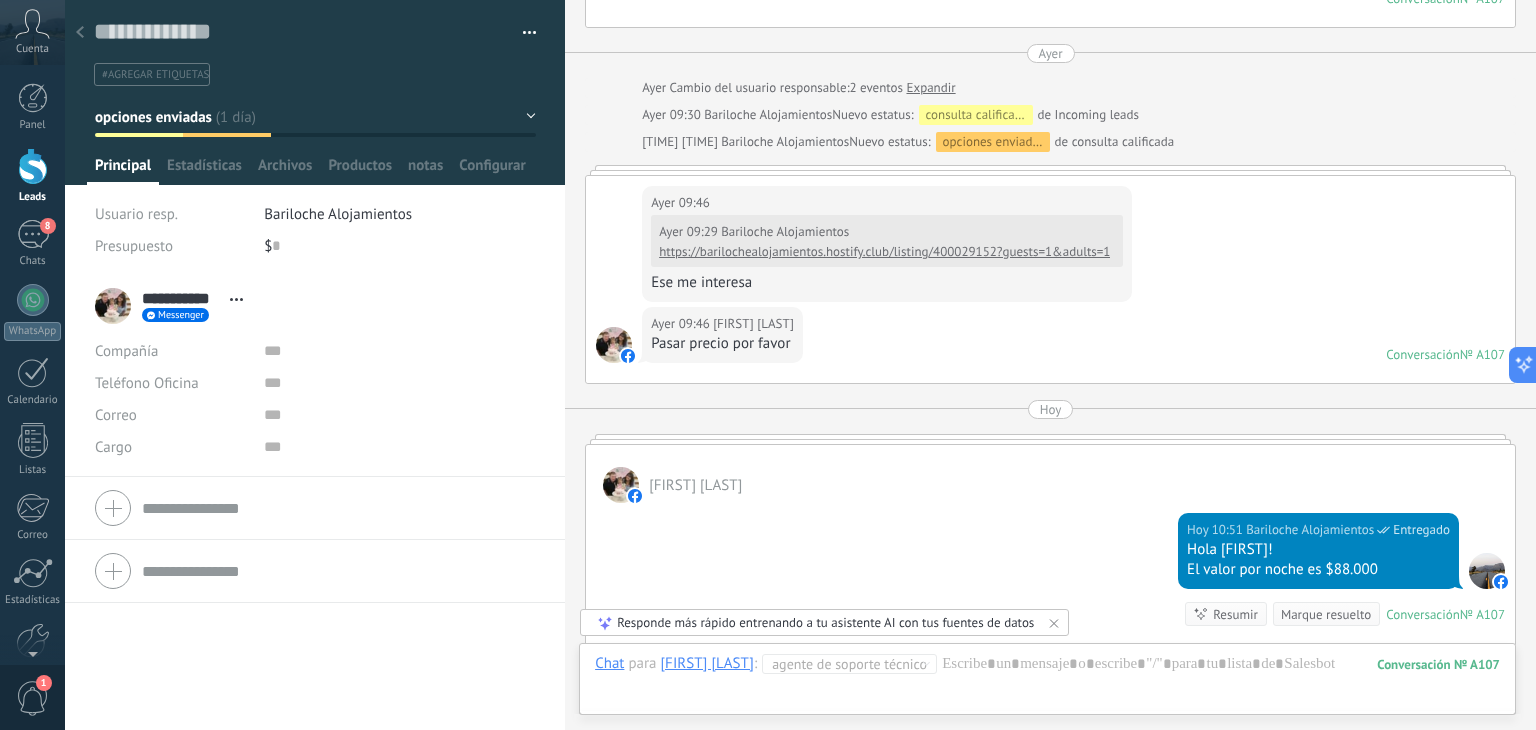 click on "opciones enviadas" at bounding box center (153, 117) 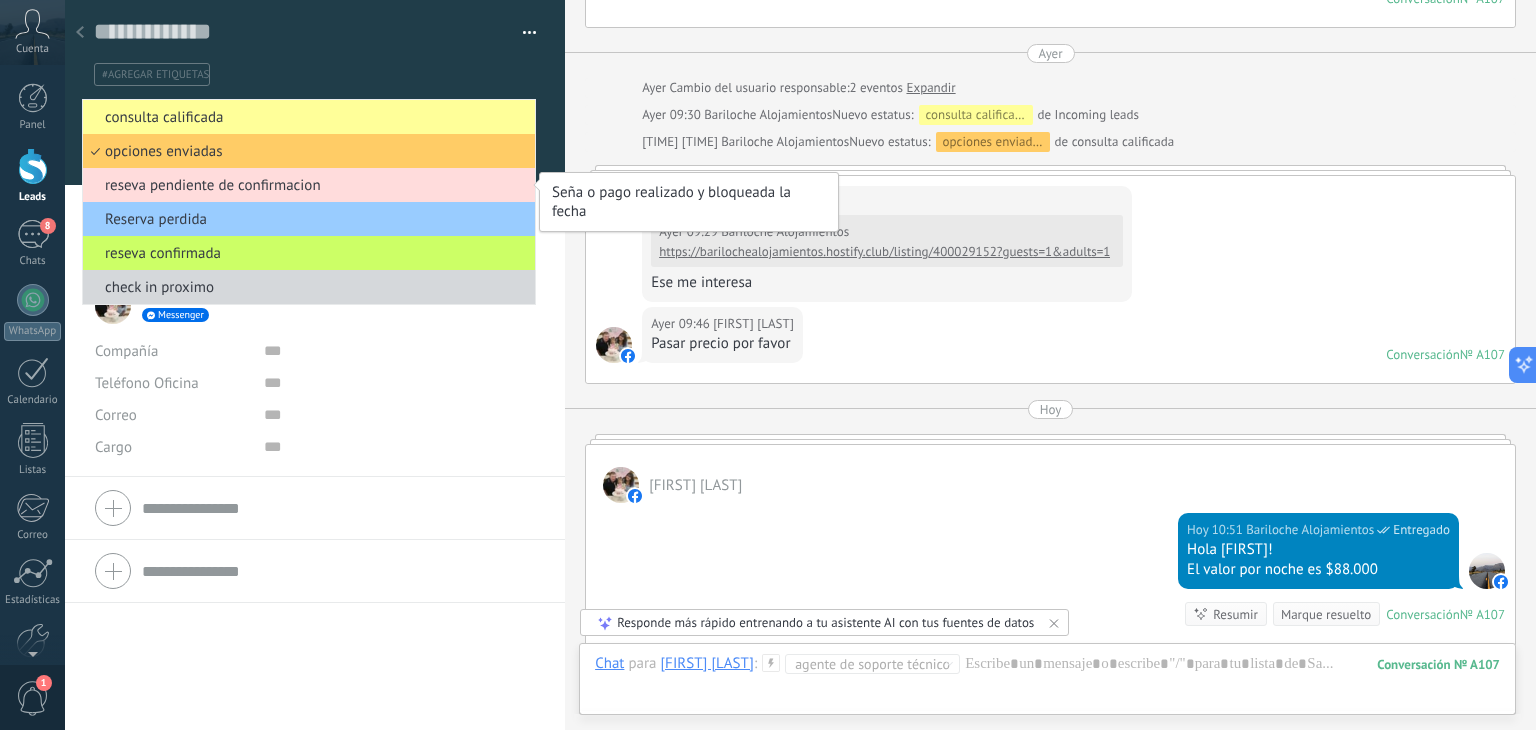 click on "reseva pendiente de confirmacion" at bounding box center [306, 185] 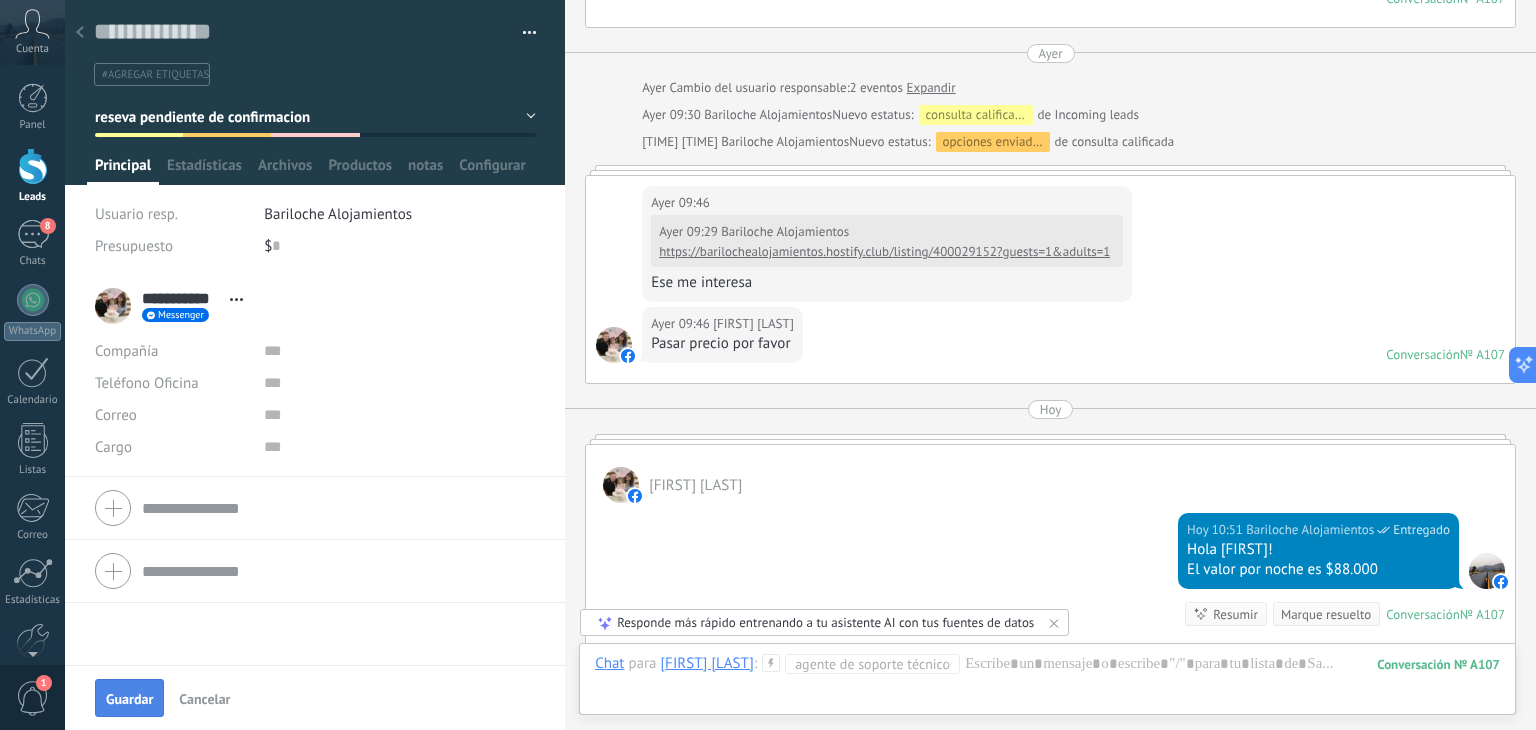 click on "Guardar" at bounding box center [129, 699] 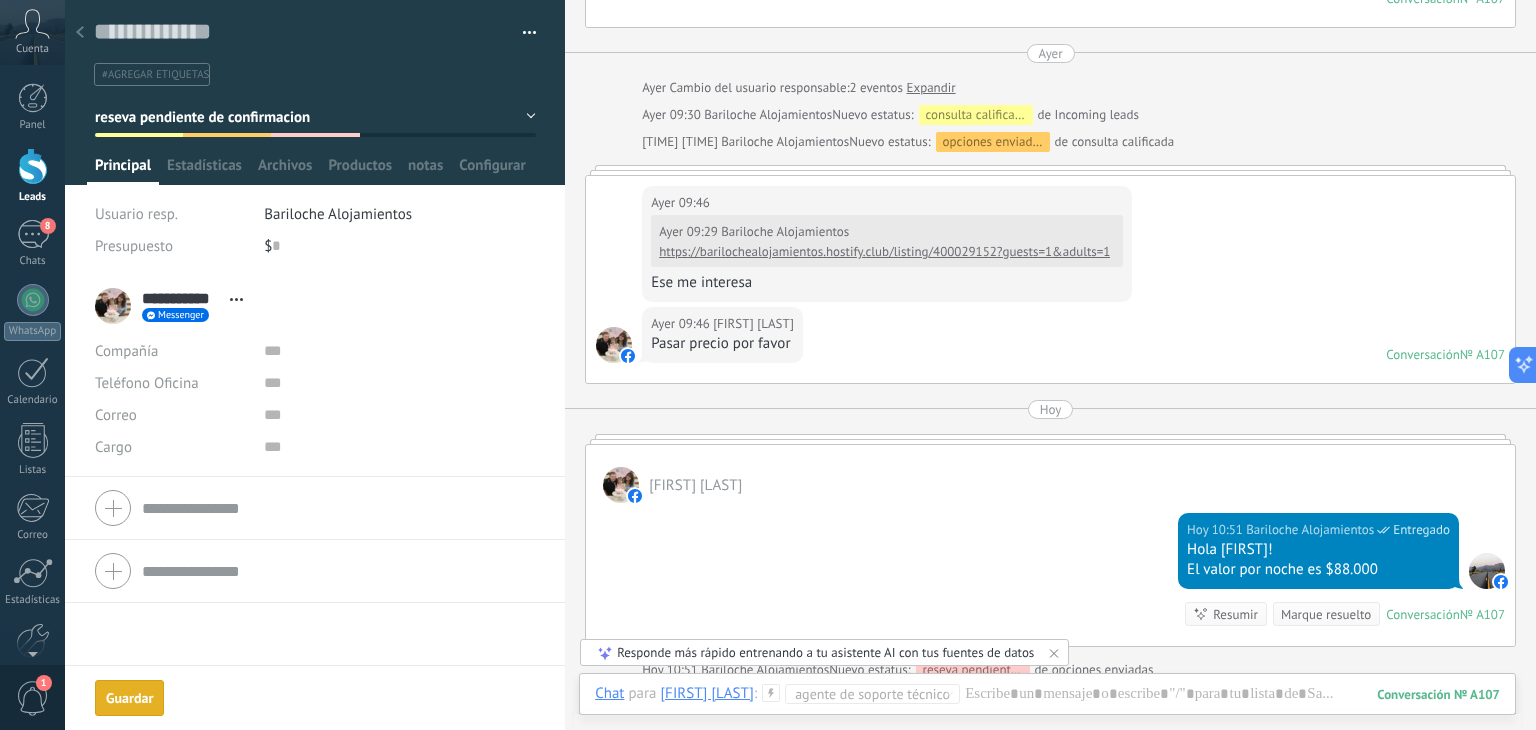 scroll, scrollTop: 1252, scrollLeft: 0, axis: vertical 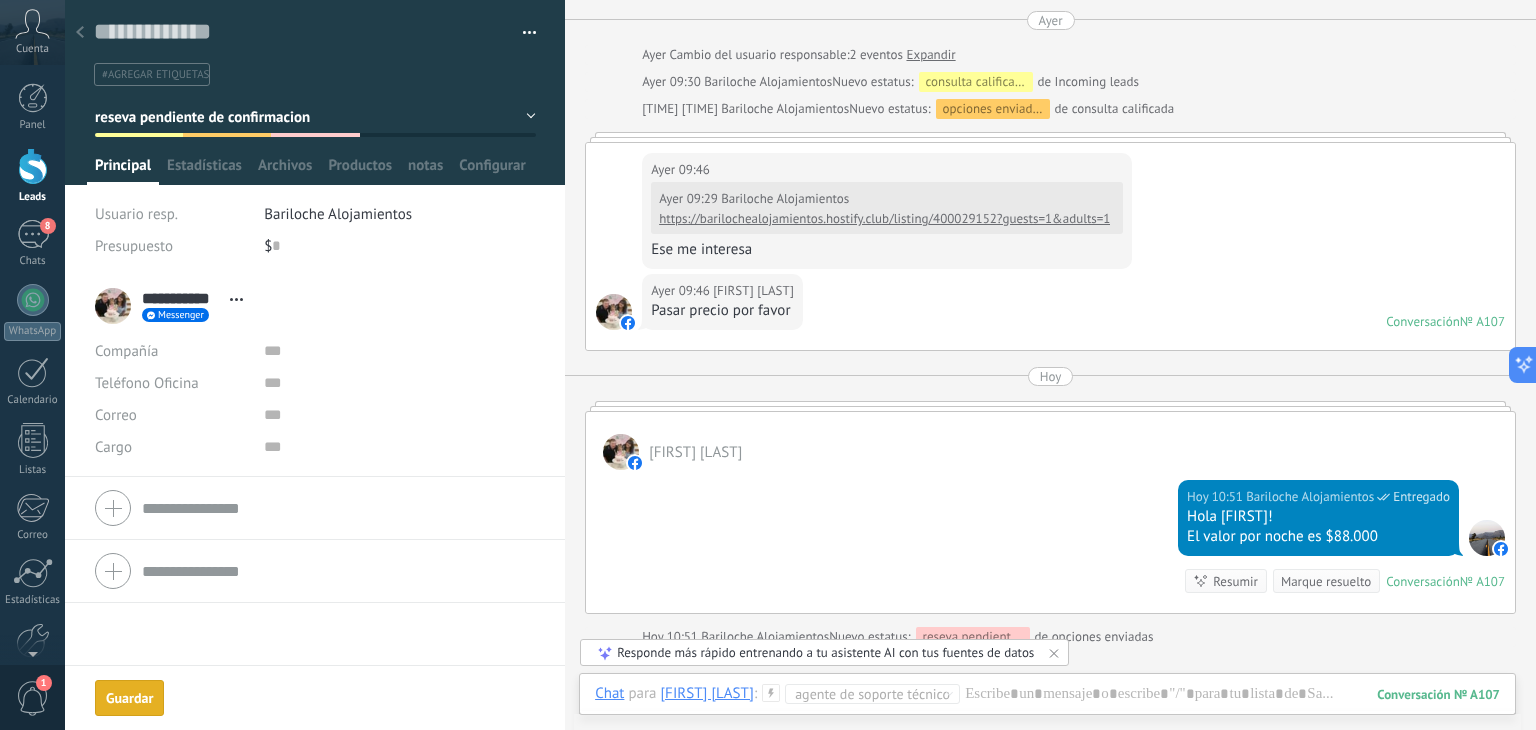 click at bounding box center (80, 33) 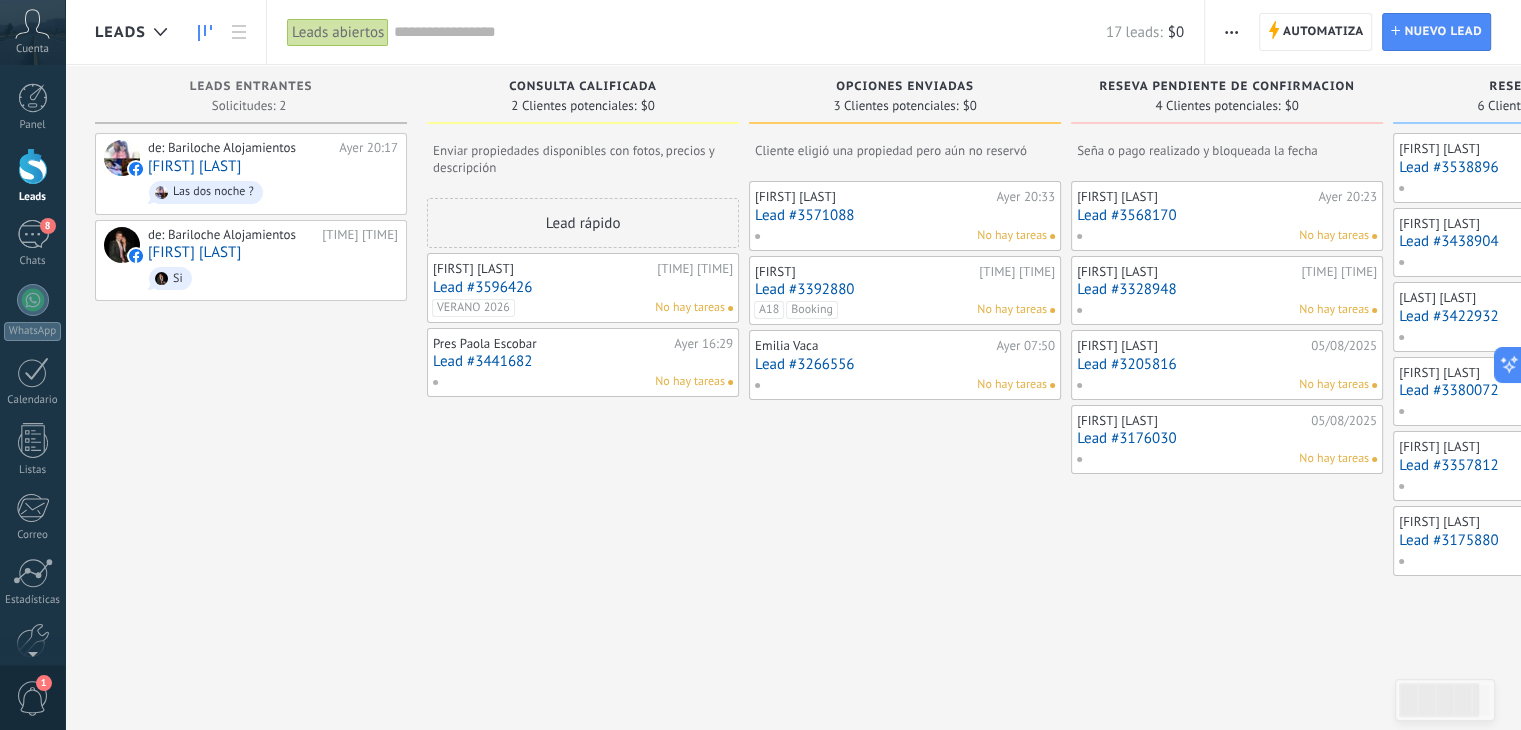 click on "Lead #3392880" at bounding box center [905, 289] 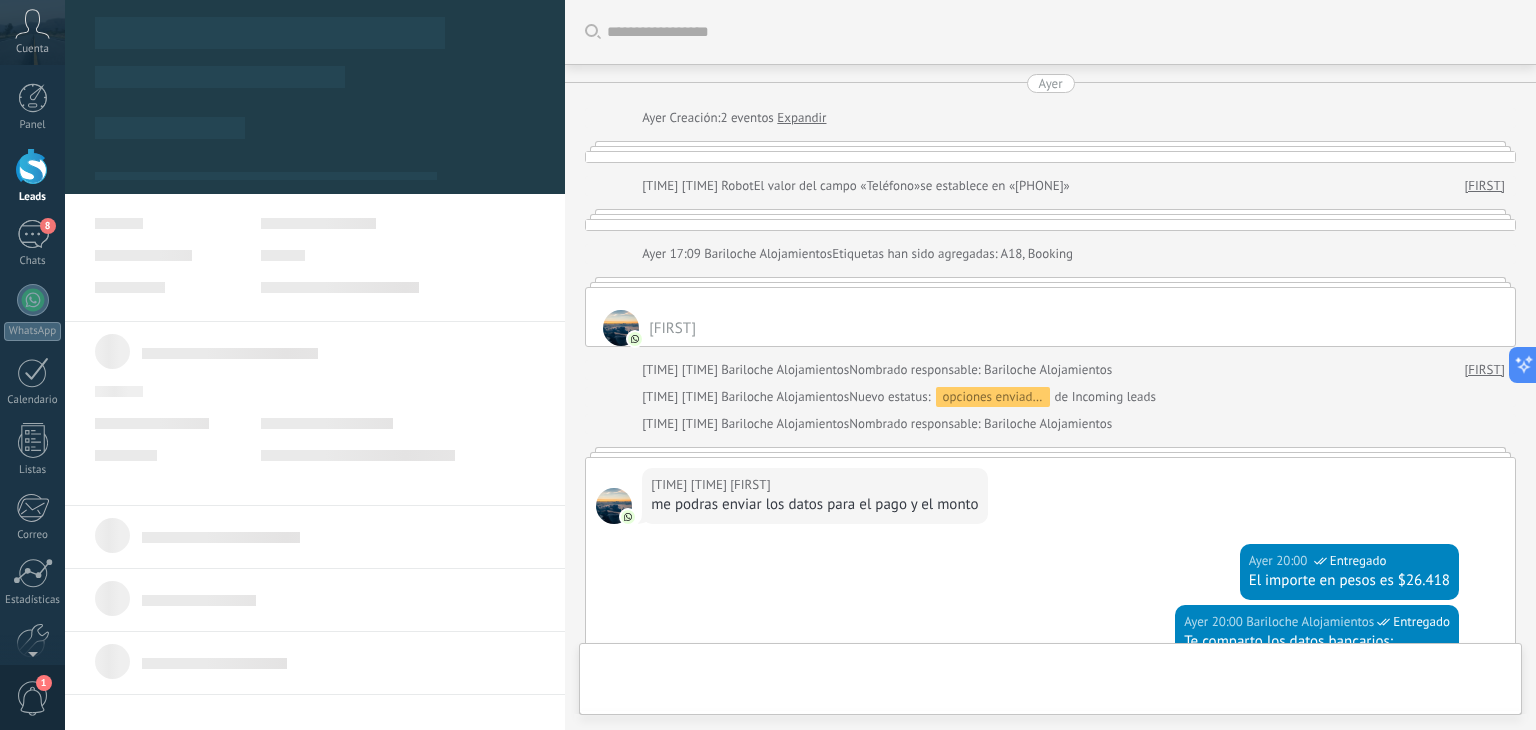 scroll, scrollTop: 1040, scrollLeft: 0, axis: vertical 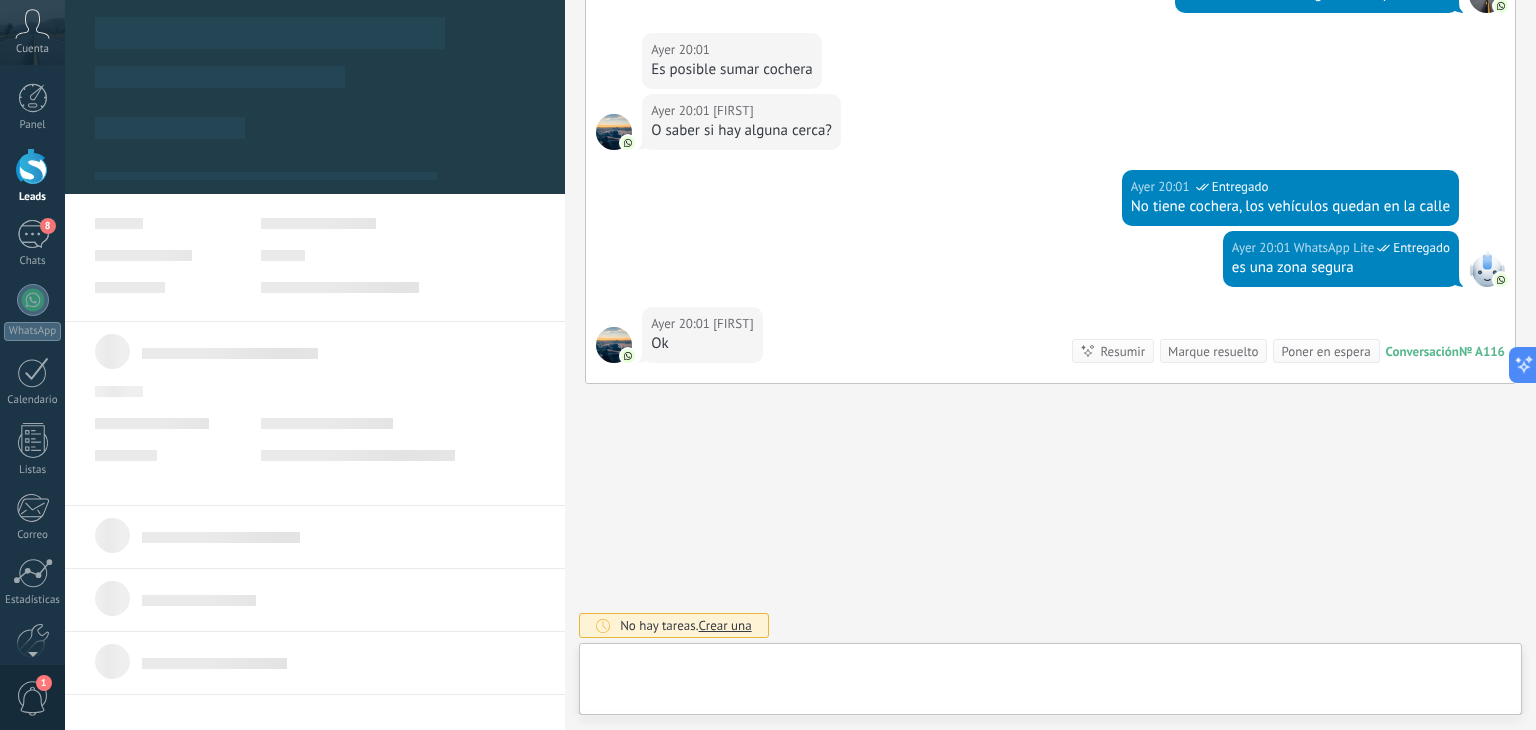 type on "**********" 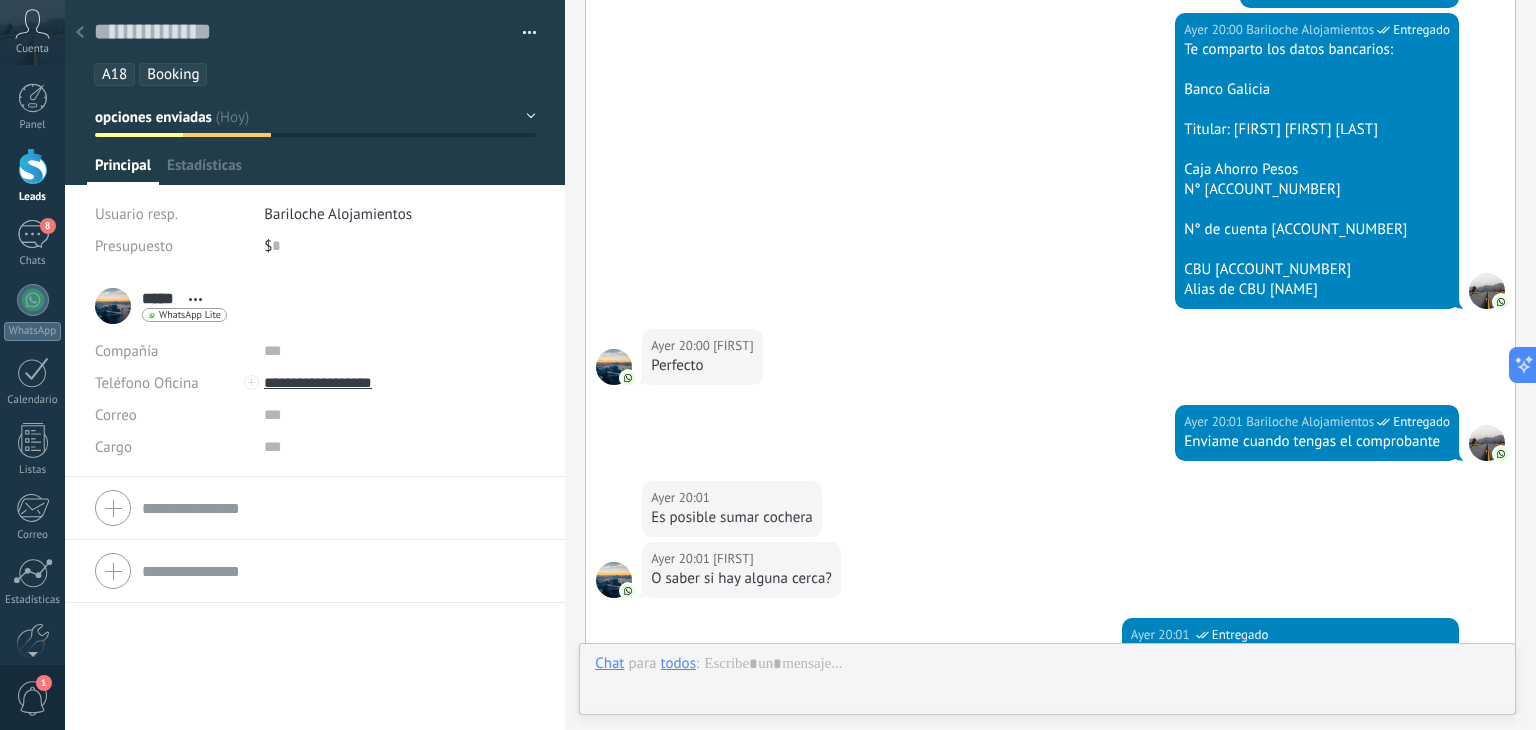 scroll, scrollTop: 29, scrollLeft: 0, axis: vertical 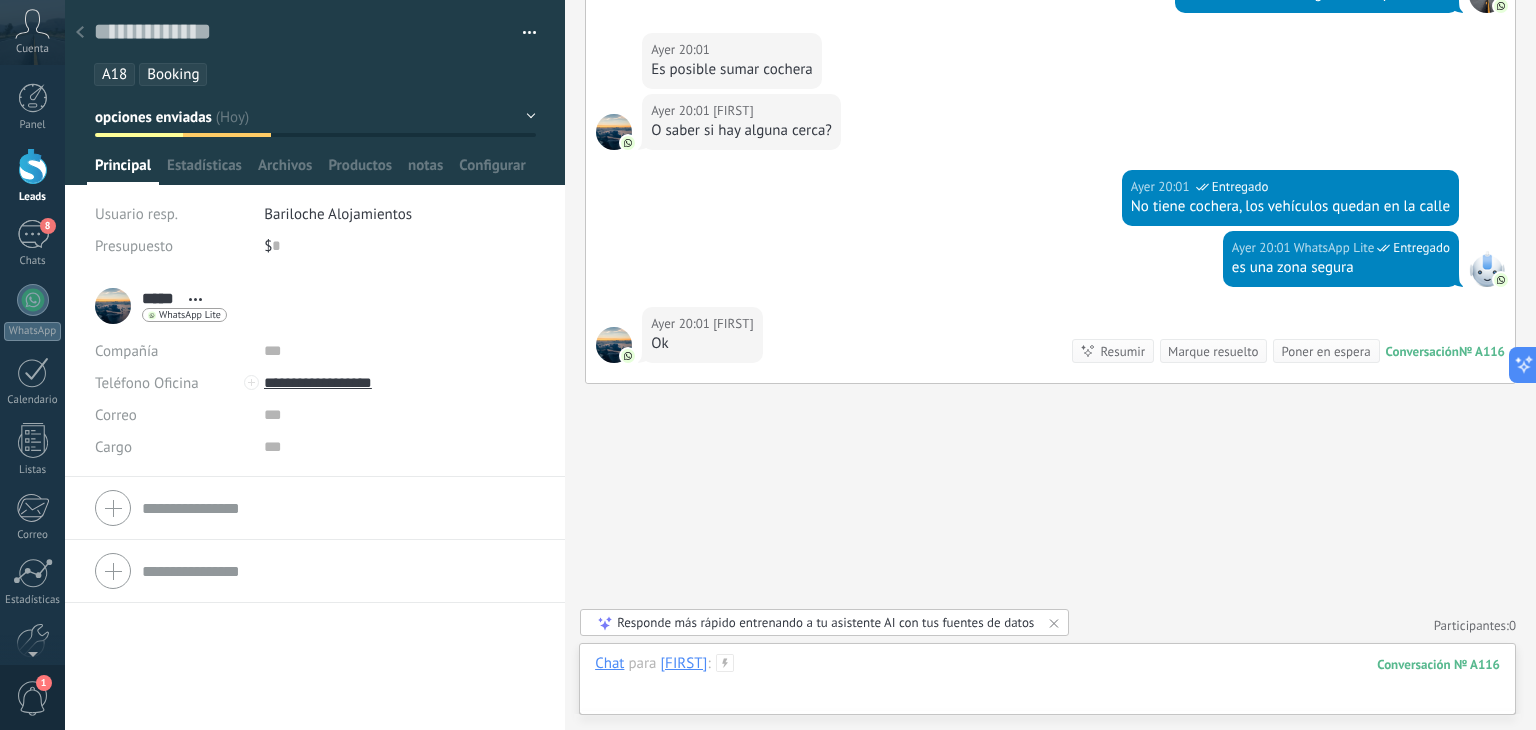 click at bounding box center [1047, 684] 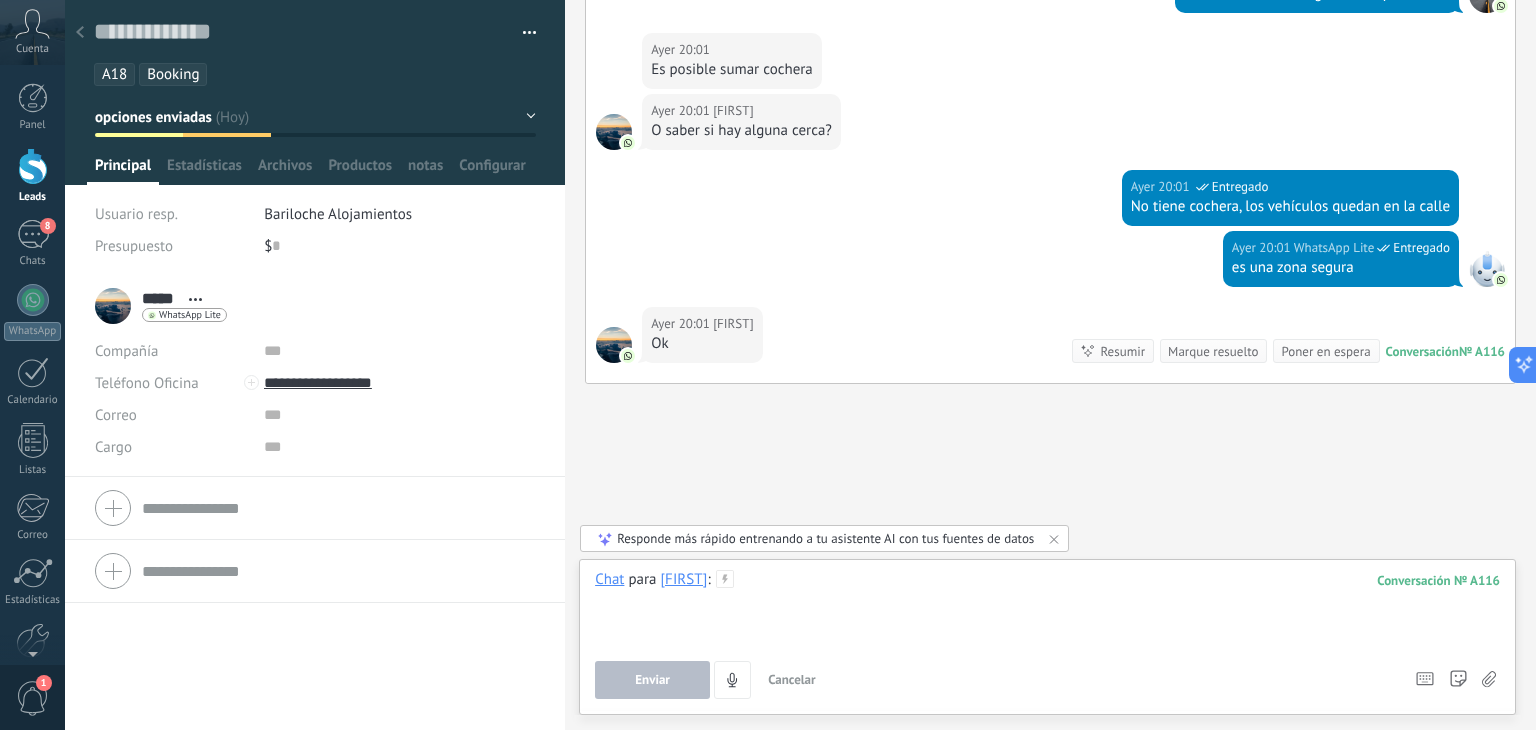 type 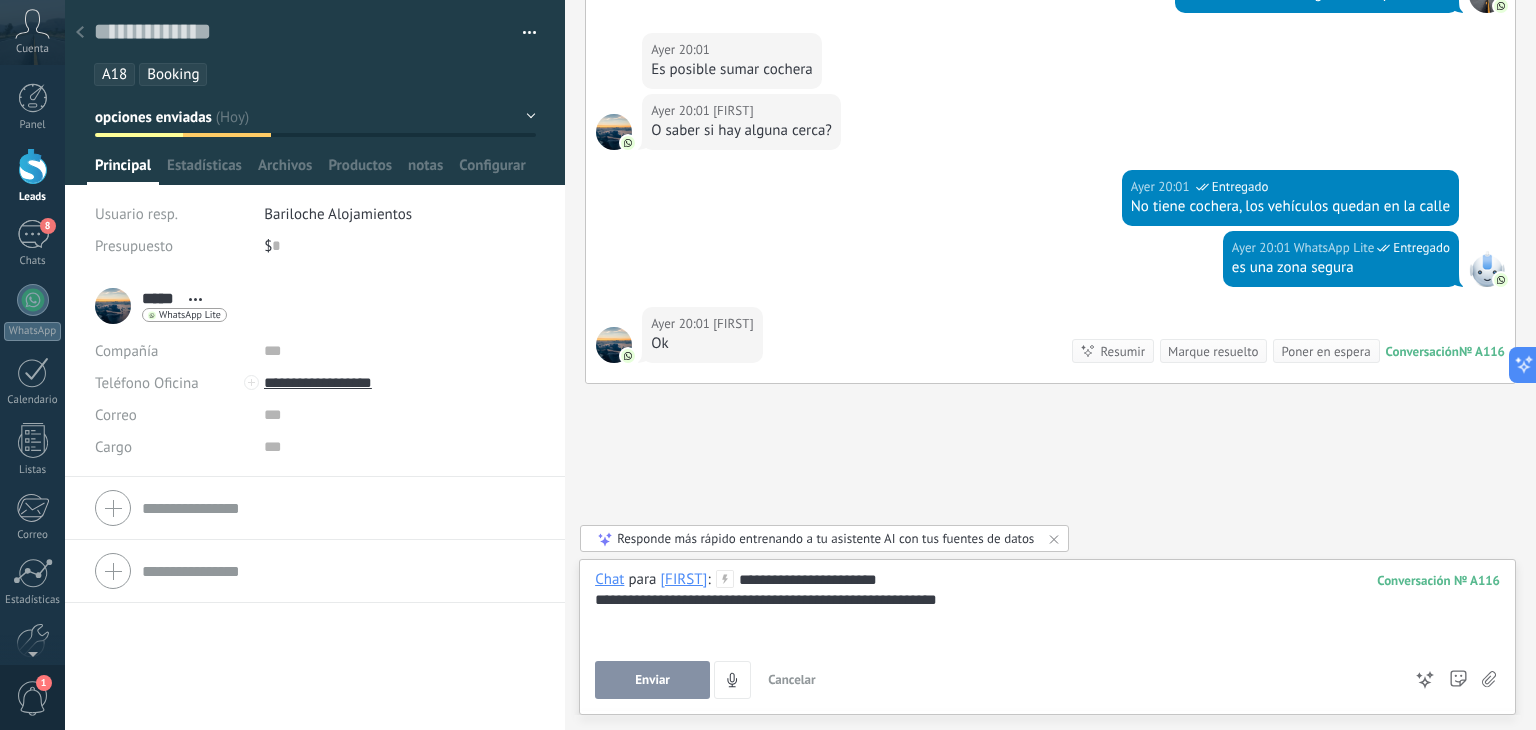 click on "**********" at bounding box center (1047, 637) 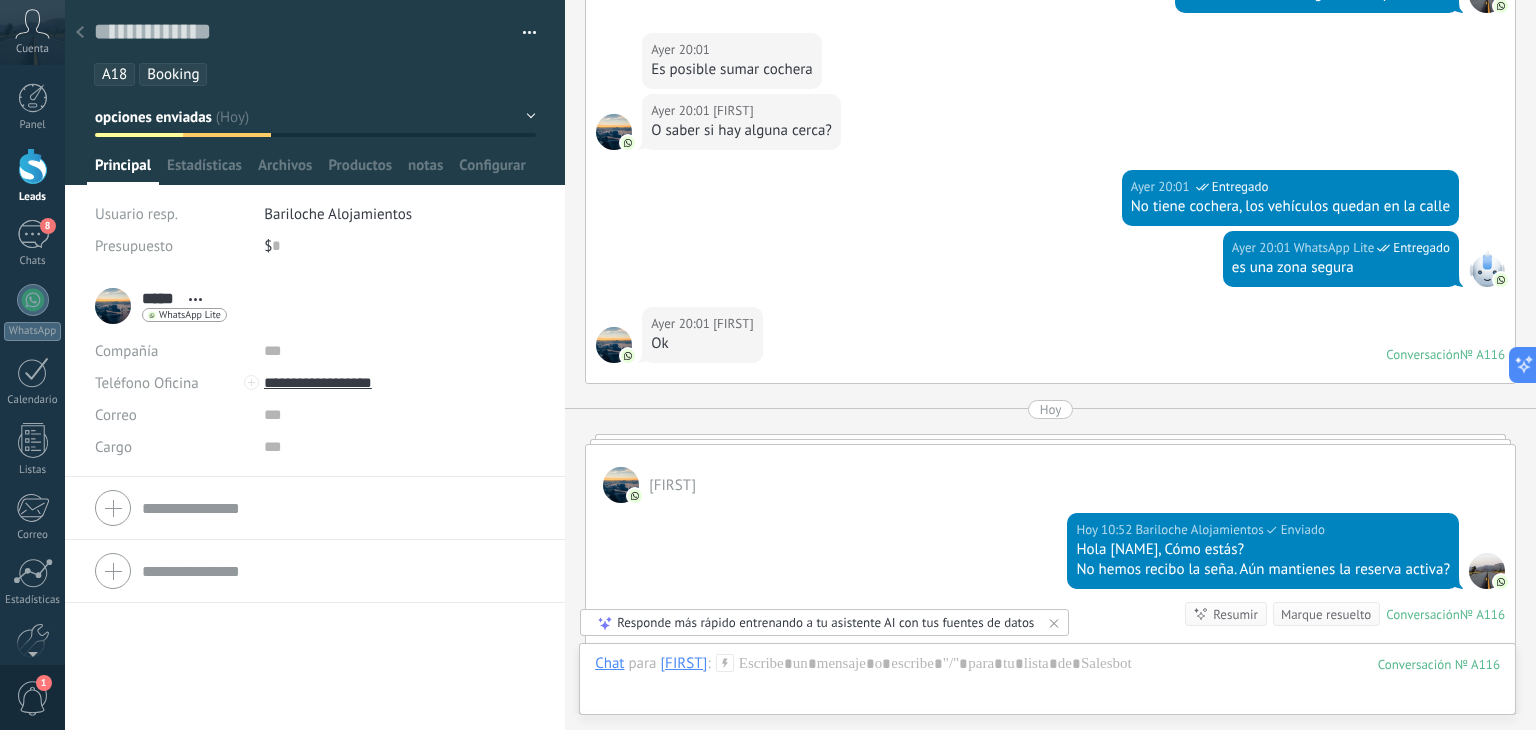 scroll, scrollTop: 1750, scrollLeft: 0, axis: vertical 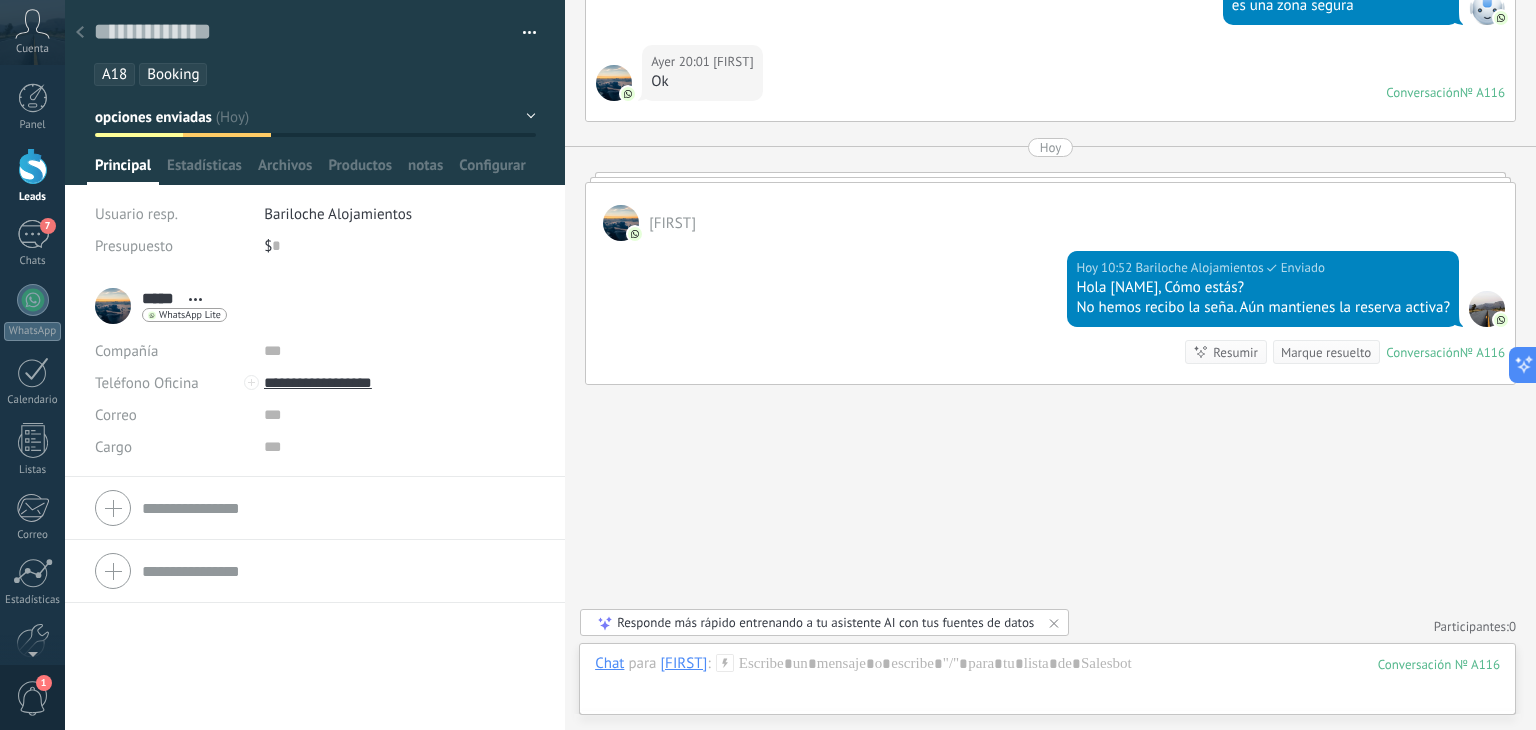 click 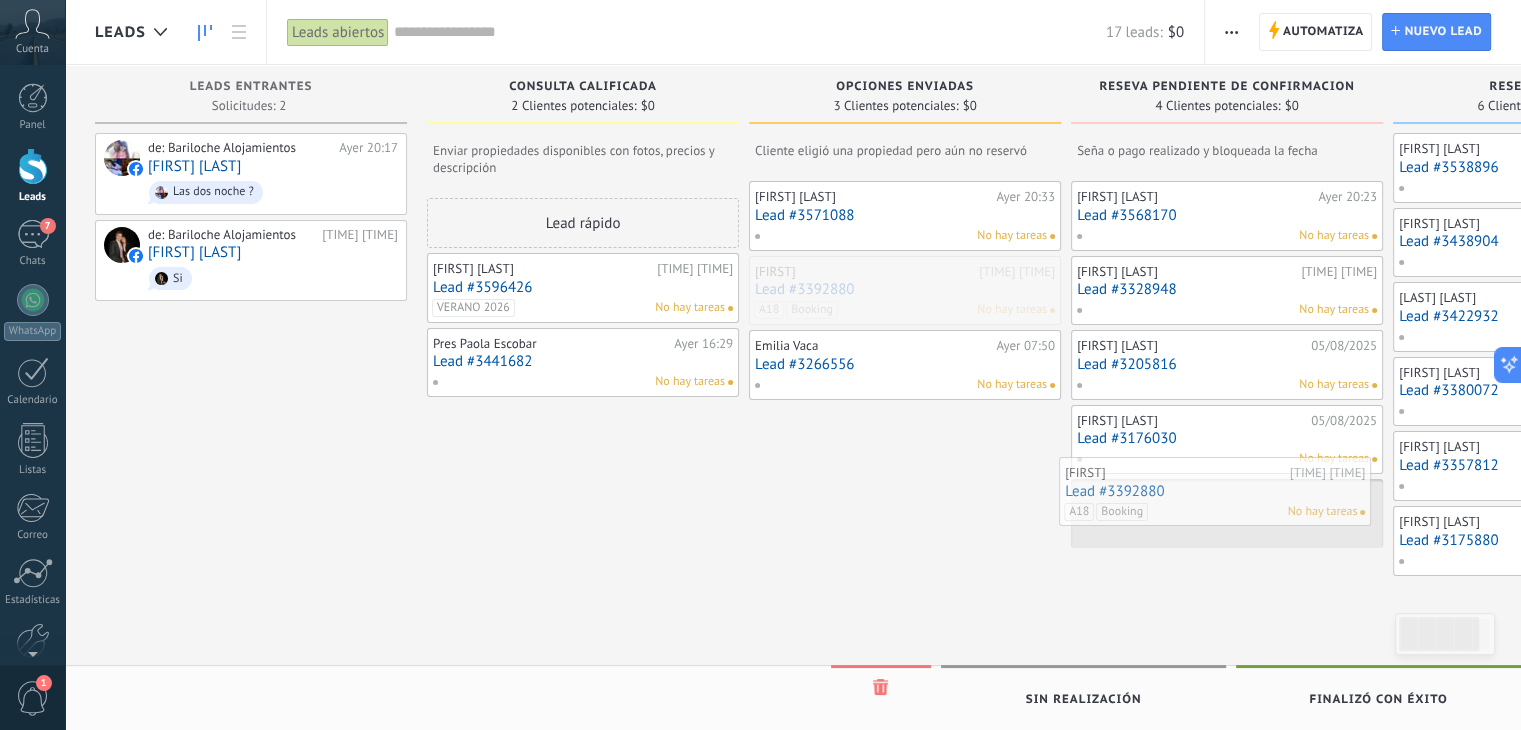 drag, startPoint x: 861, startPoint y: 286, endPoint x: 1171, endPoint y: 489, distance: 370.55228 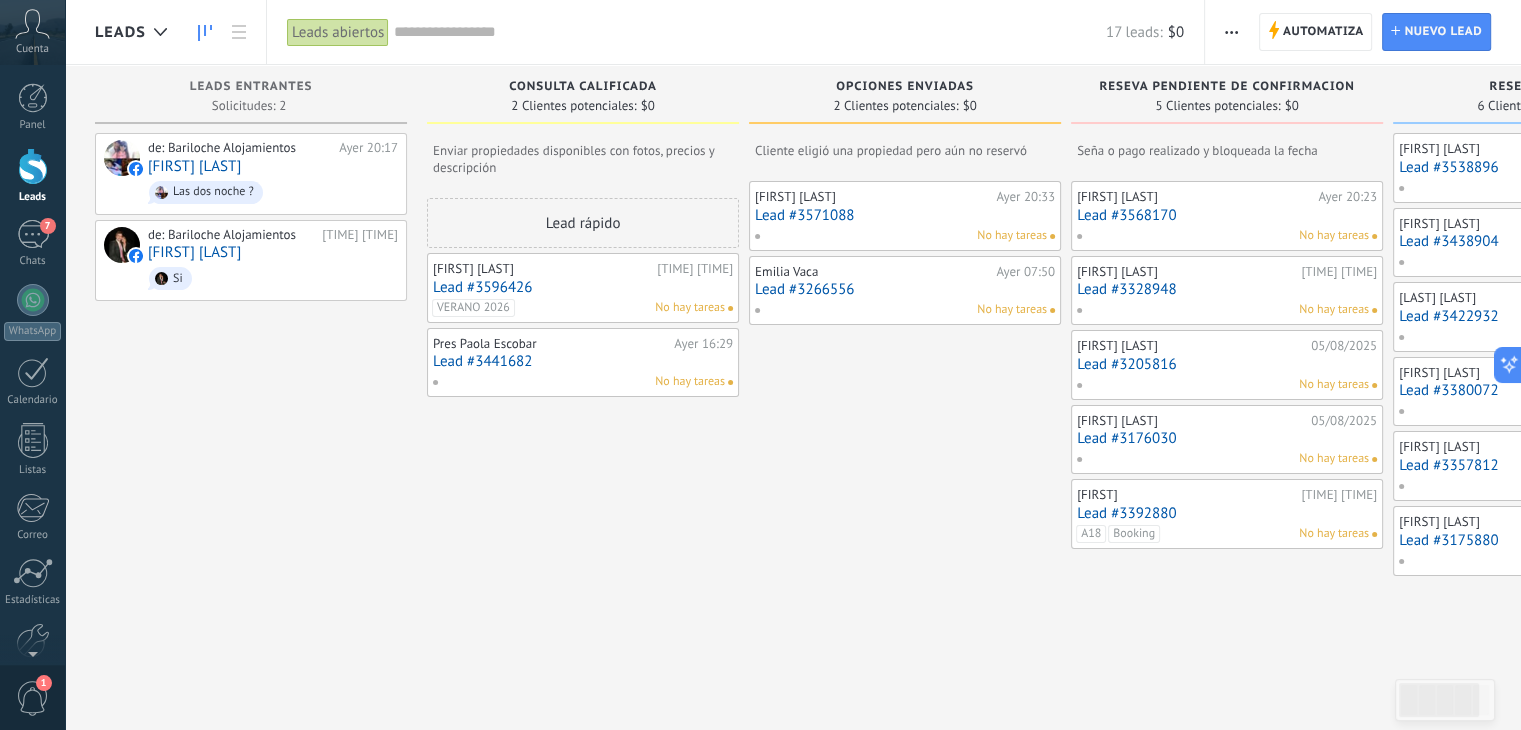 click on "Lead #3266556" at bounding box center [905, 289] 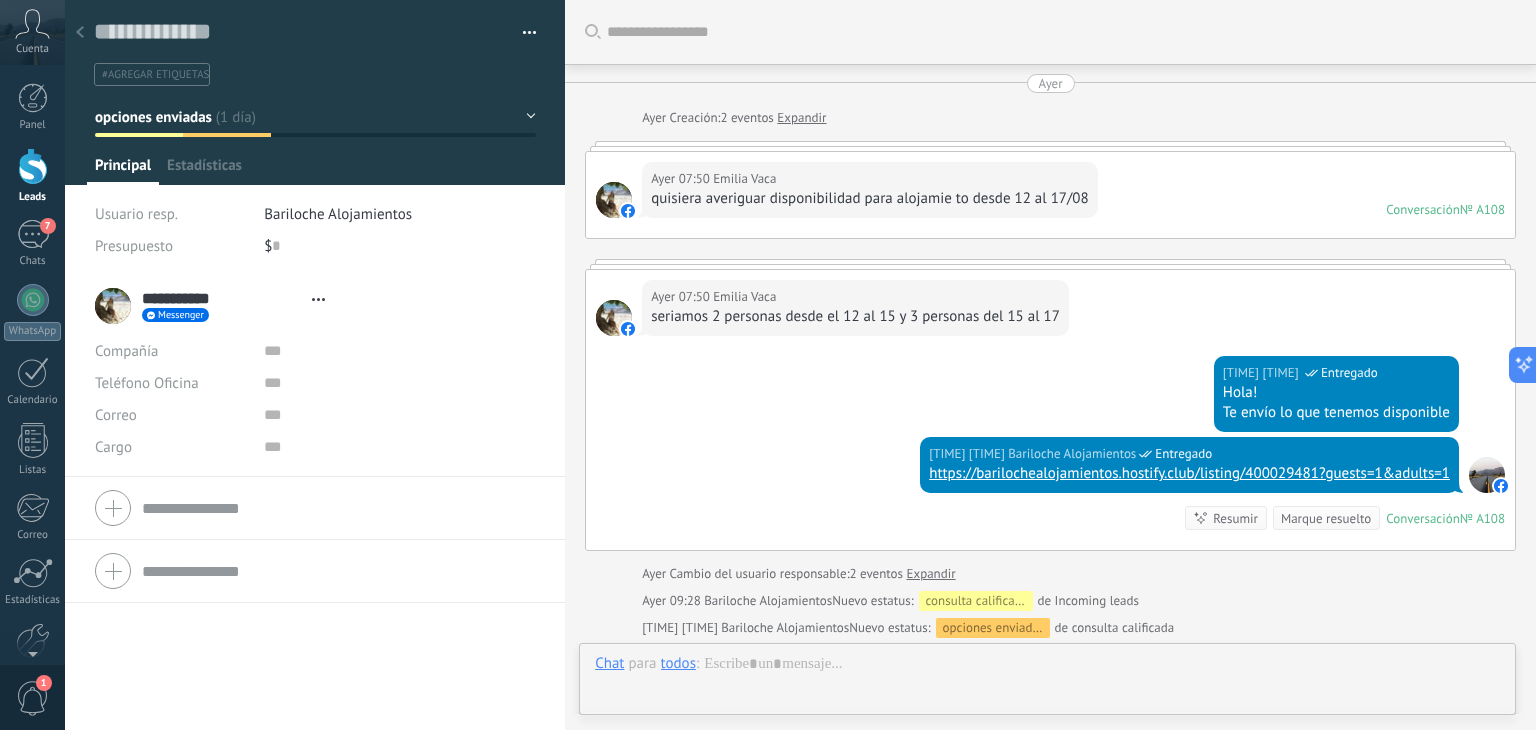 type on "**********" 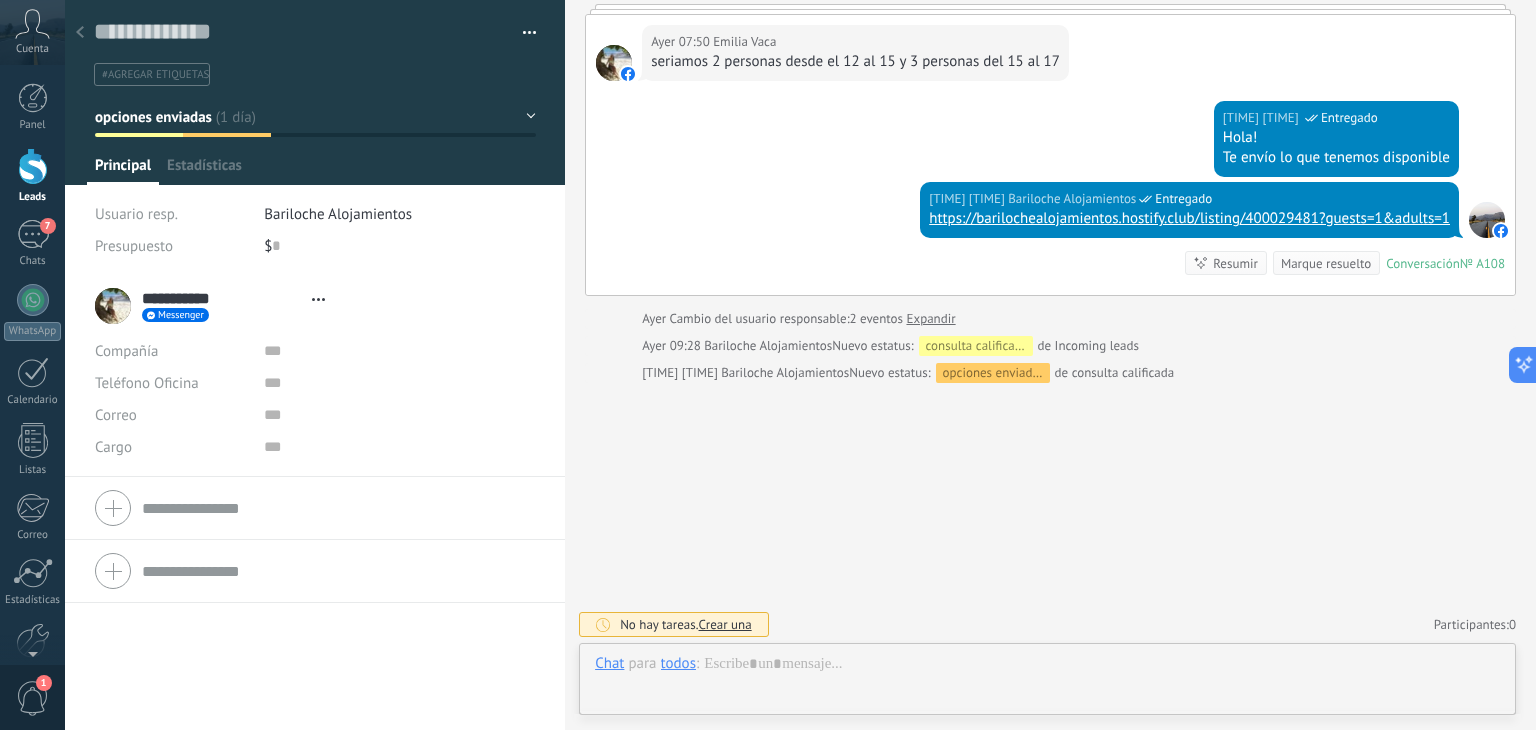 scroll, scrollTop: 29, scrollLeft: 0, axis: vertical 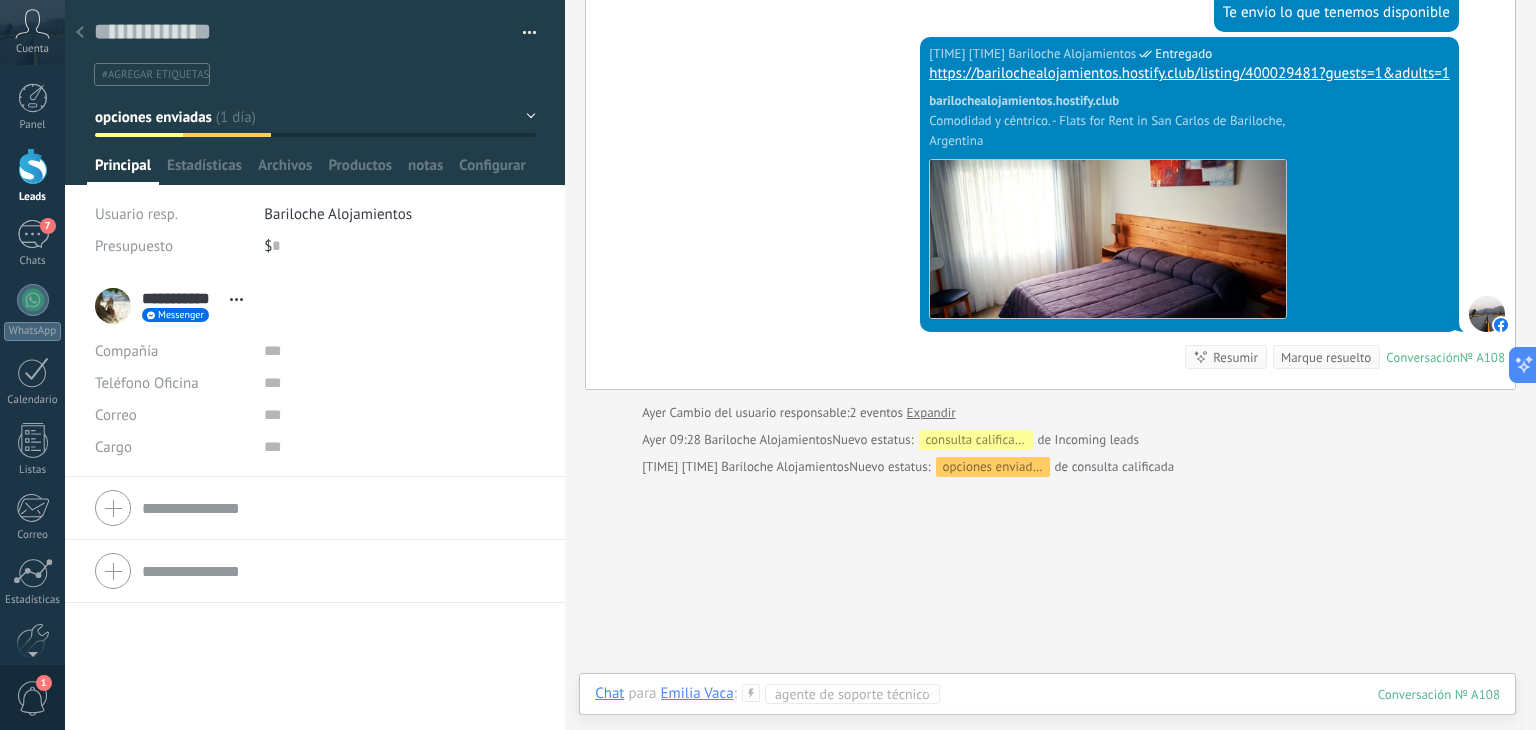 click at bounding box center [1047, 714] 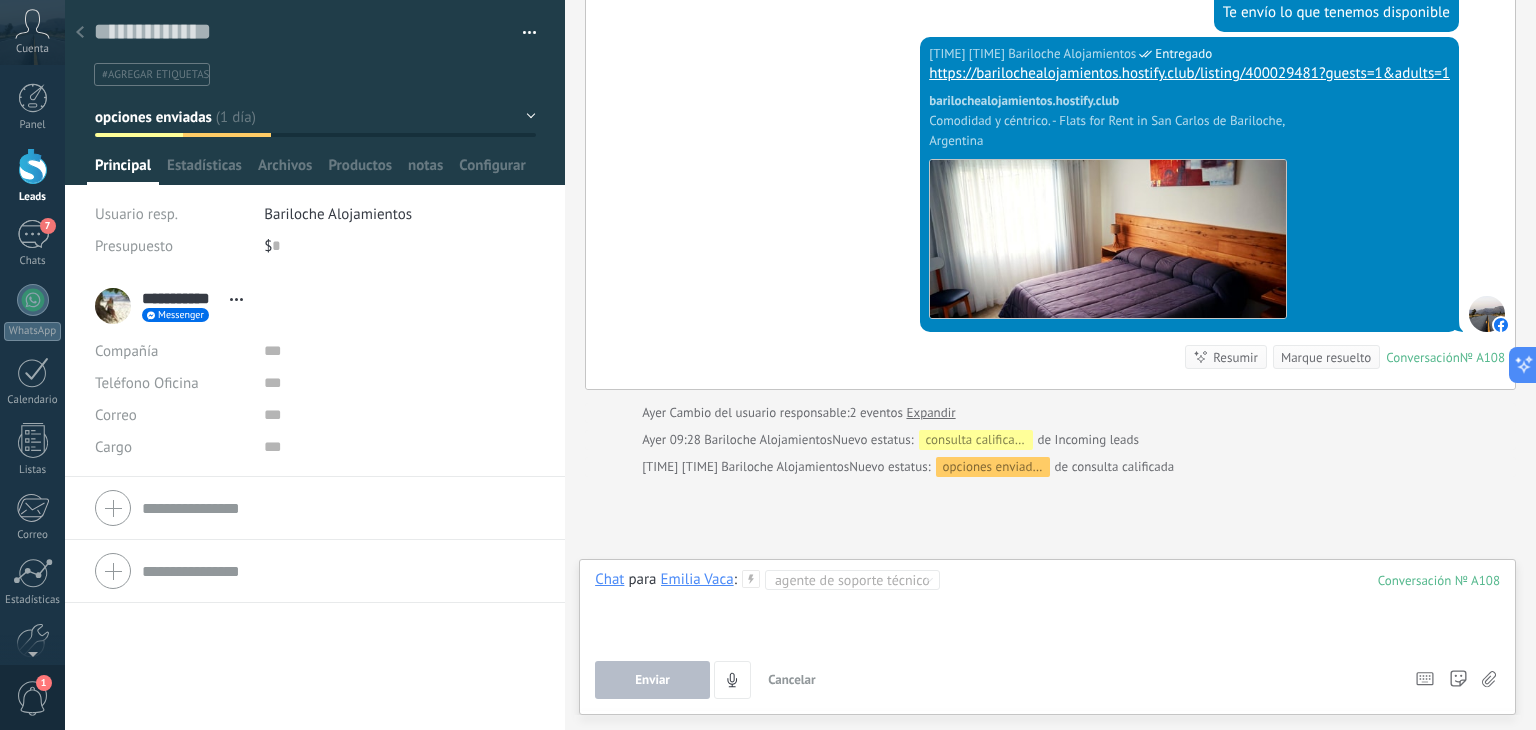 type 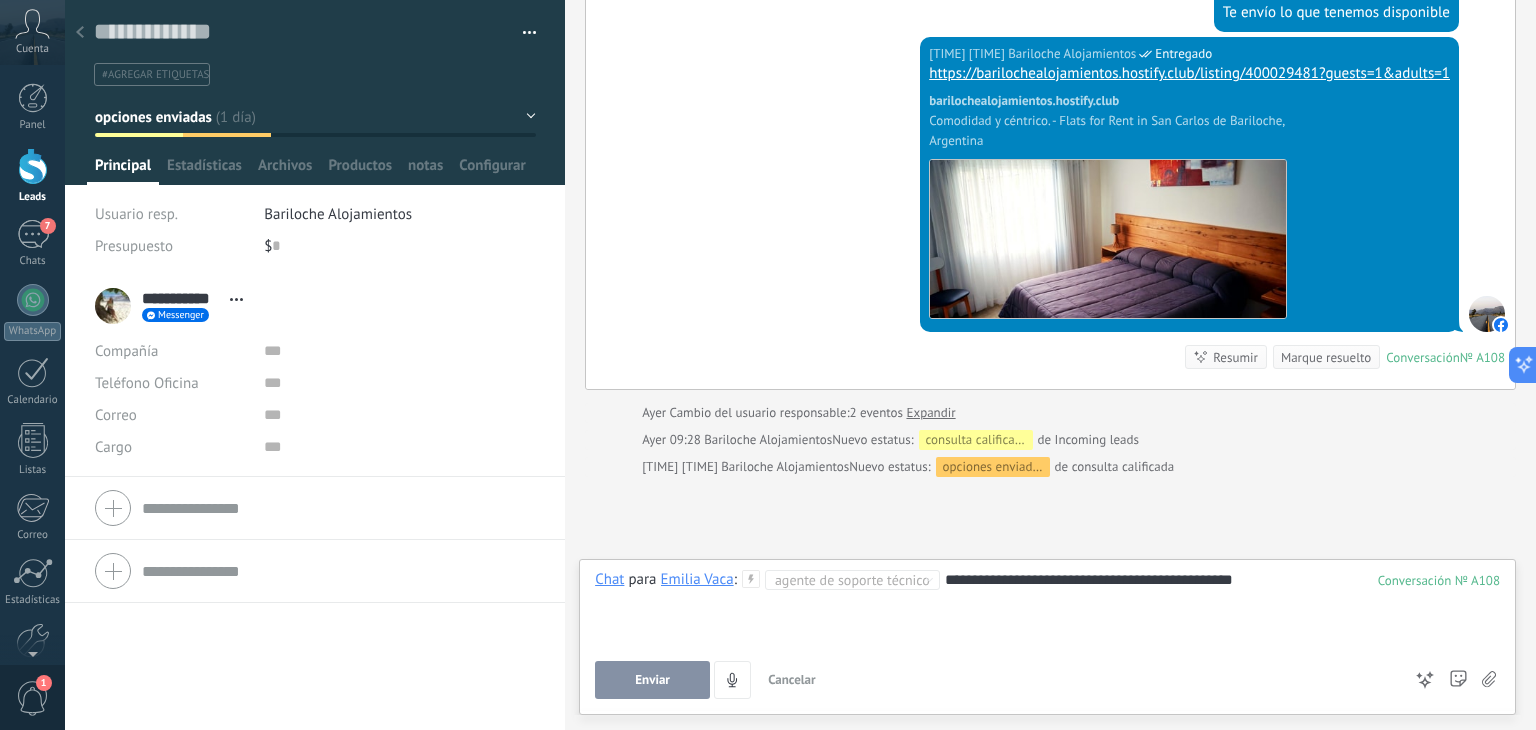 click on "Enviar" at bounding box center [652, 680] 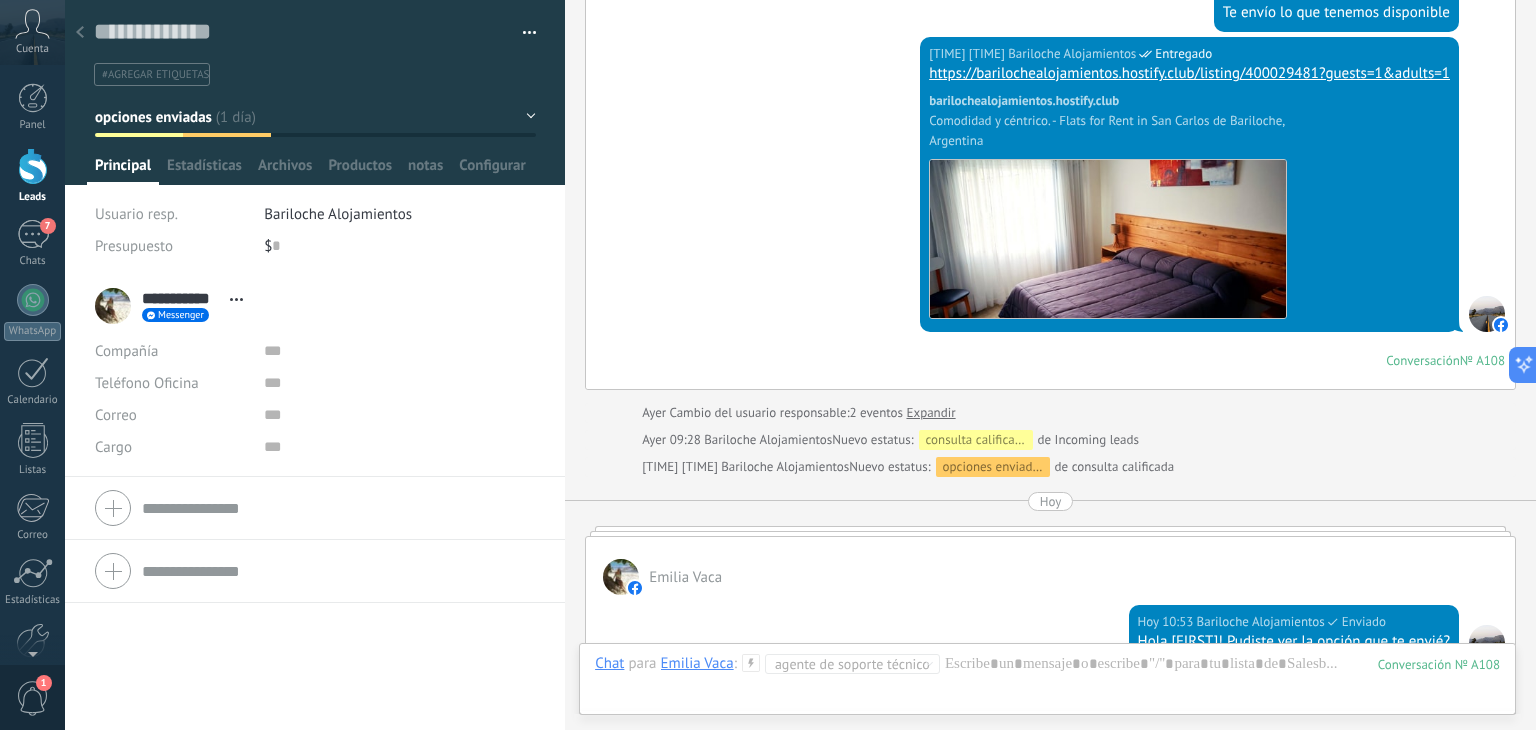 scroll, scrollTop: 735, scrollLeft: 0, axis: vertical 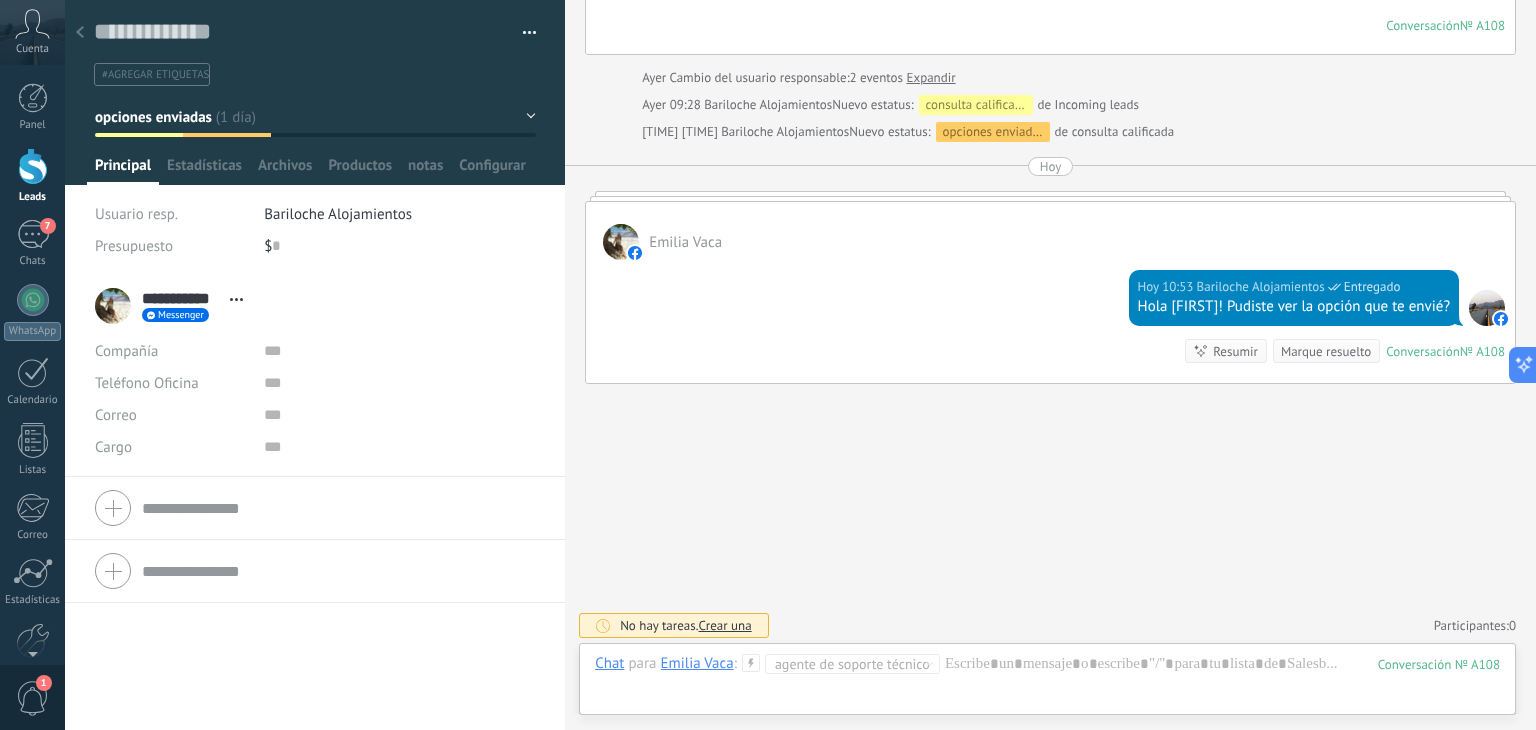 click 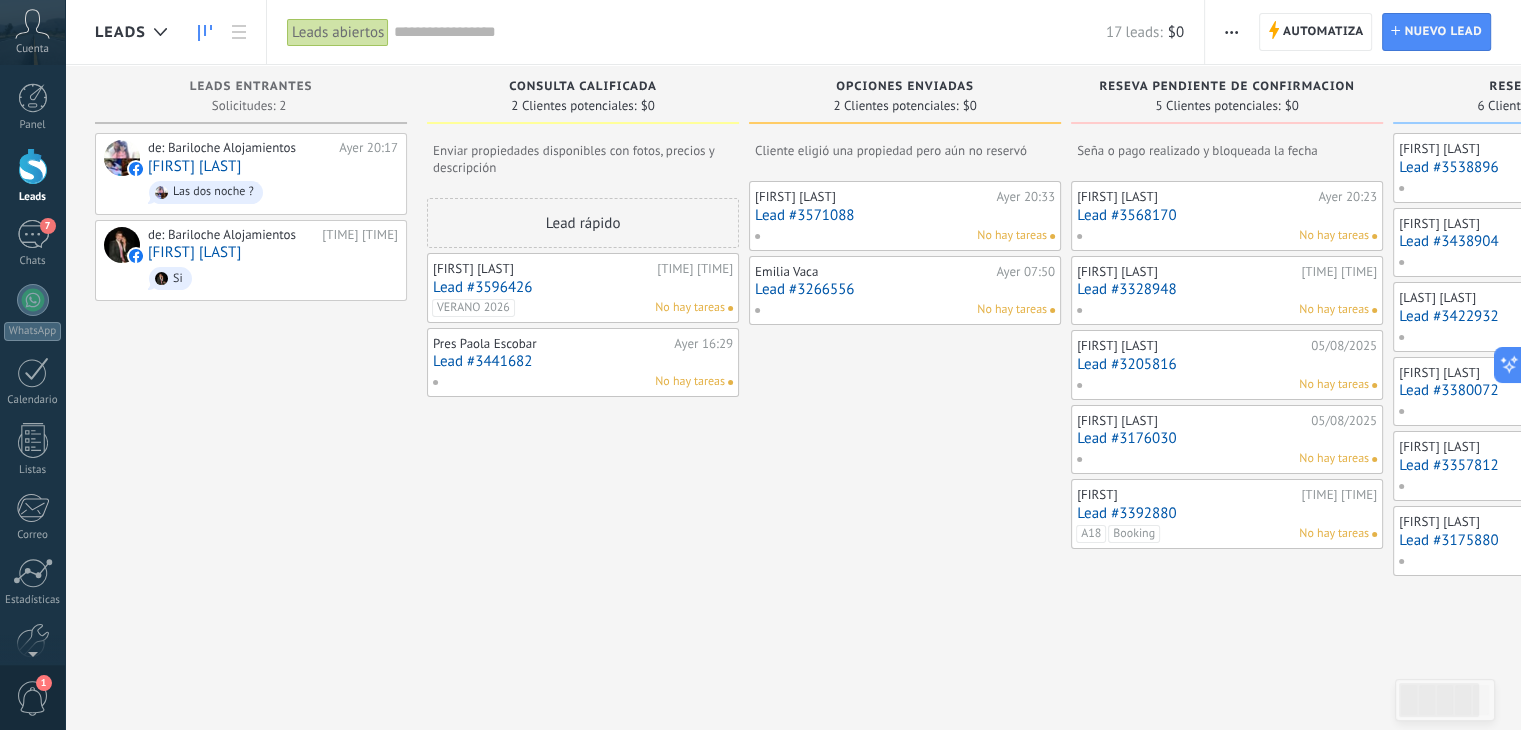 click on "Lead #3266556" at bounding box center (905, 289) 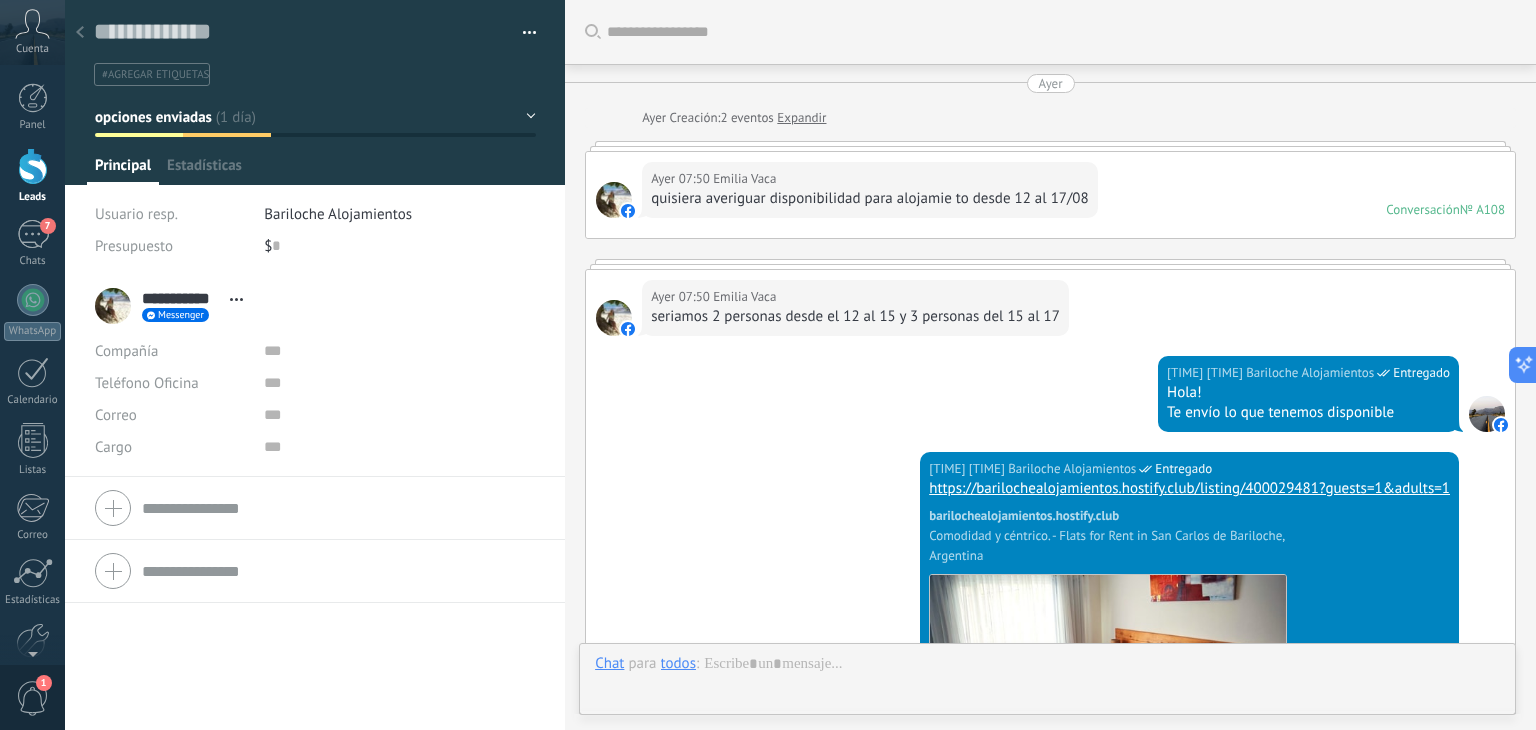 scroll, scrollTop: 750, scrollLeft: 0, axis: vertical 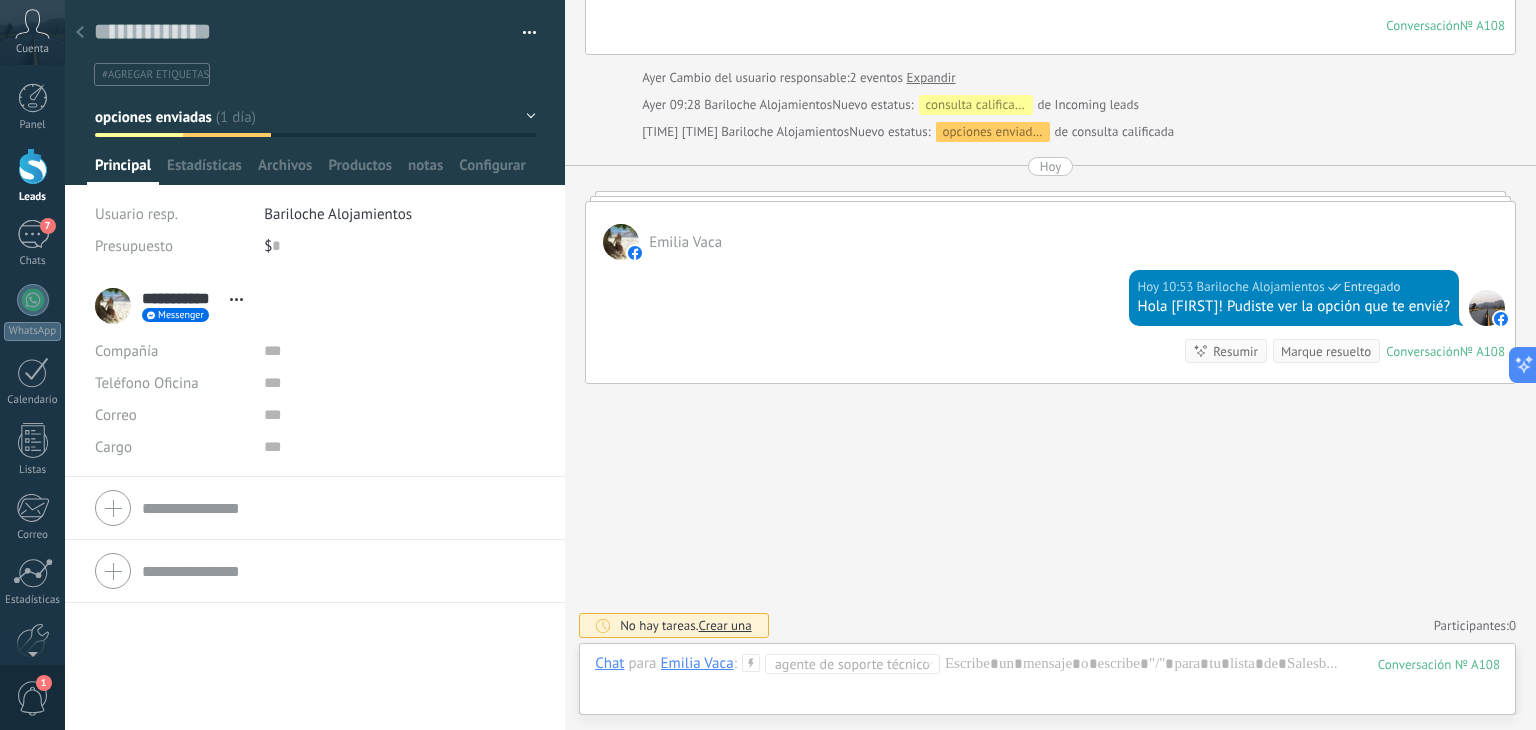click 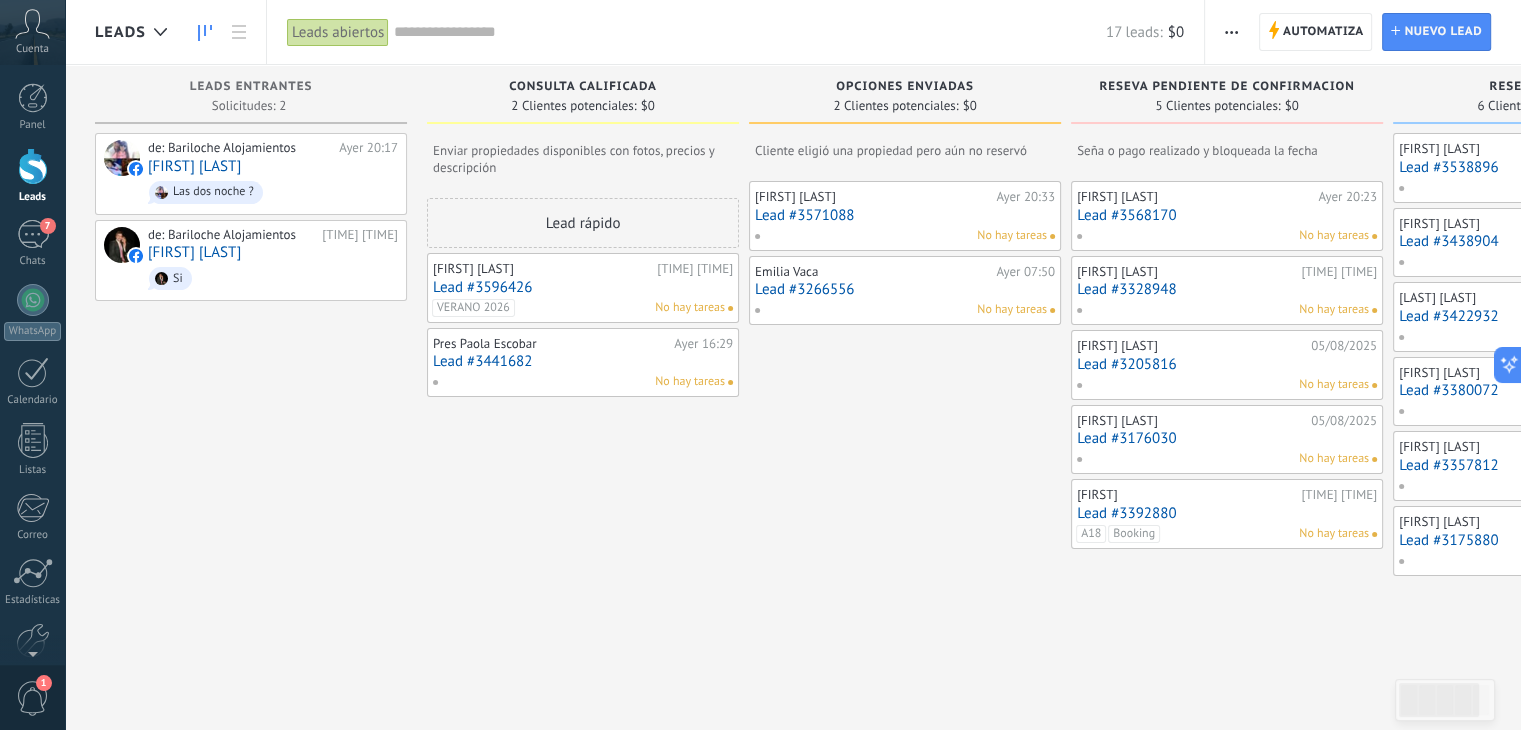click on "Lead #[NUMBER]" at bounding box center (905, 215) 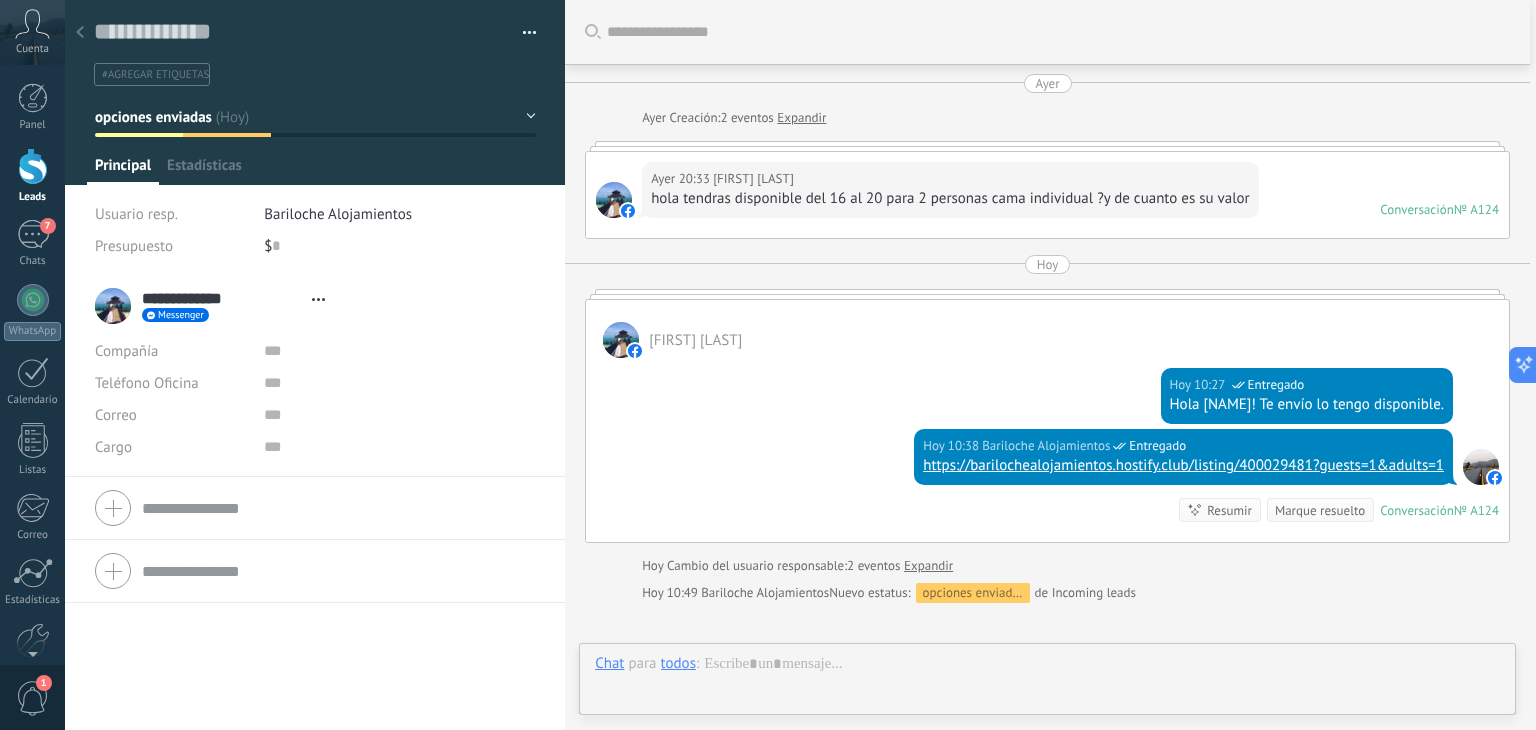 scroll, scrollTop: 29, scrollLeft: 0, axis: vertical 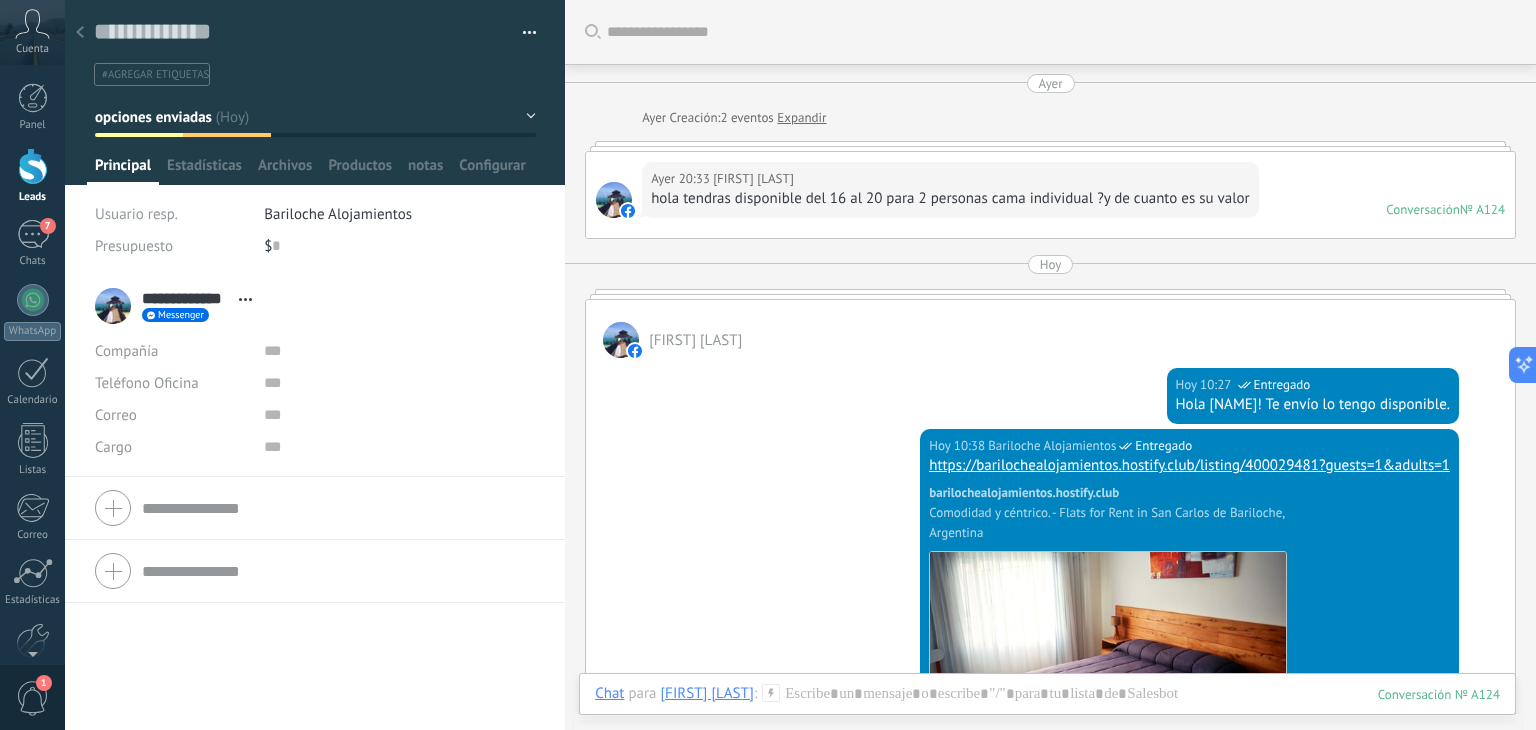 click 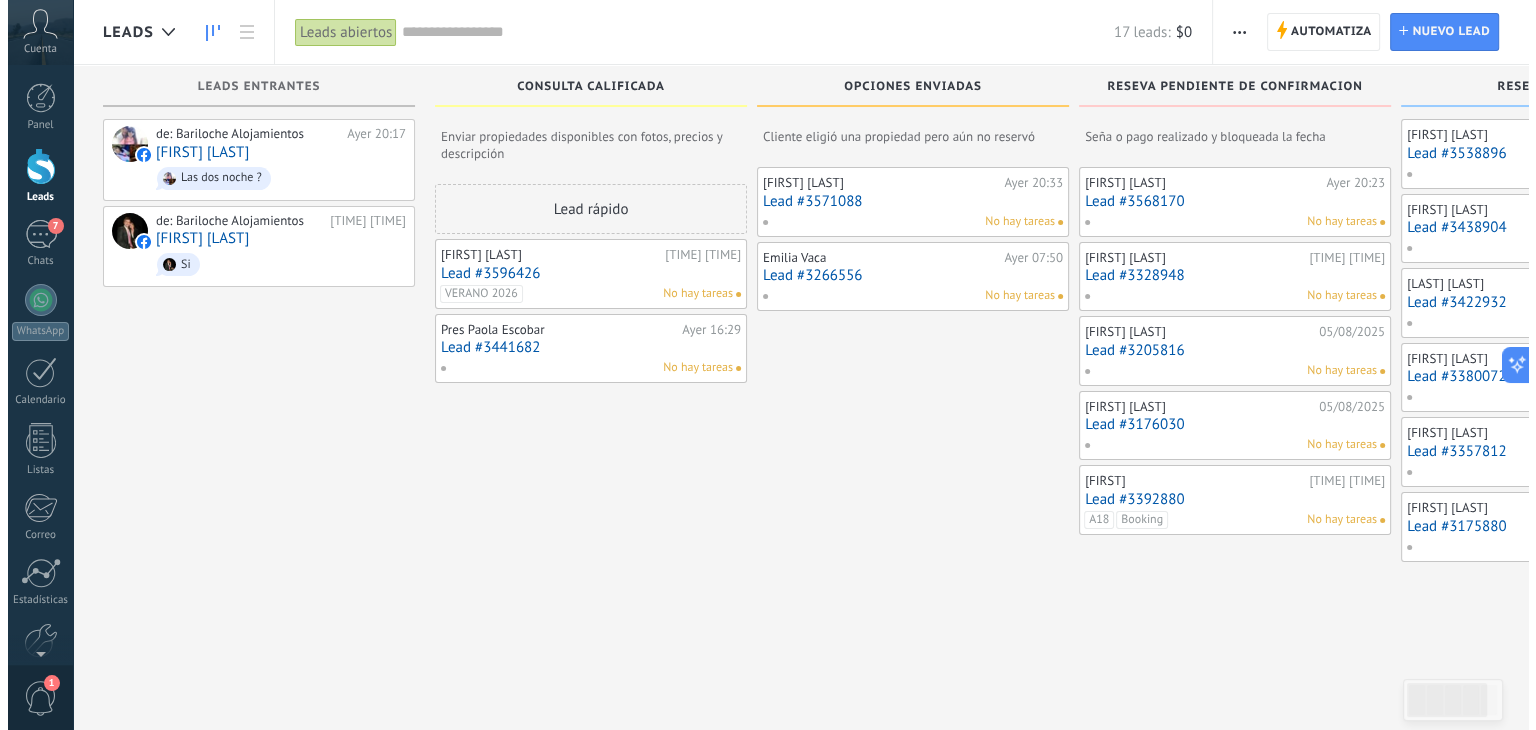 scroll, scrollTop: 0, scrollLeft: 0, axis: both 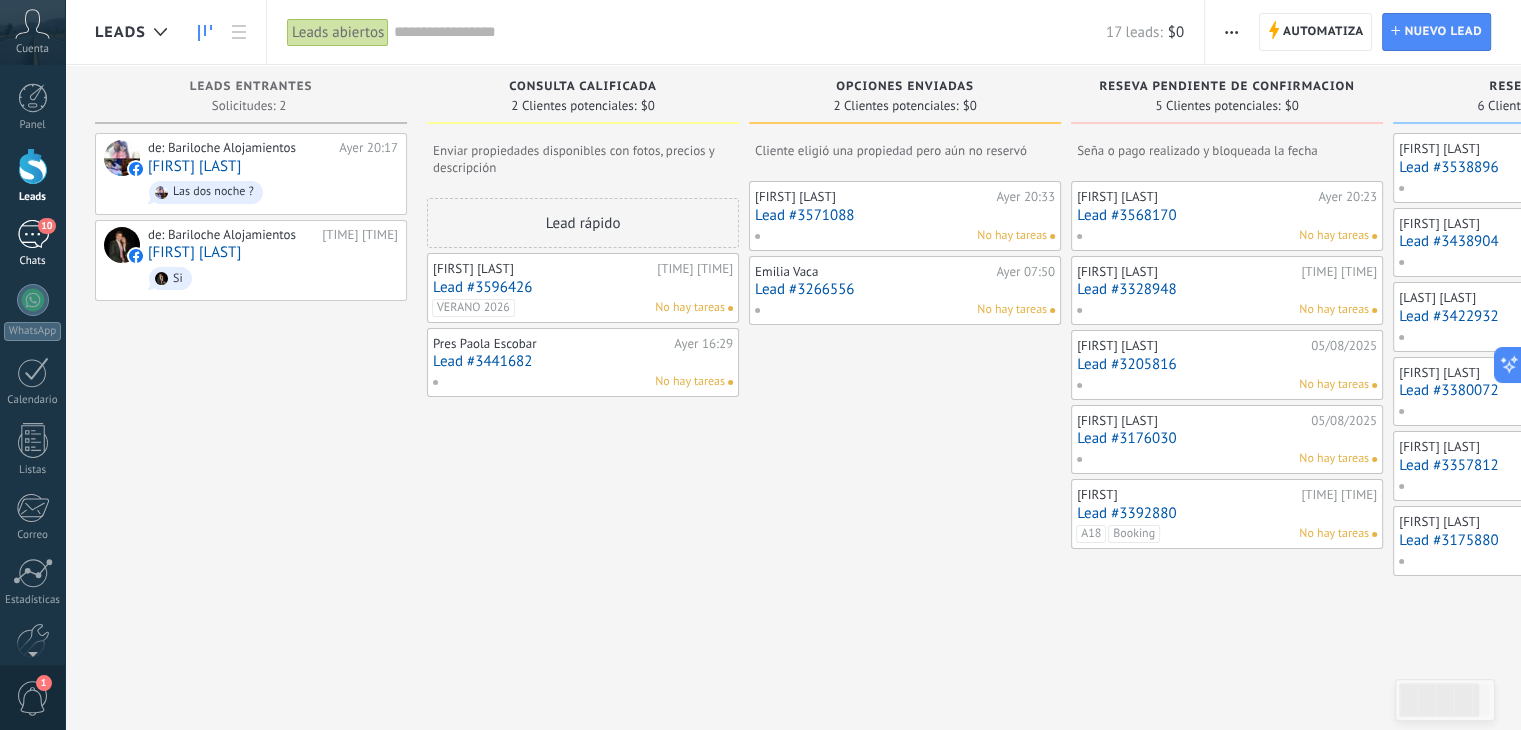 click on "10" at bounding box center [33, 234] 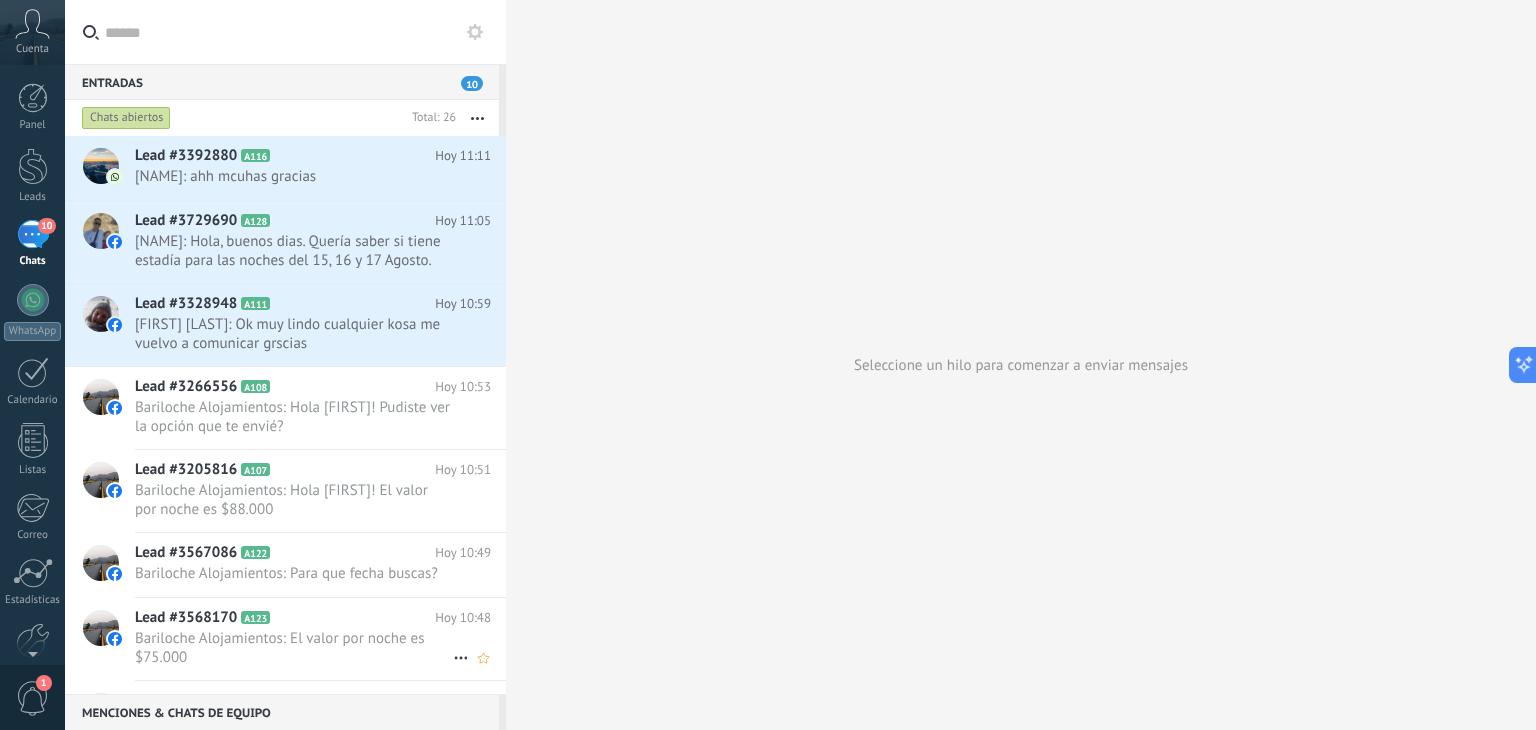 click on "Bariloche Alojamientos: El valor por noche es $75.000" at bounding box center [294, 648] 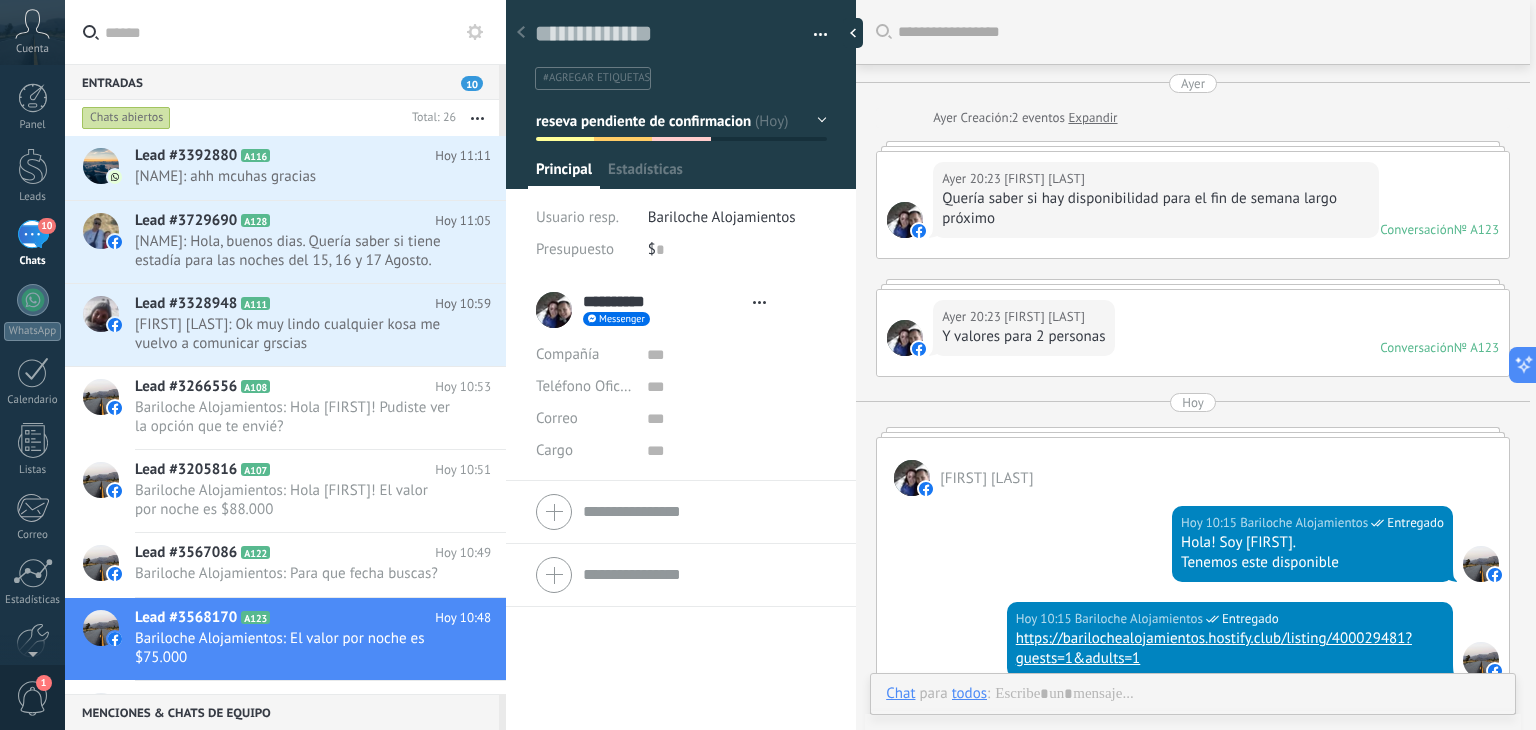 type on "**********" 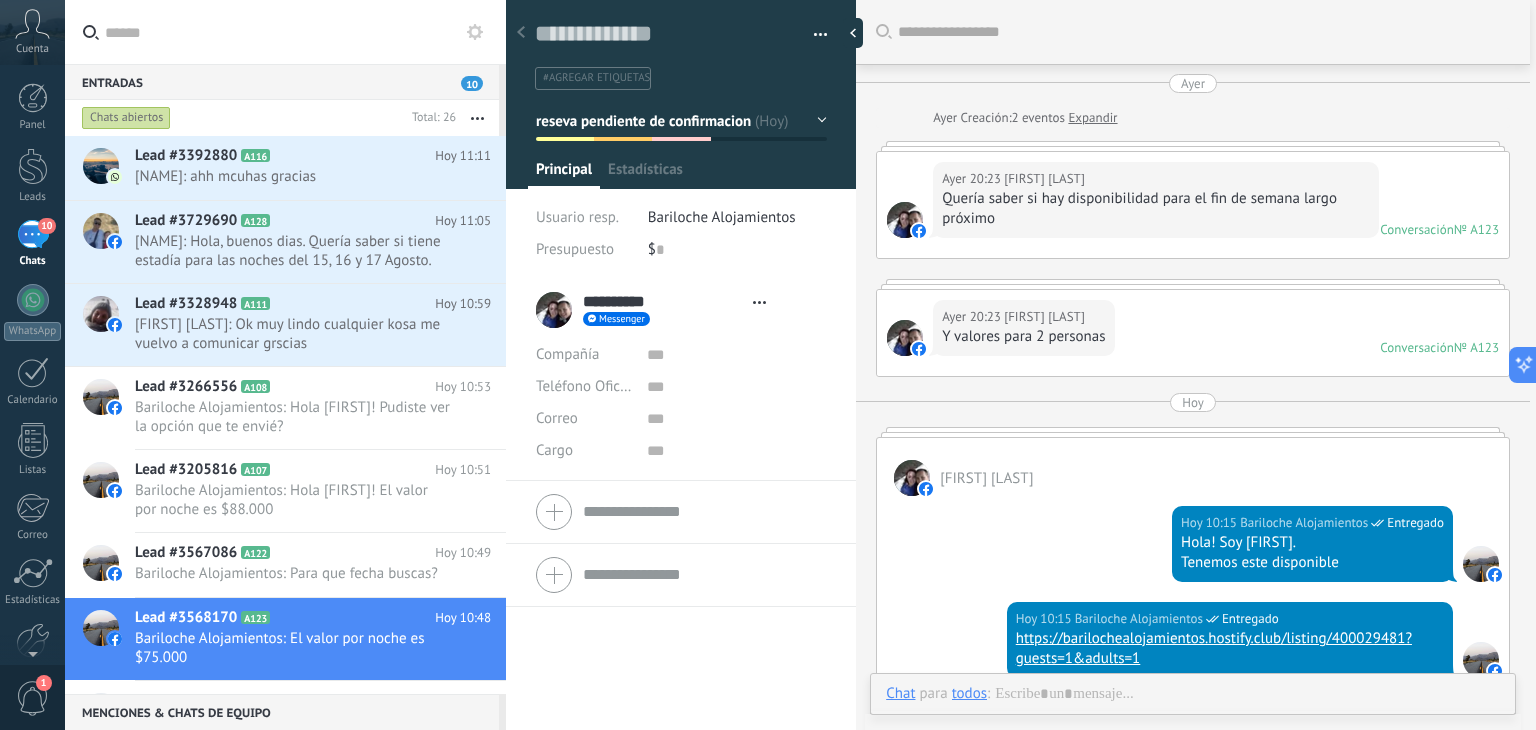 scroll, scrollTop: 29, scrollLeft: 0, axis: vertical 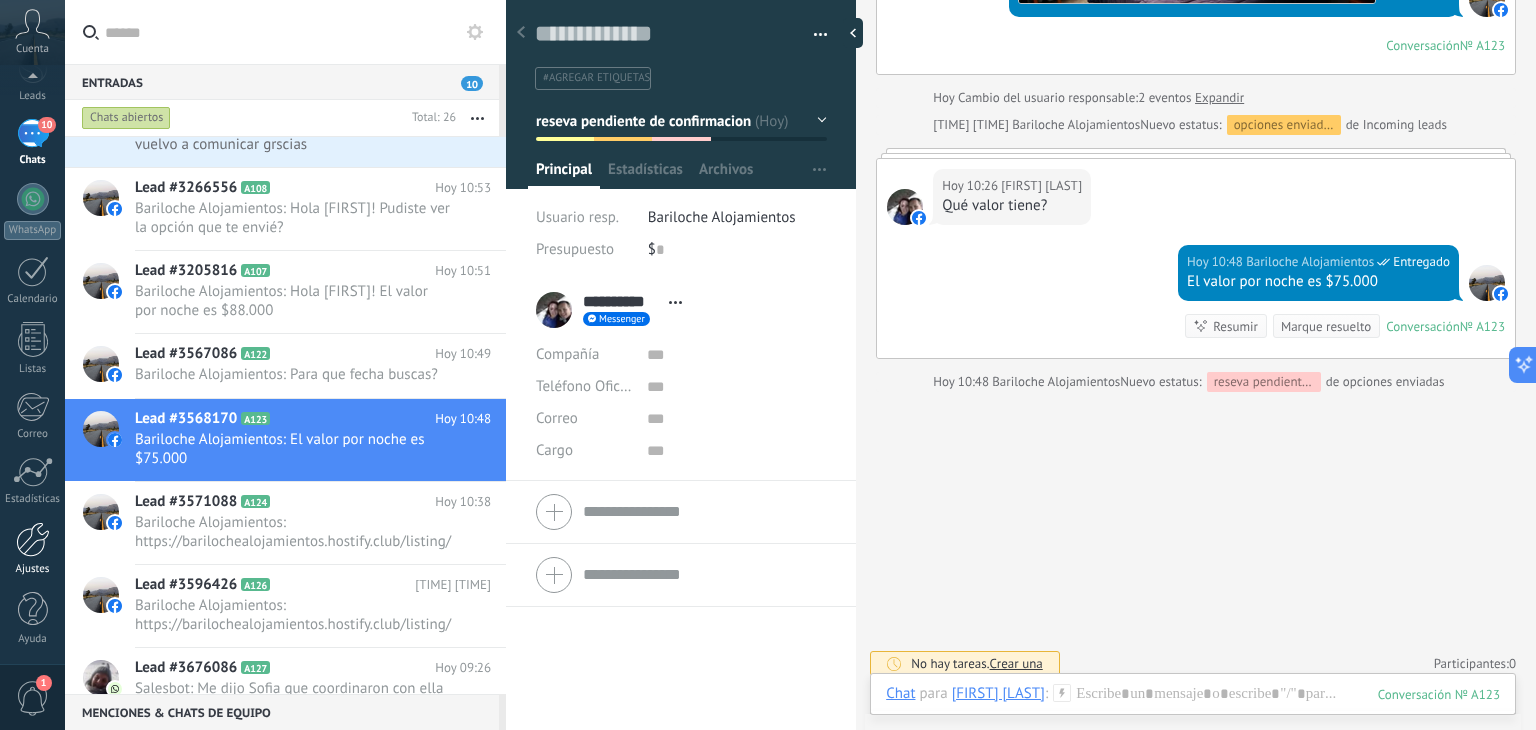 click on "Ajustes" at bounding box center (32, 549) 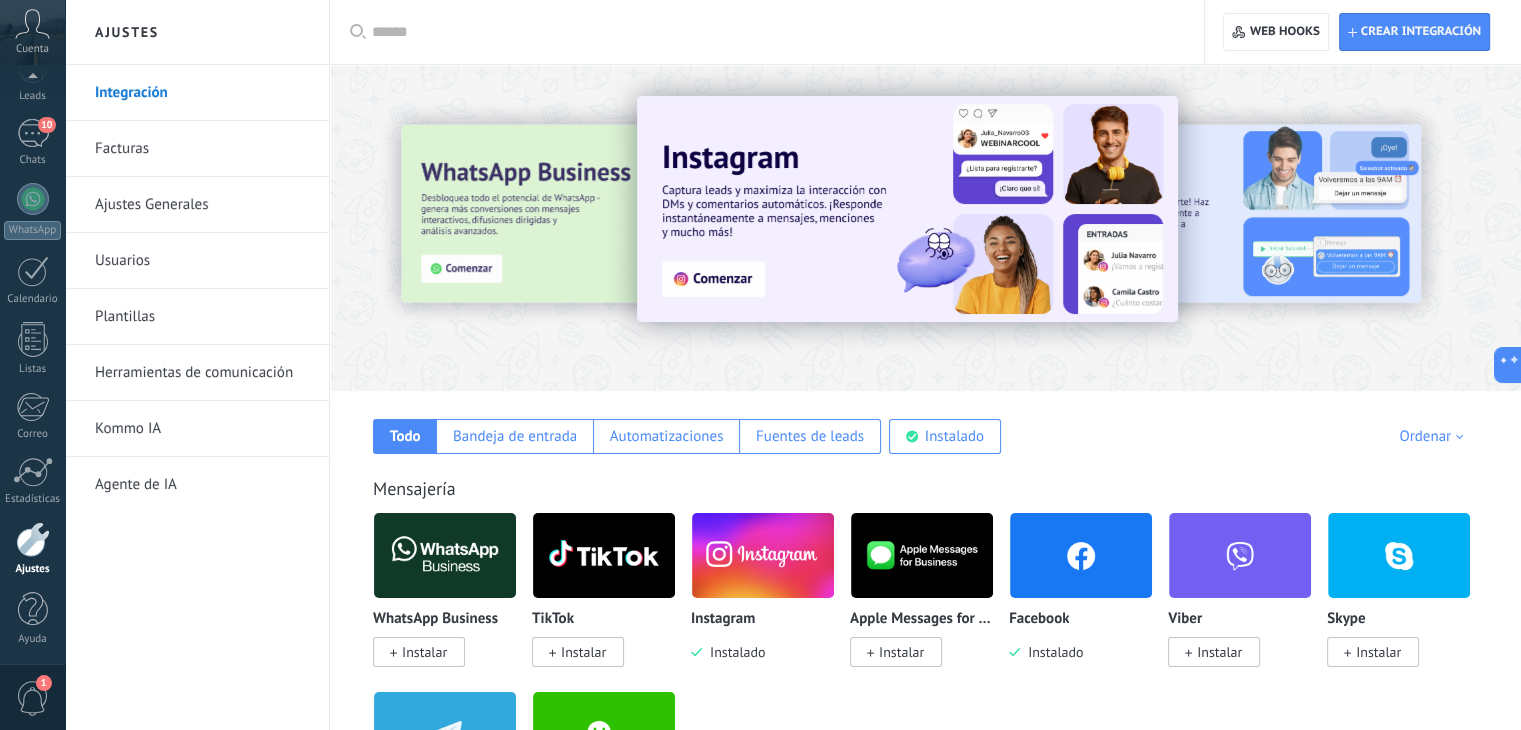 click on "Herramientas de comunicación" at bounding box center (202, 373) 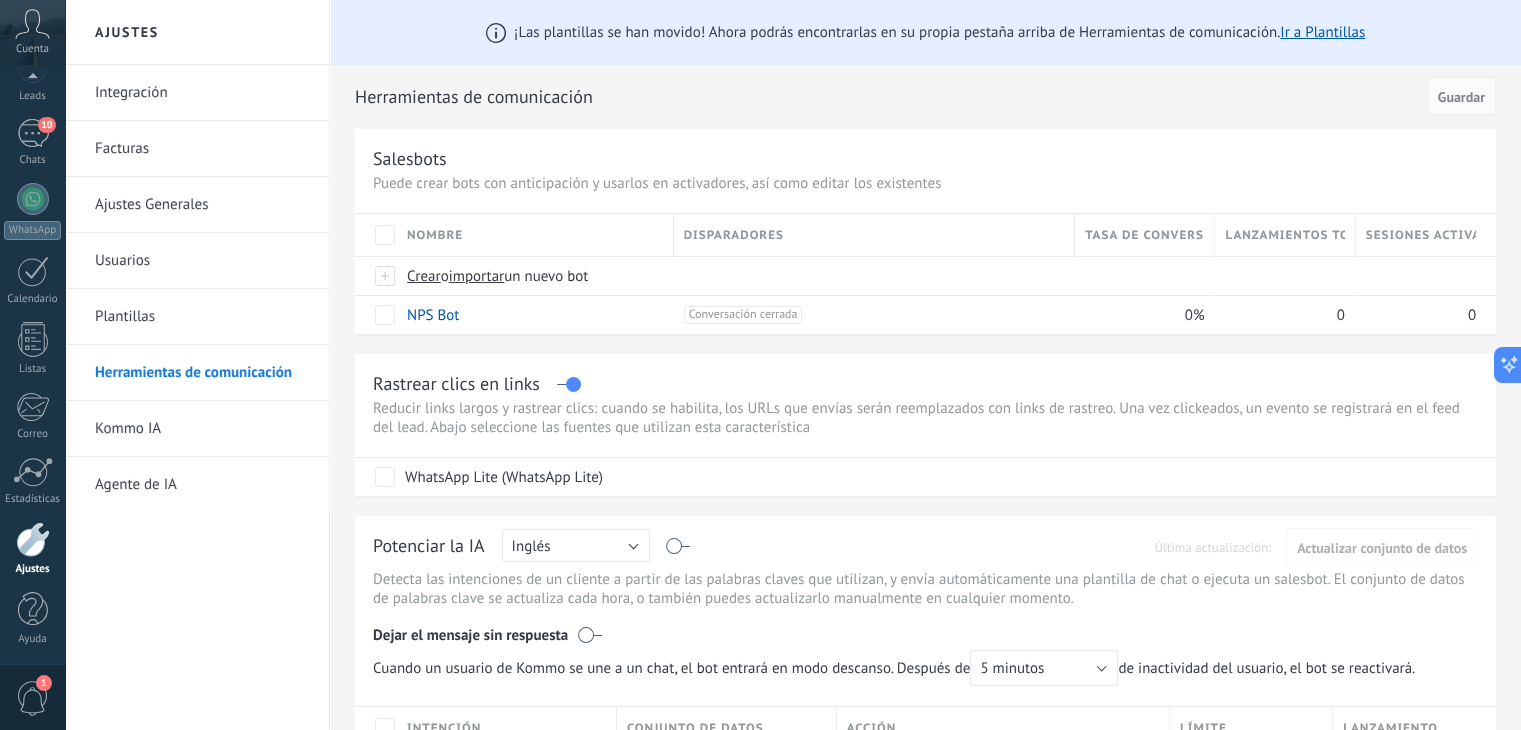 click on "Integración" at bounding box center [202, 93] 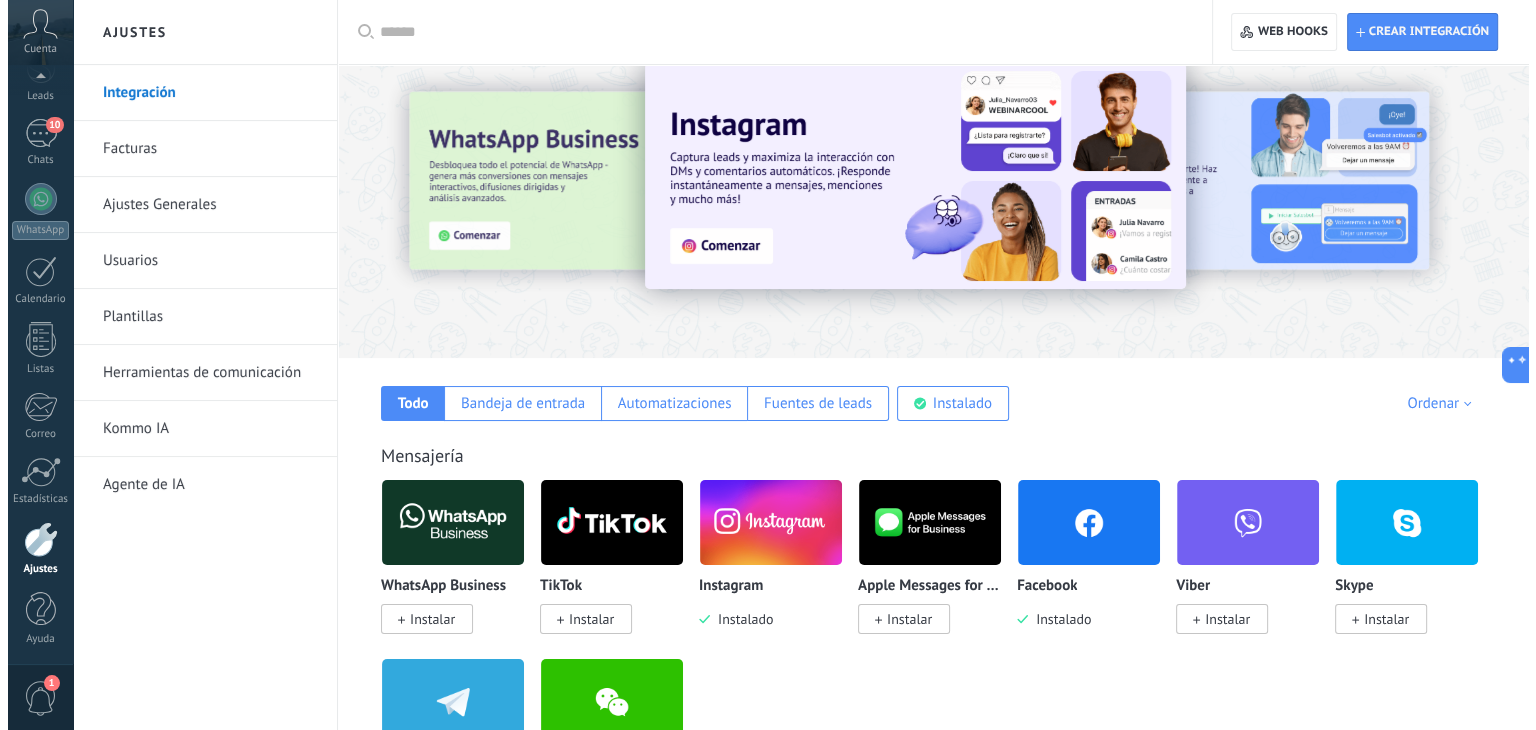 scroll, scrollTop: 0, scrollLeft: 0, axis: both 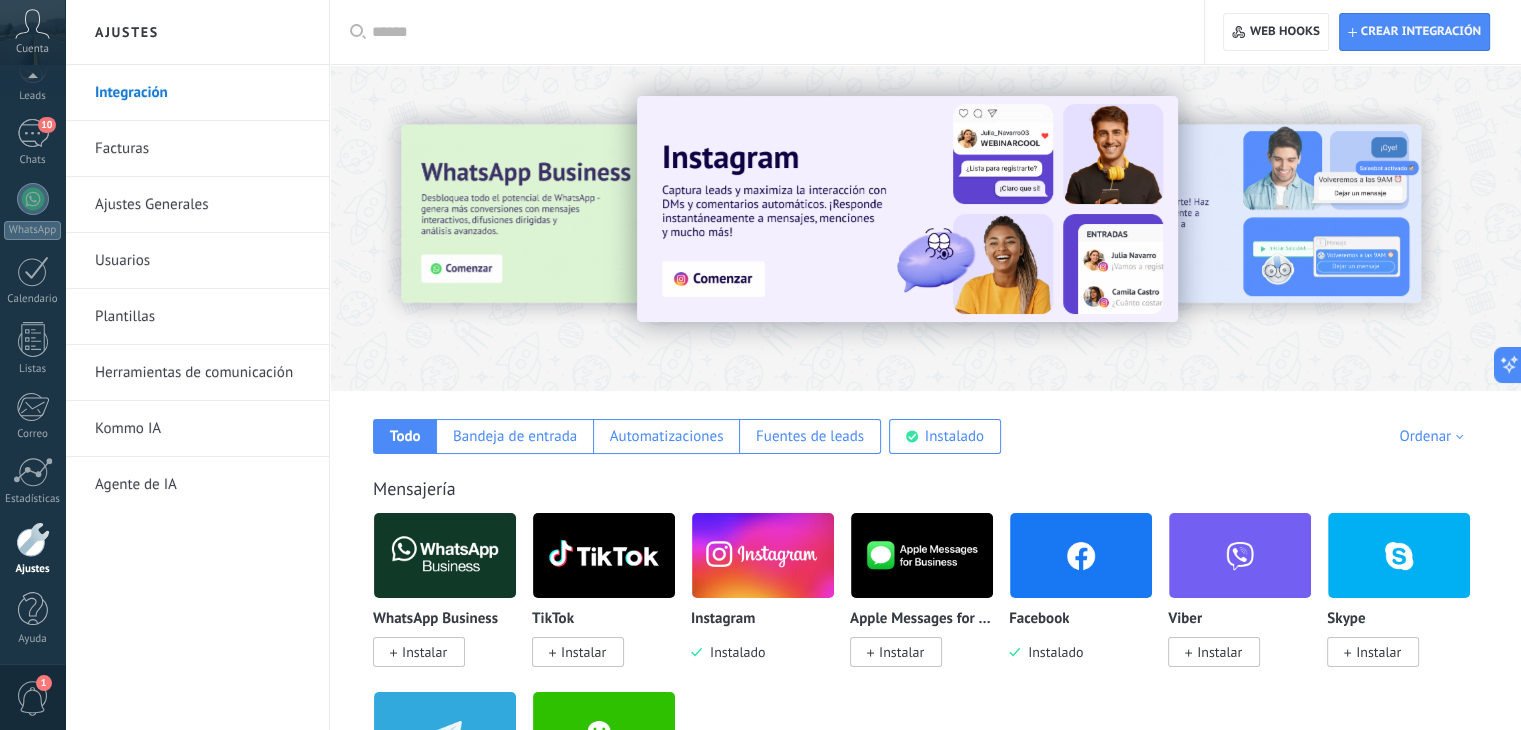 click at bounding box center [774, 32] 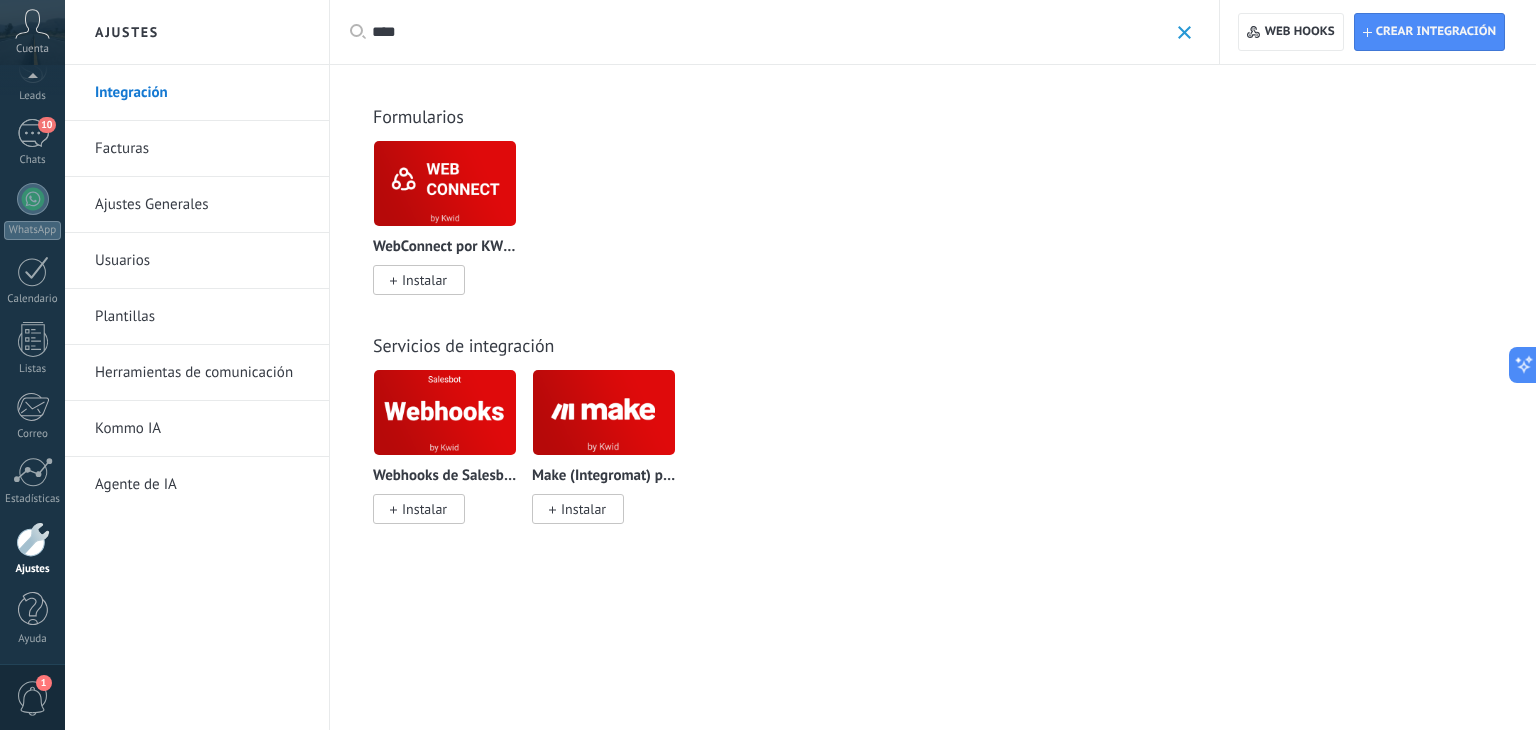type on "****" 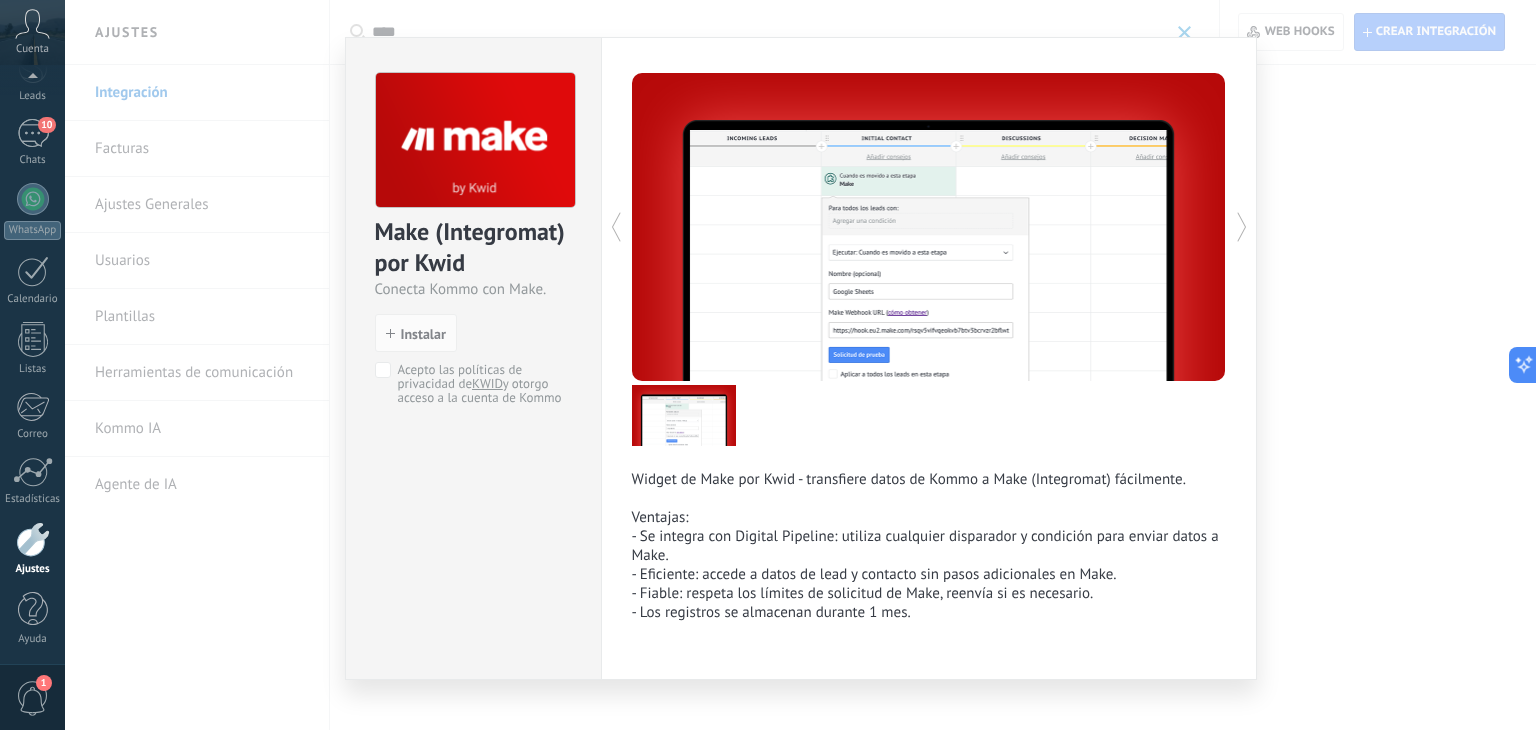 scroll, scrollTop: 54, scrollLeft: 0, axis: vertical 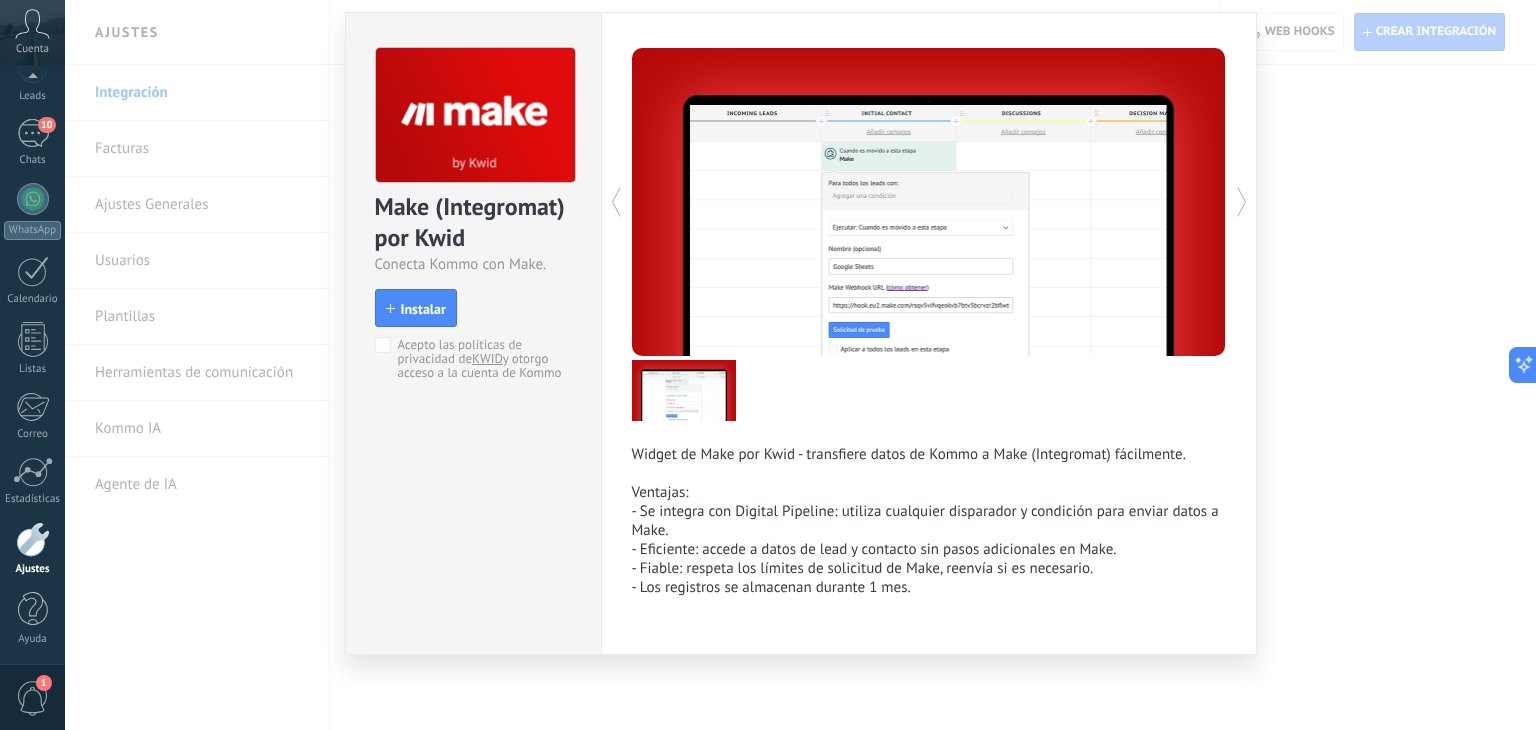 click 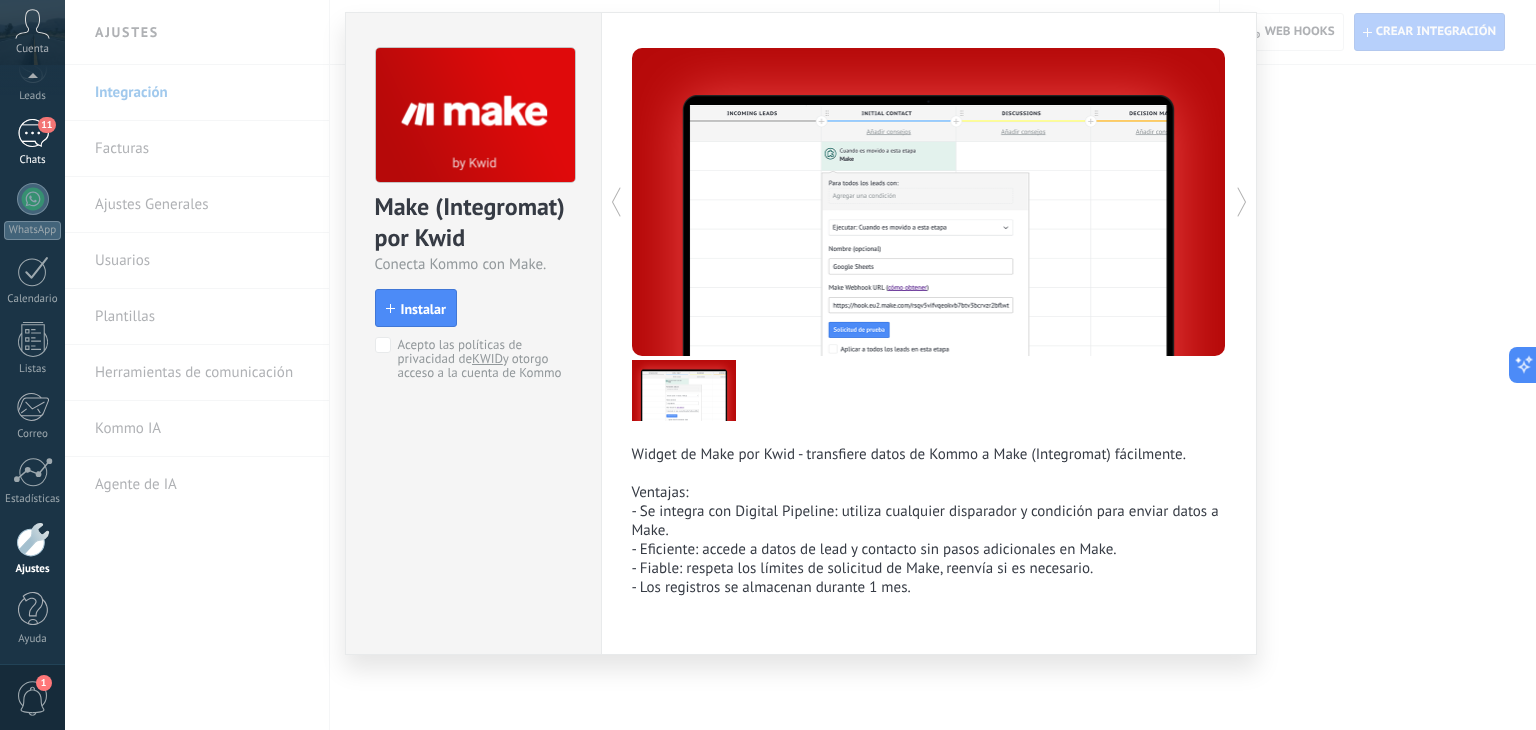click on "11" at bounding box center [33, 133] 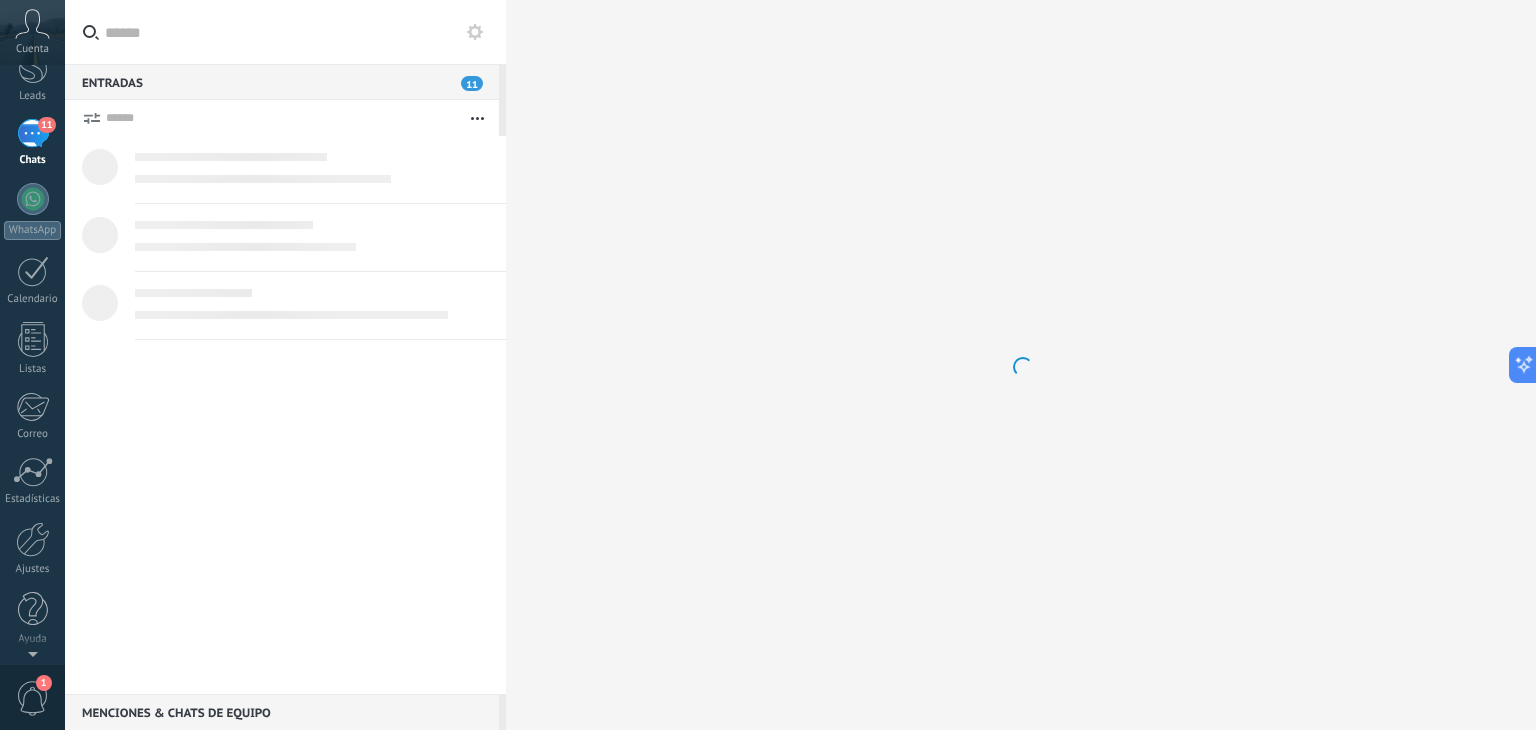 scroll, scrollTop: 0, scrollLeft: 0, axis: both 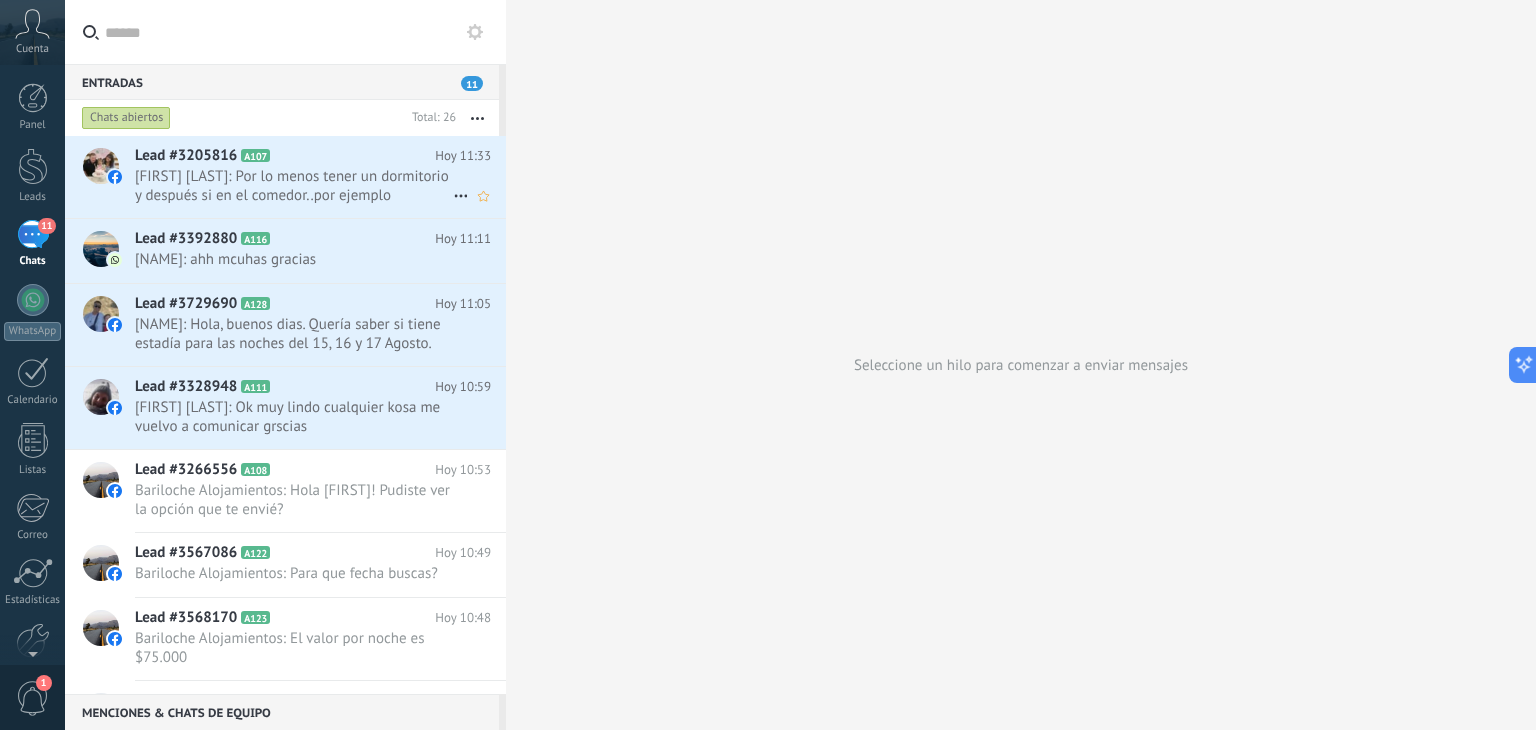 click on "Laura Vivas: Por lo menos tener un dormitorio y después si en el comedor..por ejemplo" at bounding box center (294, 186) 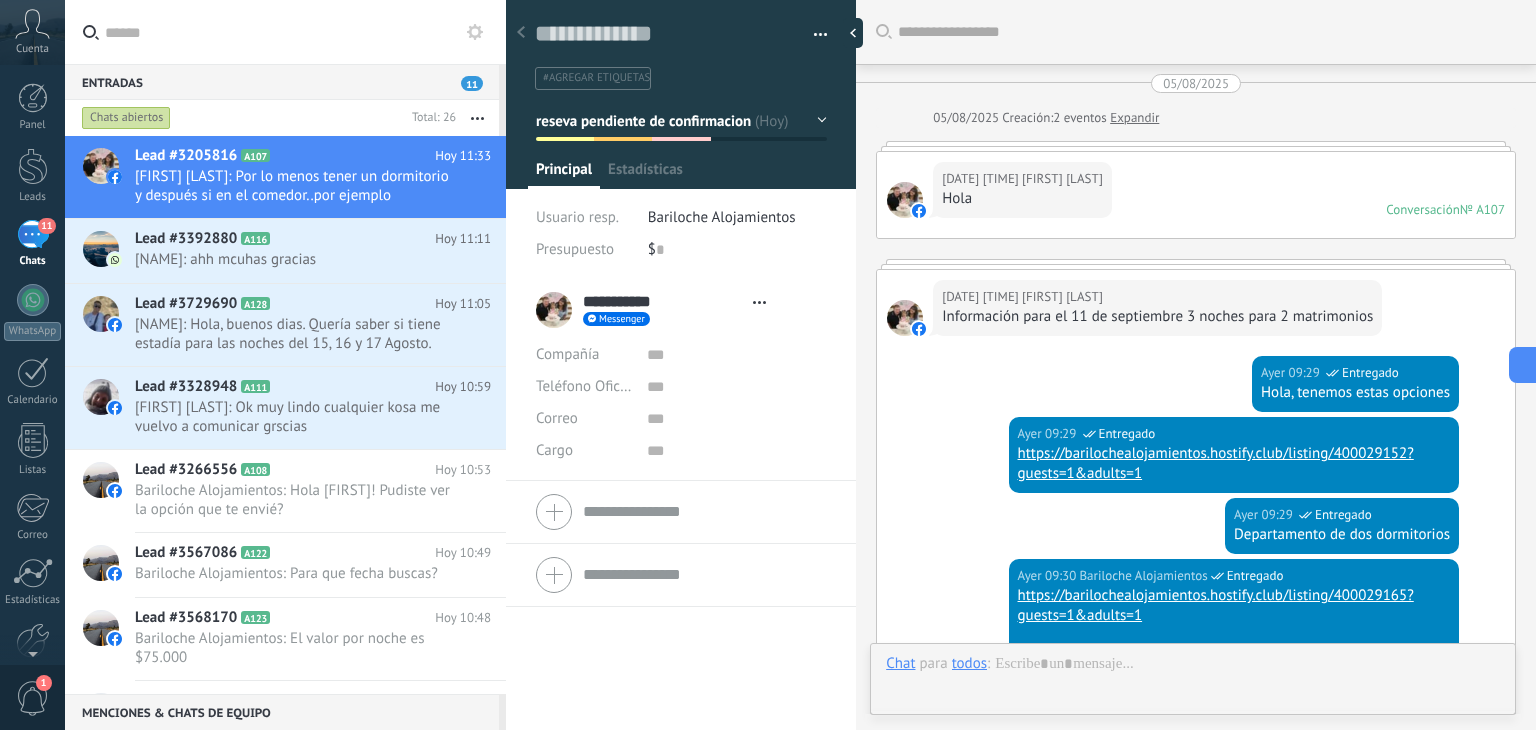 type on "**********" 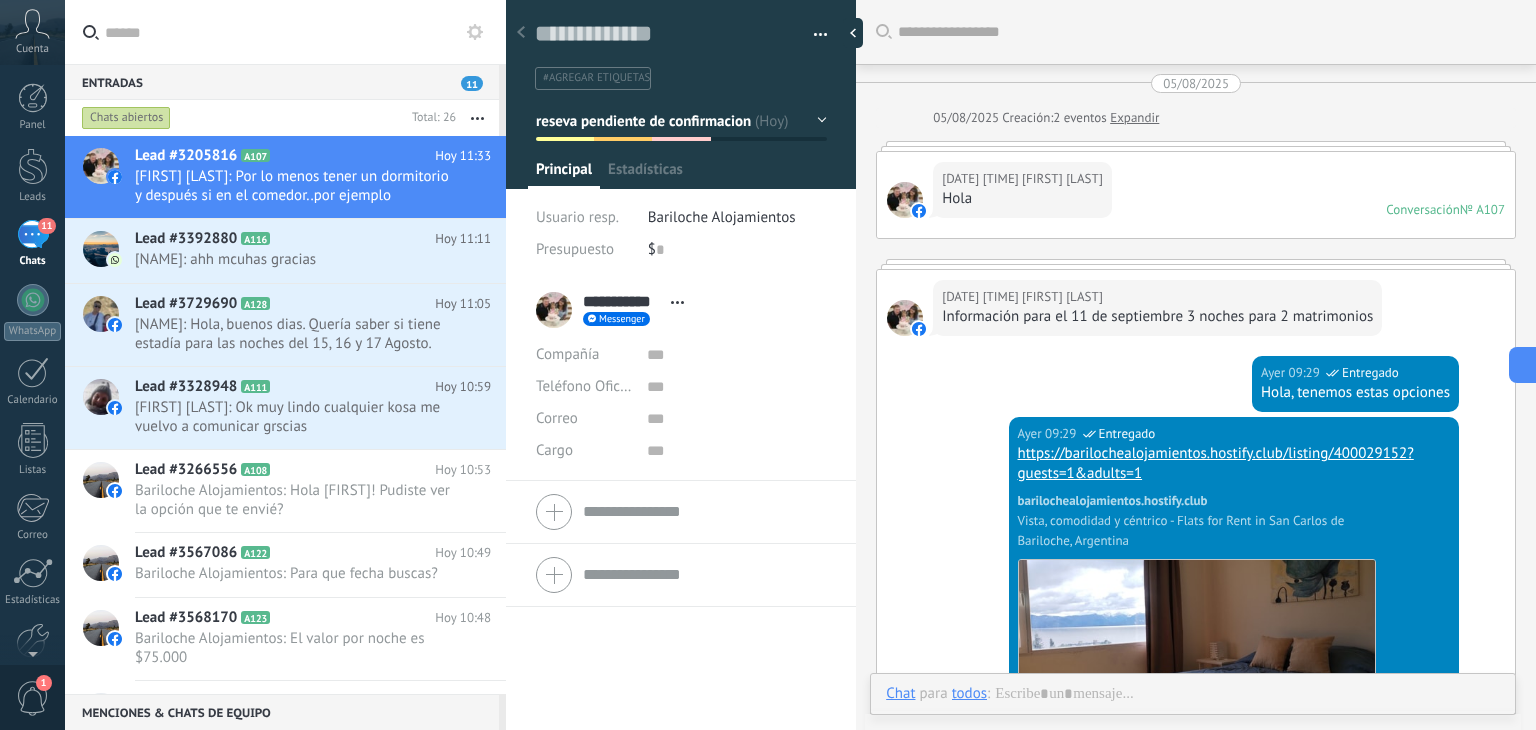 scroll, scrollTop: 29, scrollLeft: 0, axis: vertical 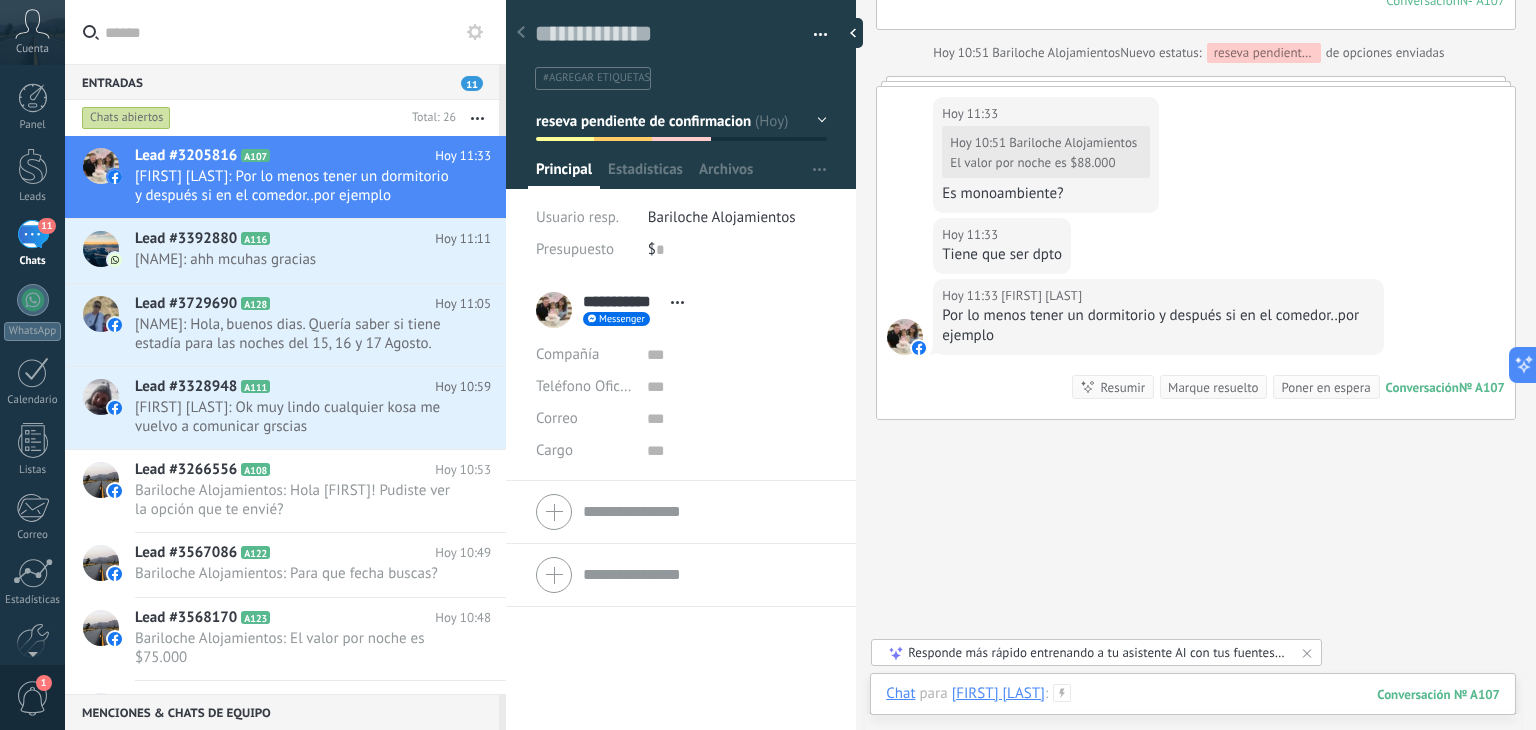 click at bounding box center [1193, 714] 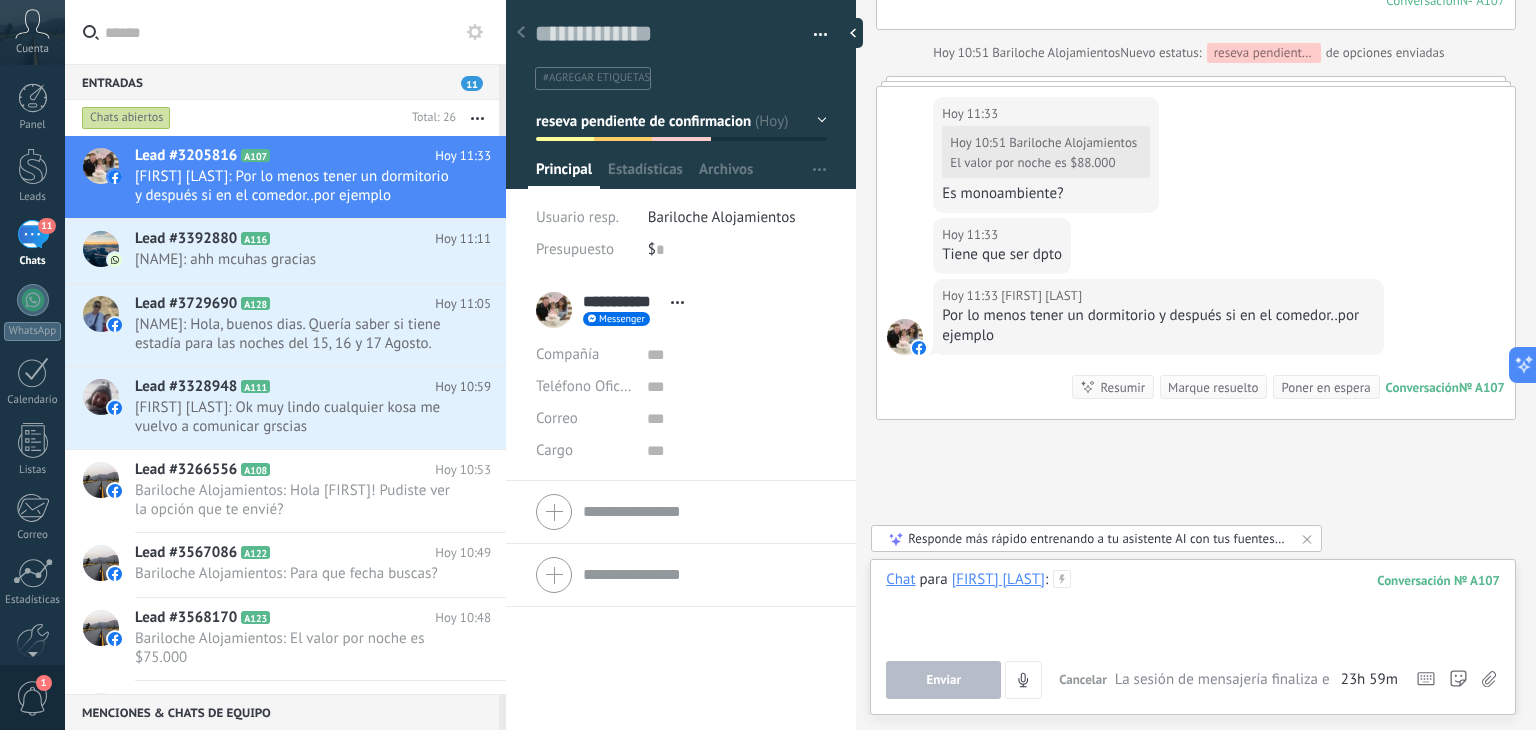 type 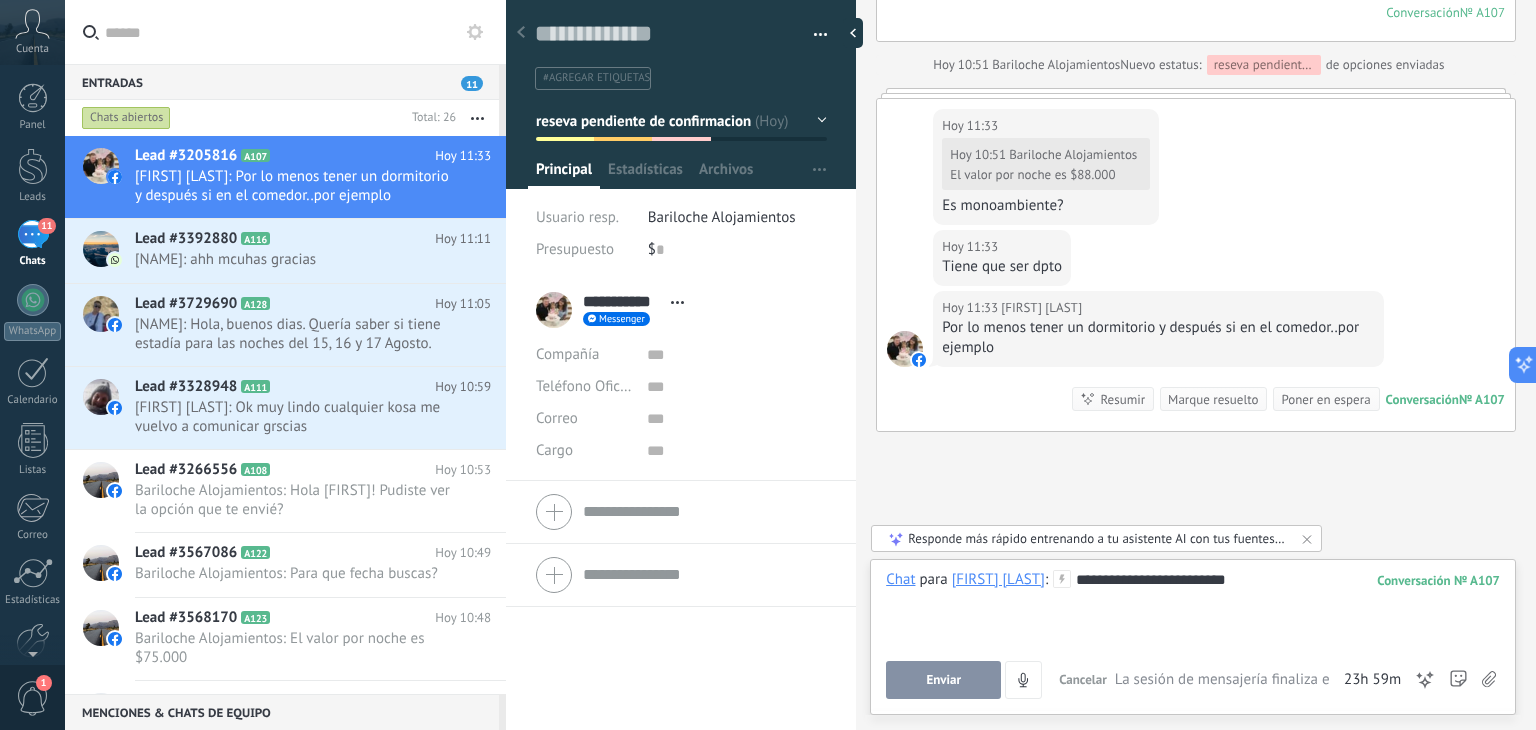 scroll, scrollTop: 1965, scrollLeft: 0, axis: vertical 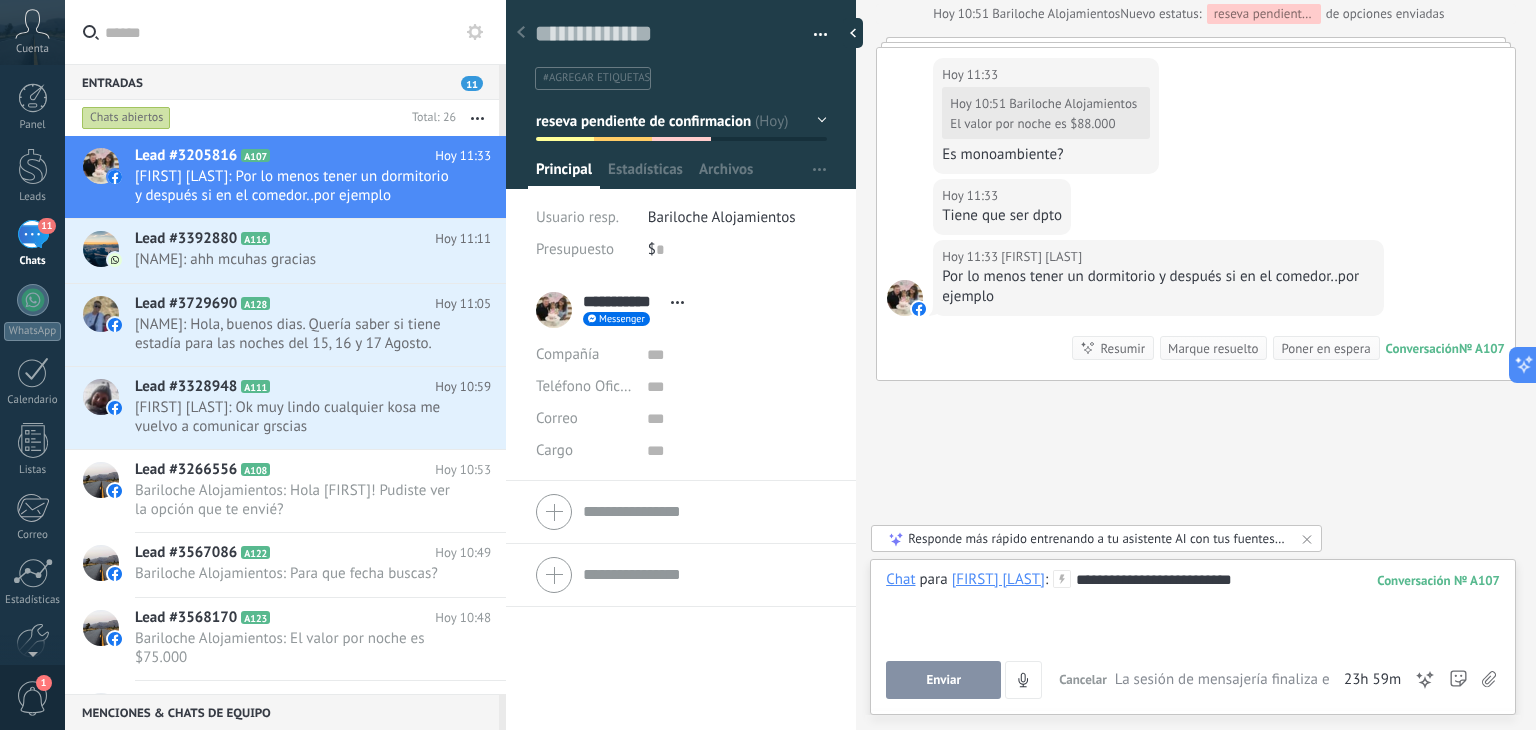 click on "Enviar" at bounding box center [943, 680] 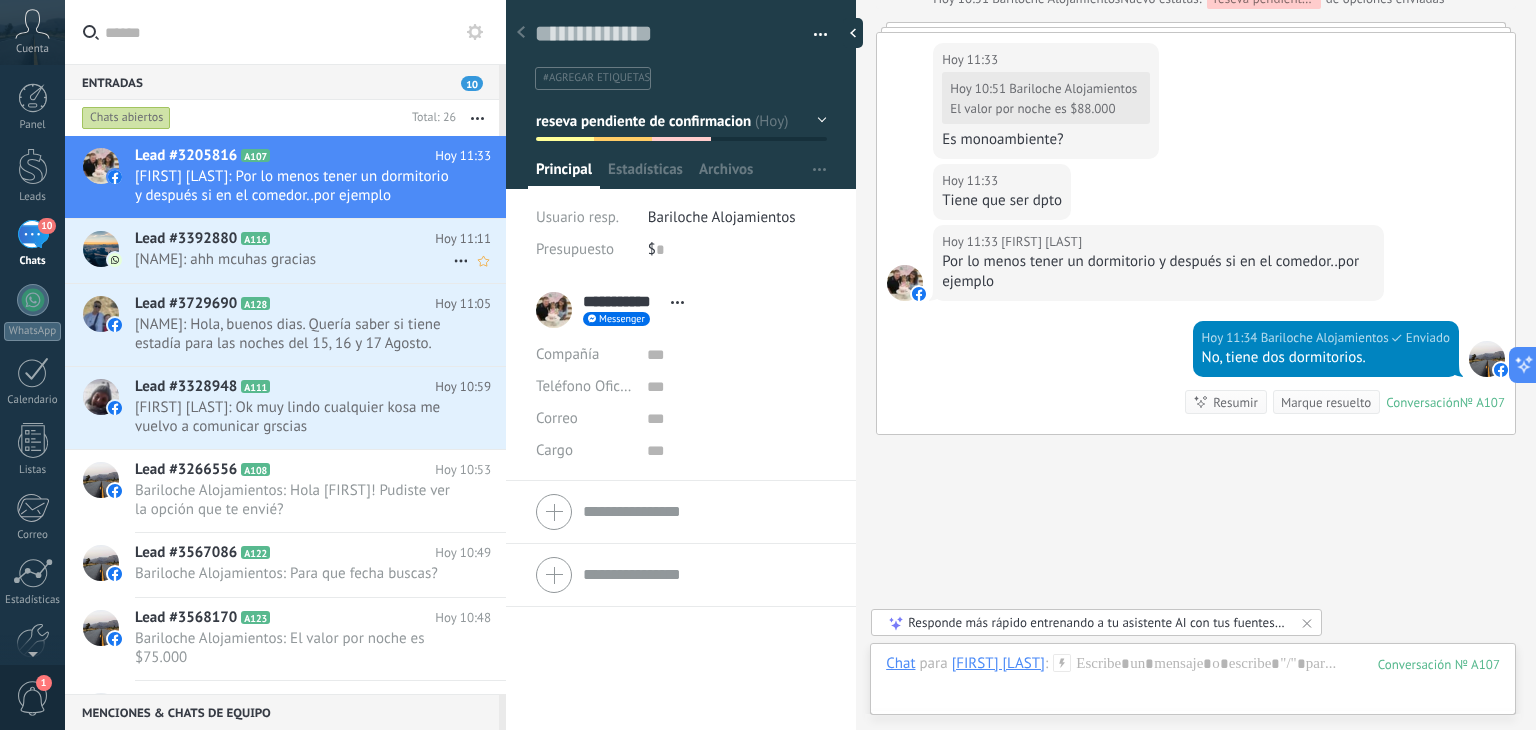 scroll, scrollTop: 2034, scrollLeft: 0, axis: vertical 